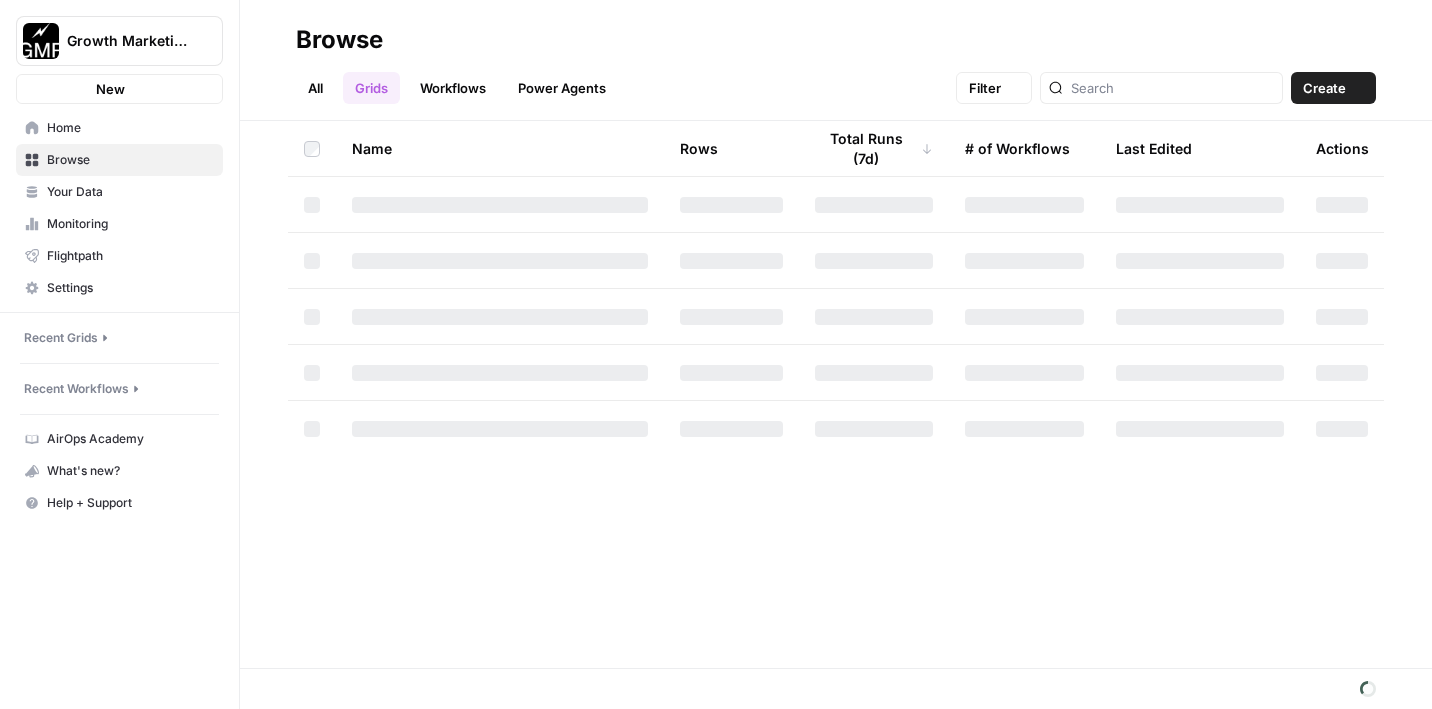 scroll, scrollTop: 0, scrollLeft: 0, axis: both 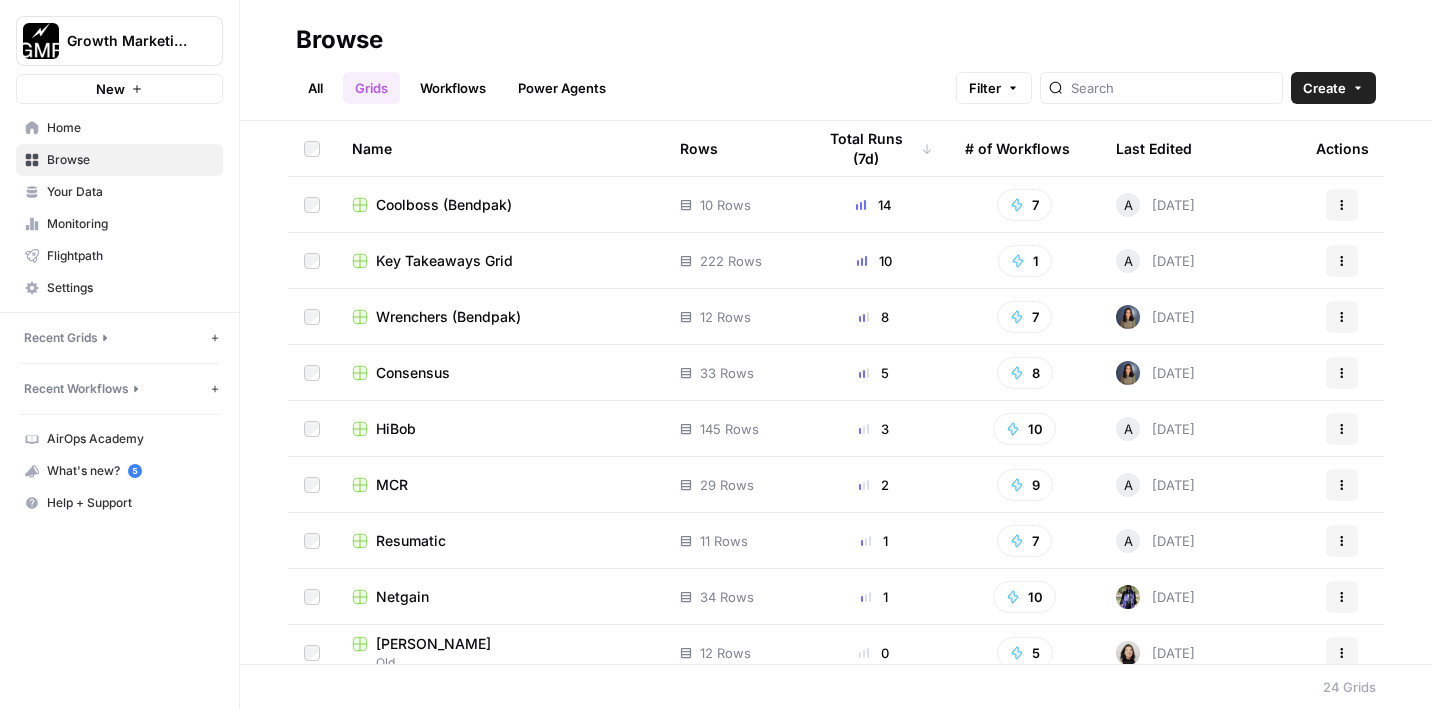 click on "Coolboss (Bendpak)" at bounding box center (500, 204) 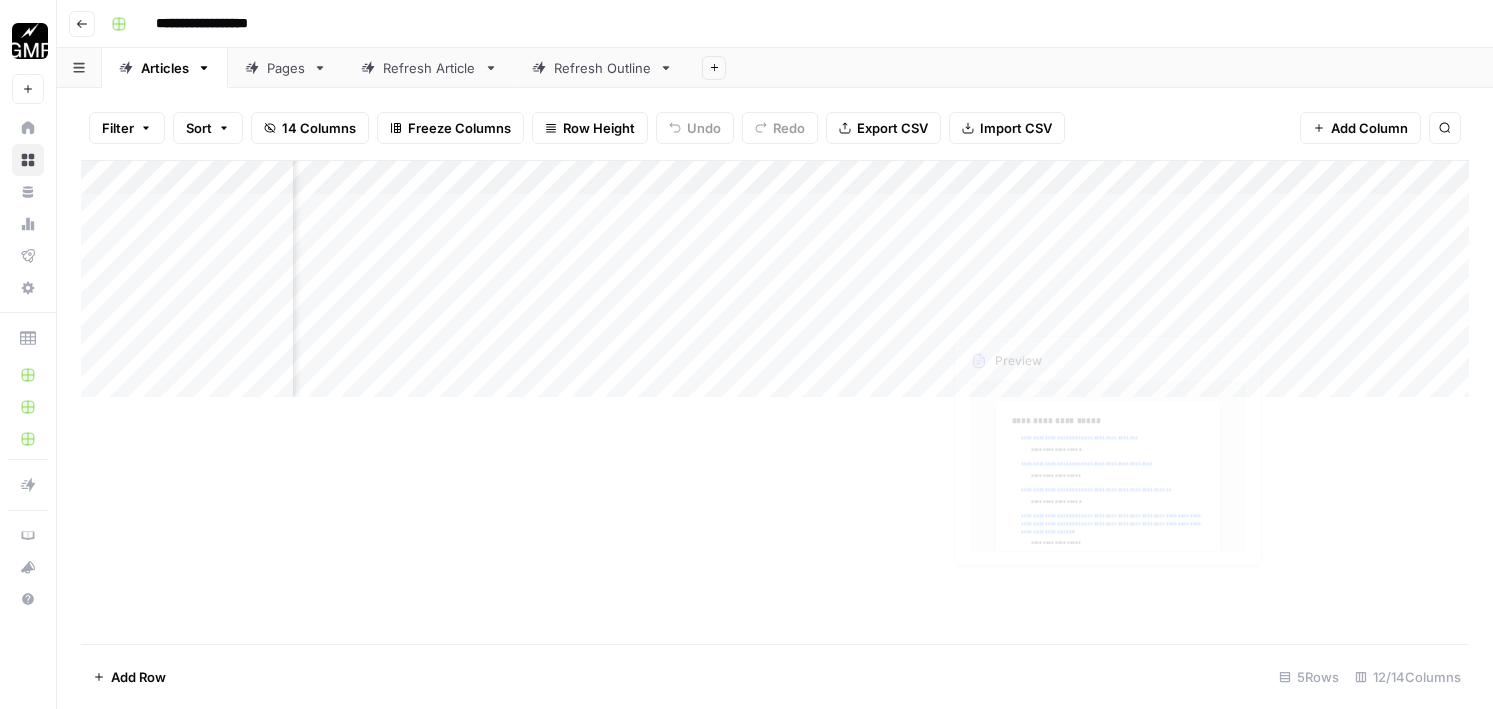 scroll, scrollTop: 0, scrollLeft: 916, axis: horizontal 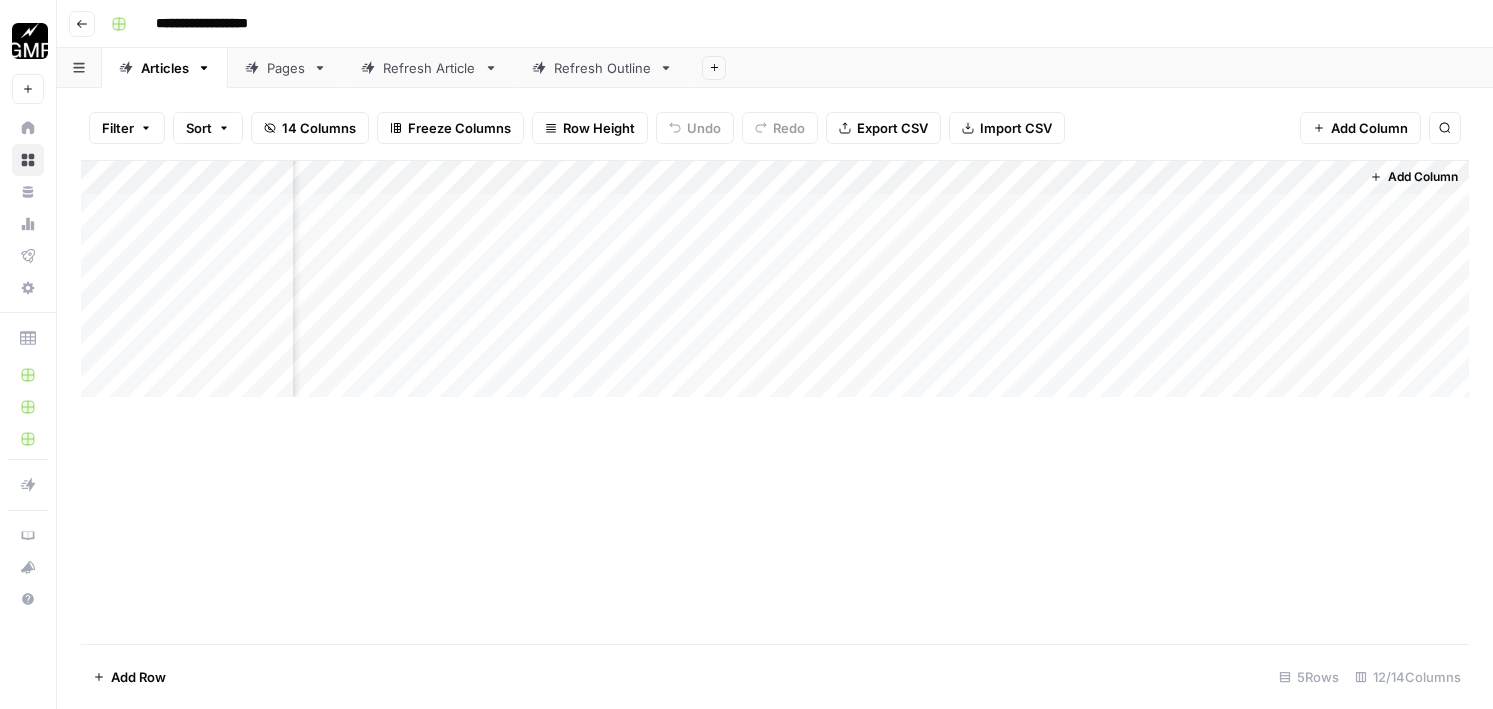 click on "Add Column" at bounding box center [775, 279] 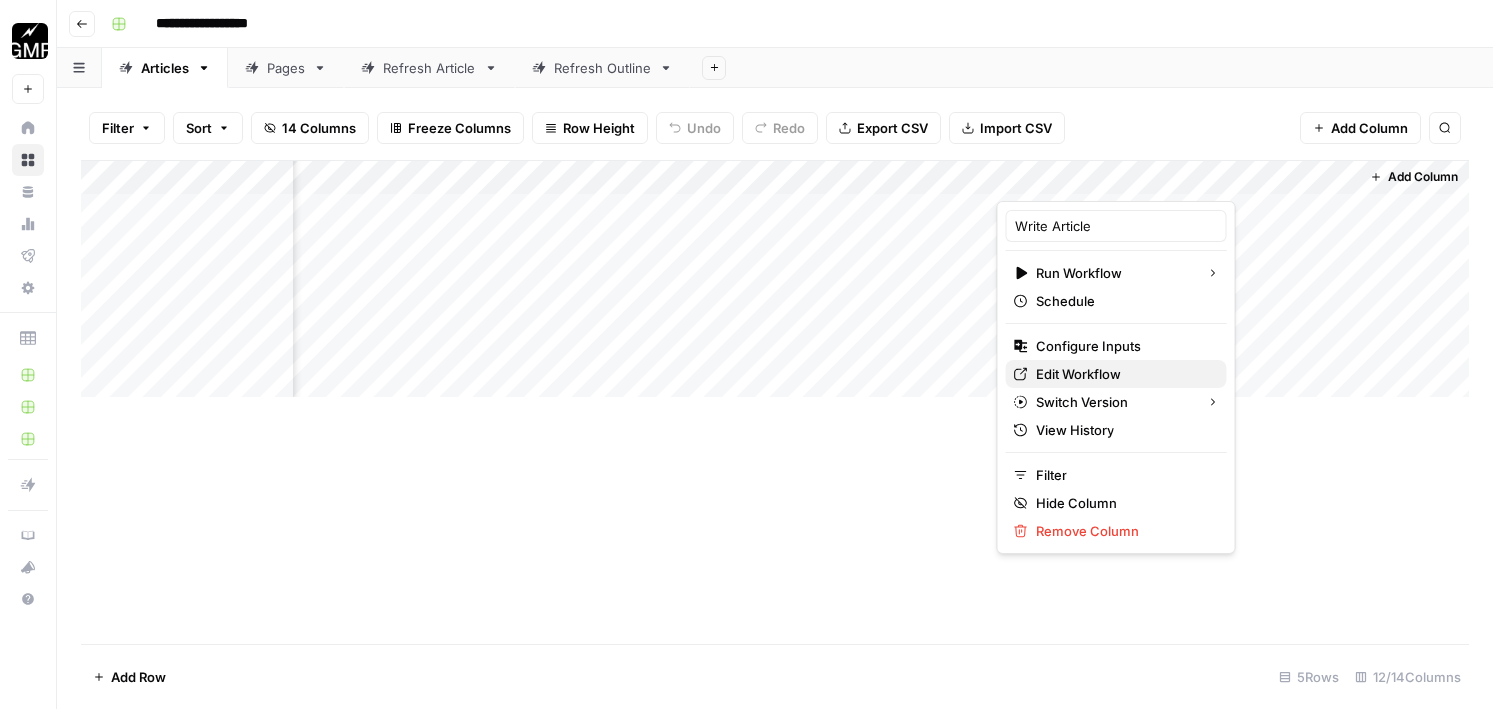 click on "Edit Workflow" at bounding box center (1078, 374) 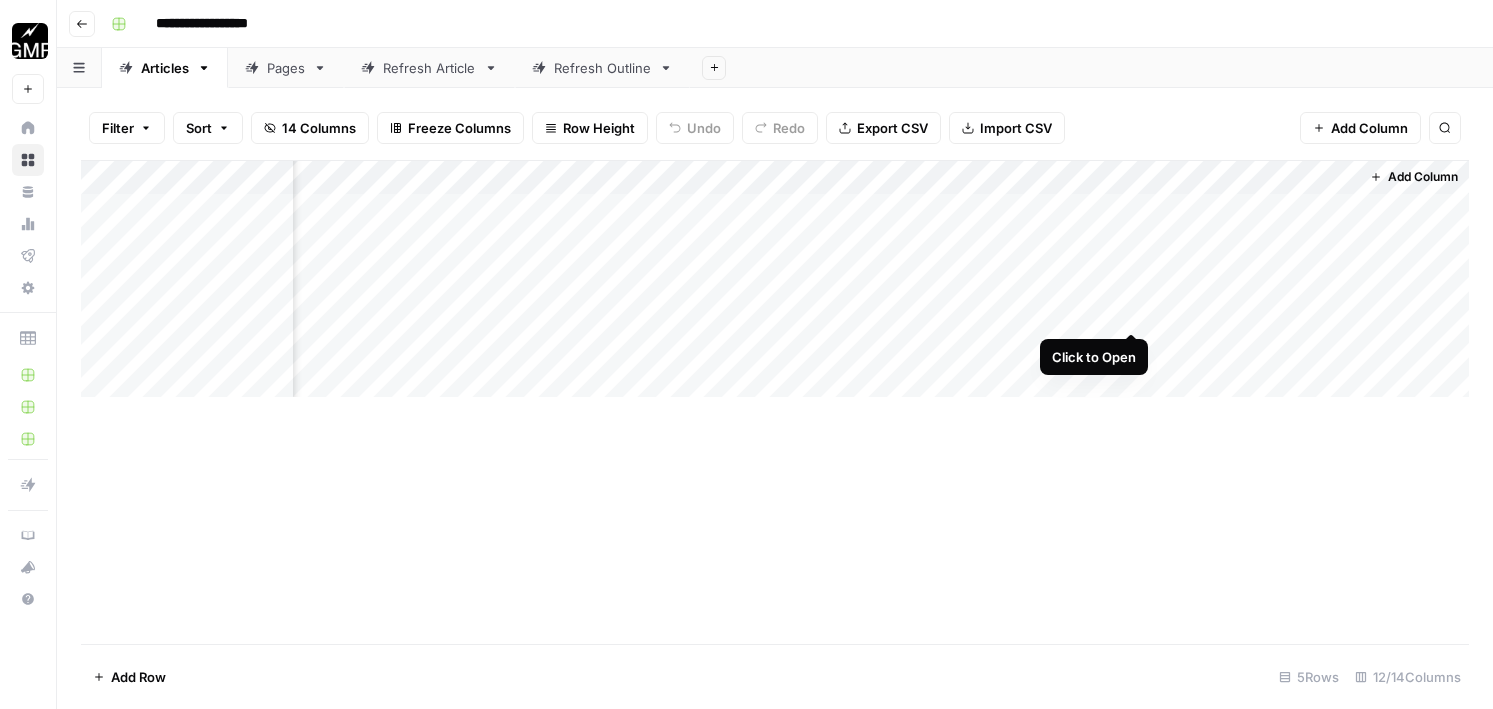 click on "Add Column" at bounding box center [775, 279] 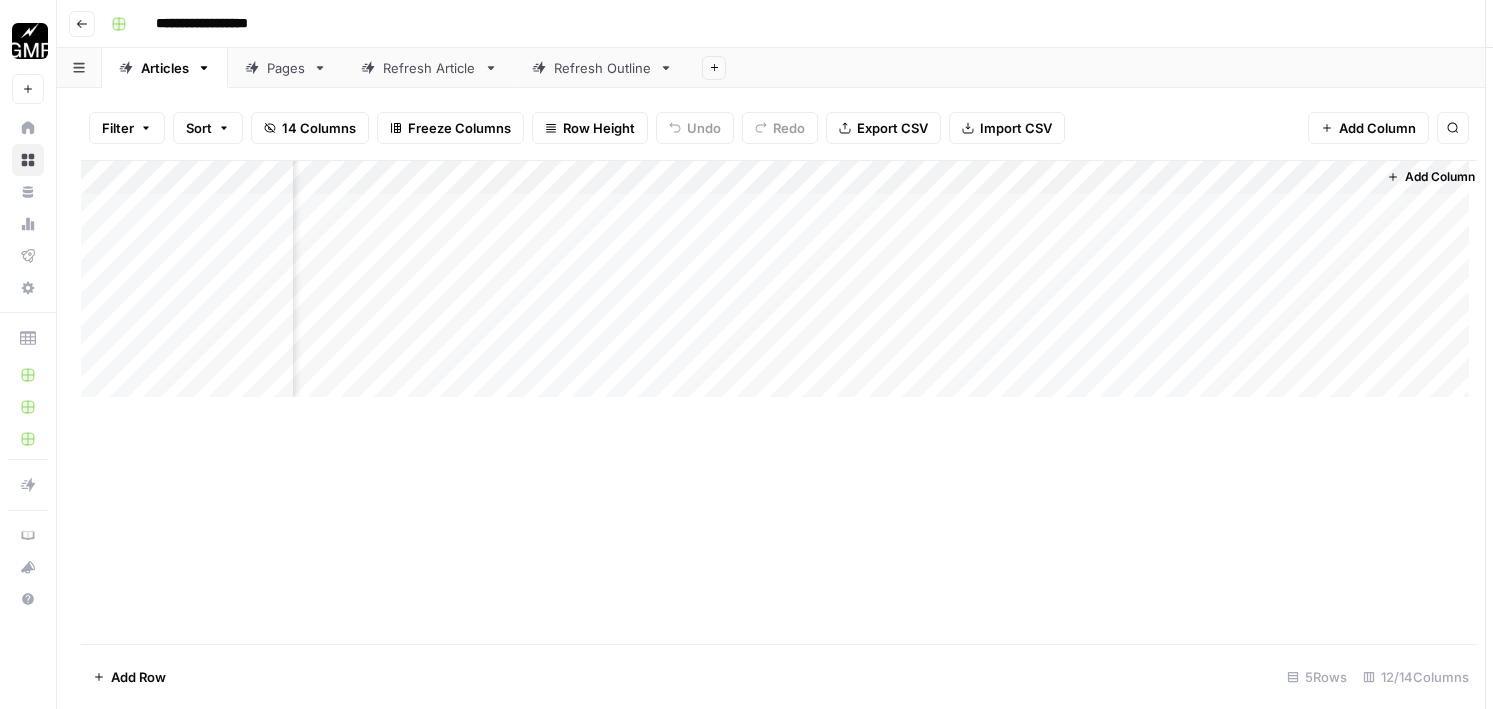 scroll, scrollTop: 0, scrollLeft: 900, axis: horizontal 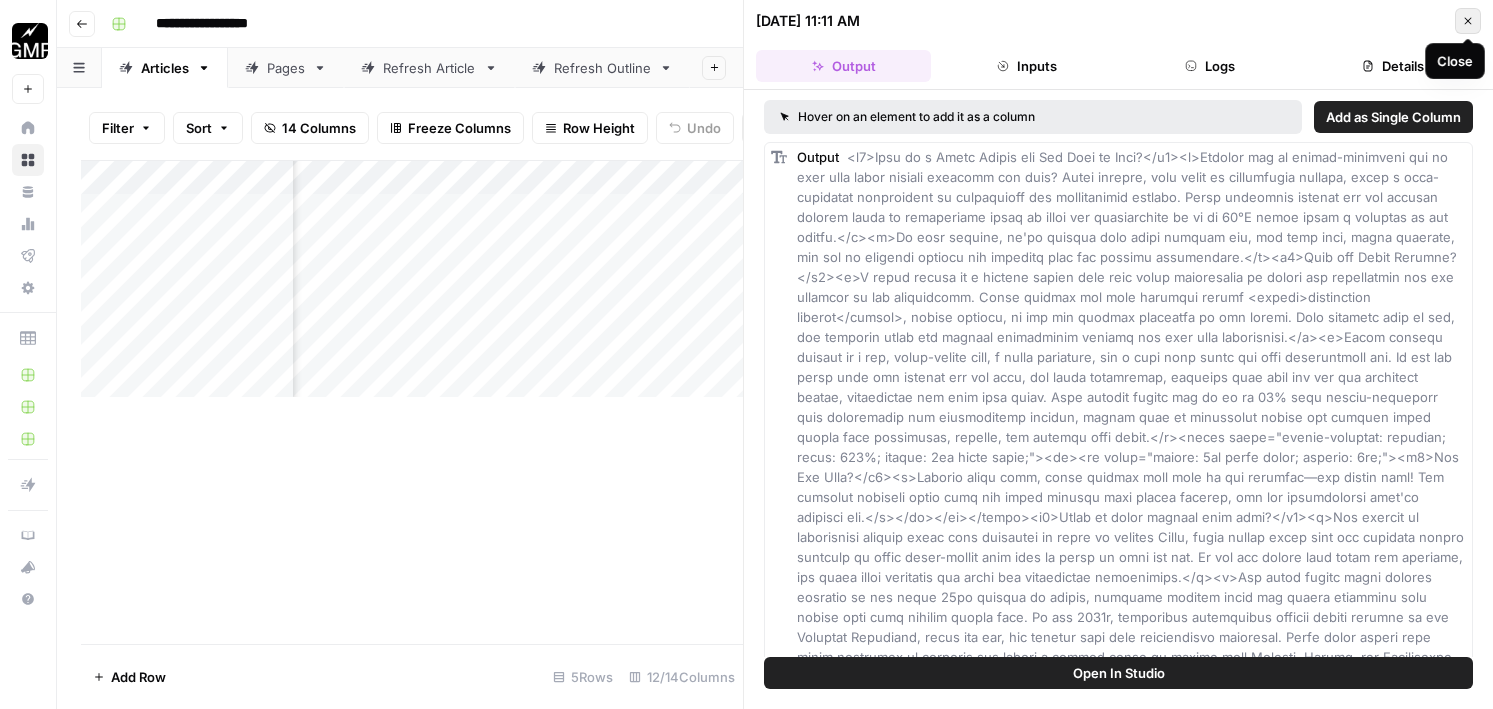 click on "Close" at bounding box center (1468, 21) 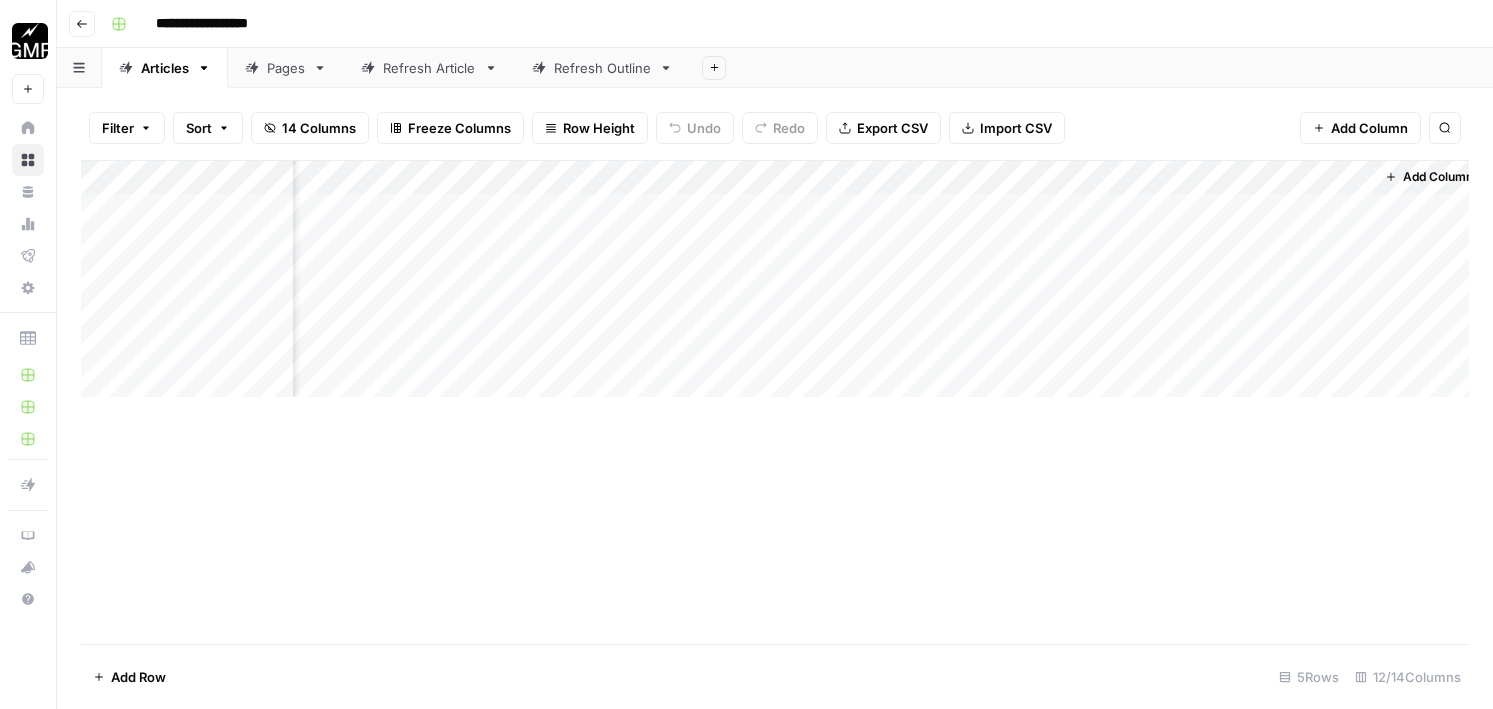 scroll, scrollTop: 0, scrollLeft: 892, axis: horizontal 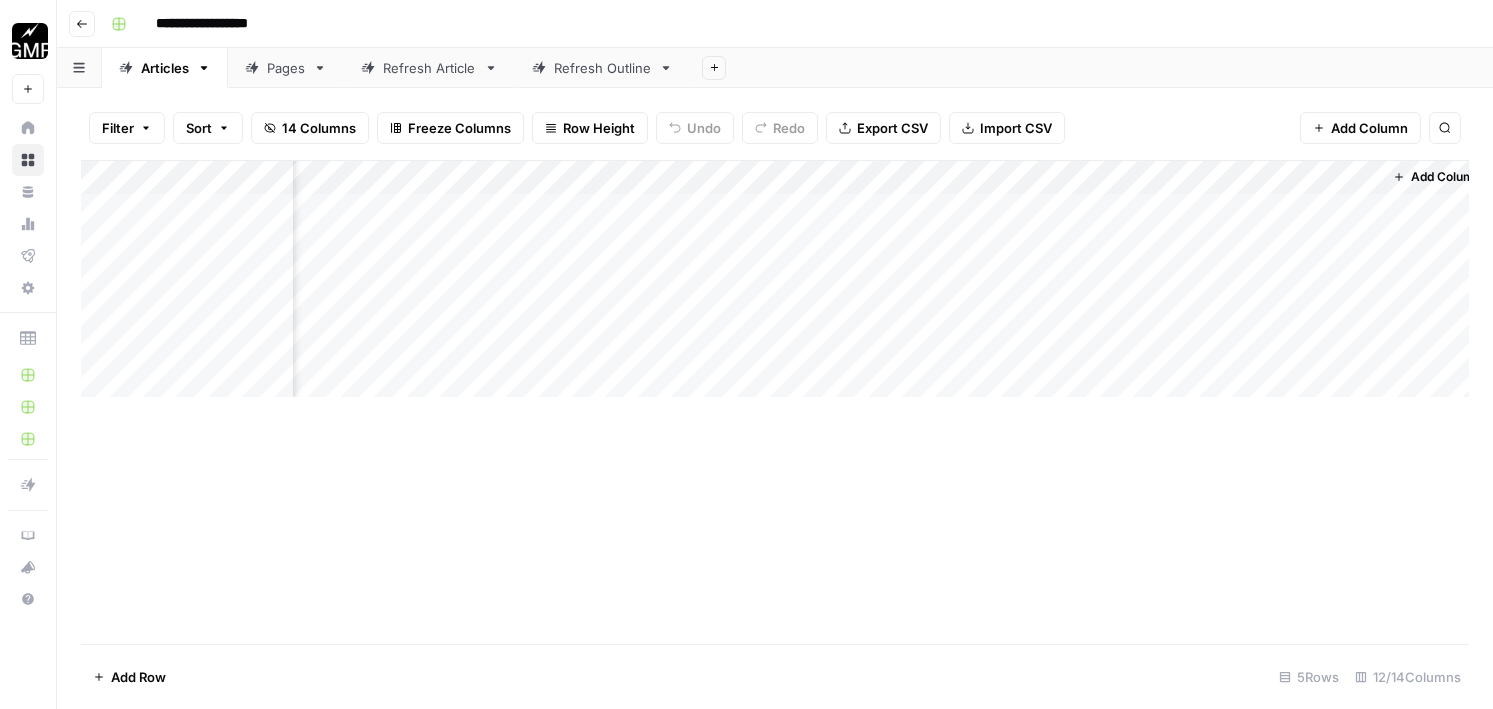 click on "Add Column" at bounding box center [775, 279] 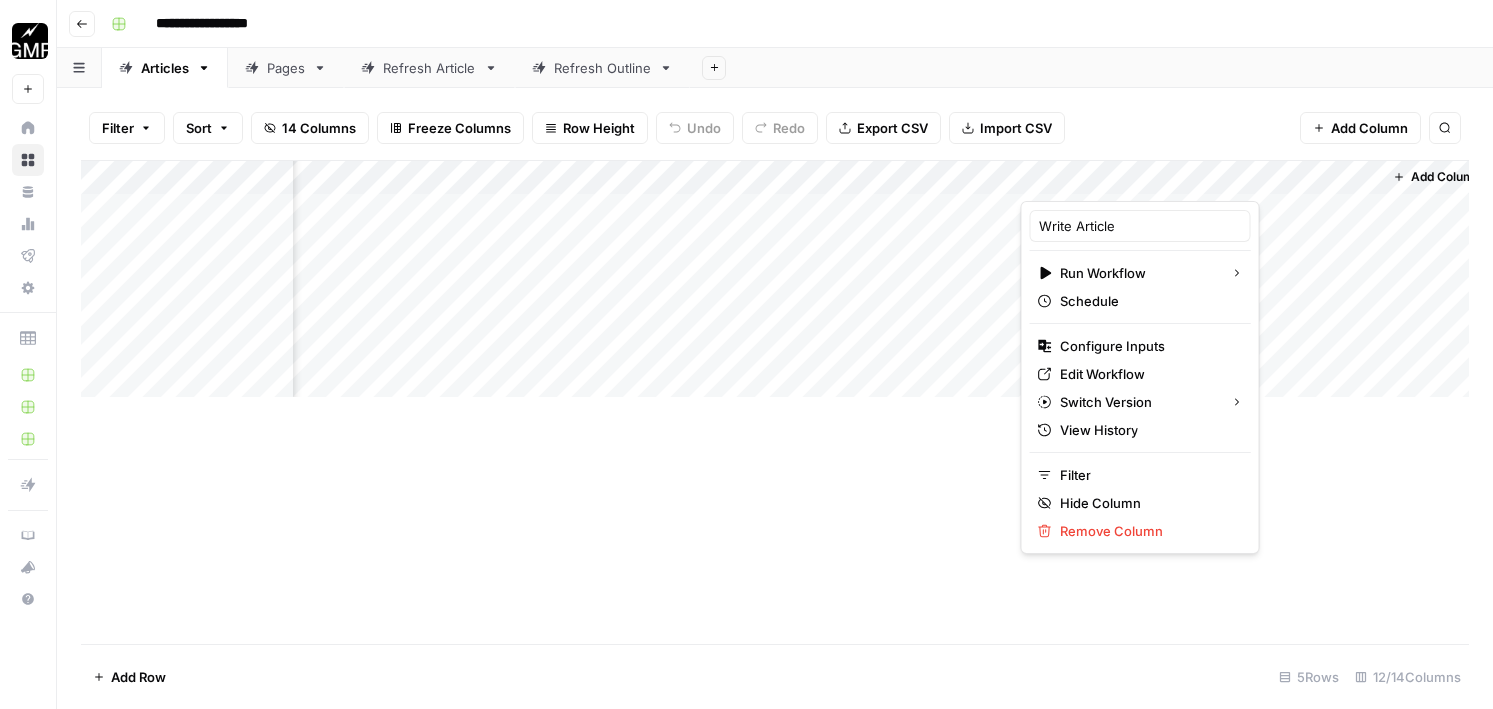 click on "Filter Sort 14 Columns Freeze Columns Row Height Undo Redo Export CSV Import CSV Add Column Search" at bounding box center (775, 128) 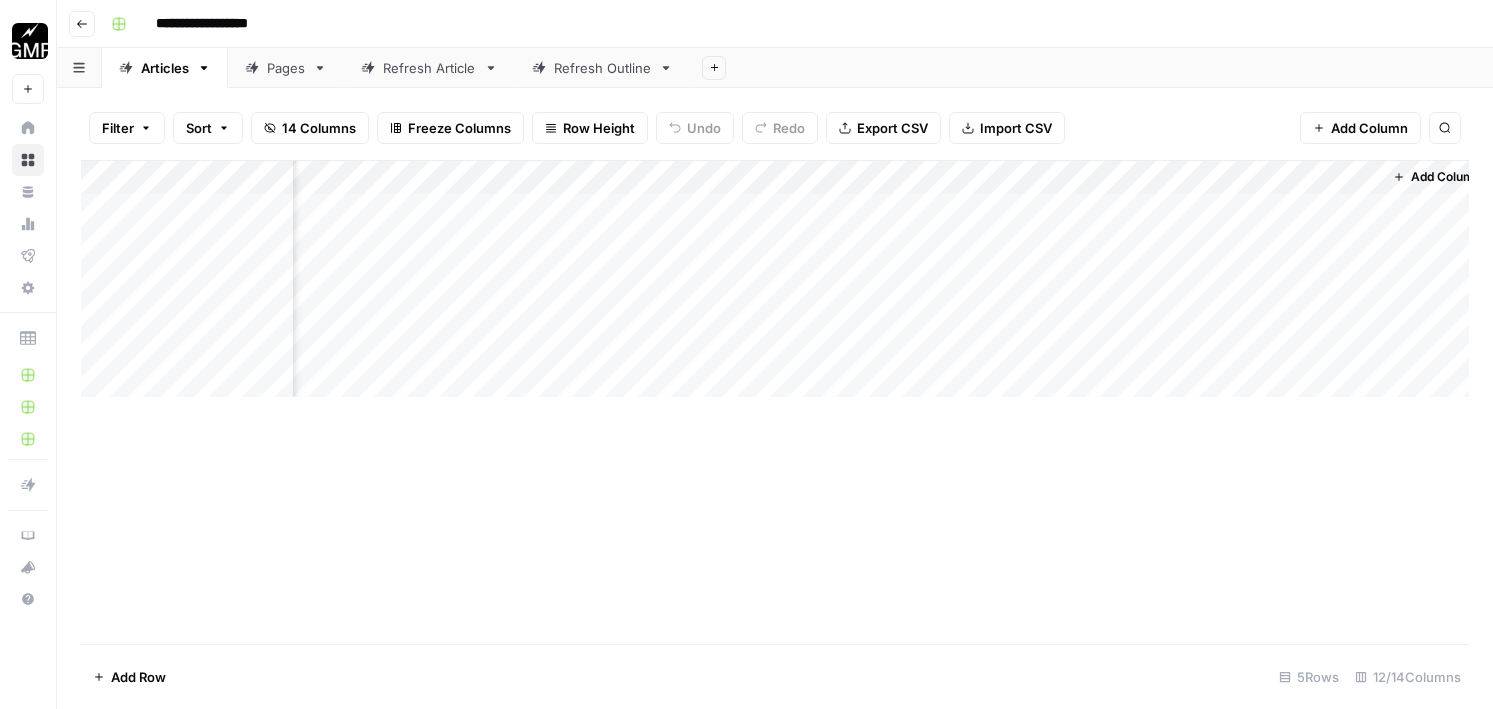 click on "Add Column" at bounding box center [775, 279] 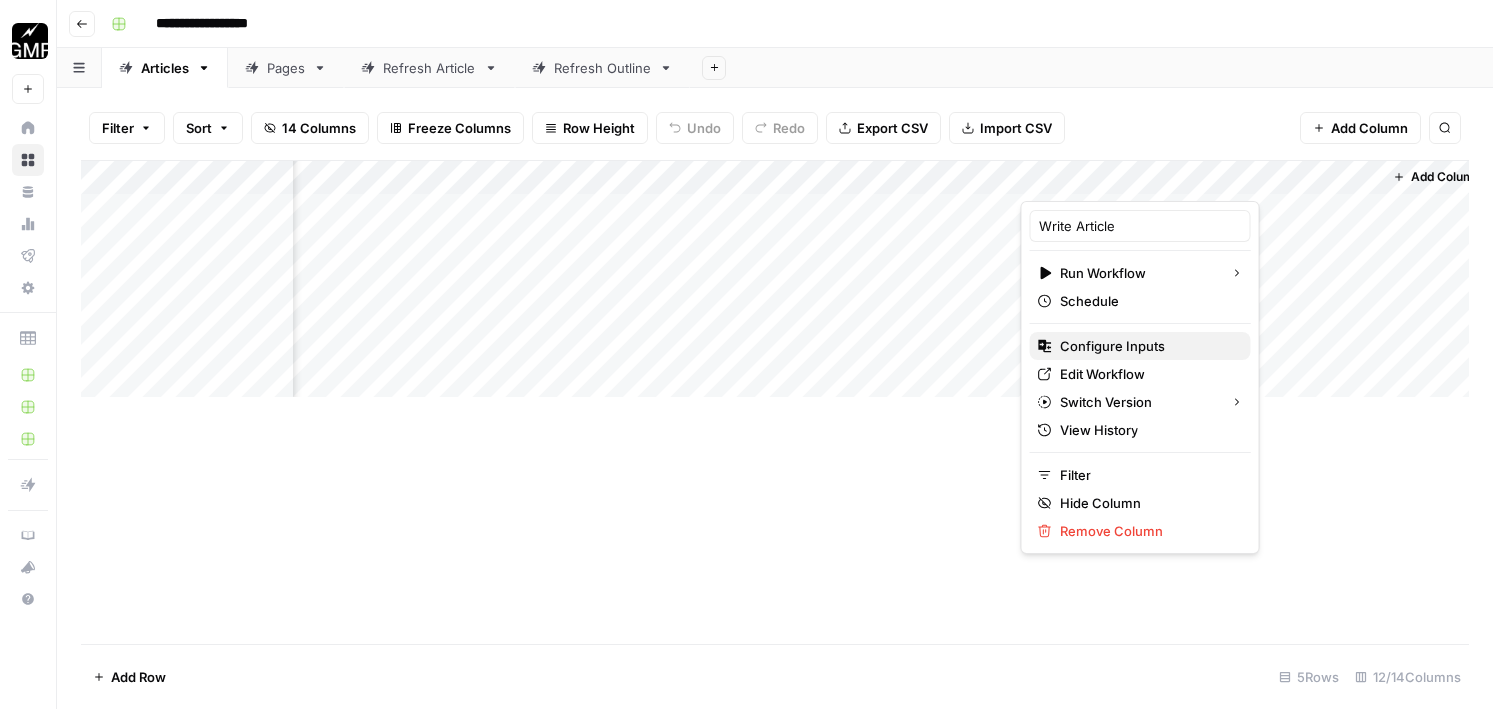 click on "Configure Inputs" at bounding box center [1112, 346] 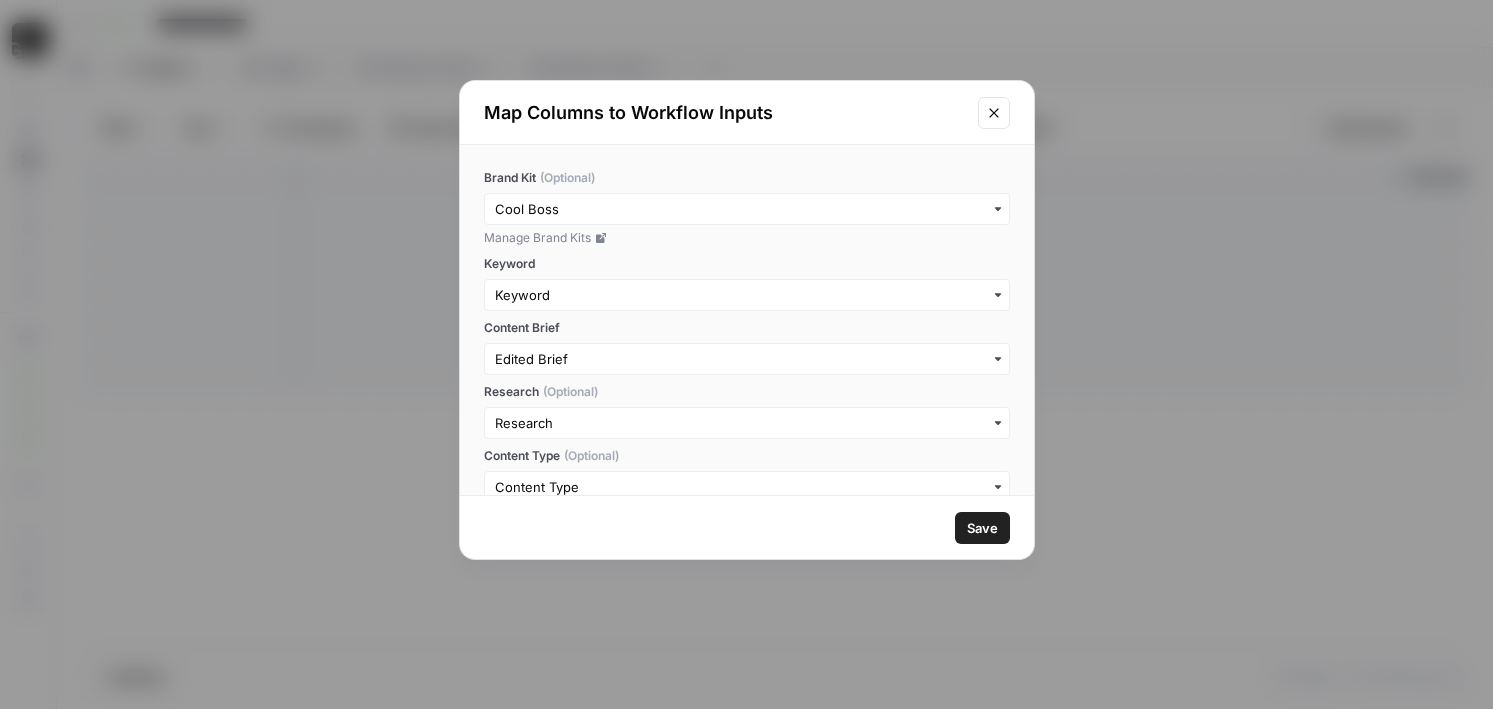scroll, scrollTop: 160, scrollLeft: 0, axis: vertical 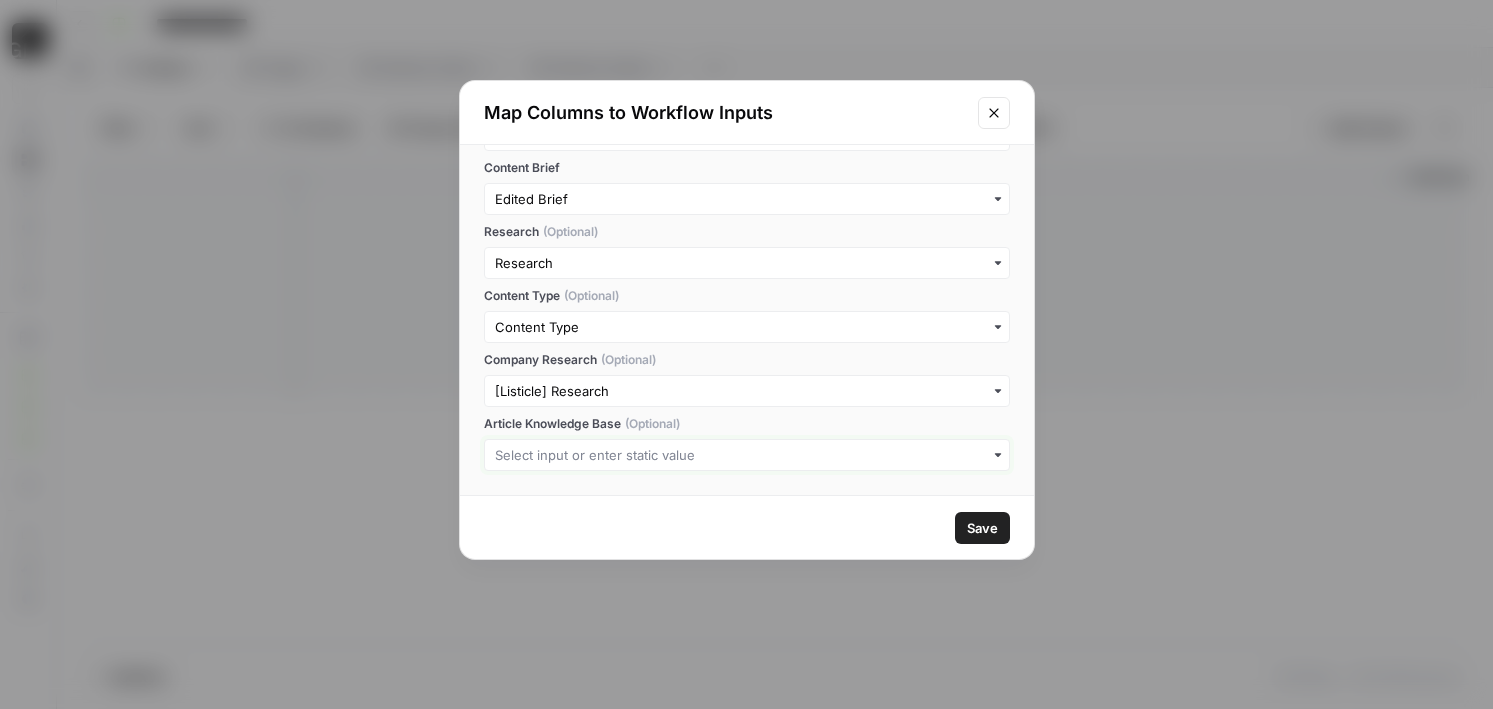 click on "Article Knowledge Base (Optional)" at bounding box center [747, 455] 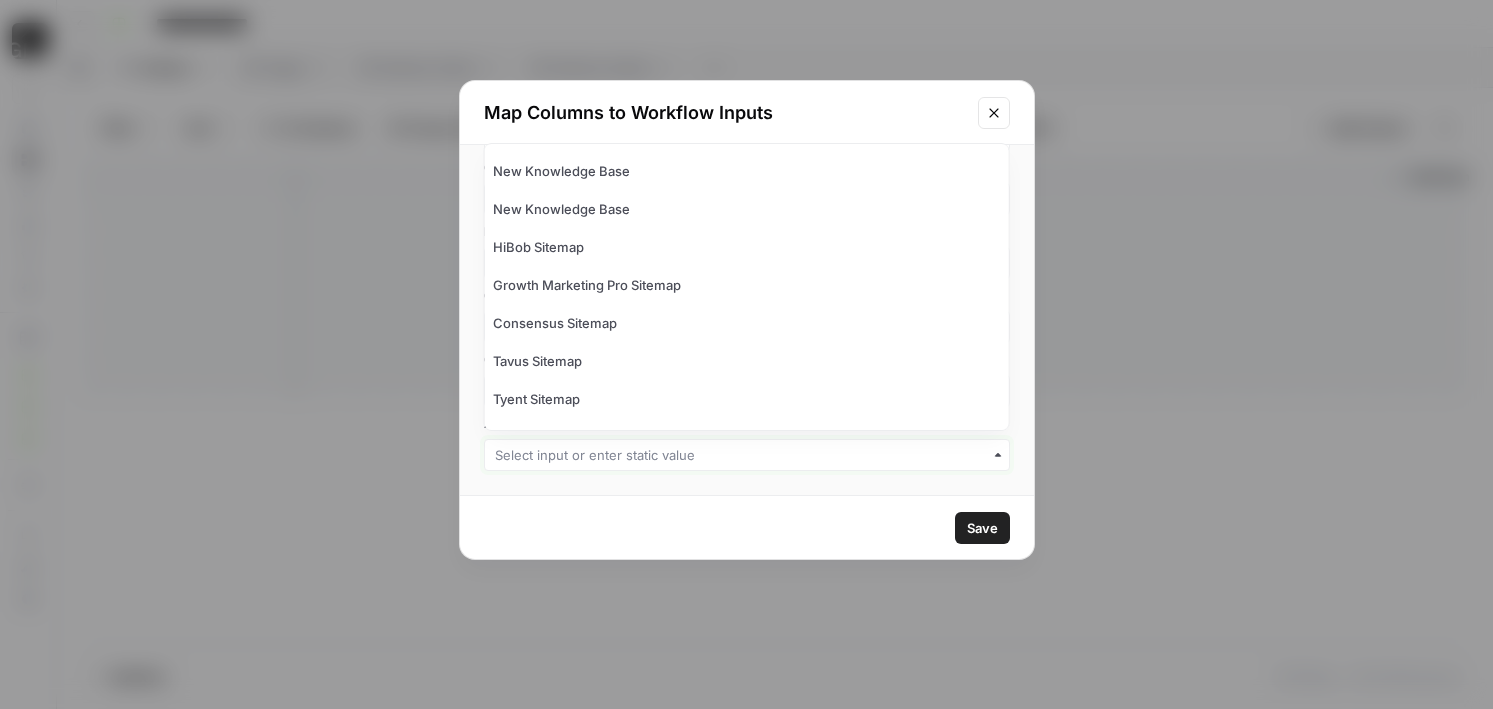 click on "Article Knowledge Base (Optional)" at bounding box center (747, 455) 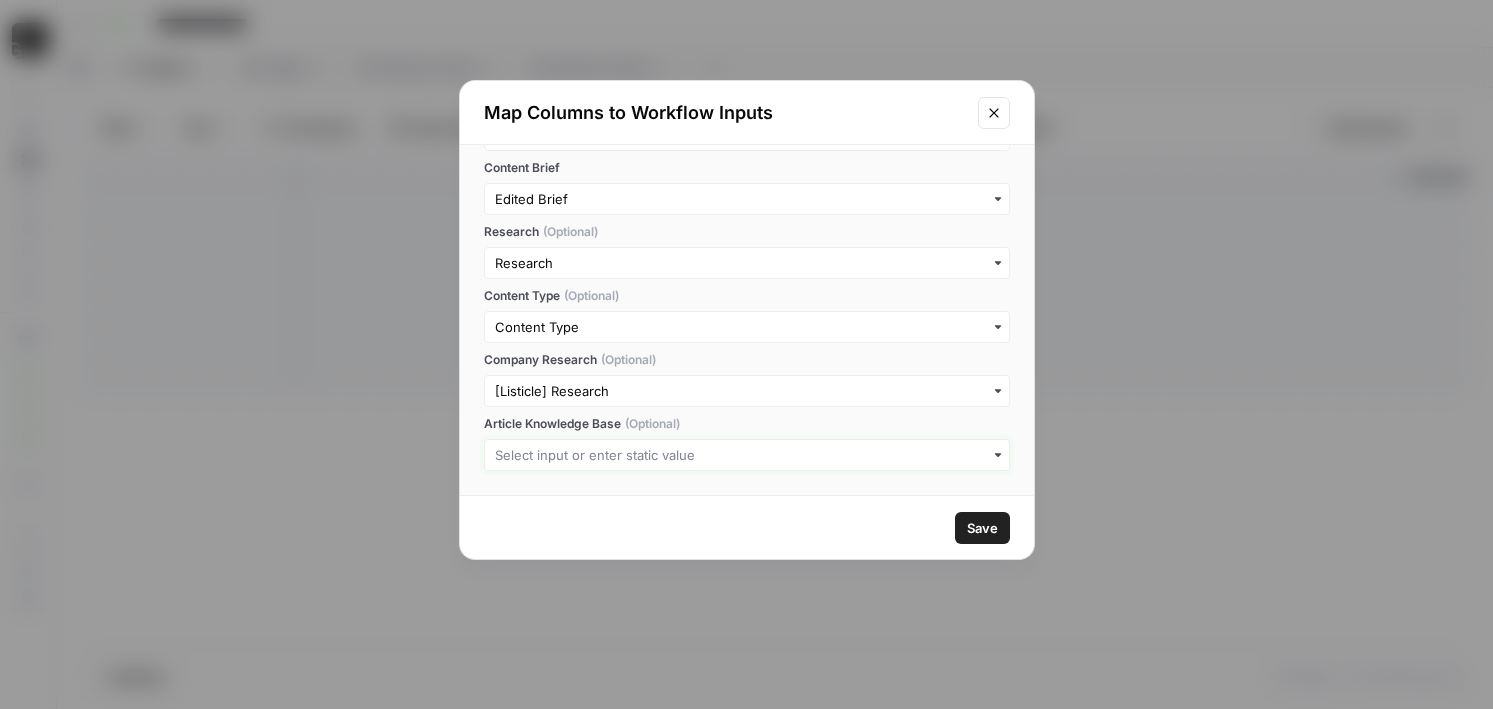 click on "Article Knowledge Base (Optional)" at bounding box center (747, 455) 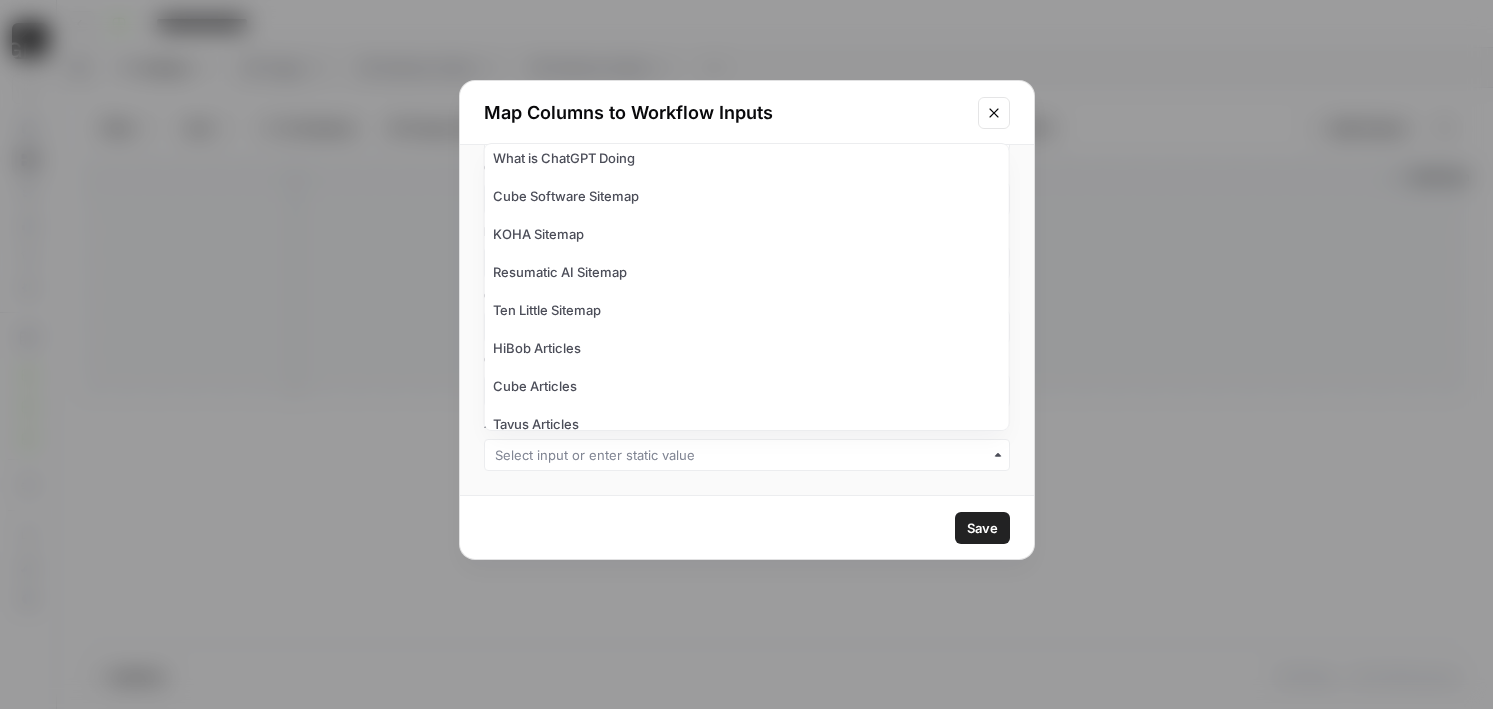 scroll, scrollTop: 680, scrollLeft: 0, axis: vertical 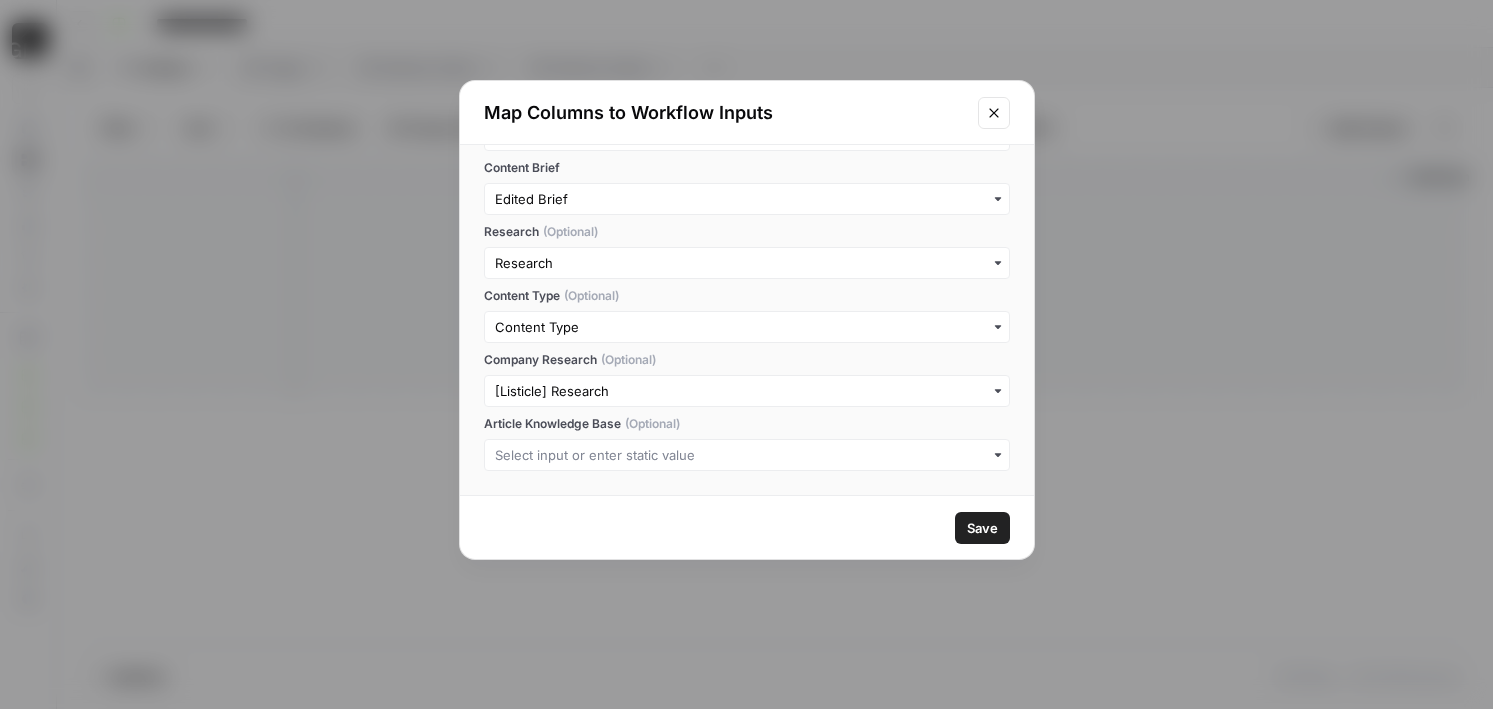 click on "Map Columns to Workflow Inputs" at bounding box center [747, 113] 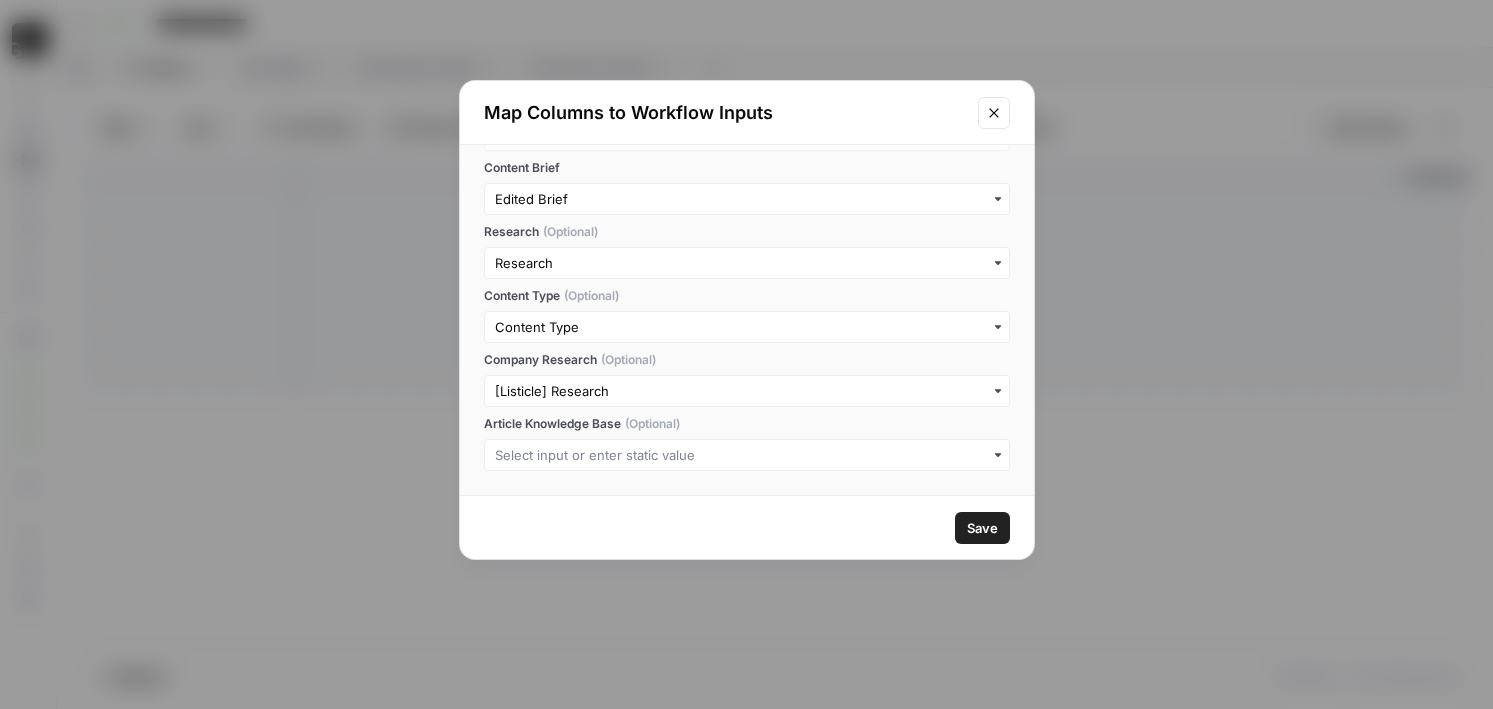 click 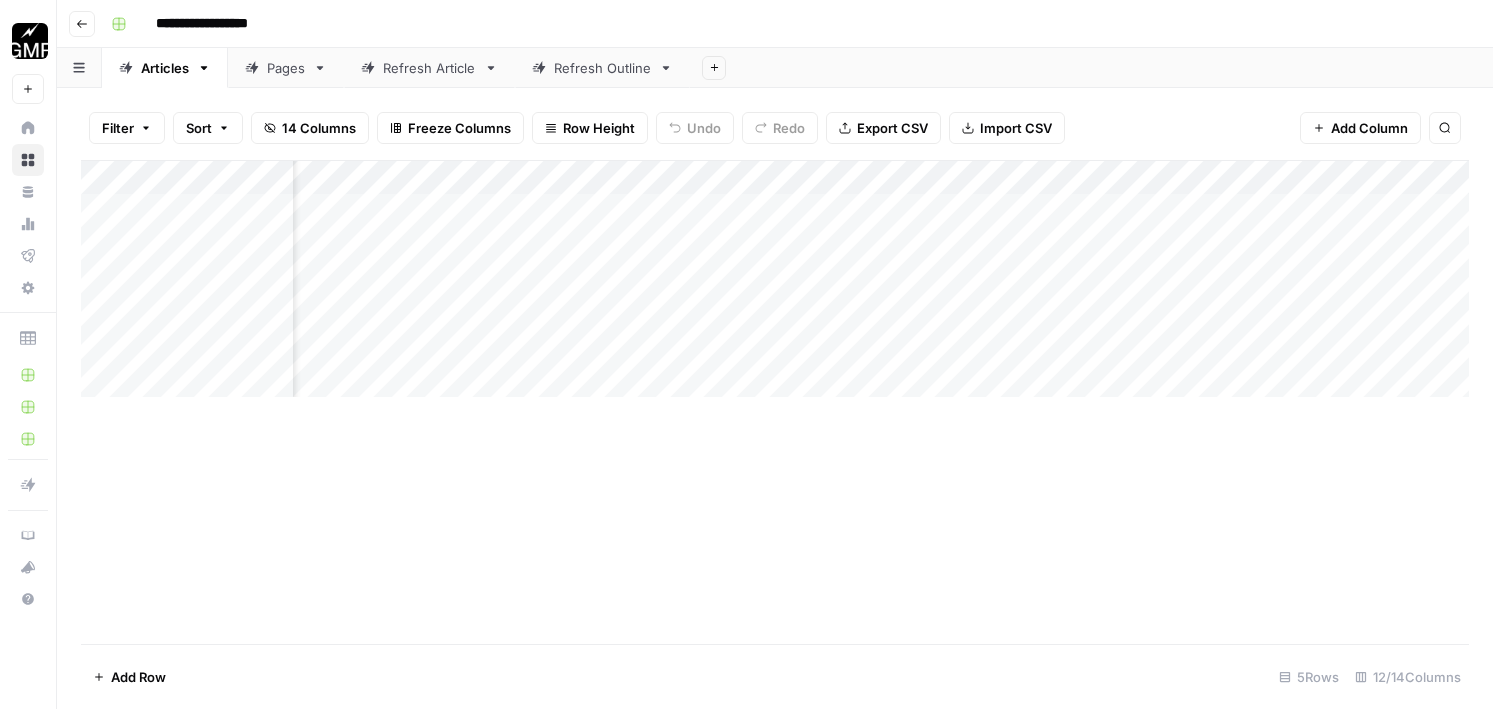 scroll, scrollTop: 0, scrollLeft: 0, axis: both 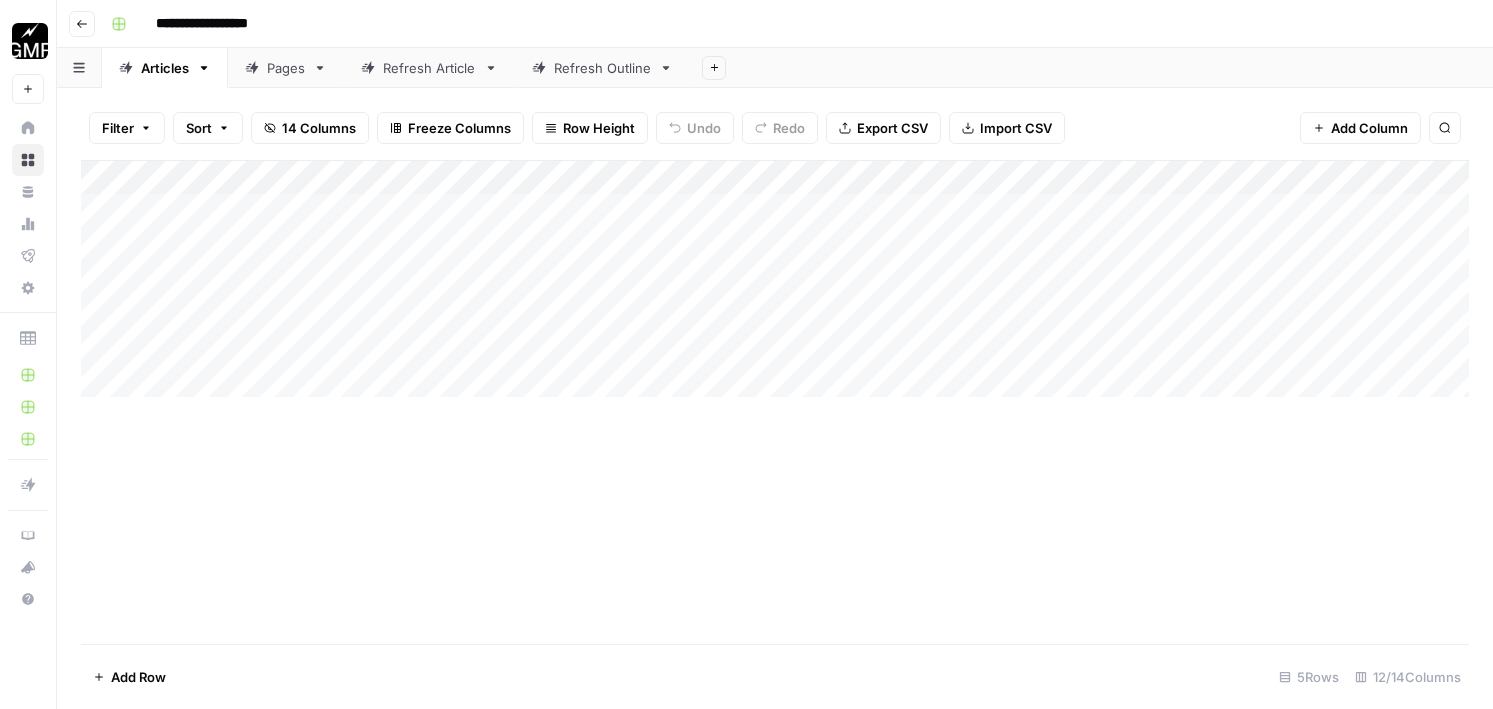 click on "Add Column" at bounding box center [775, 279] 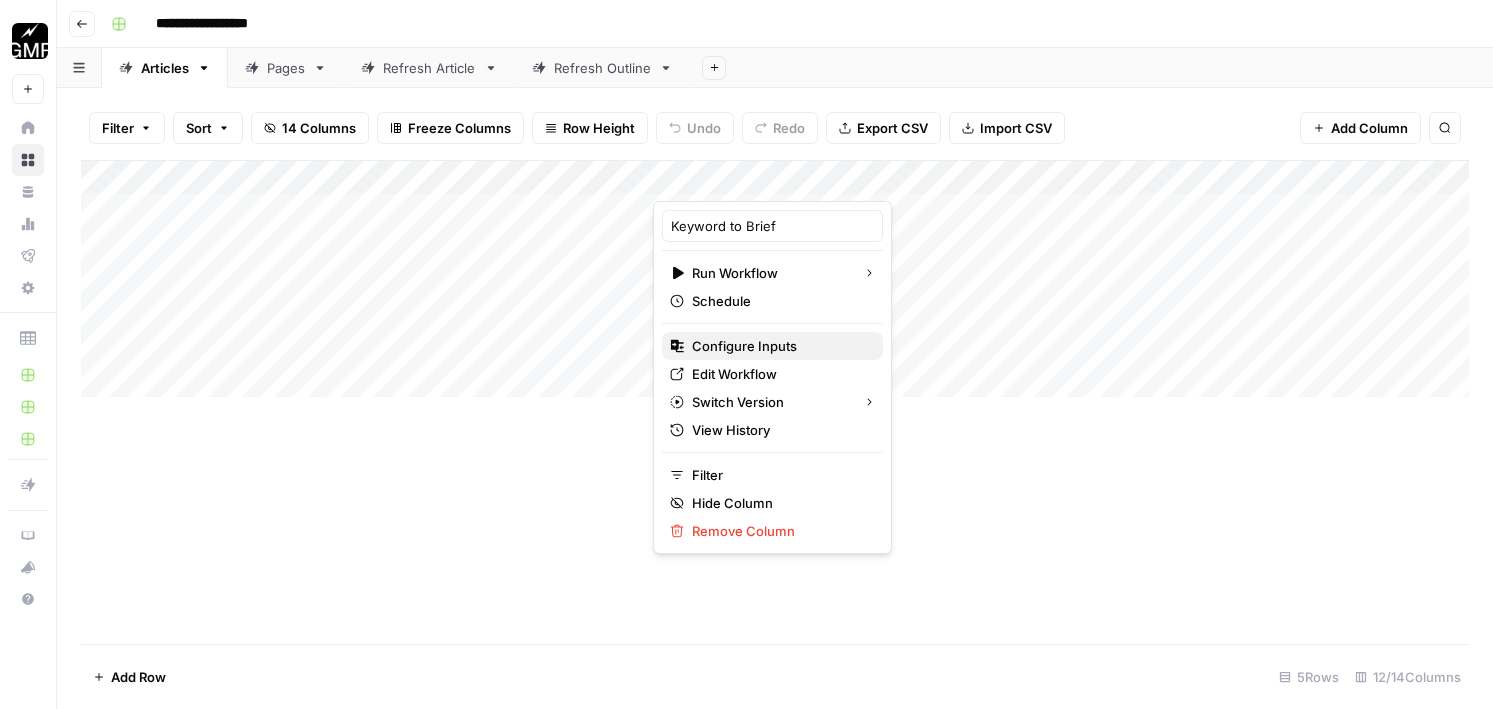 click on "Configure Inputs" at bounding box center [744, 346] 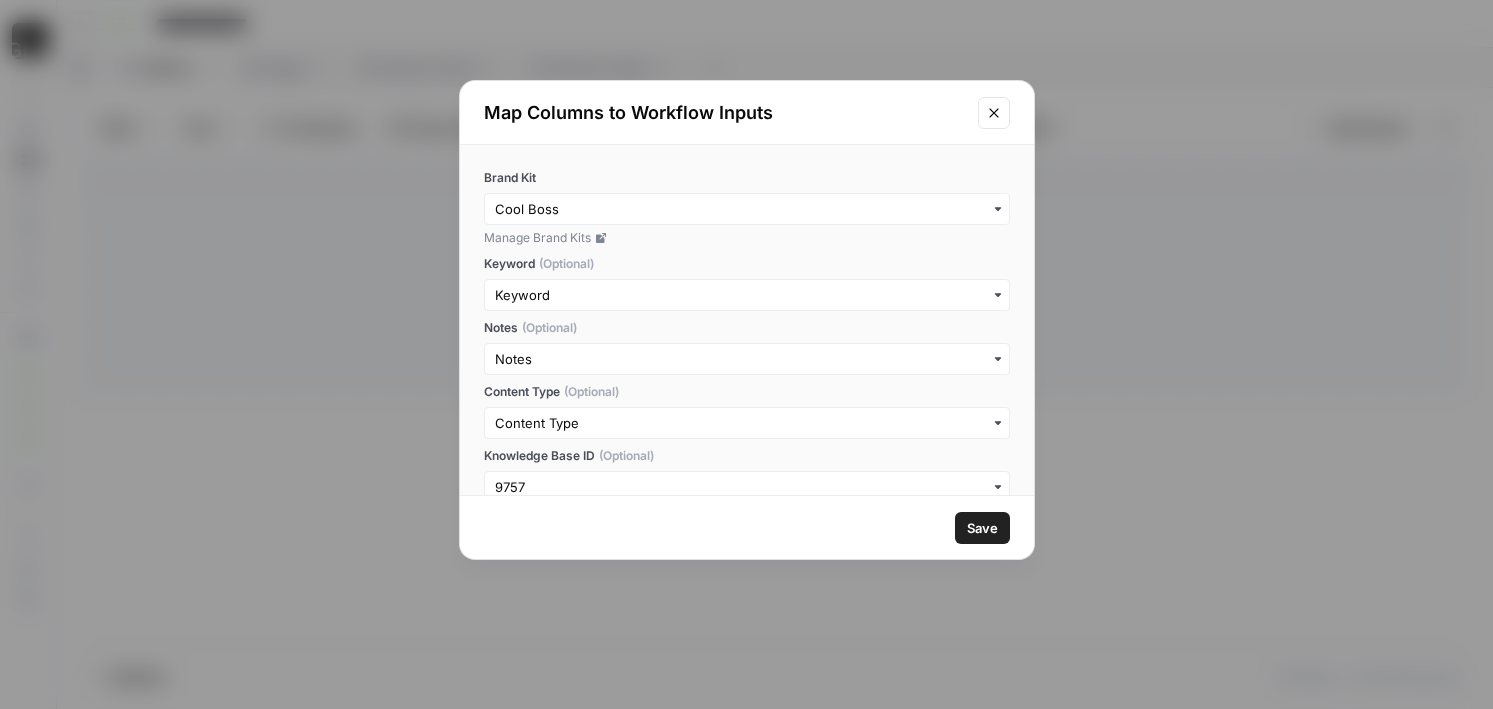 scroll, scrollTop: 32, scrollLeft: 0, axis: vertical 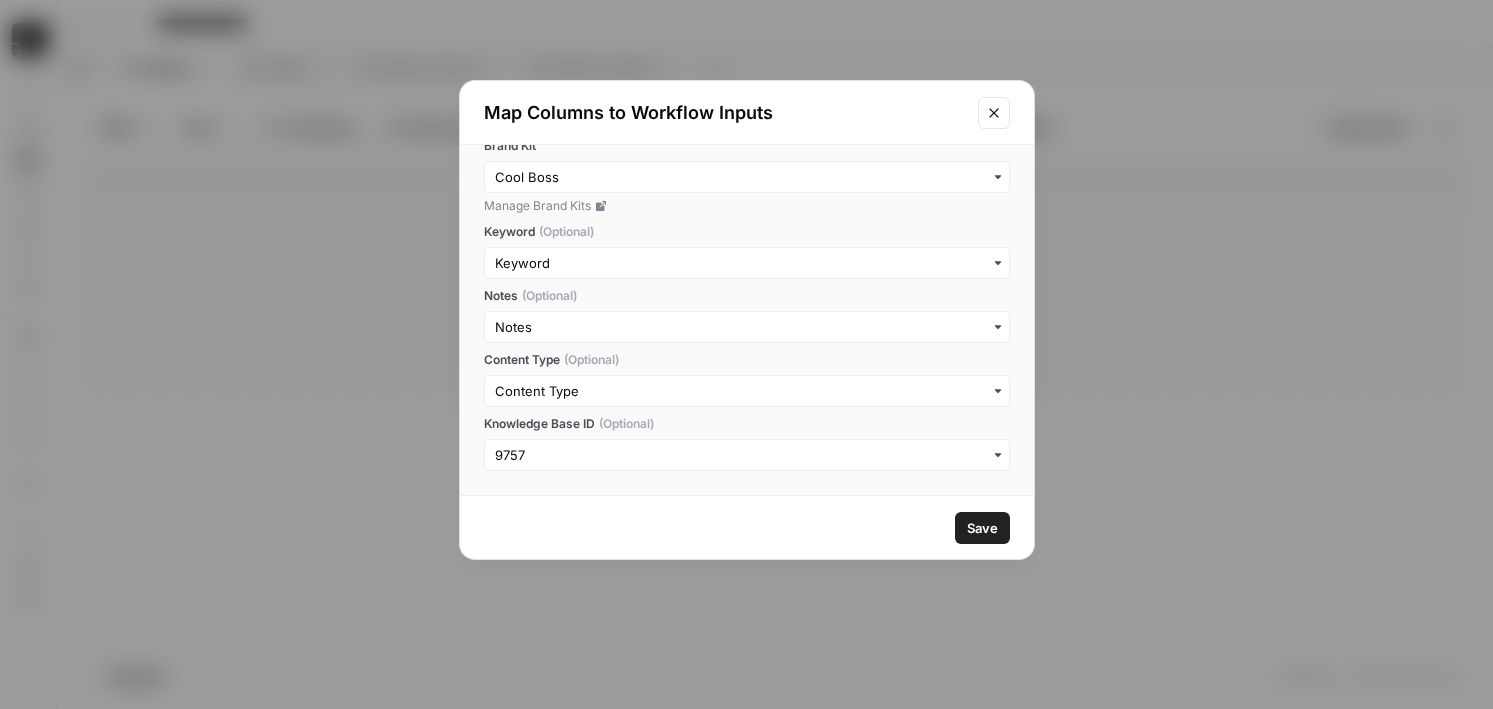 click at bounding box center [747, 455] 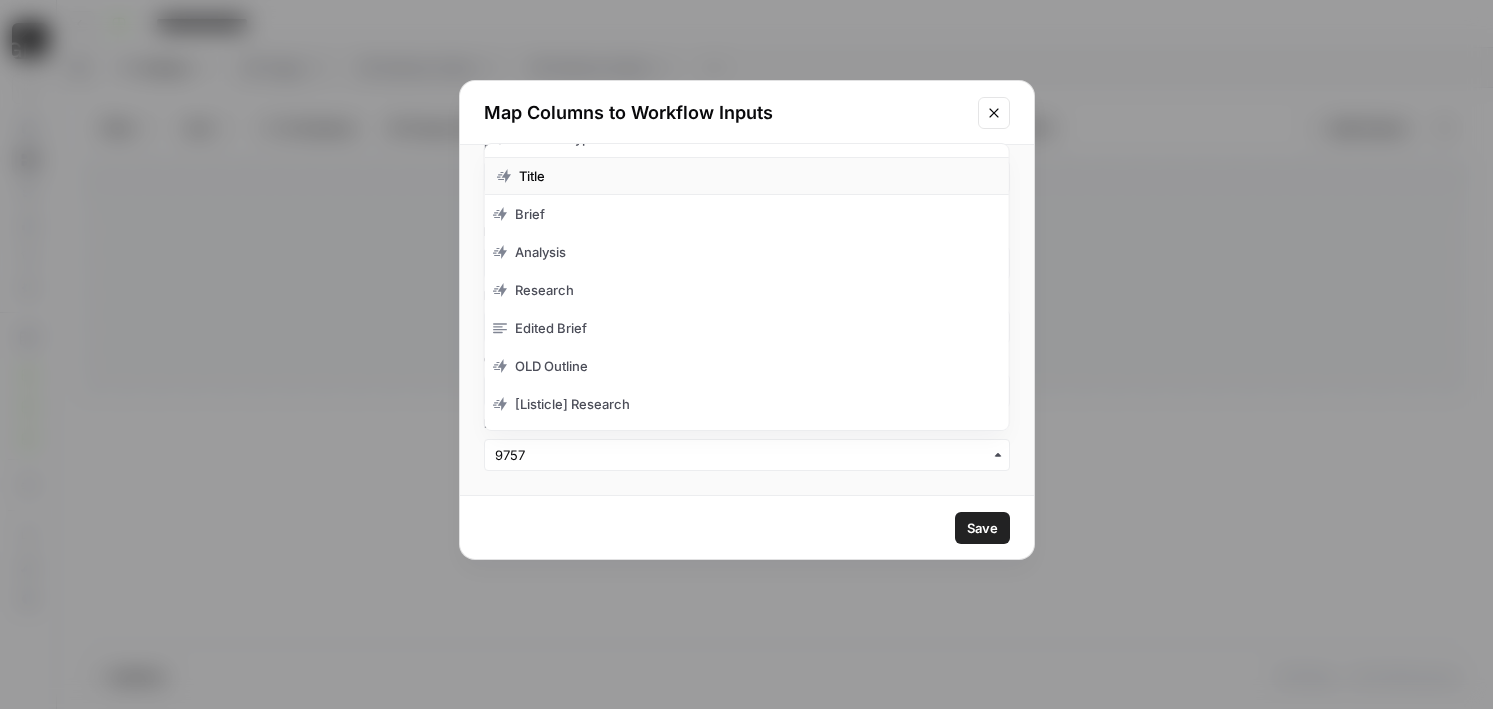 scroll, scrollTop: 237, scrollLeft: 0, axis: vertical 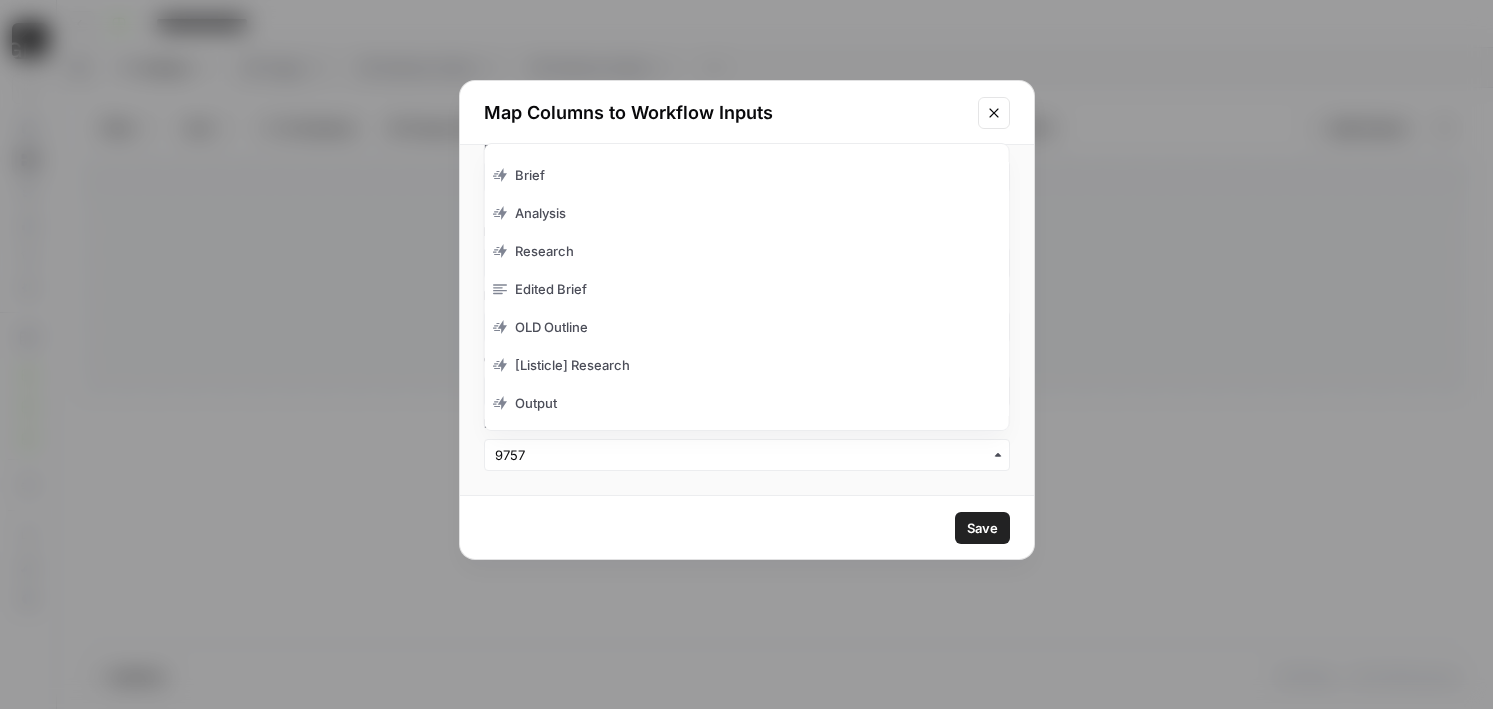 click on "Save" at bounding box center (747, 527) 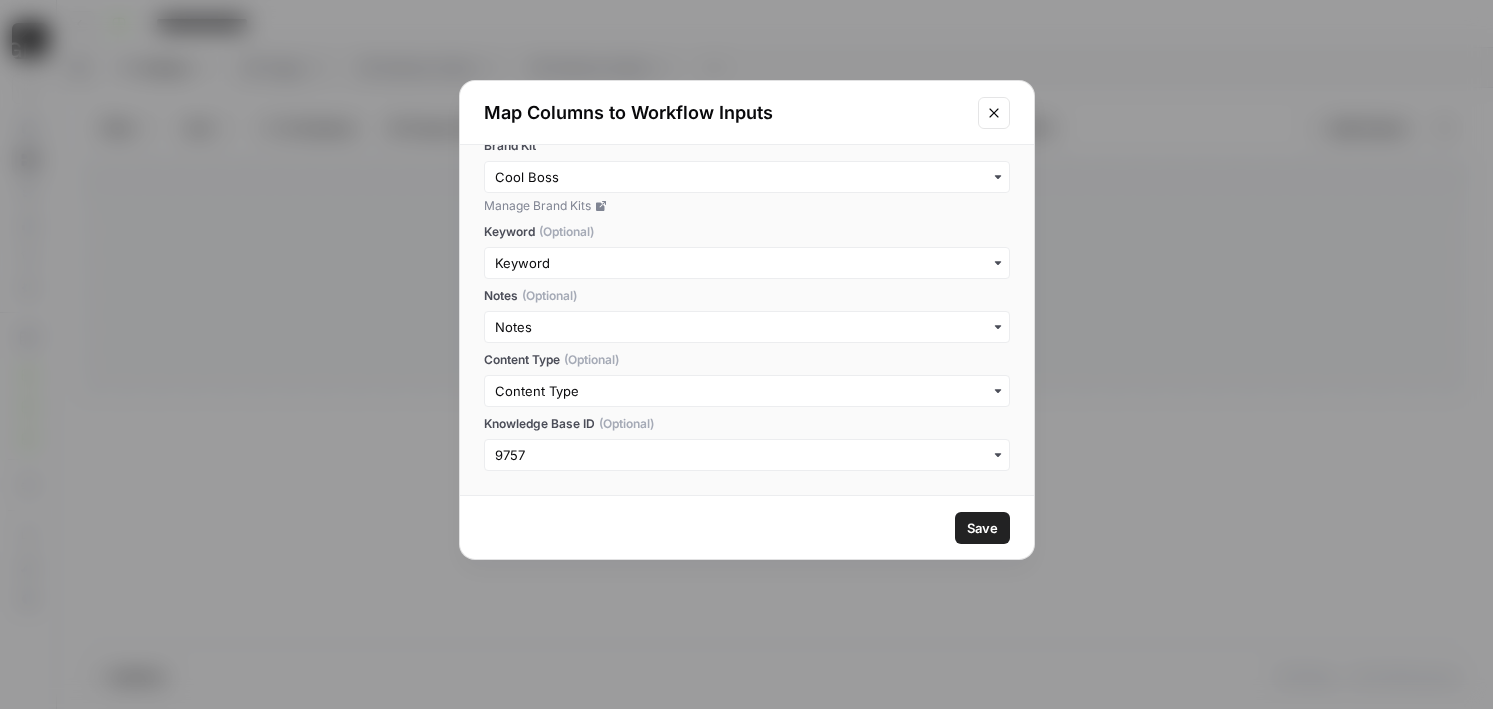 click 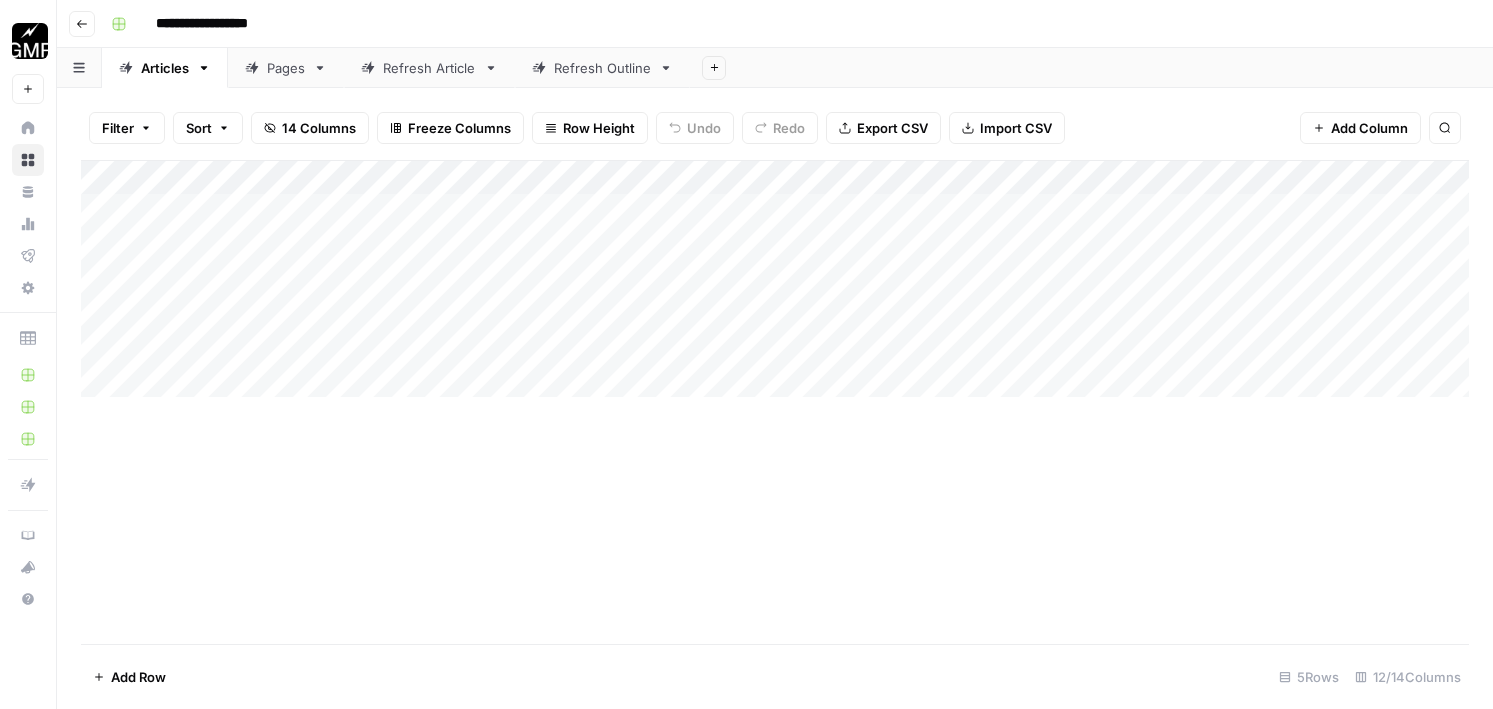 click on "Add Column" at bounding box center (775, 279) 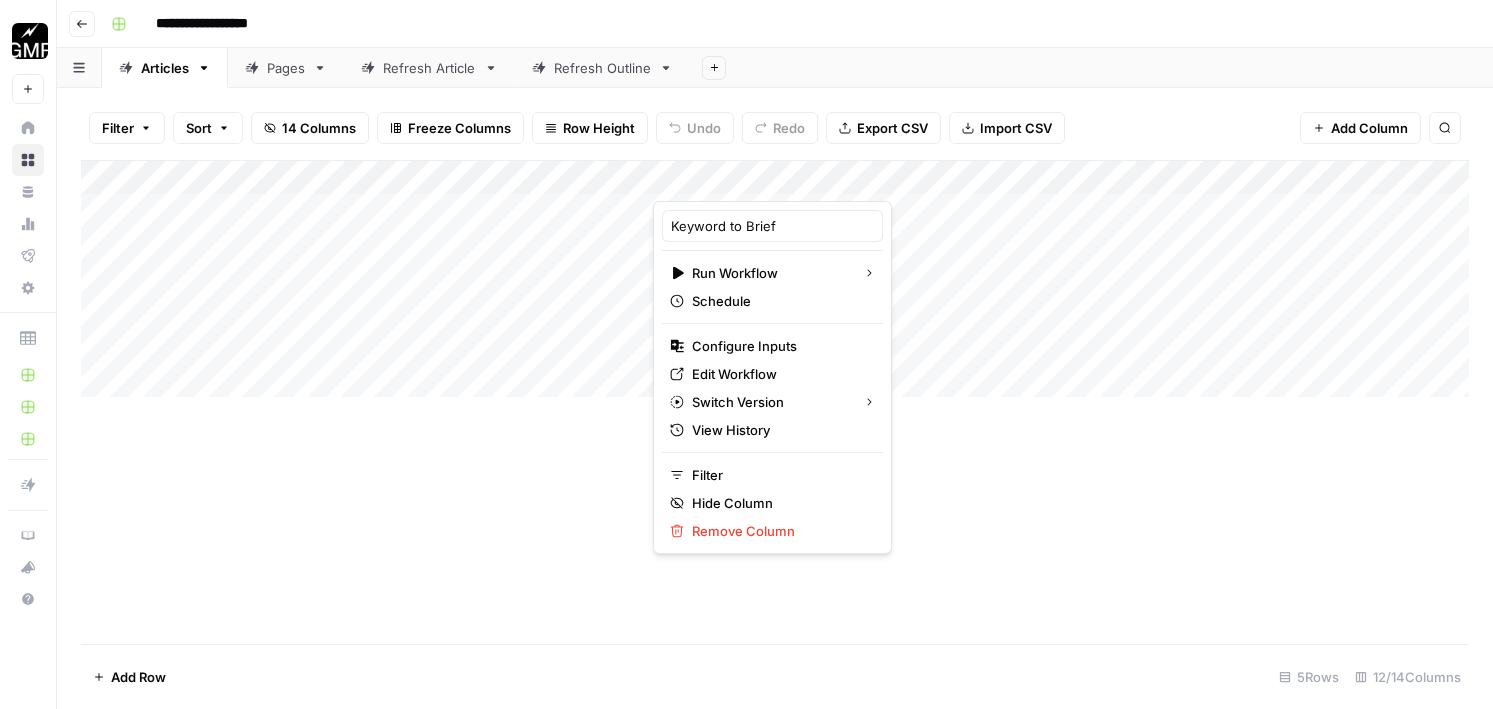 click on "Add Column" at bounding box center [775, 279] 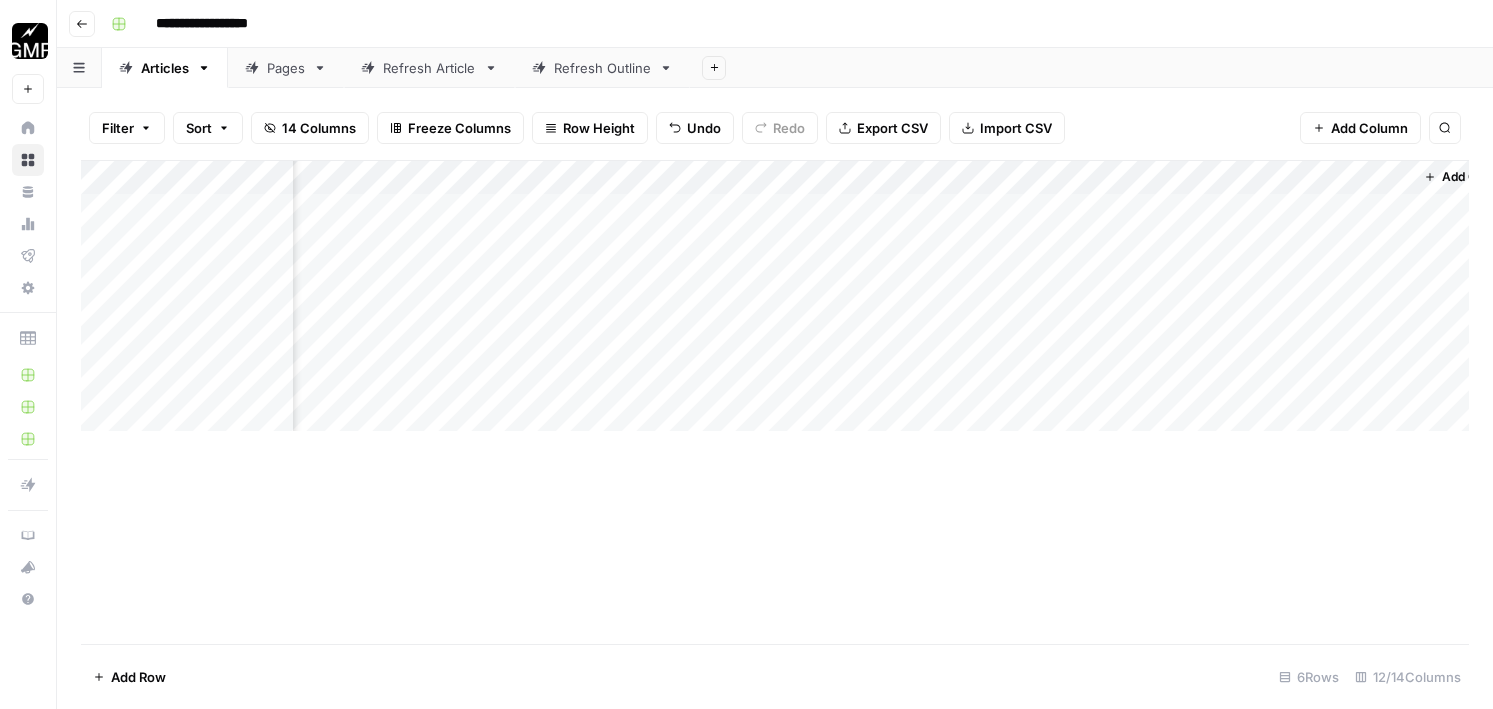 scroll, scrollTop: 0, scrollLeft: 916, axis: horizontal 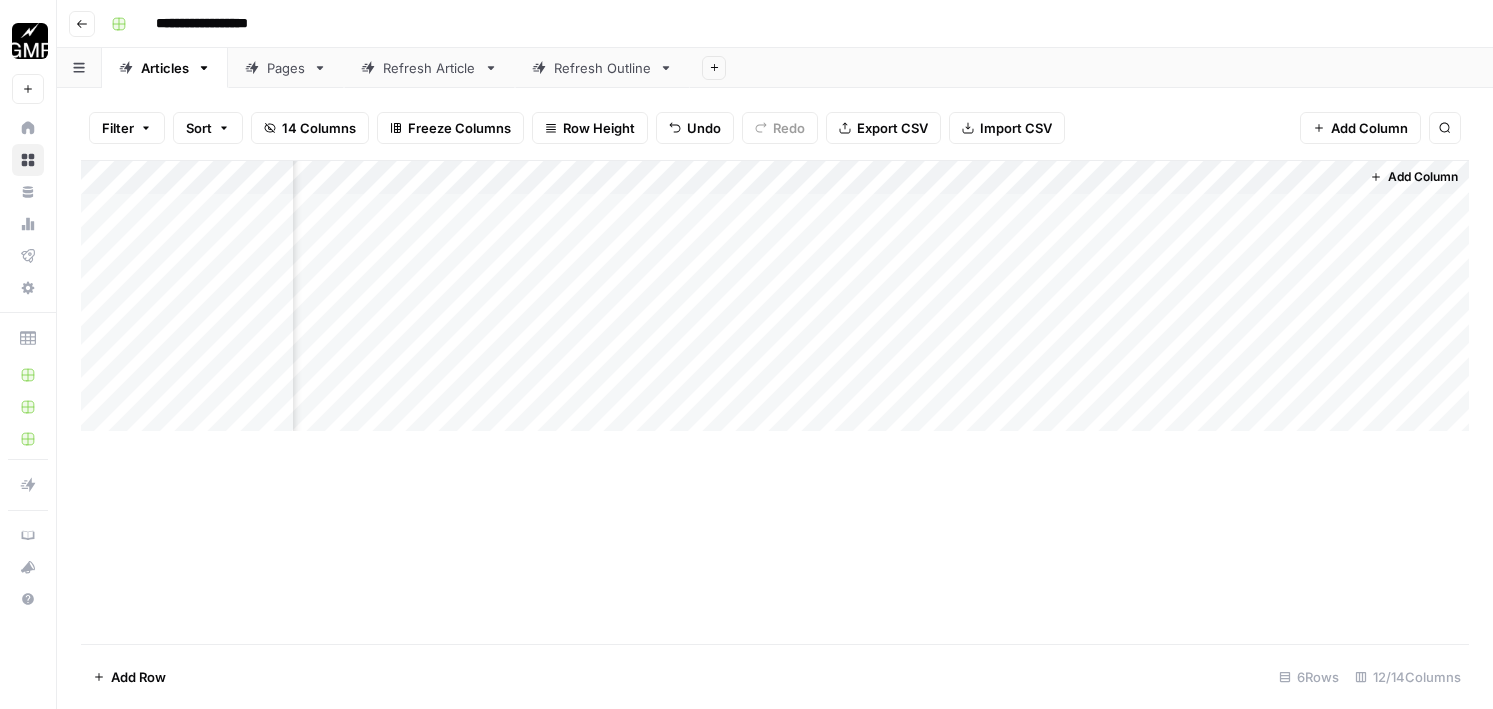 click on "Add Column" at bounding box center (775, 296) 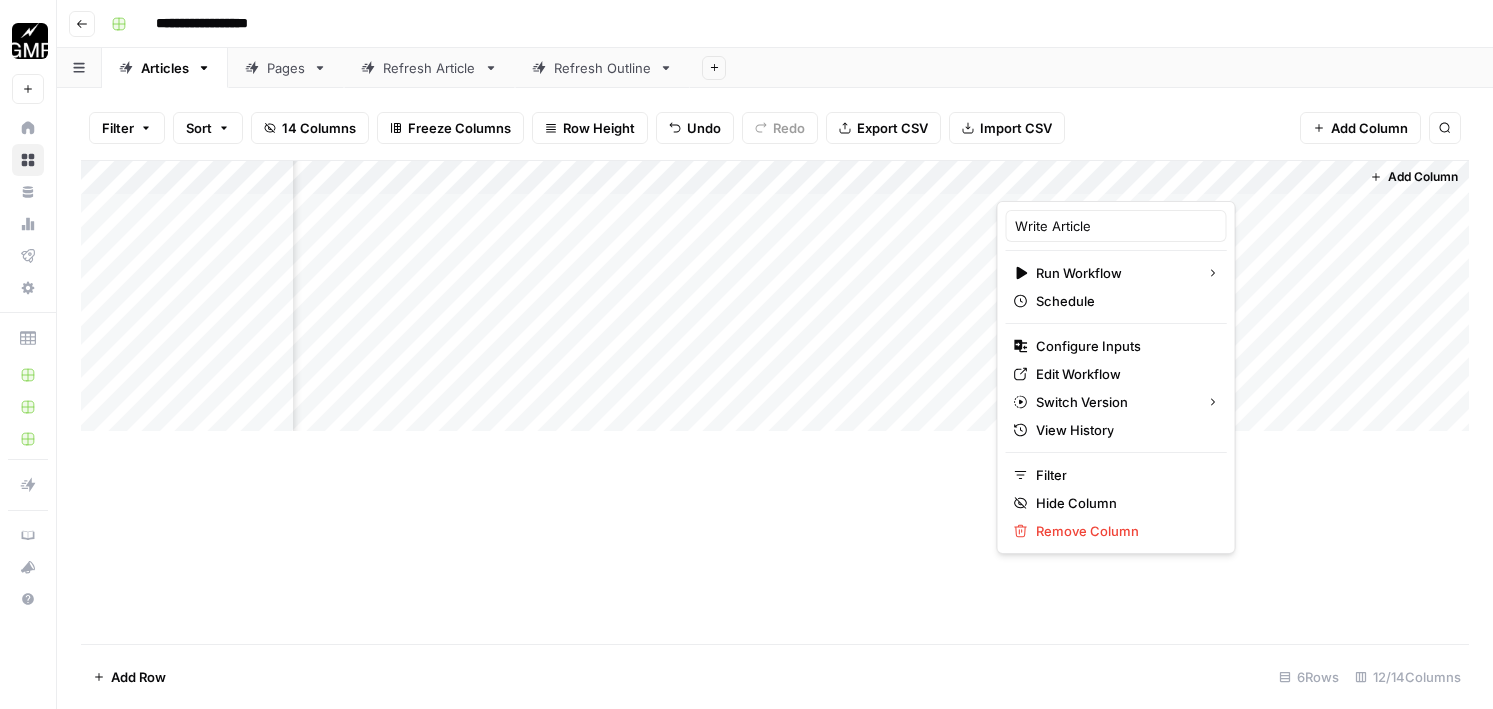 click on "Add Column" at bounding box center [775, 402] 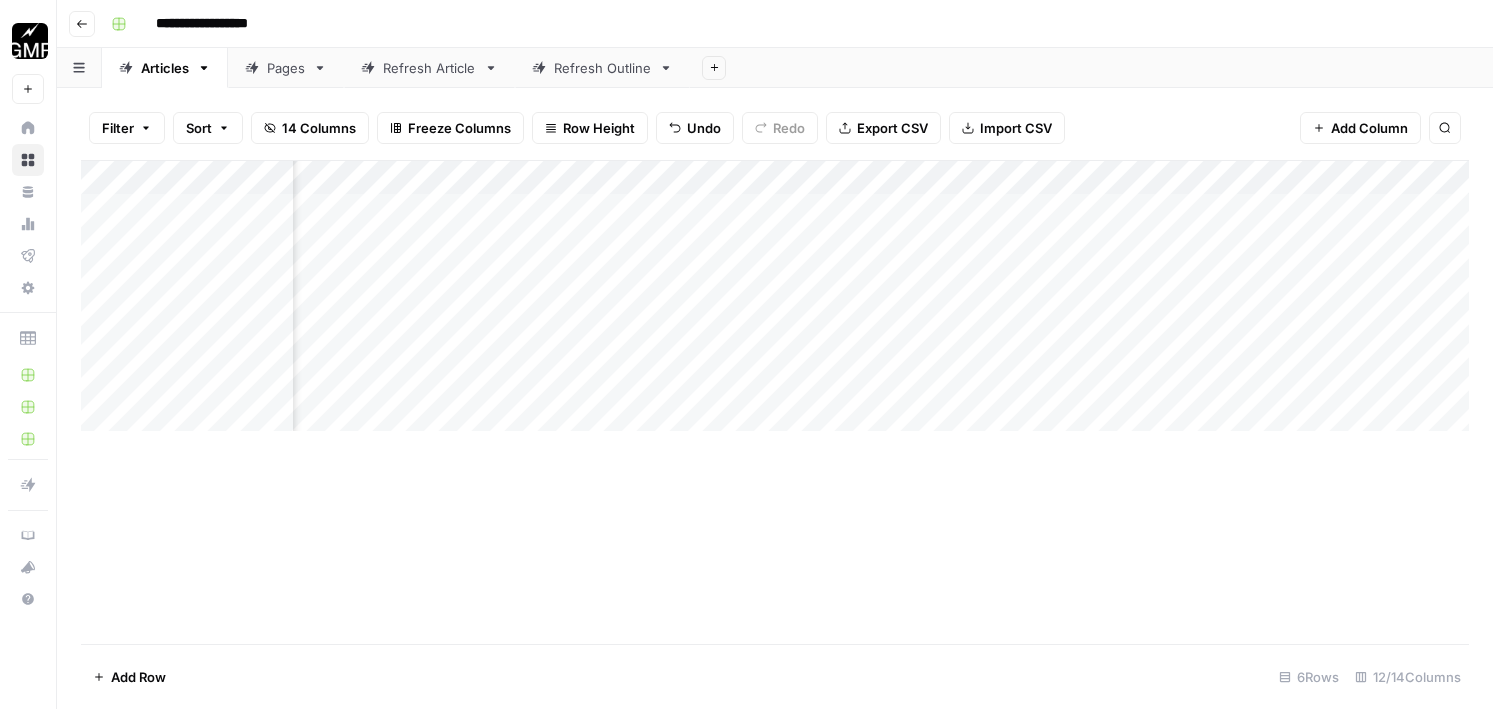 scroll, scrollTop: 0, scrollLeft: 0, axis: both 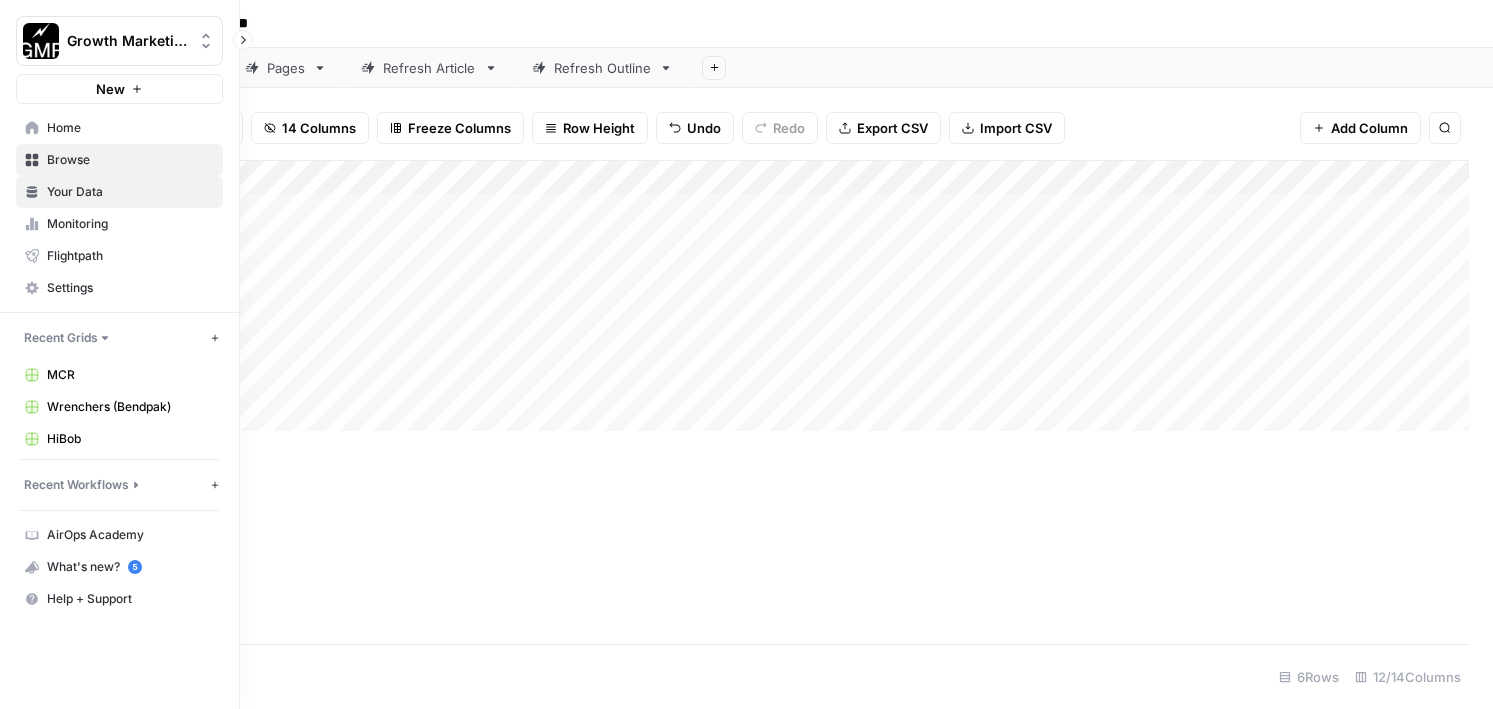 click on "Your Data" at bounding box center (130, 192) 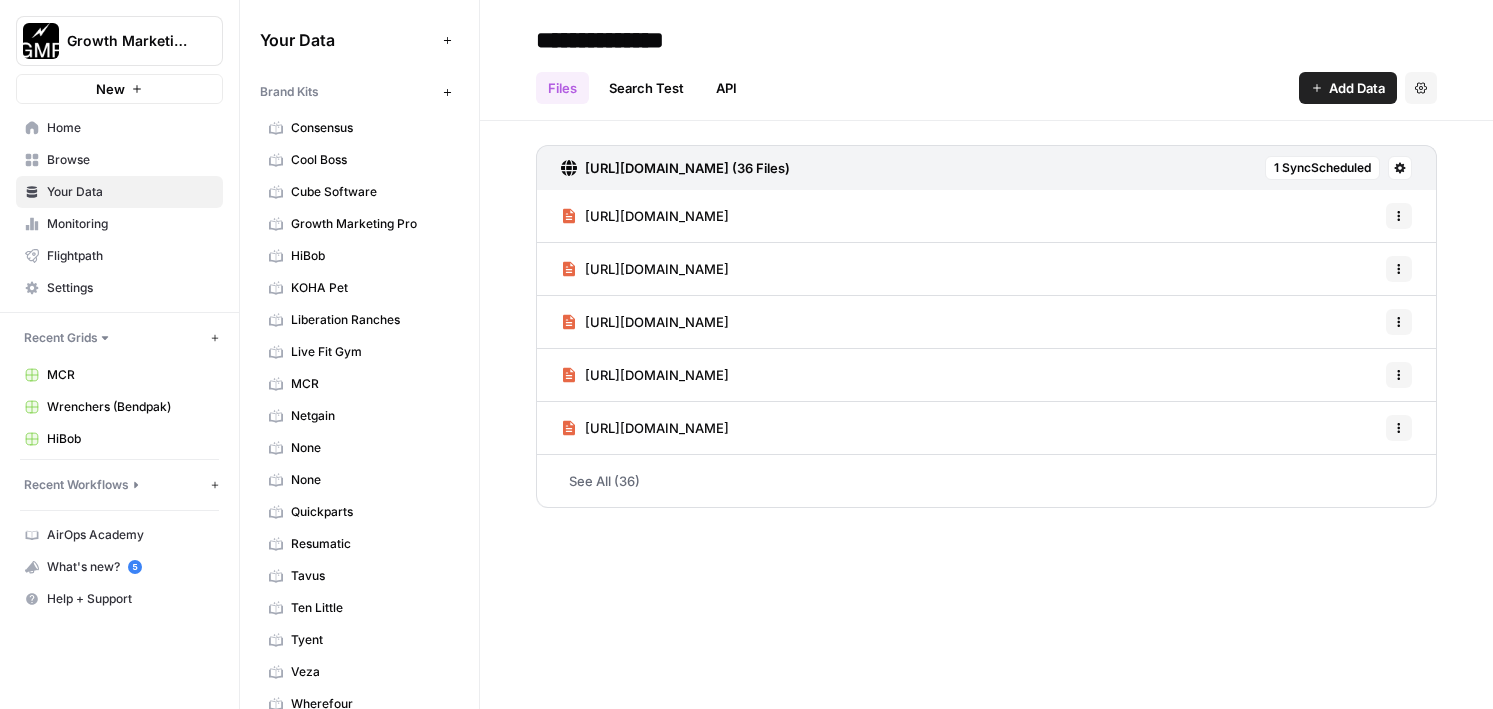 scroll, scrollTop: 891, scrollLeft: 0, axis: vertical 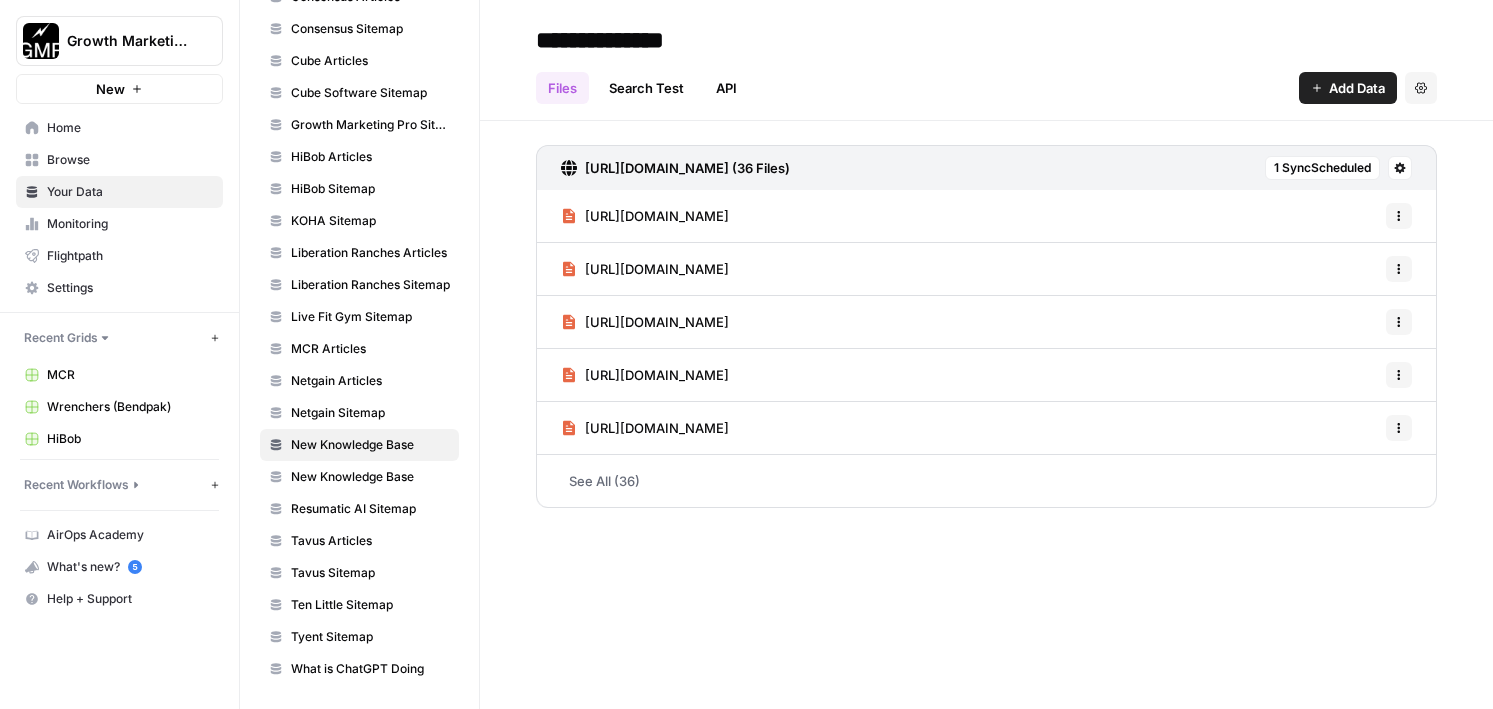 click on "New Knowledge Base" at bounding box center (370, 445) 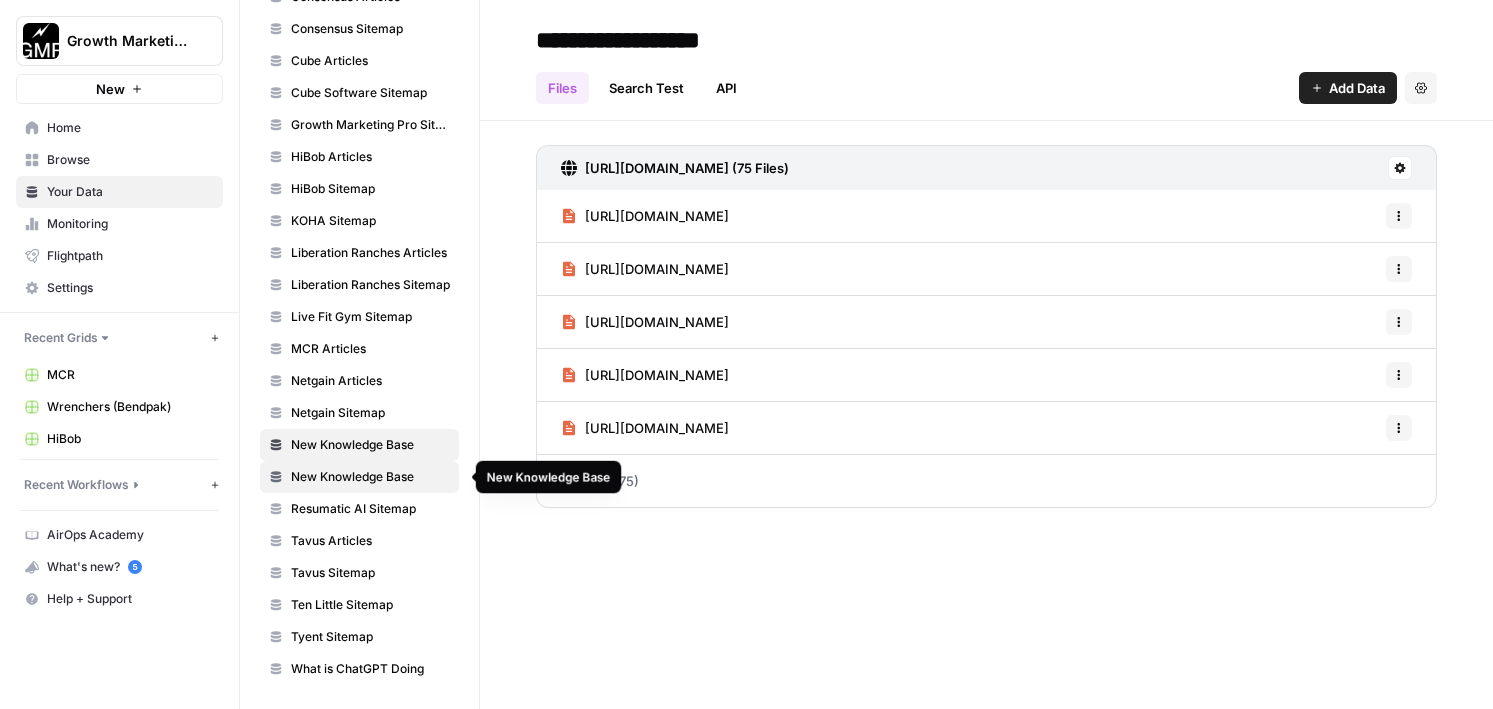 click on "New Knowledge Base" at bounding box center [370, 477] 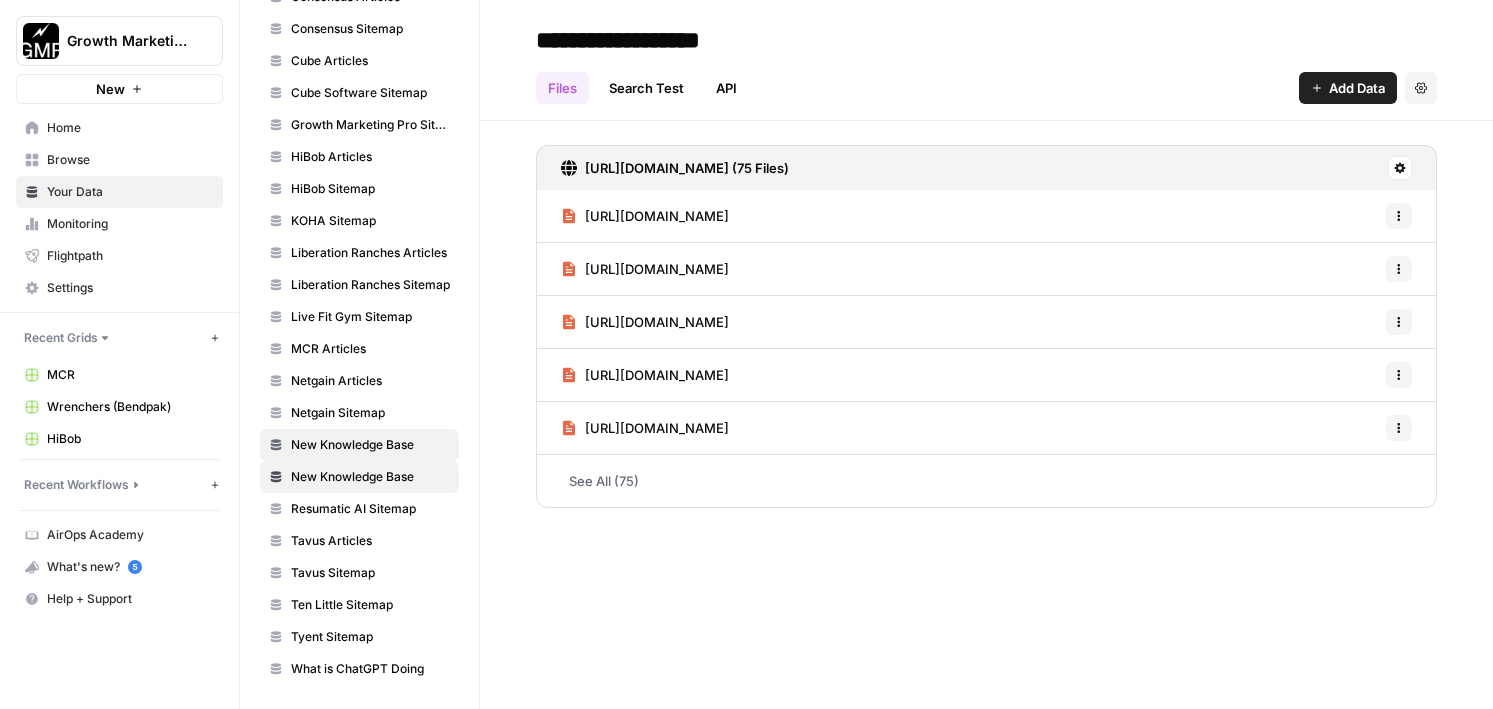 click on "New Knowledge Base" at bounding box center [370, 445] 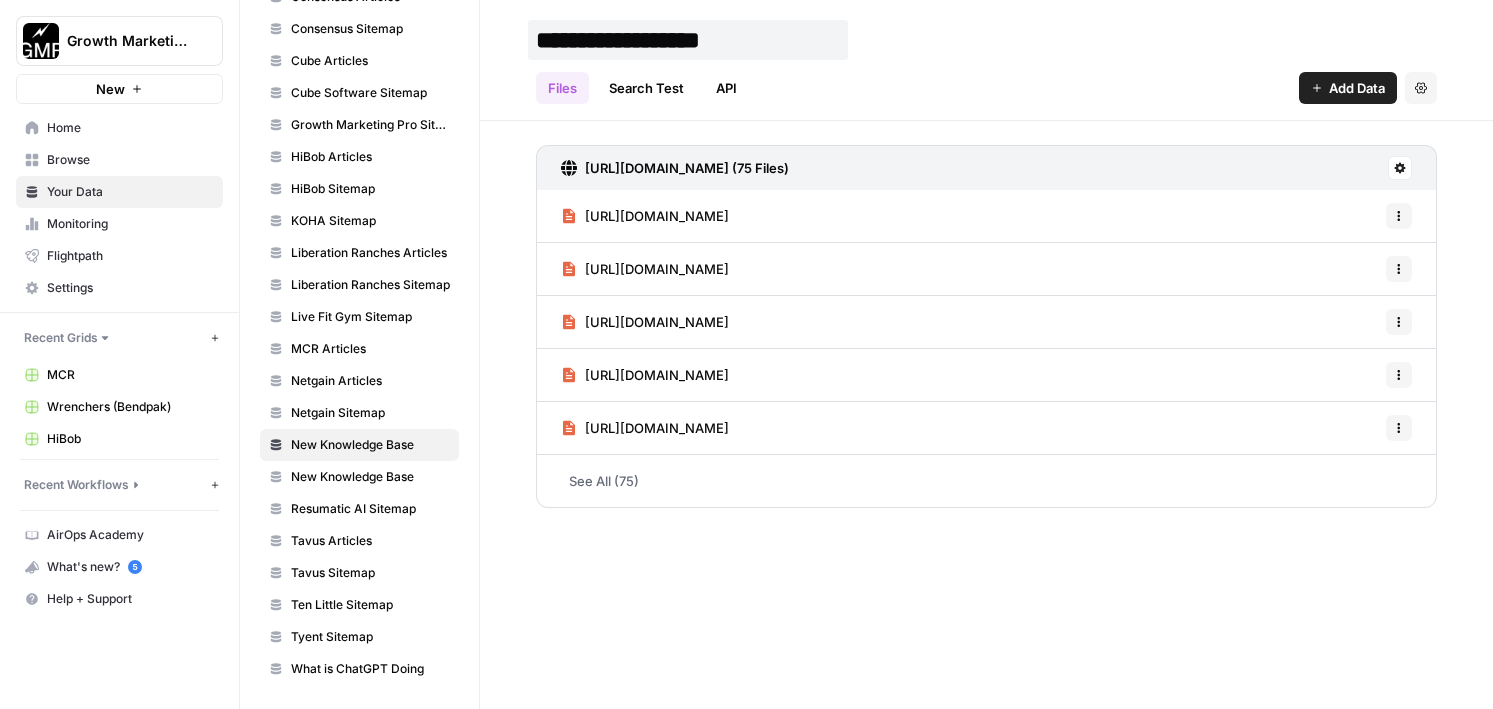 click on "**********" at bounding box center (688, 40) 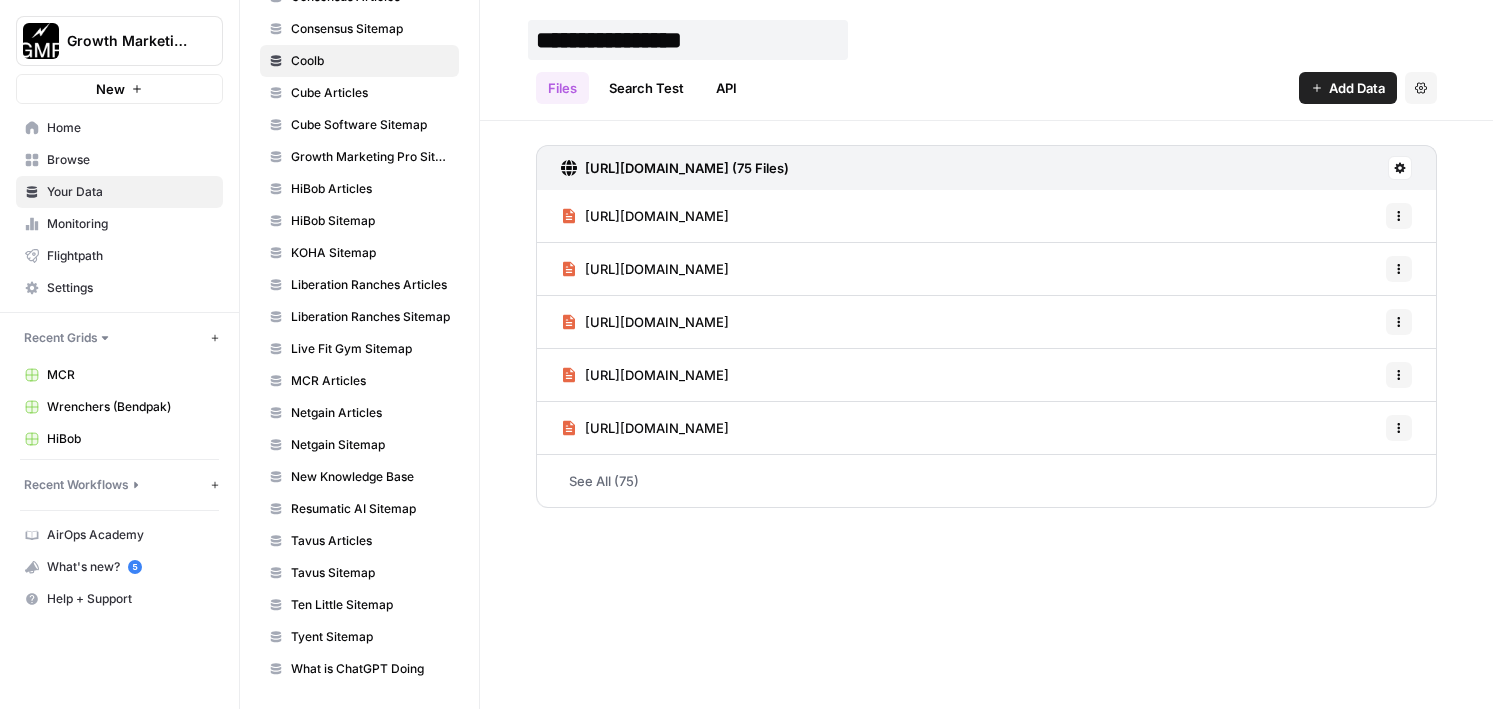 type on "**********" 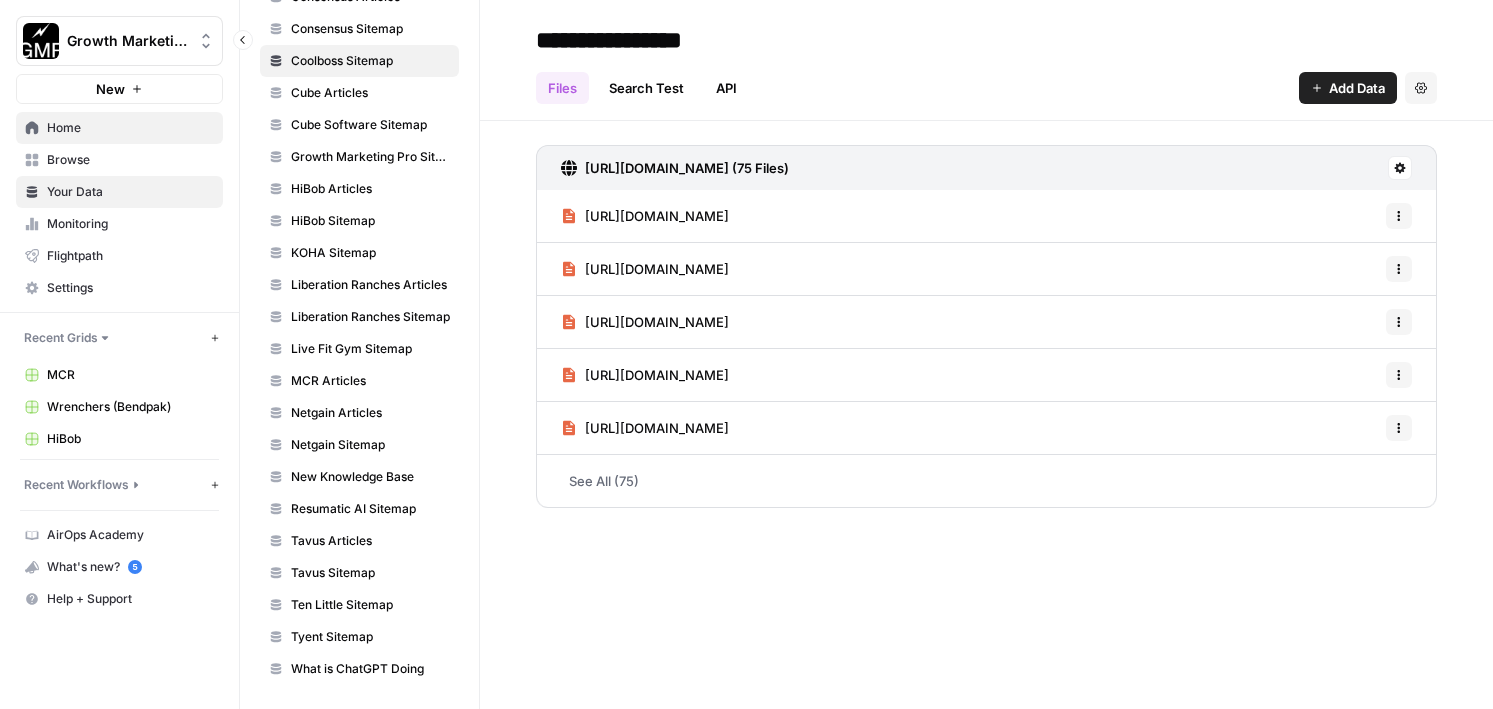 click on "Home" at bounding box center [130, 128] 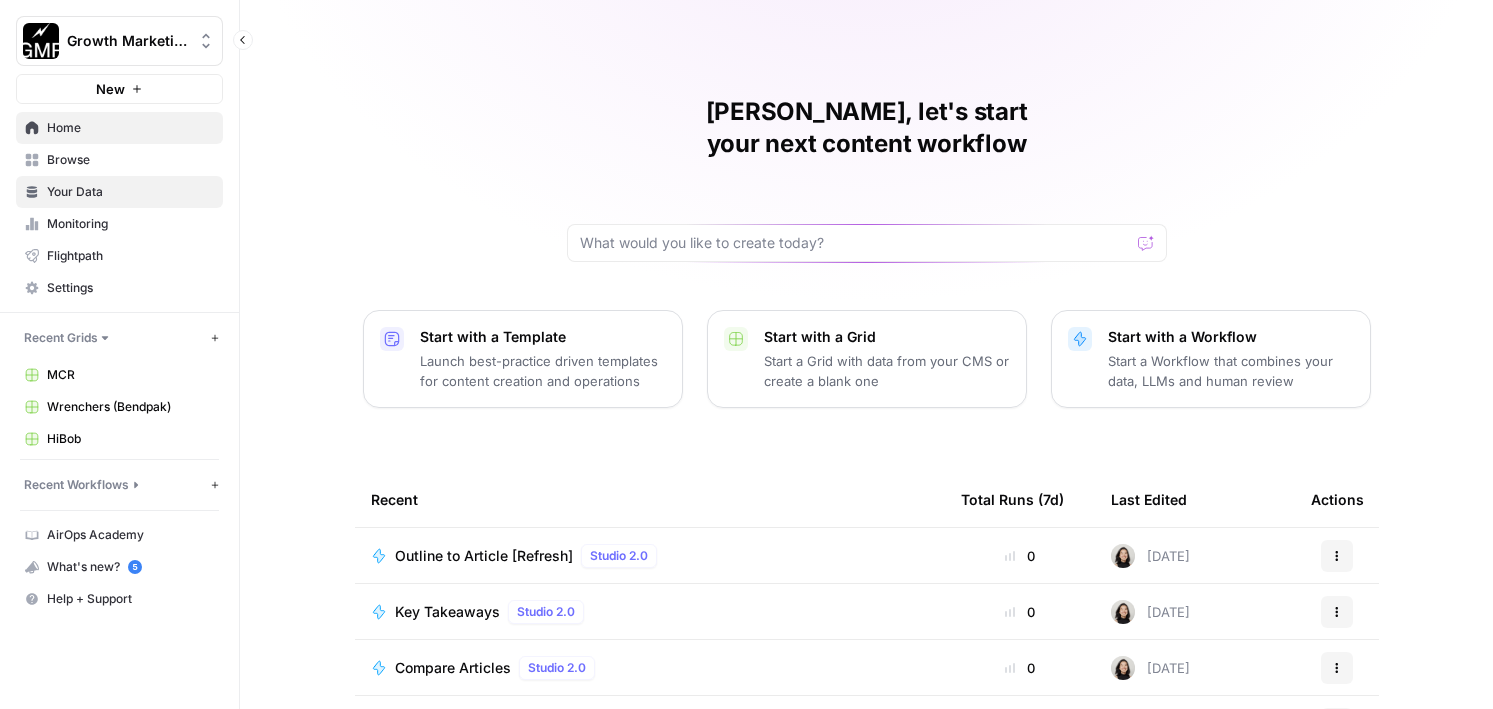 click on "Your Data" at bounding box center (130, 192) 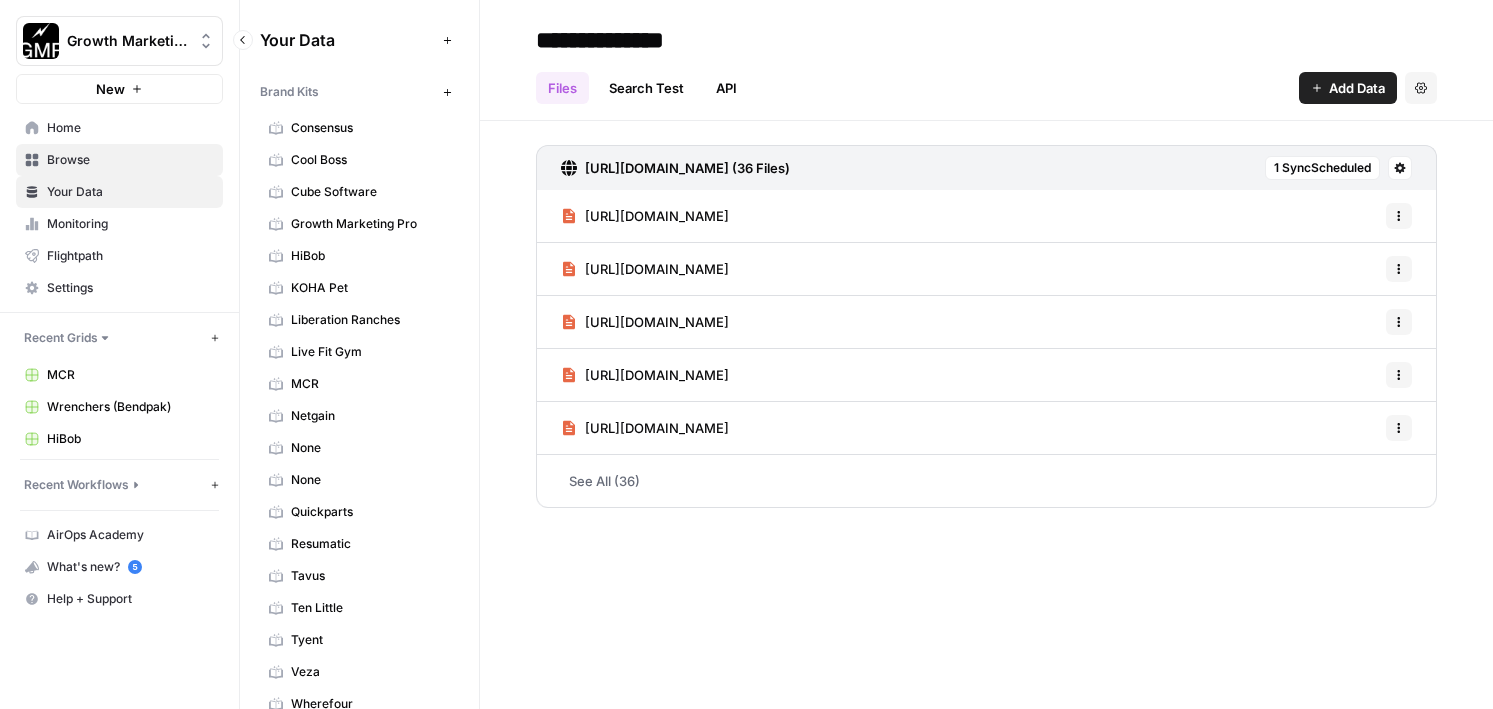 click on "Browse" at bounding box center [130, 160] 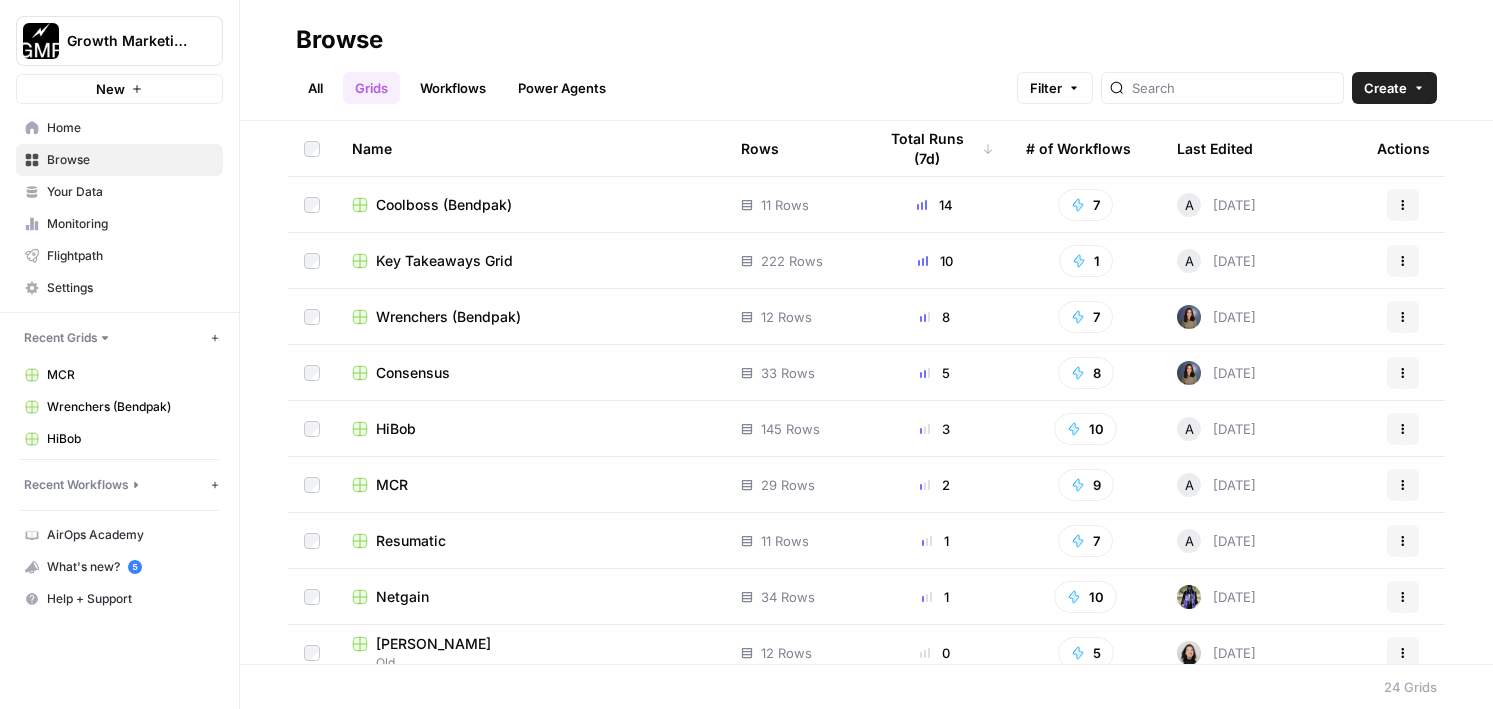 click on "Coolboss (Bendpak)" at bounding box center (444, 205) 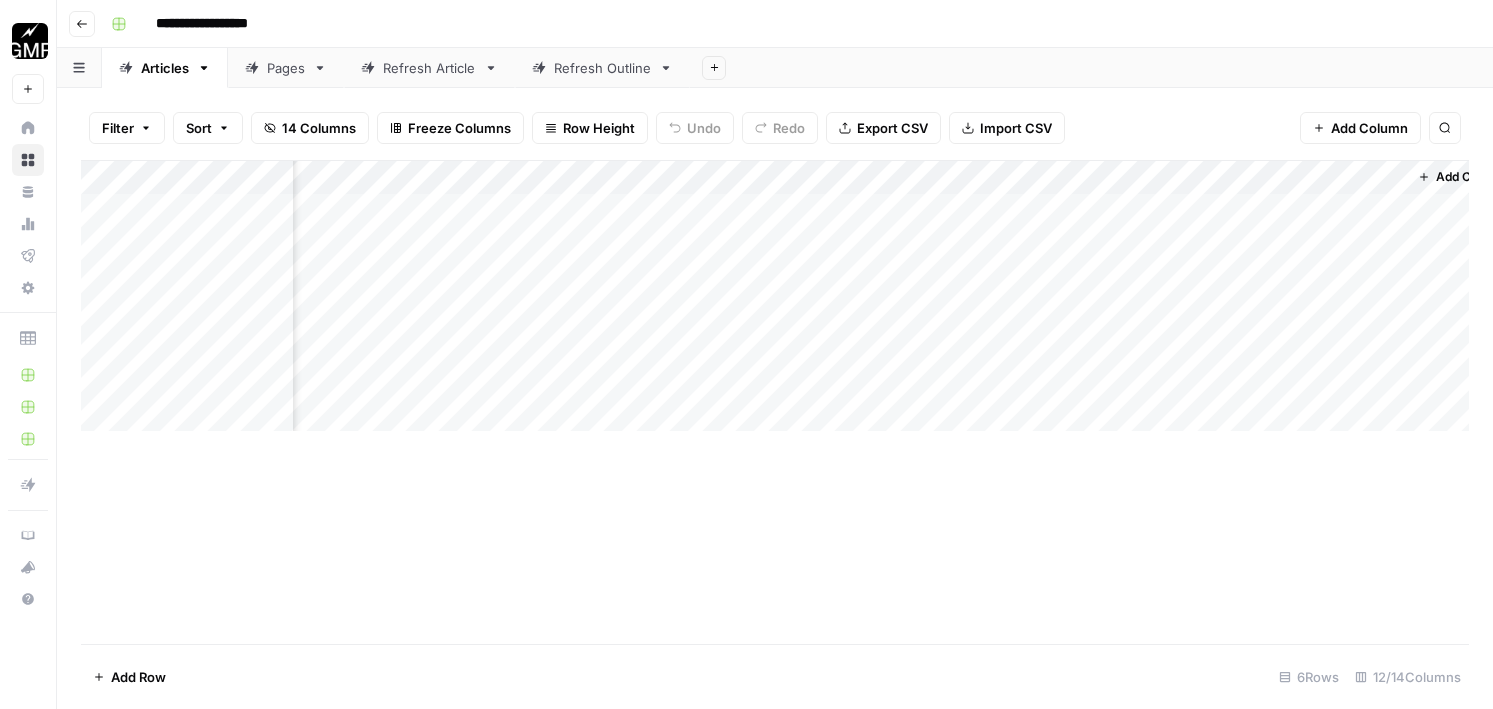 scroll, scrollTop: 0, scrollLeft: 916, axis: horizontal 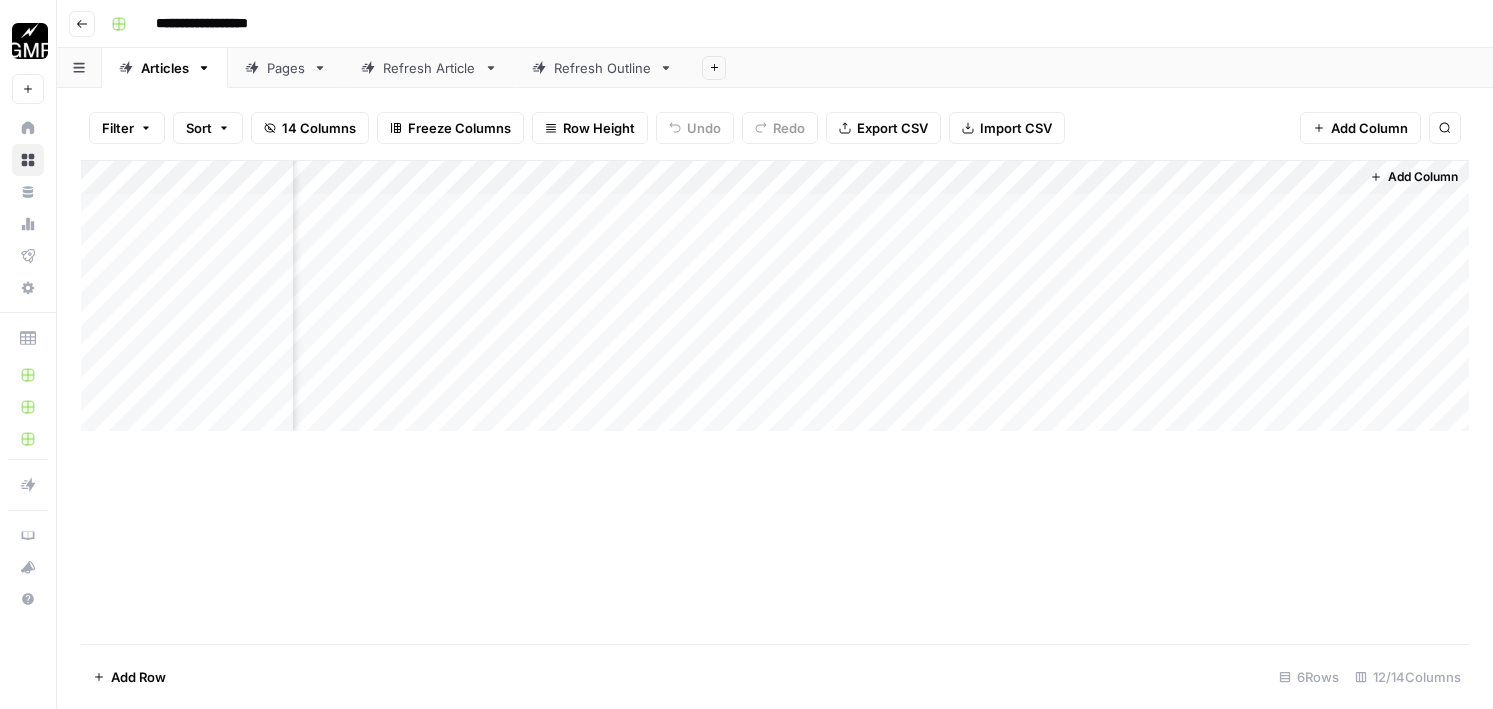 click on "Add Column" at bounding box center (775, 296) 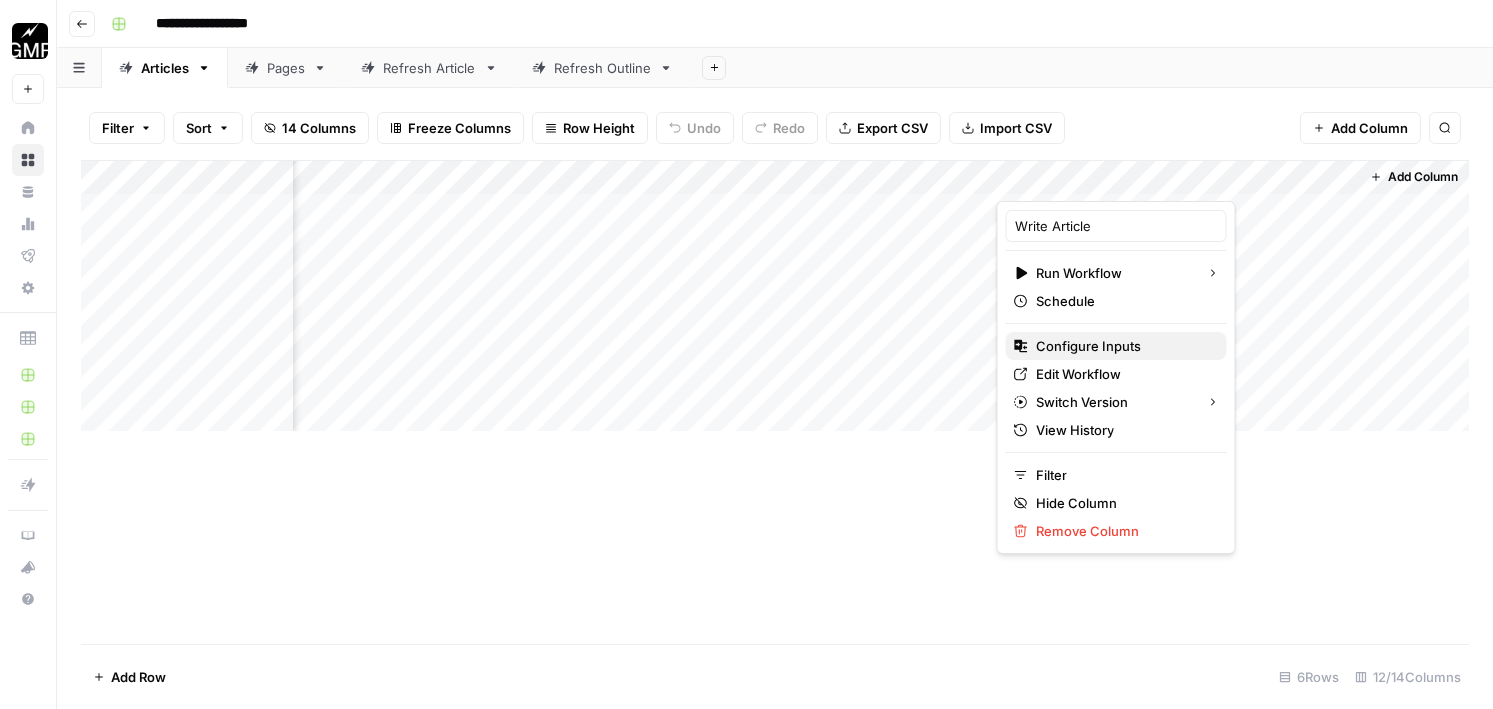 click on "Configure Inputs" at bounding box center (1088, 346) 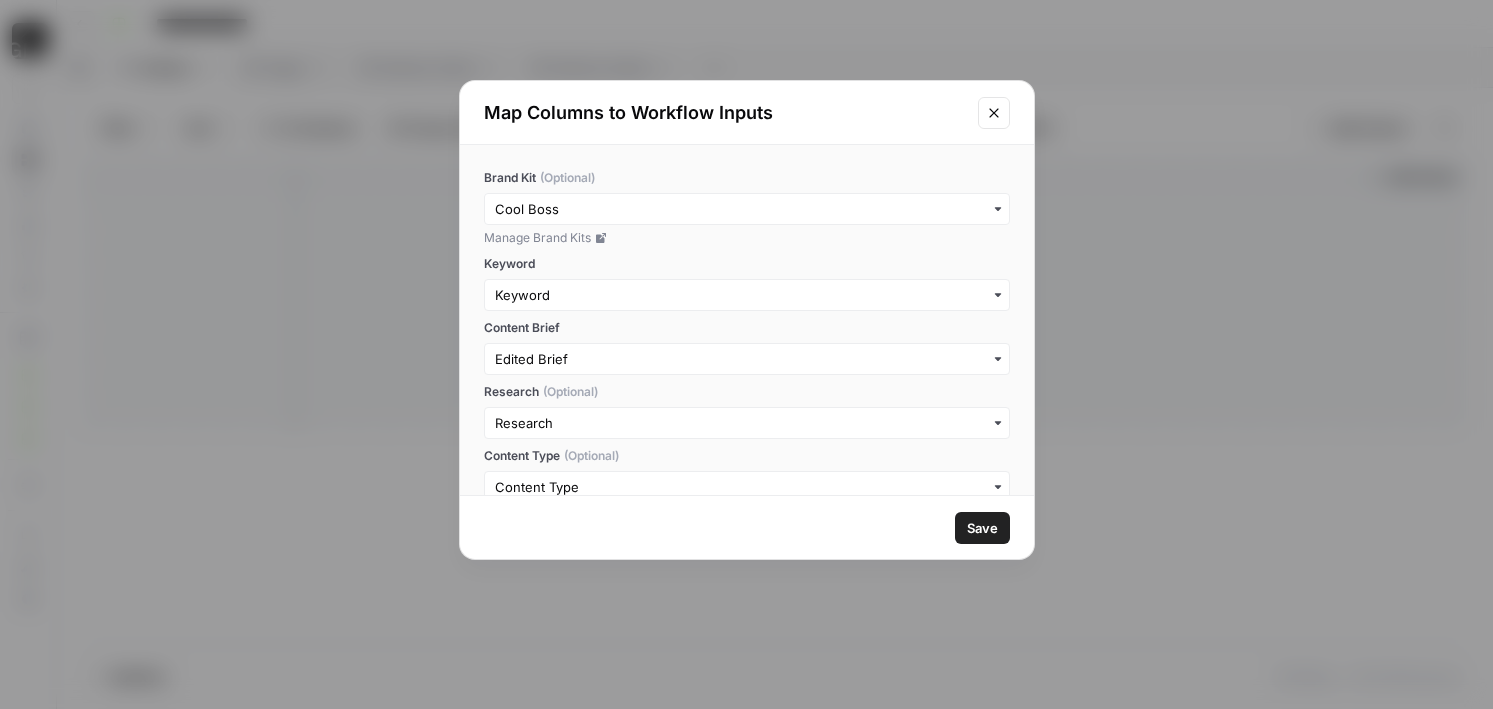 scroll, scrollTop: 160, scrollLeft: 0, axis: vertical 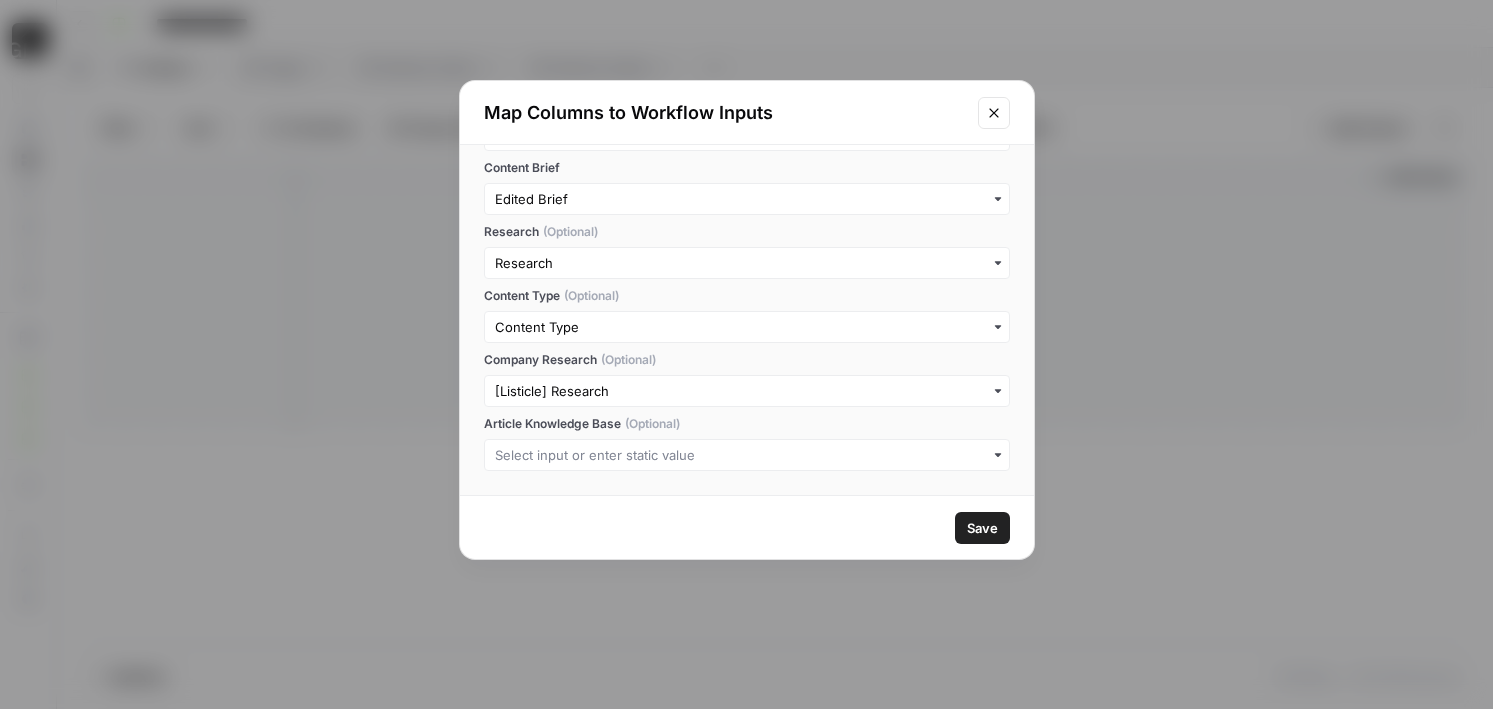 click on "Article Knowledge Base (Optional)" at bounding box center (747, 443) 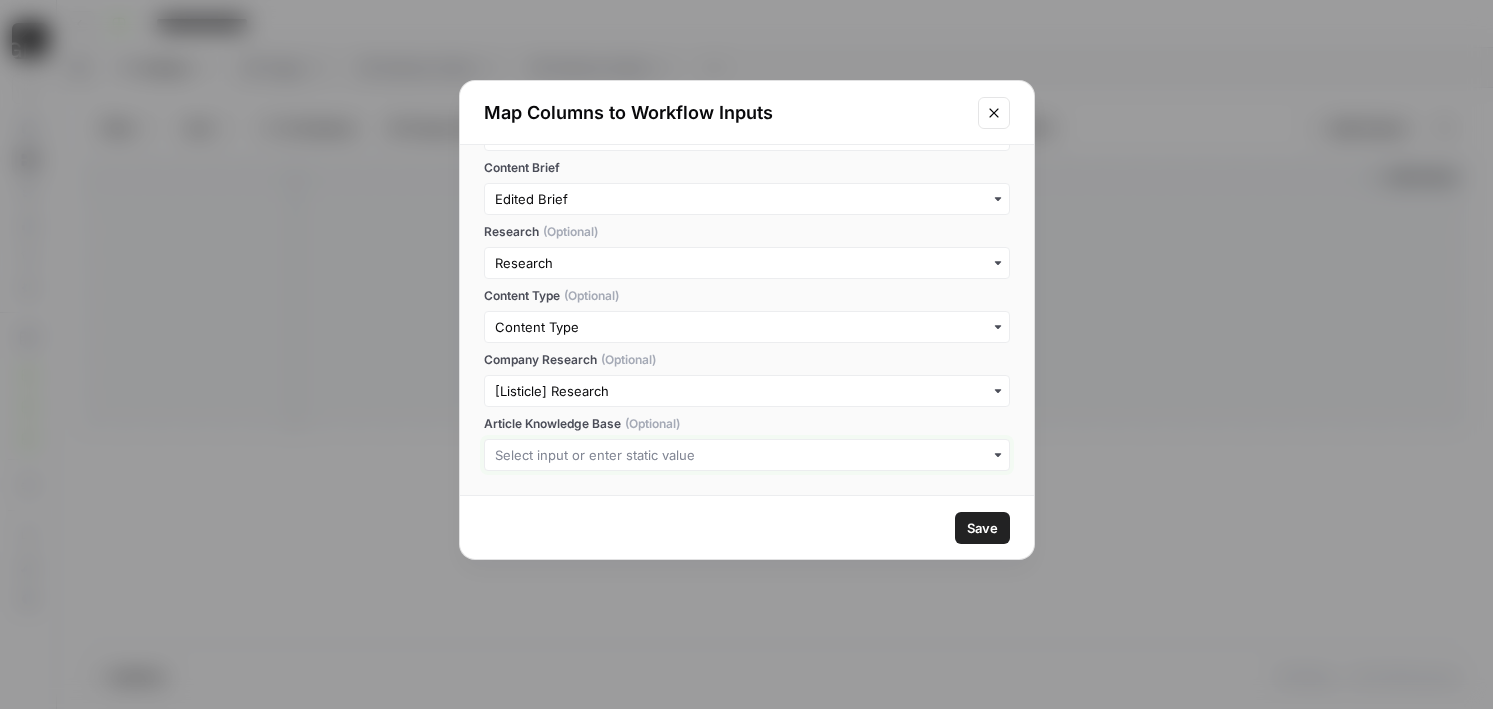 click on "Article Knowledge Base (Optional)" at bounding box center (747, 455) 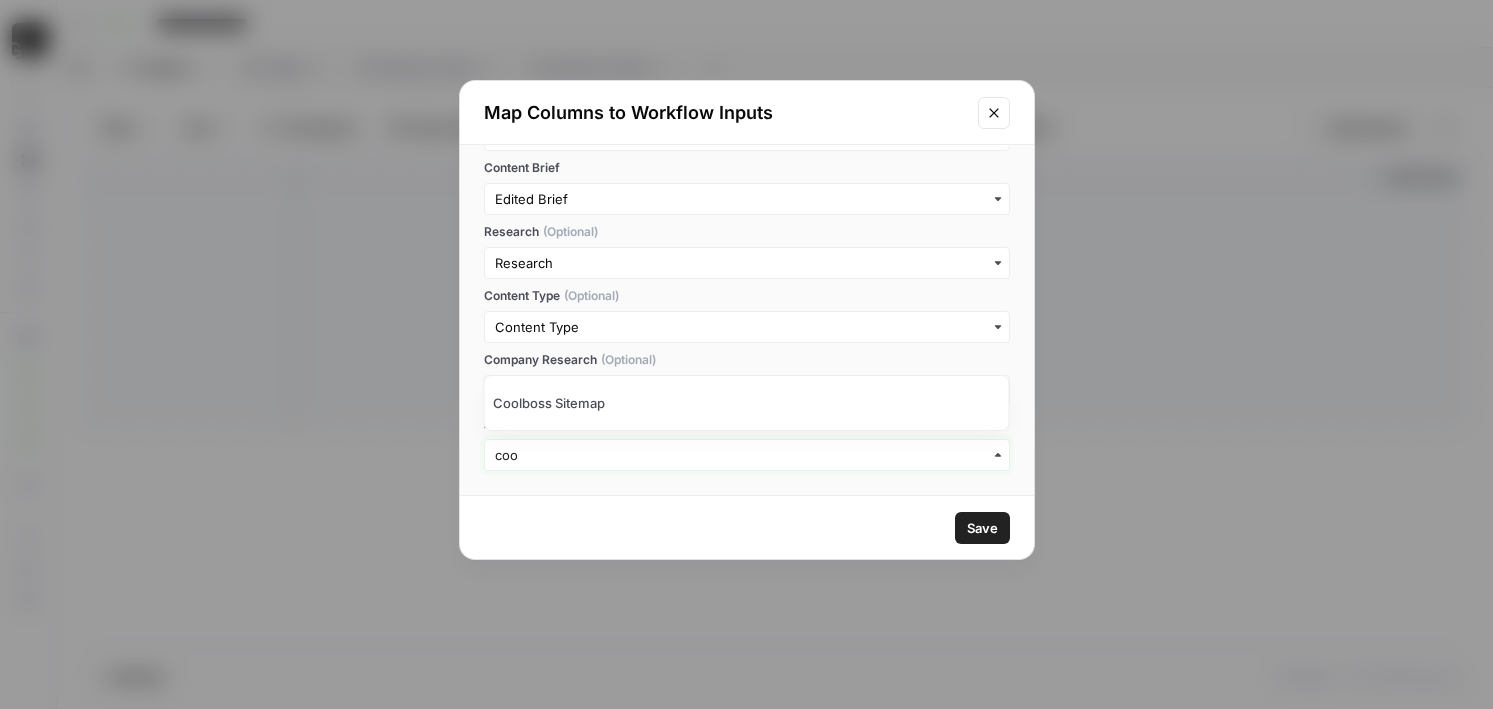 type on "coo" 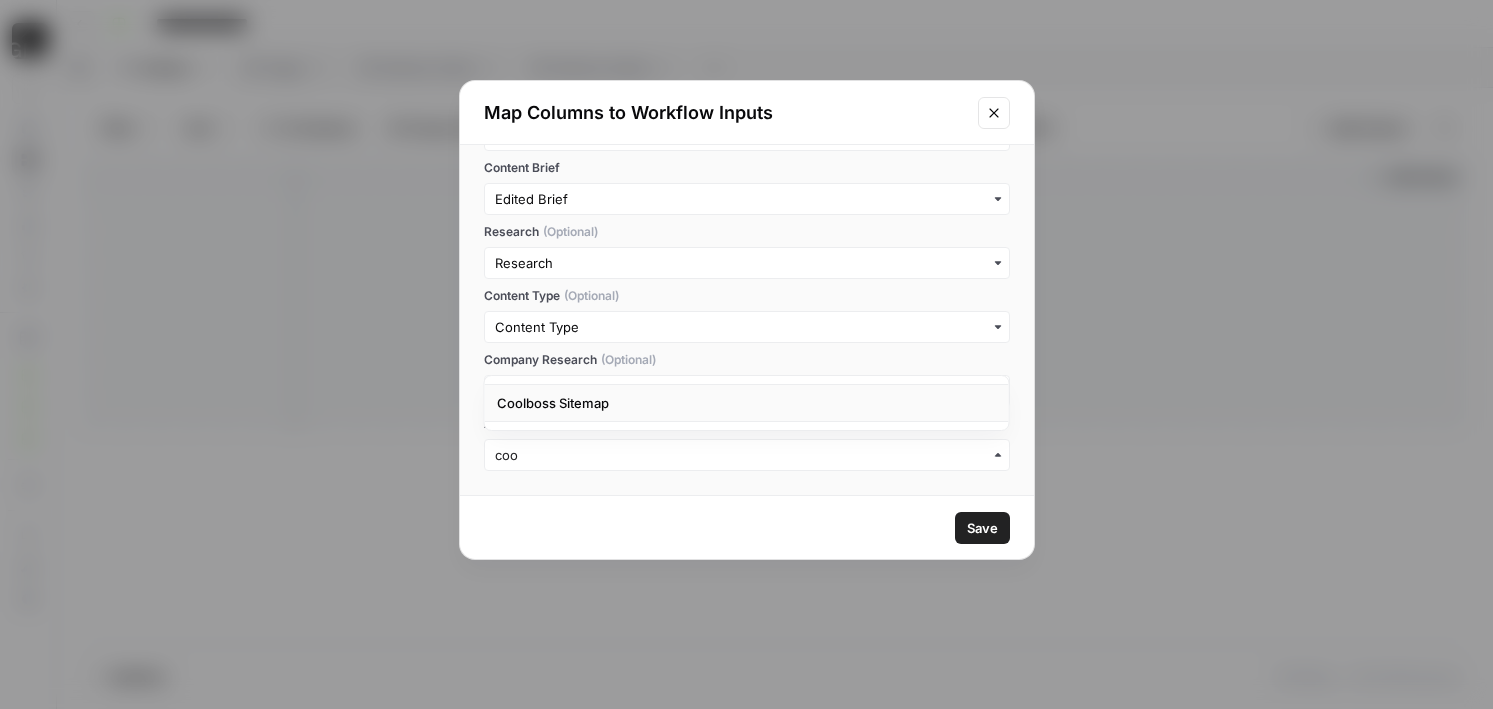click on "Coolboss Sitemap" at bounding box center (553, 403) 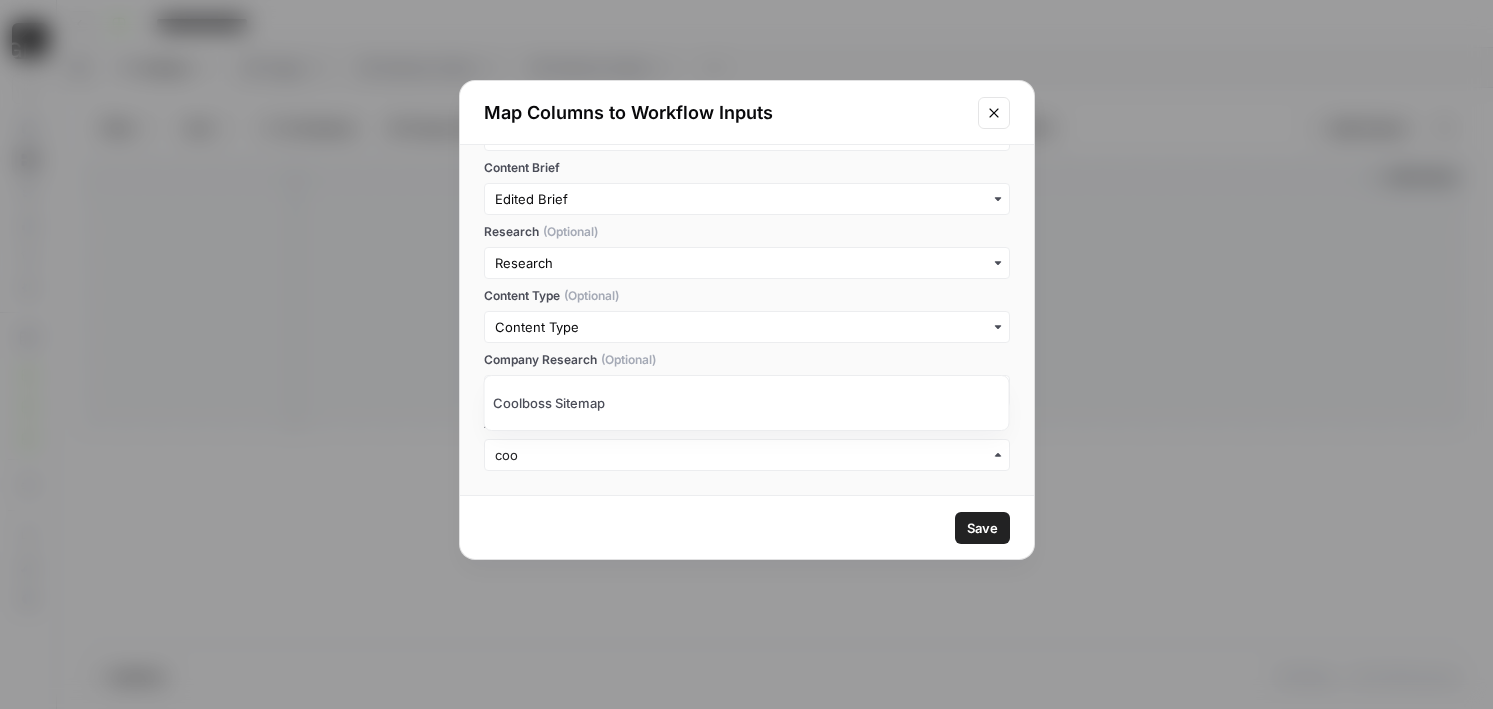 type 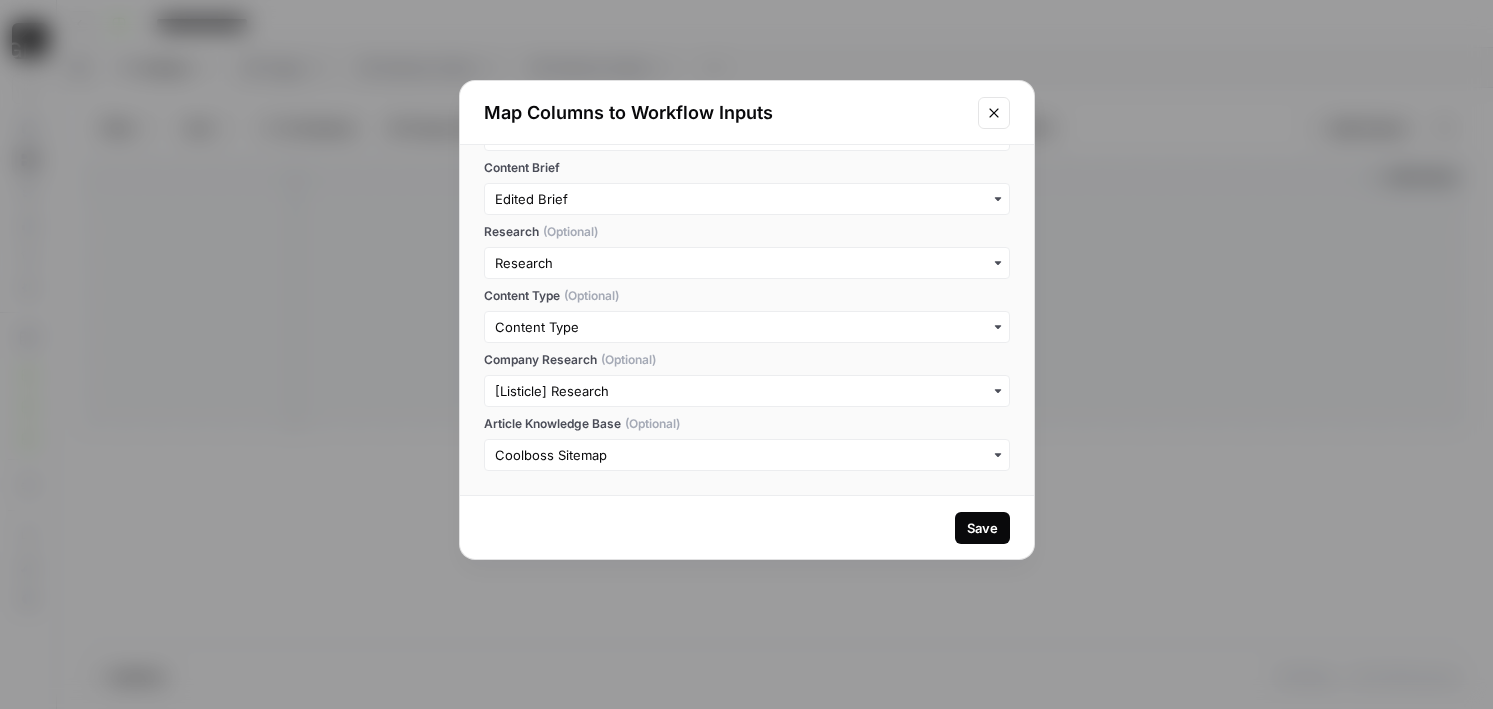 click on "Save" at bounding box center (982, 528) 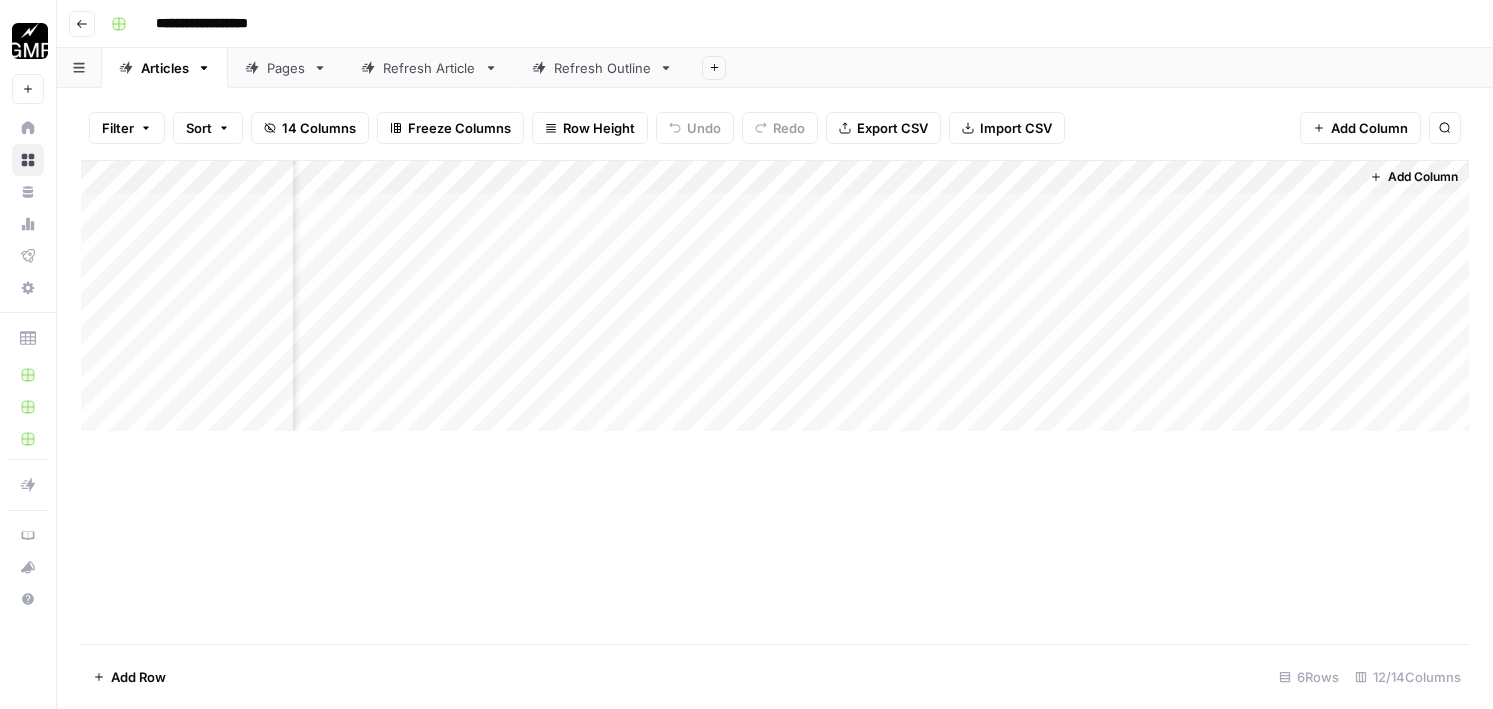 click on "Add Column" at bounding box center (775, 296) 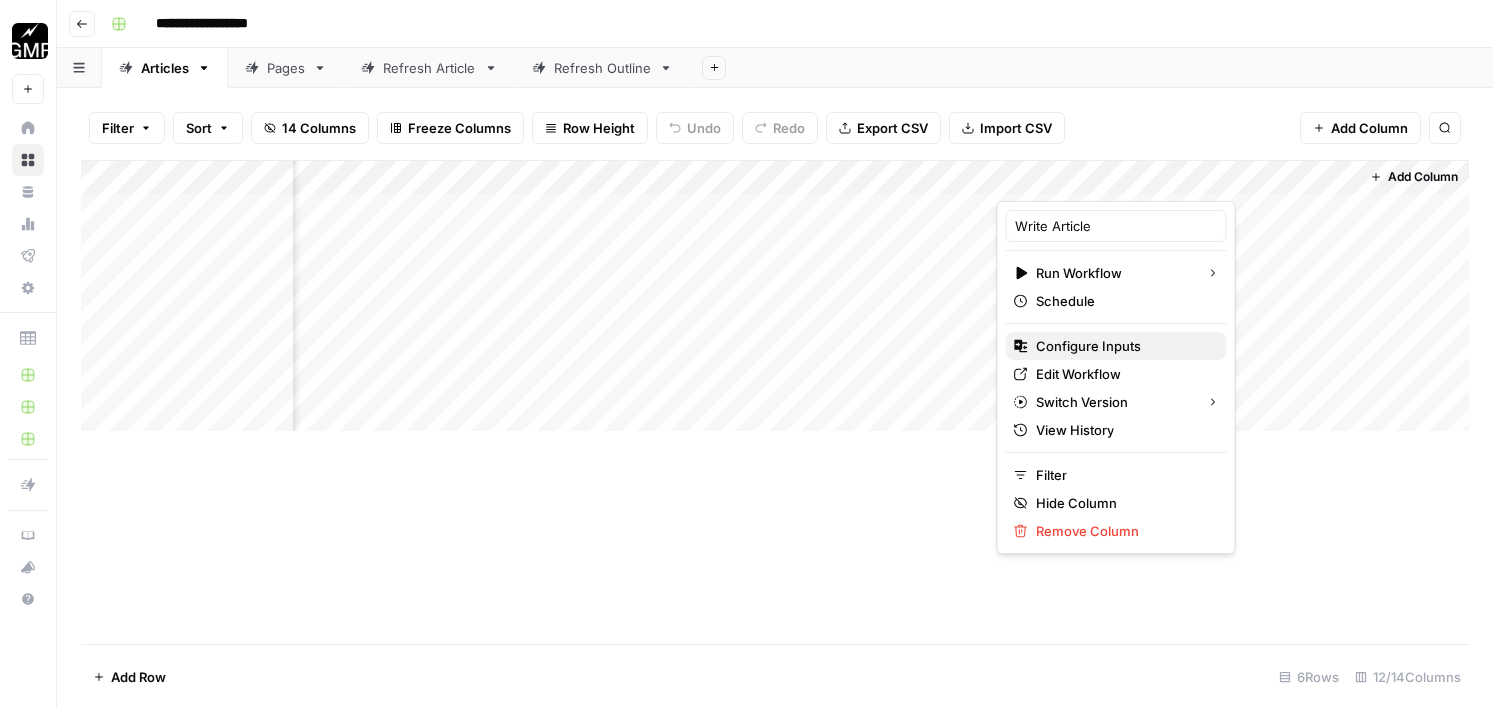 click on "Configure Inputs" at bounding box center [1088, 346] 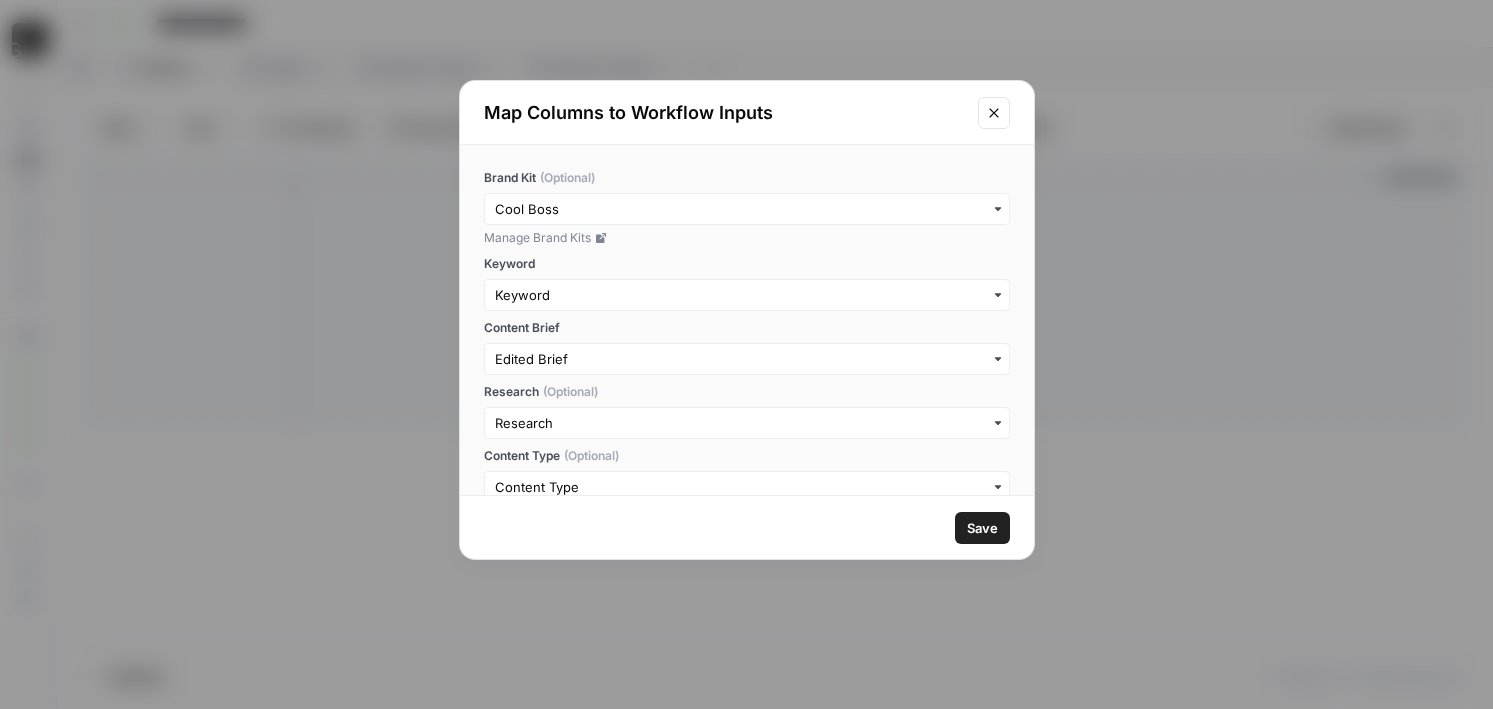 scroll, scrollTop: 160, scrollLeft: 0, axis: vertical 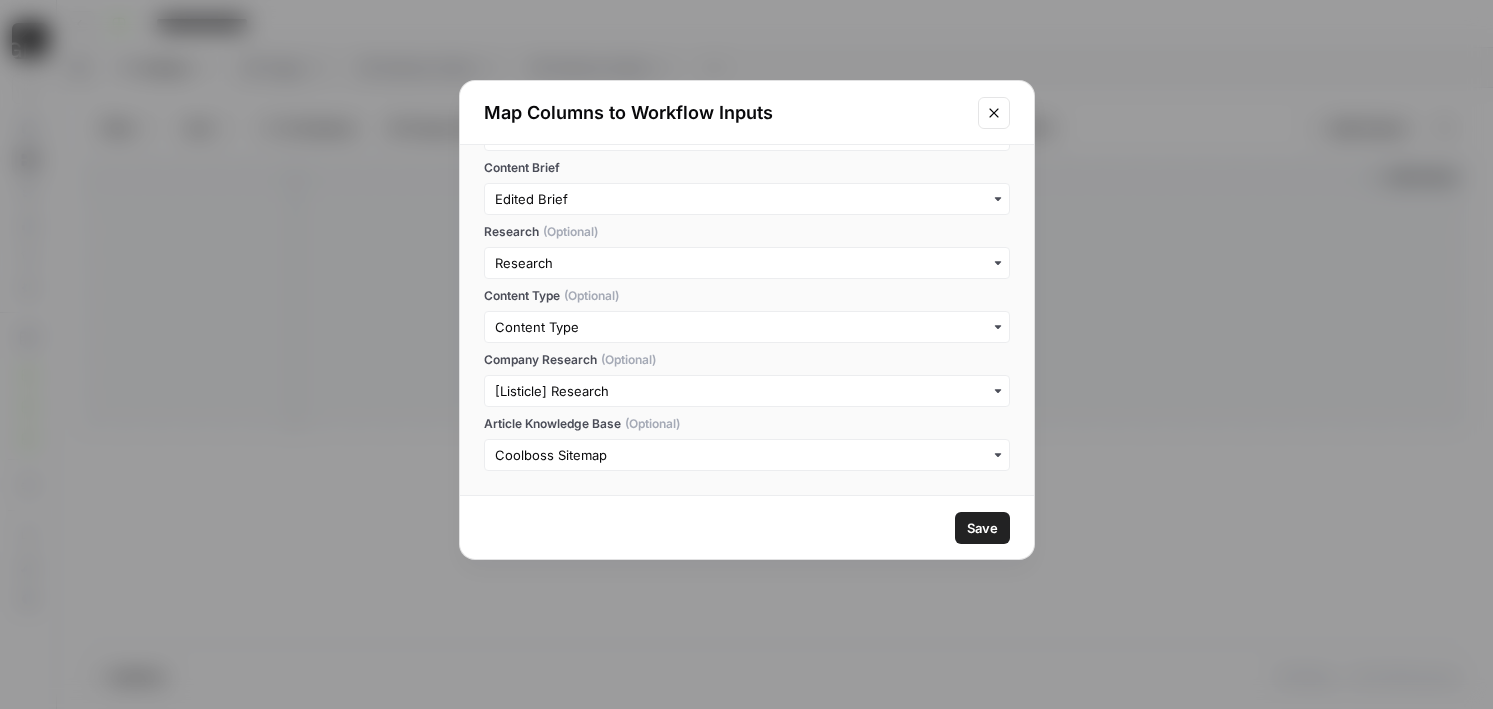 click 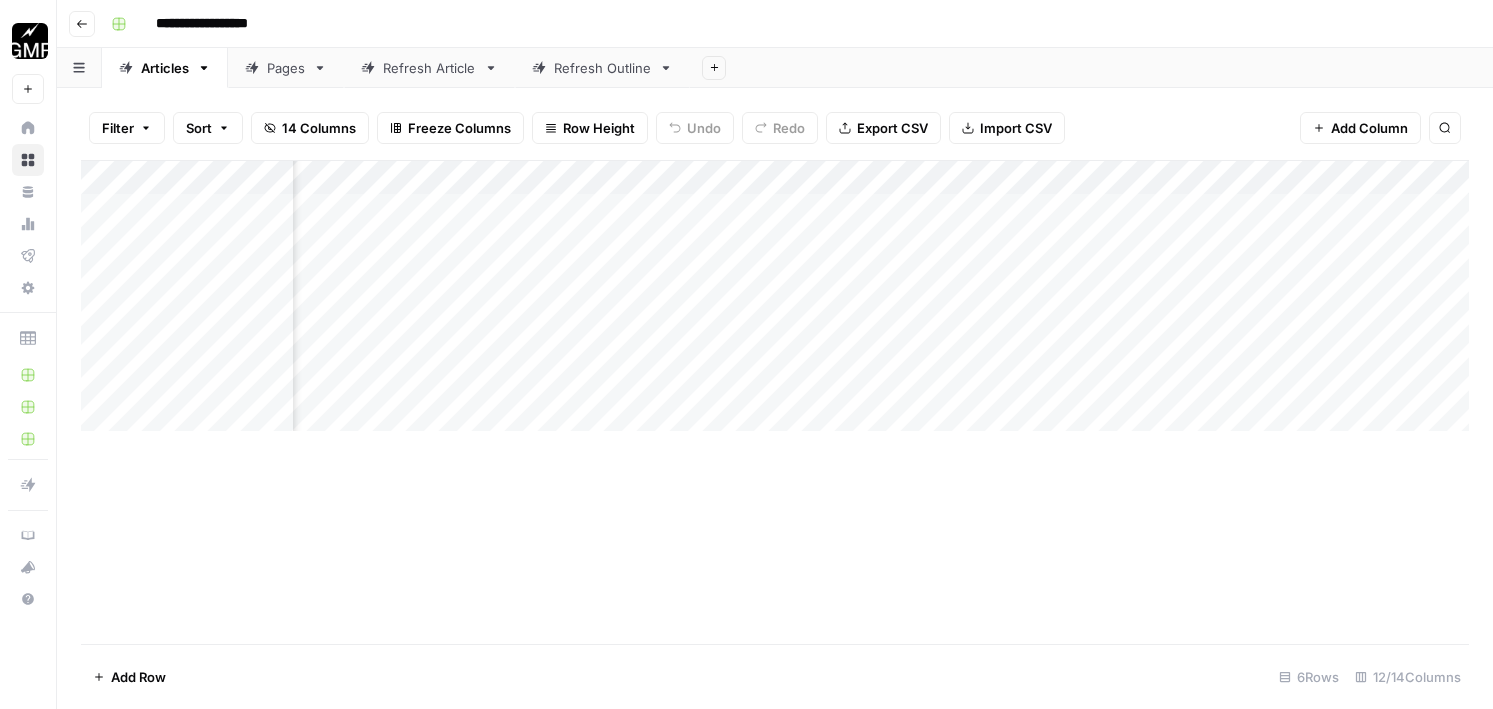 scroll, scrollTop: 0, scrollLeft: 0, axis: both 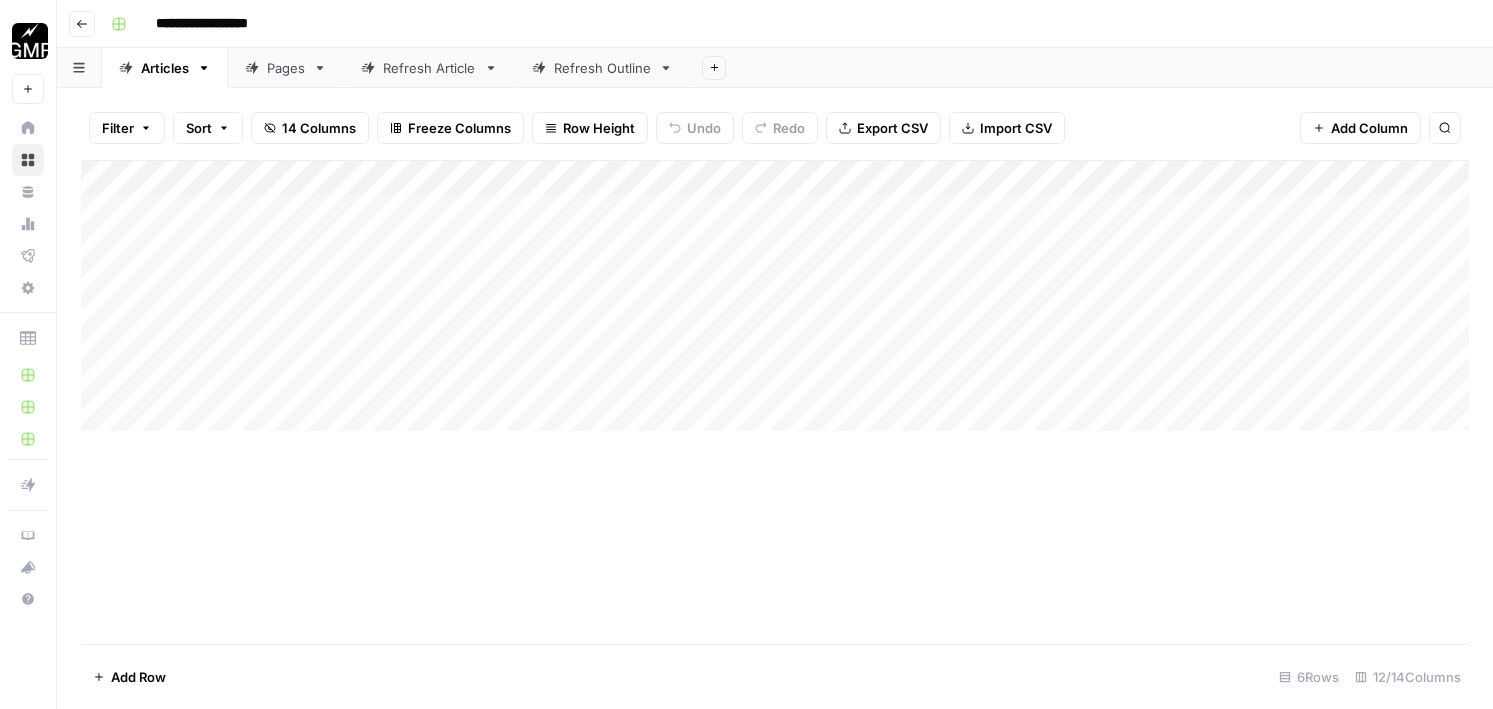 click on "Add Column" at bounding box center [775, 296] 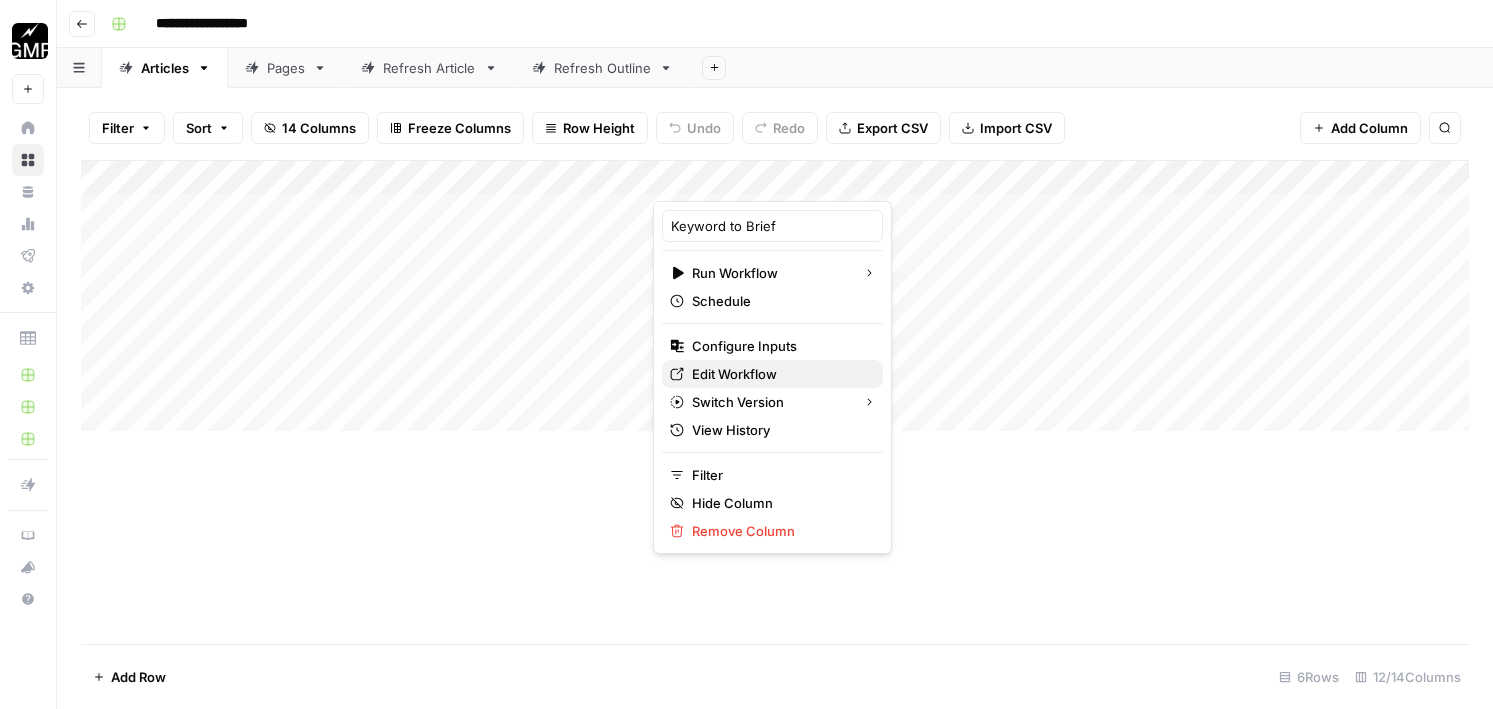 click on "Edit Workflow" at bounding box center [734, 374] 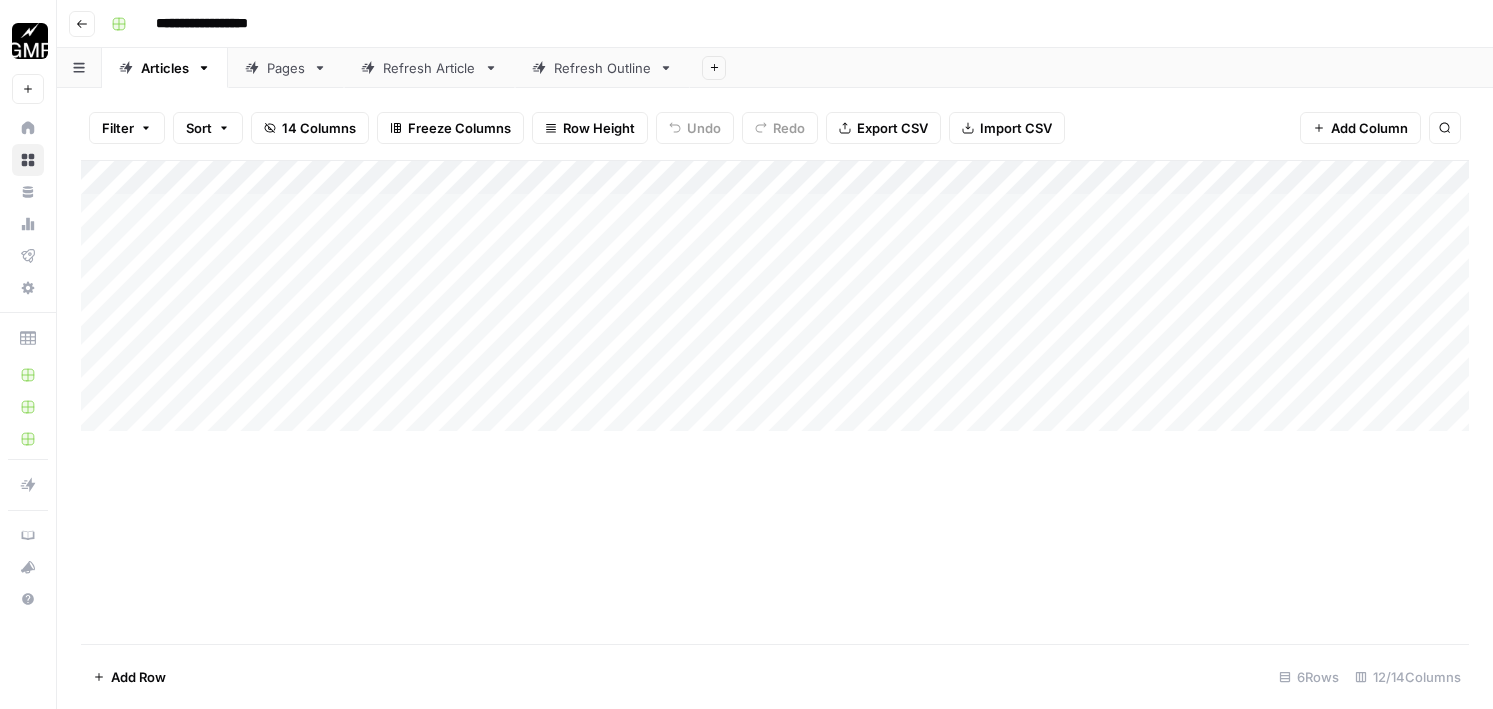 scroll, scrollTop: 0, scrollLeft: 916, axis: horizontal 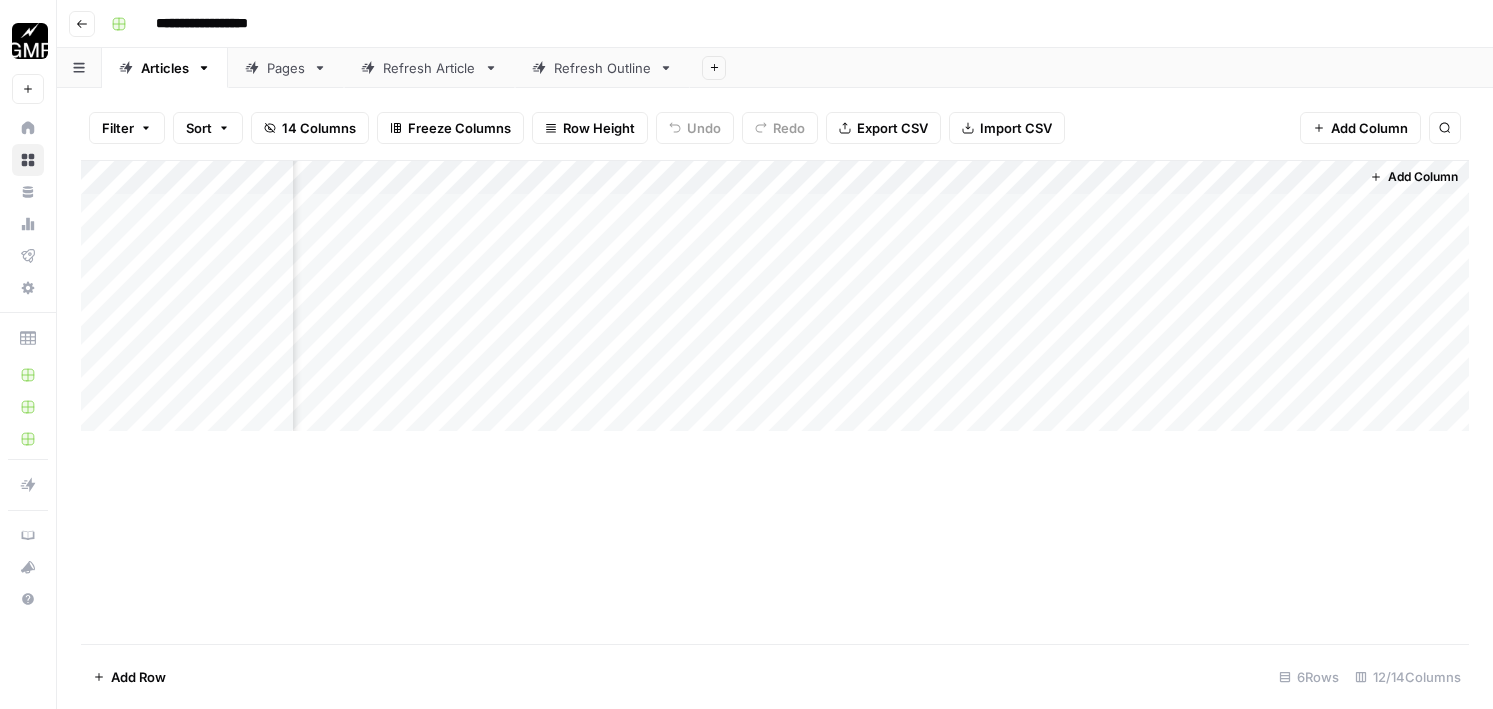 click on "Add Column" at bounding box center (775, 296) 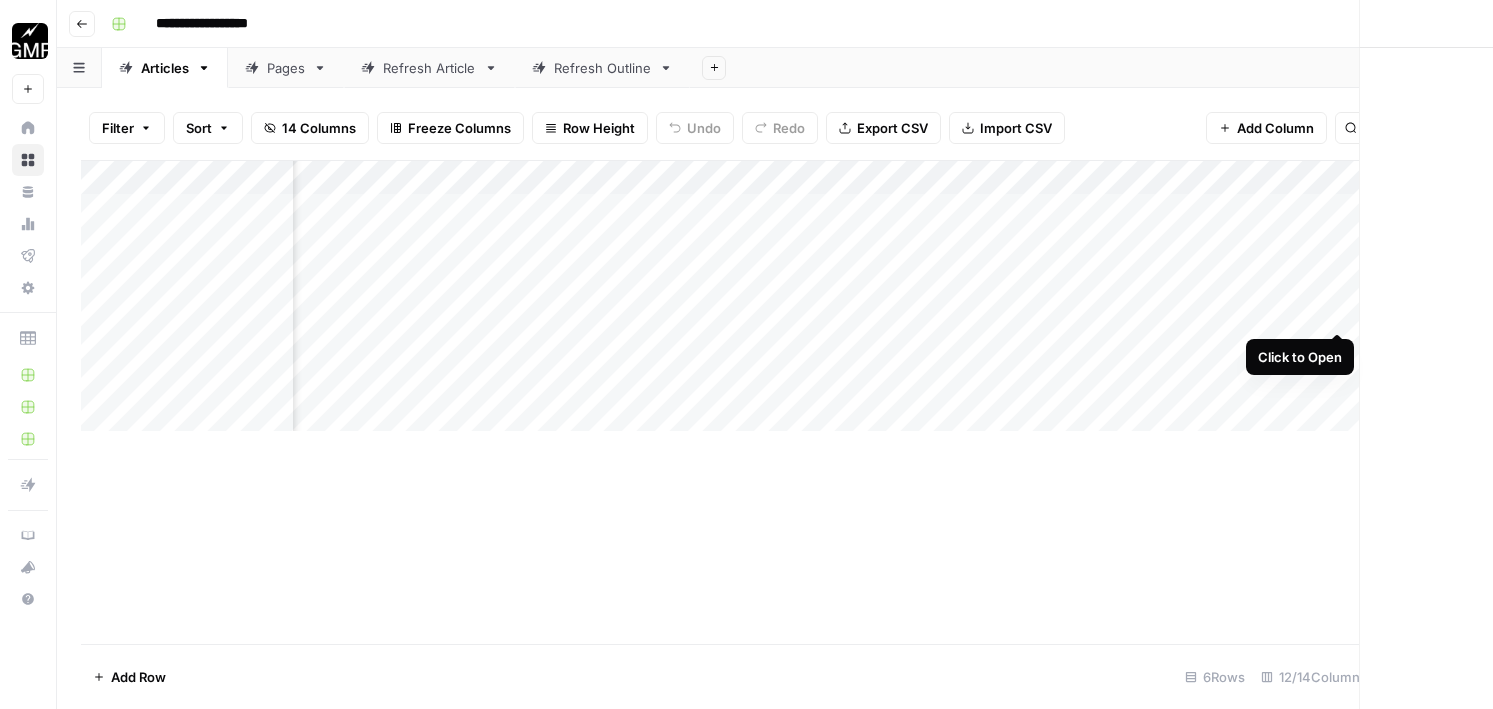 scroll, scrollTop: 0, scrollLeft: 900, axis: horizontal 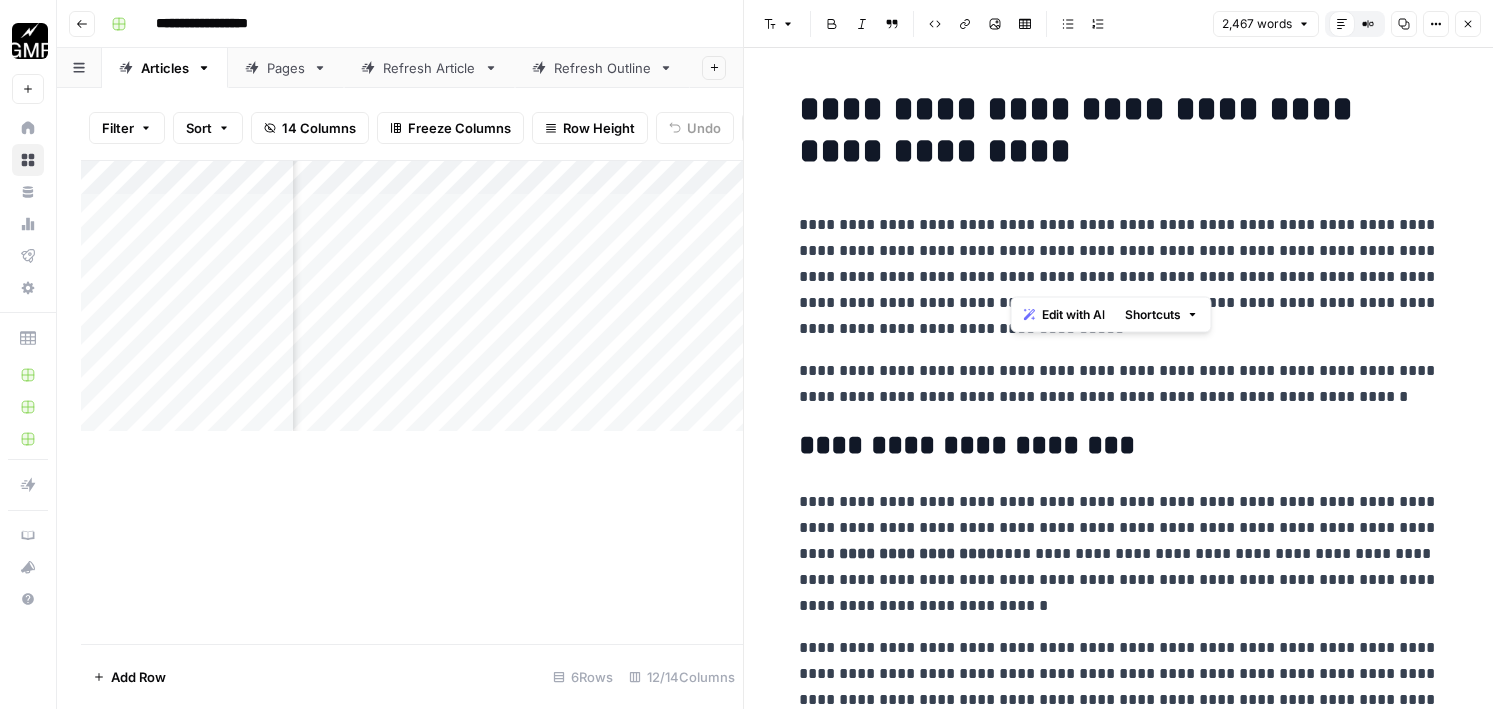 drag, startPoint x: 1197, startPoint y: 266, endPoint x: 1010, endPoint y: 218, distance: 193.06216 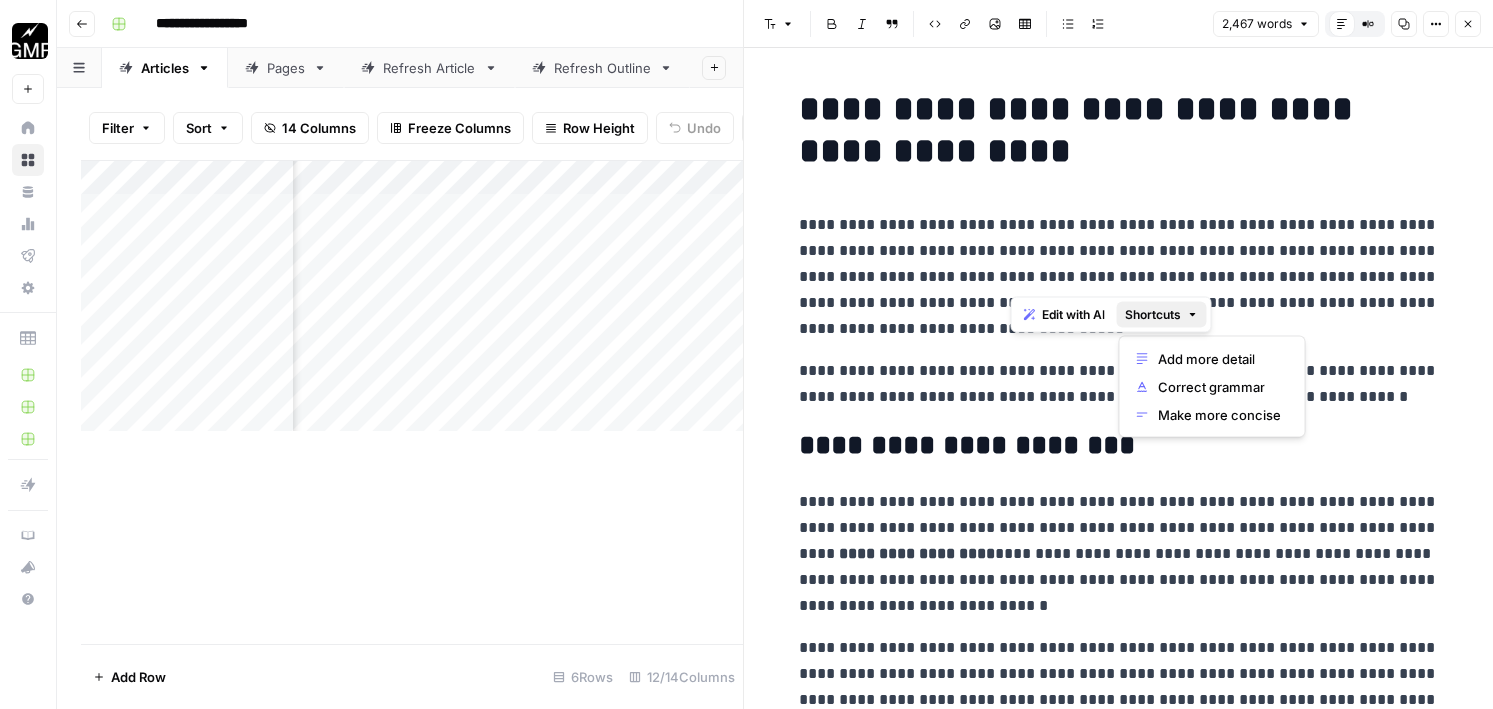 click on "Shortcuts" at bounding box center [1153, 315] 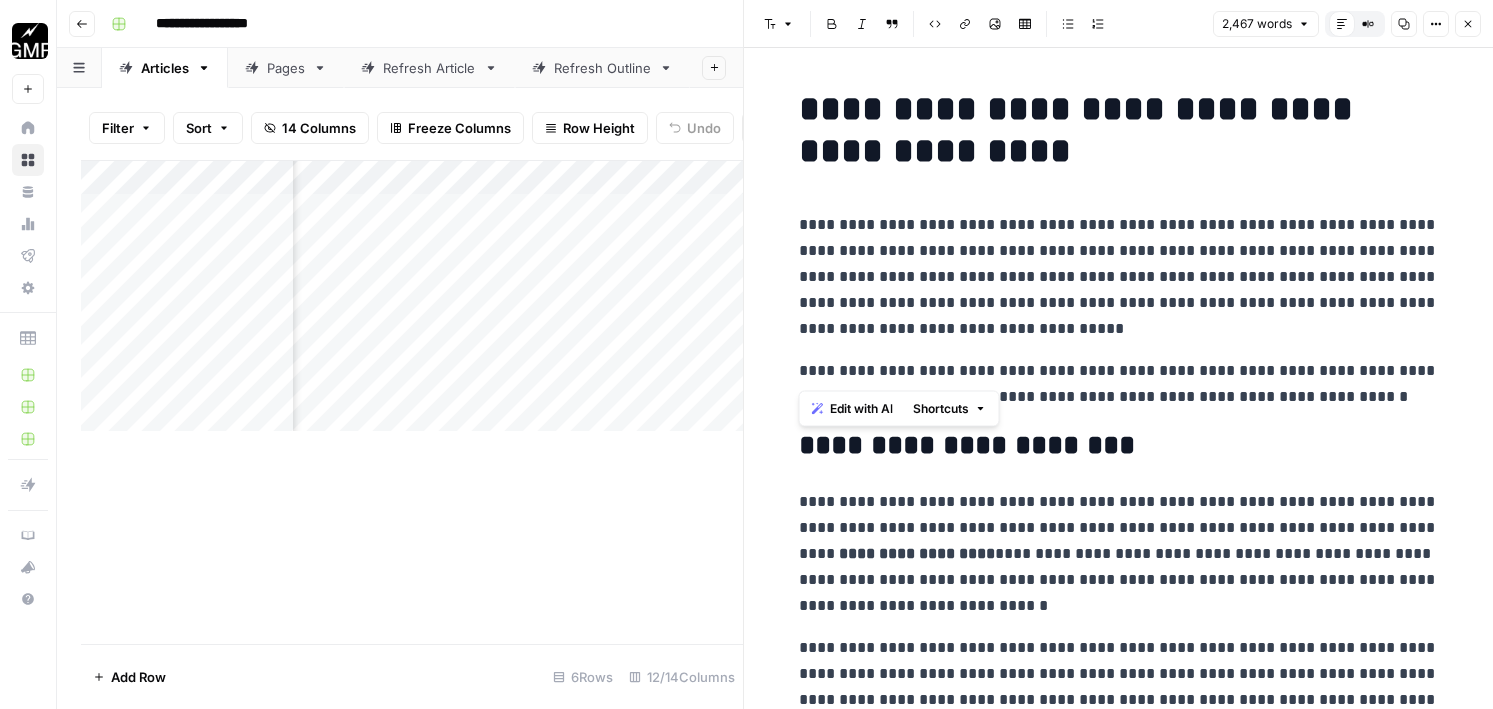 drag, startPoint x: 915, startPoint y: 270, endPoint x: 776, endPoint y: 135, distance: 193.7679 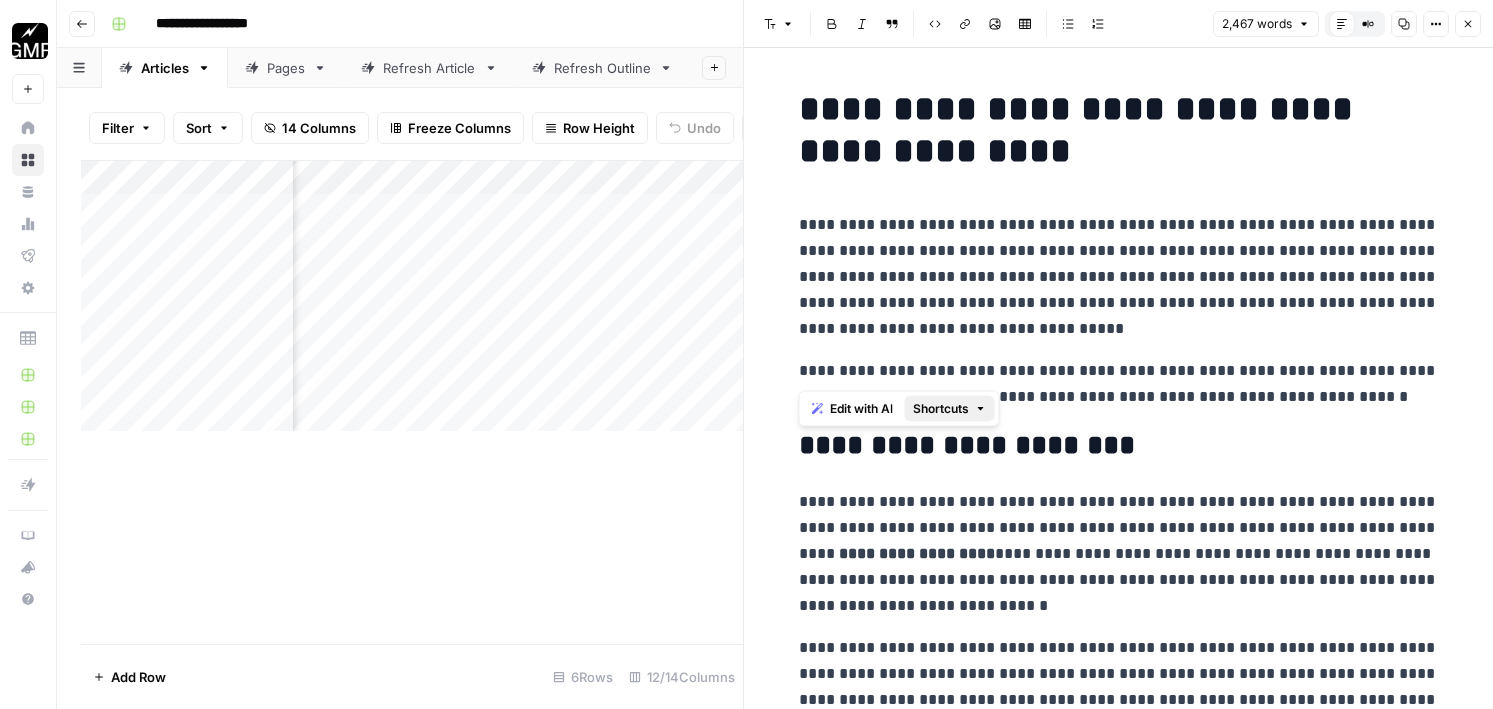click 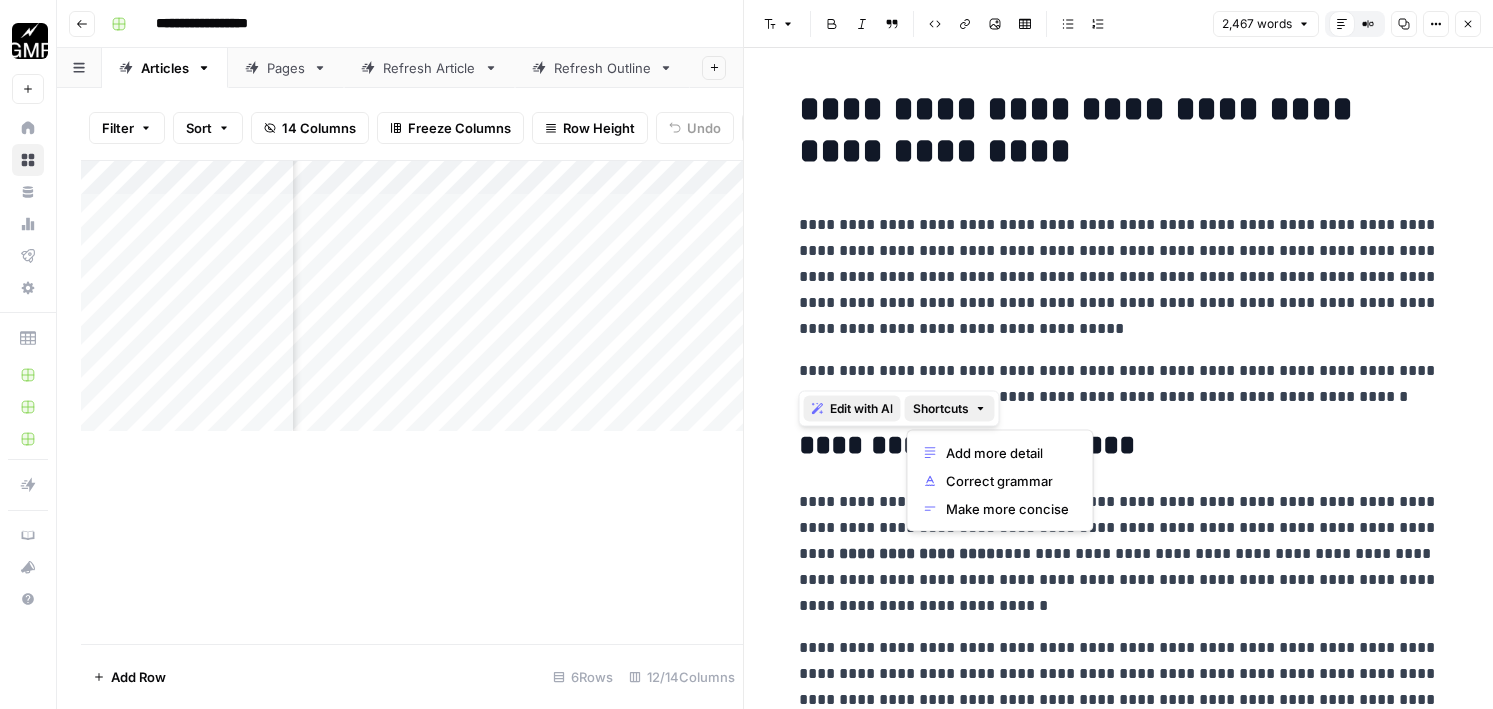 click on "Edit with AI" at bounding box center (861, 409) 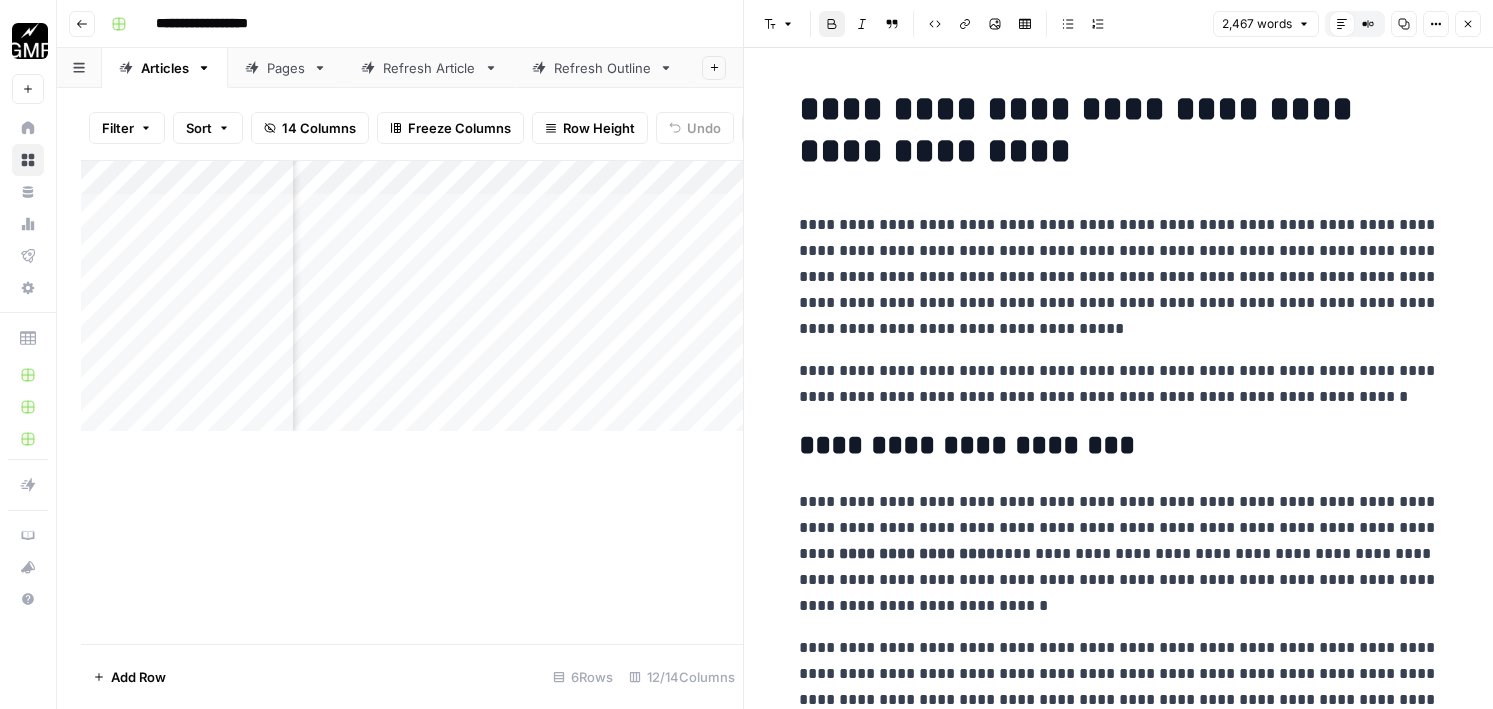 click on "**********" at bounding box center (1119, 554) 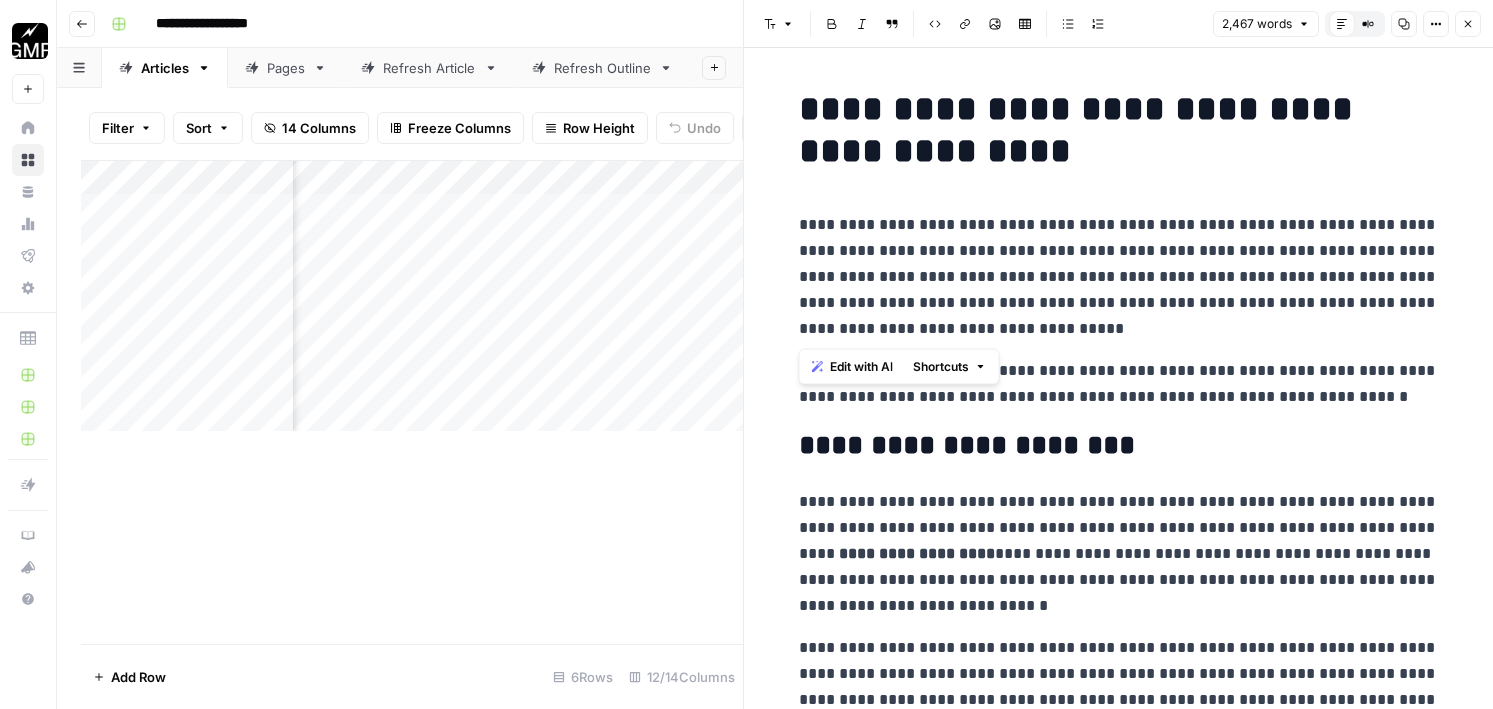 drag, startPoint x: 984, startPoint y: 330, endPoint x: 790, endPoint y: 226, distance: 220.11815 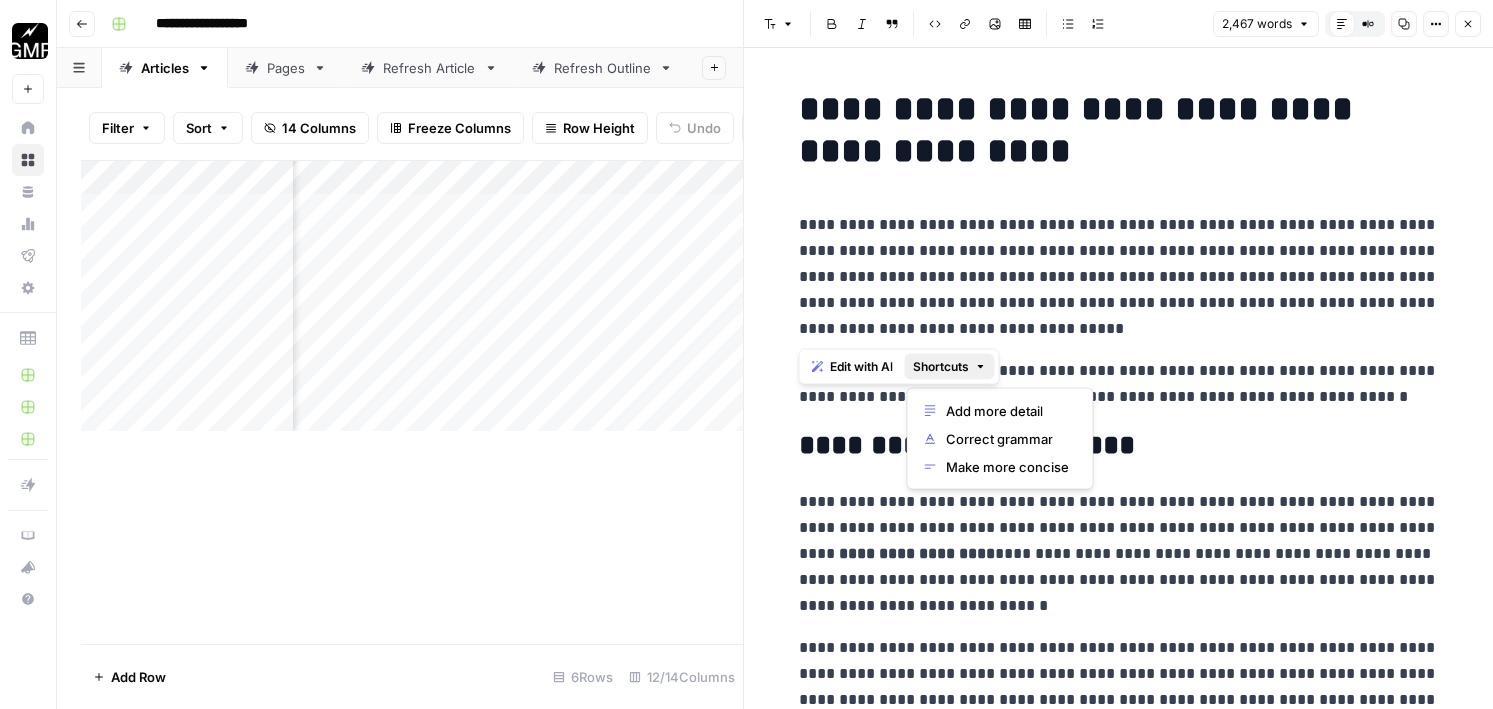 click 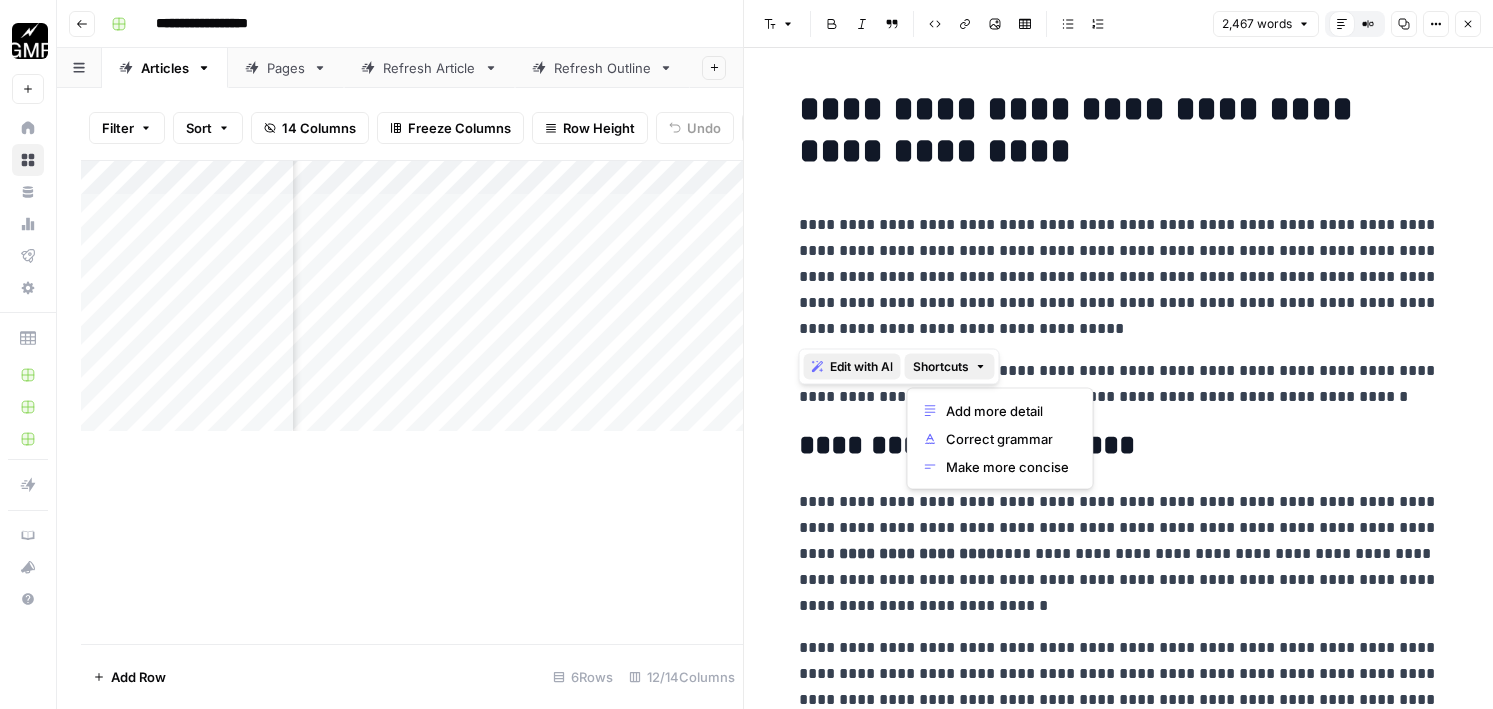 click on "Edit with AI" at bounding box center (861, 367) 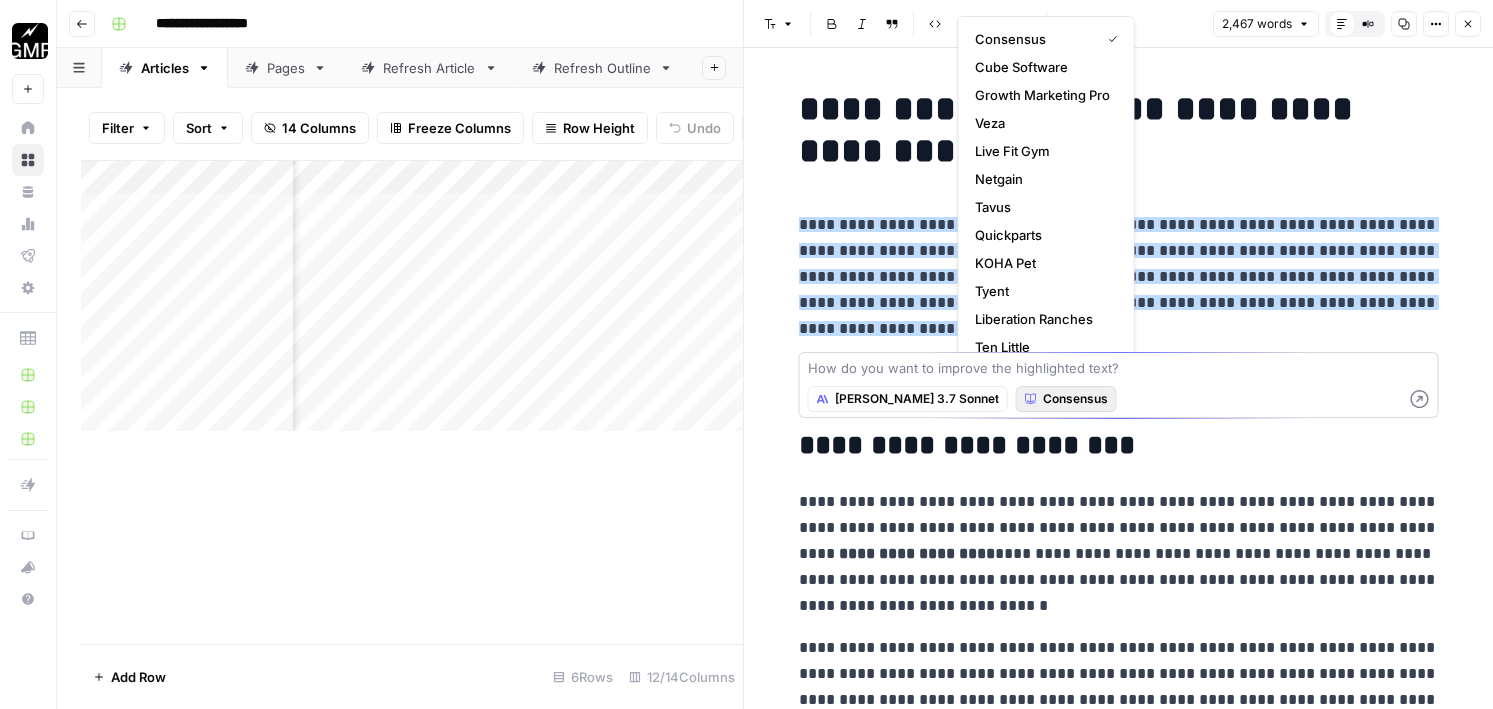 click on "Consensus" at bounding box center [1075, 399] 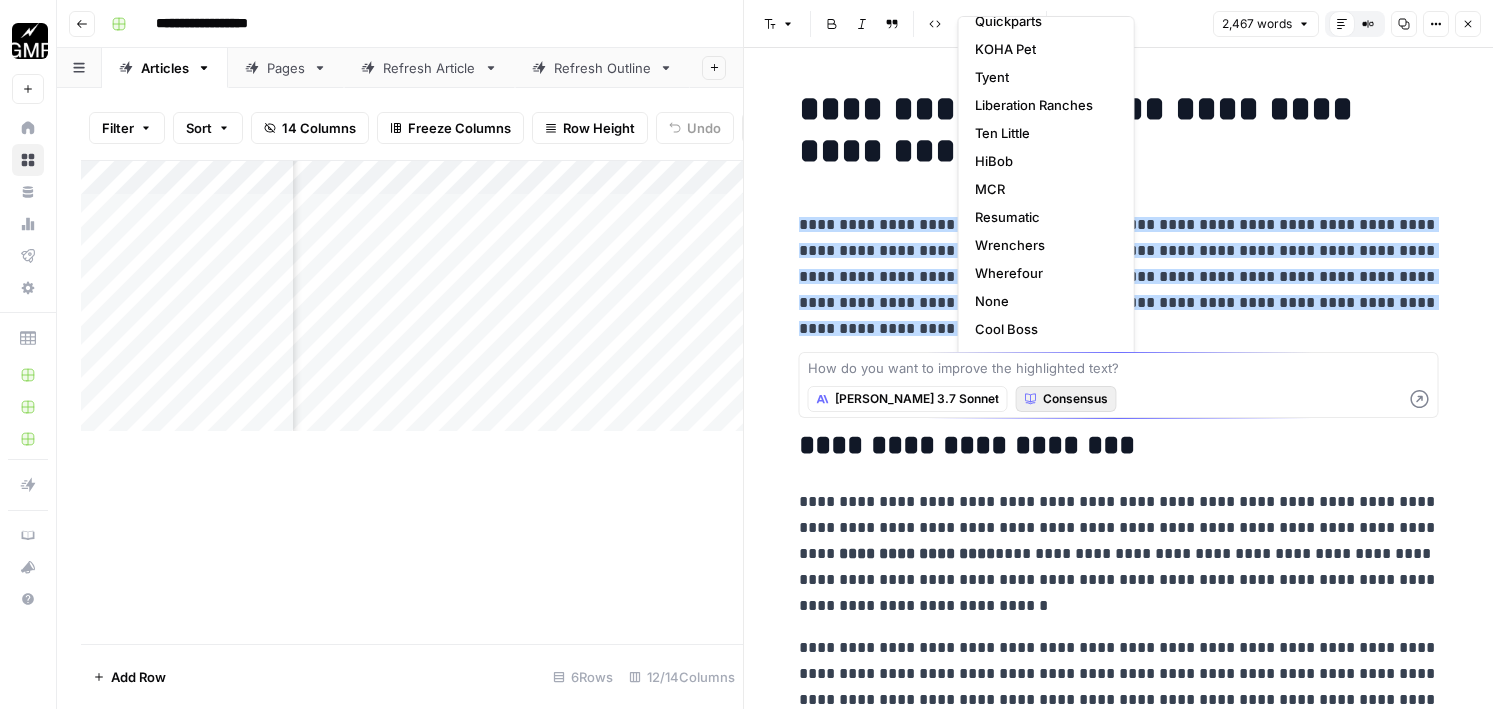 scroll, scrollTop: 216, scrollLeft: 0, axis: vertical 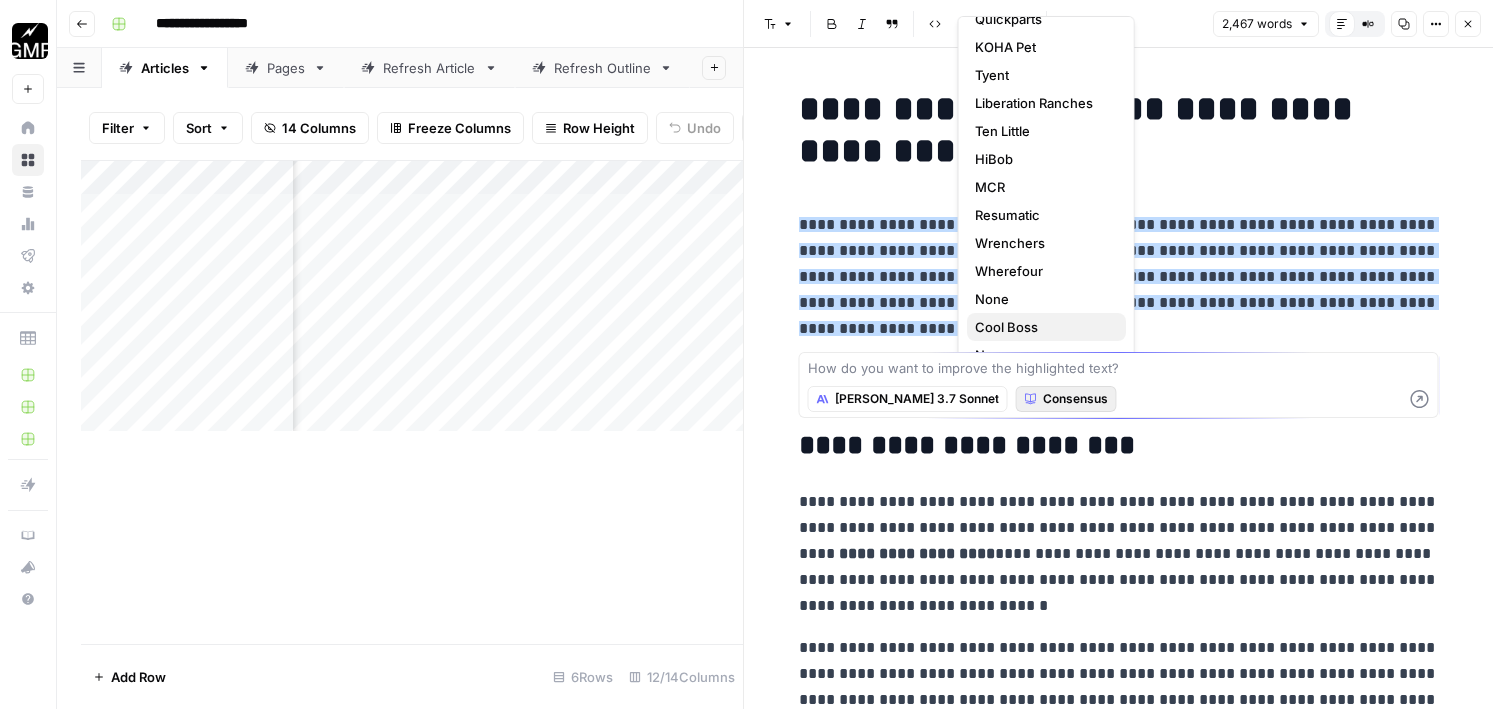 click on "Cool Boss" at bounding box center (1006, 327) 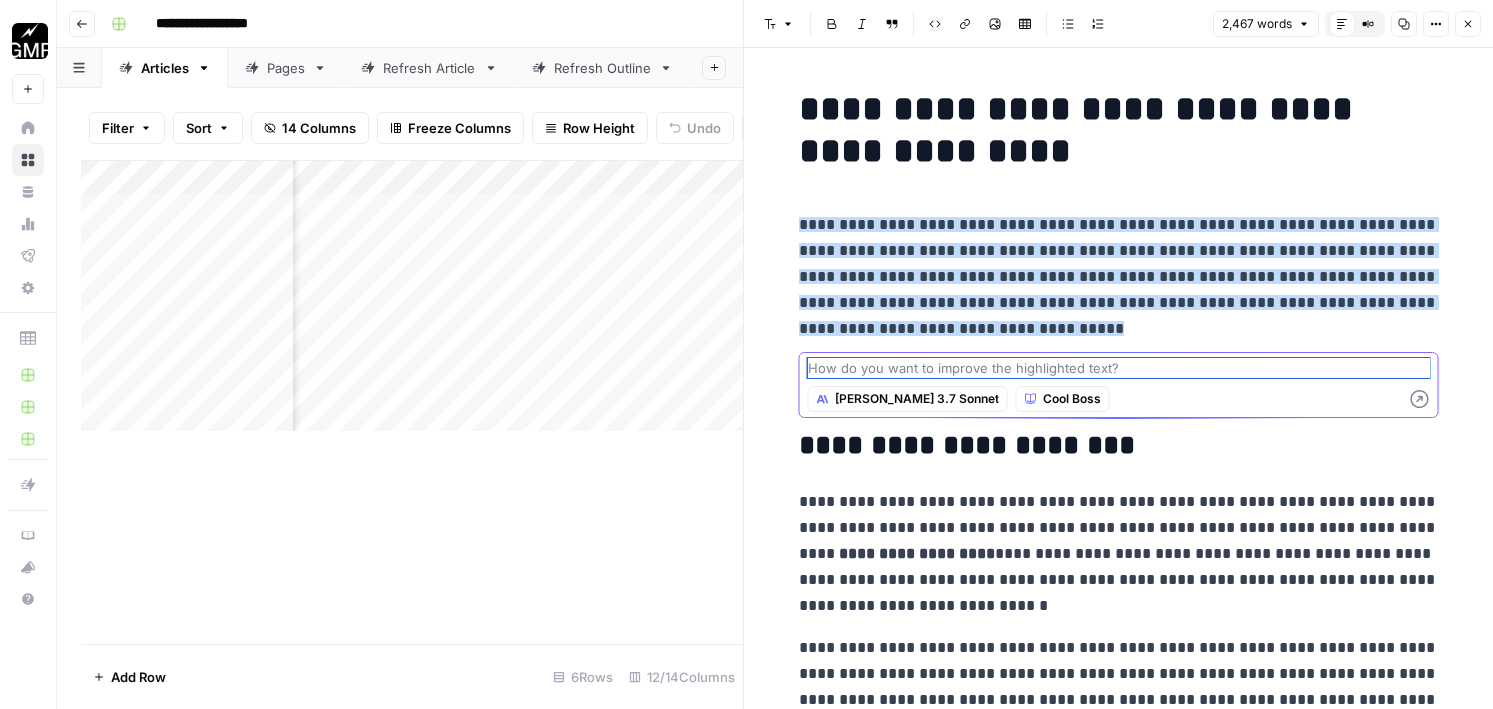 click at bounding box center (1119, 368) 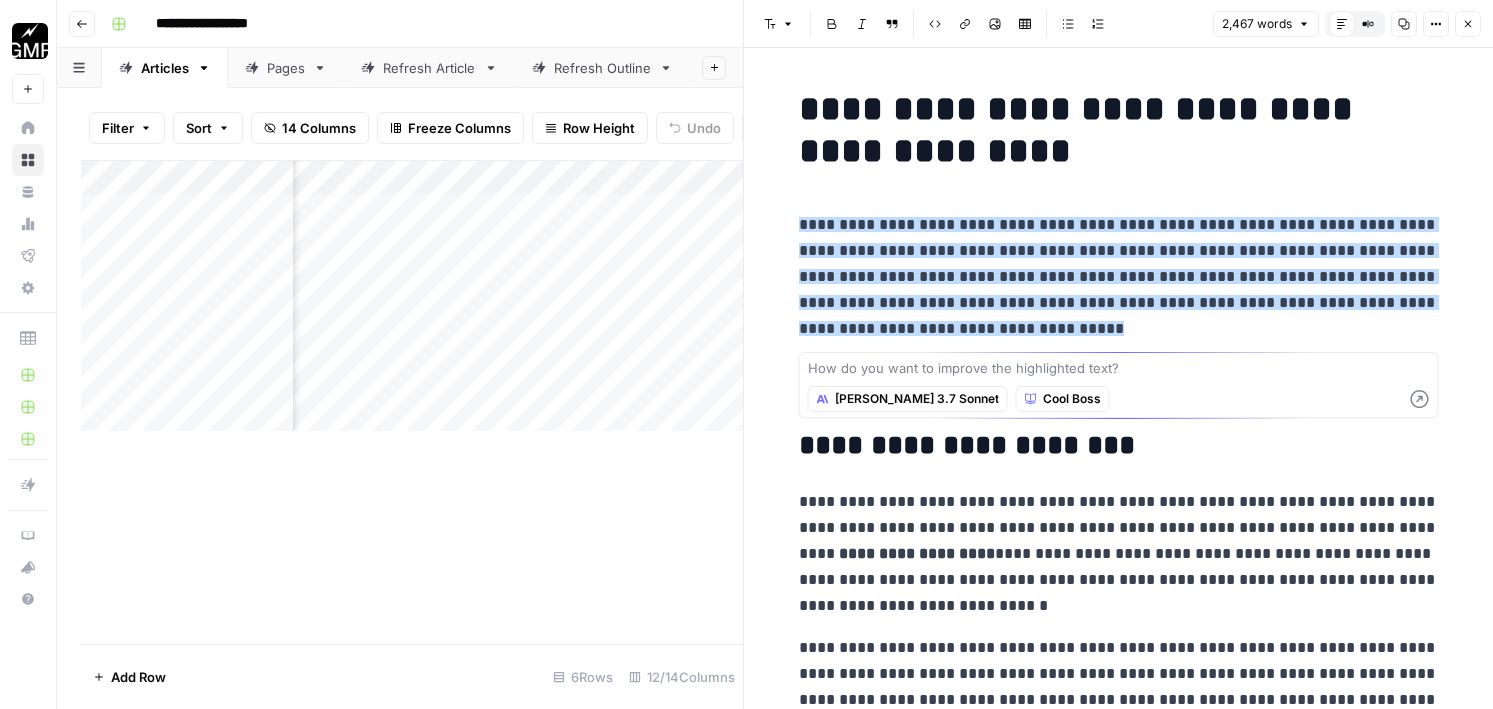 click on "**********" at bounding box center (1119, 554) 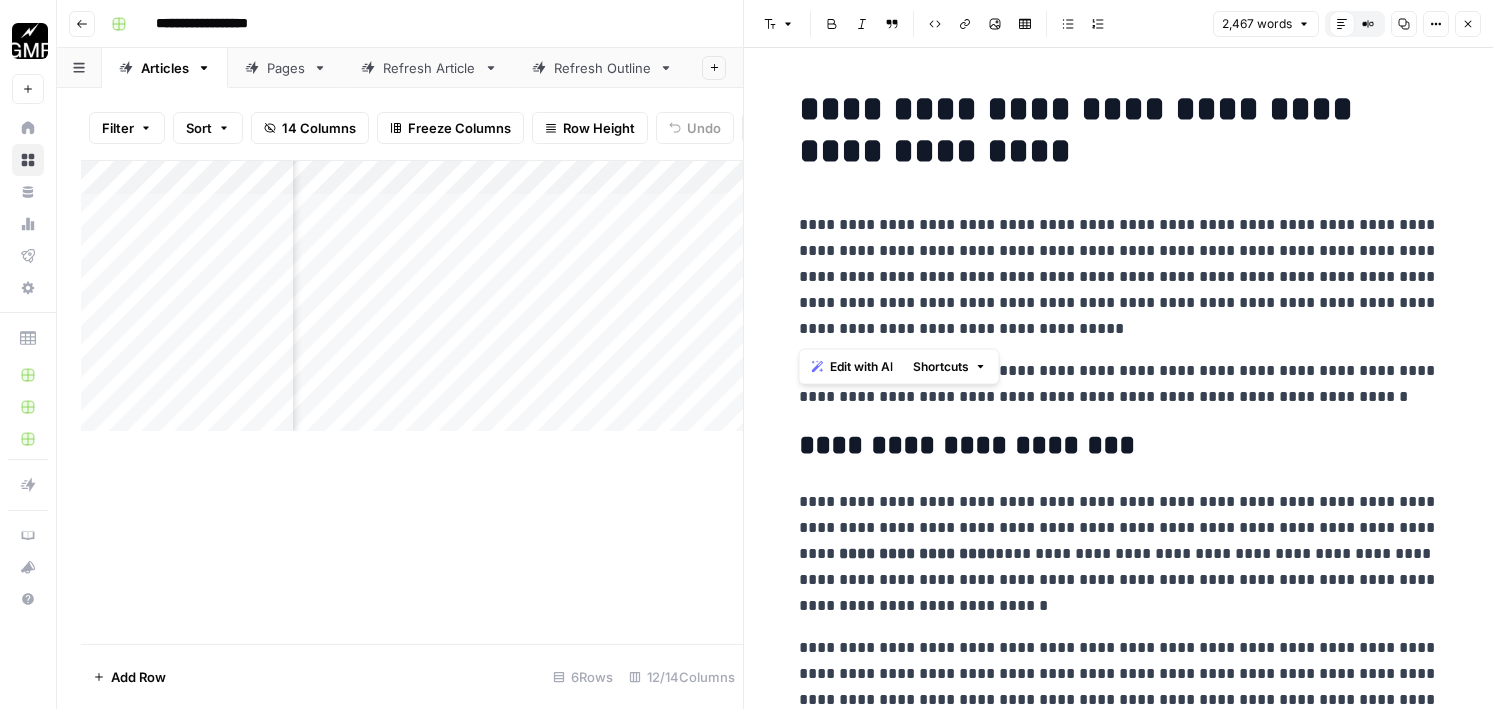 drag, startPoint x: 980, startPoint y: 328, endPoint x: 788, endPoint y: 274, distance: 199.44925 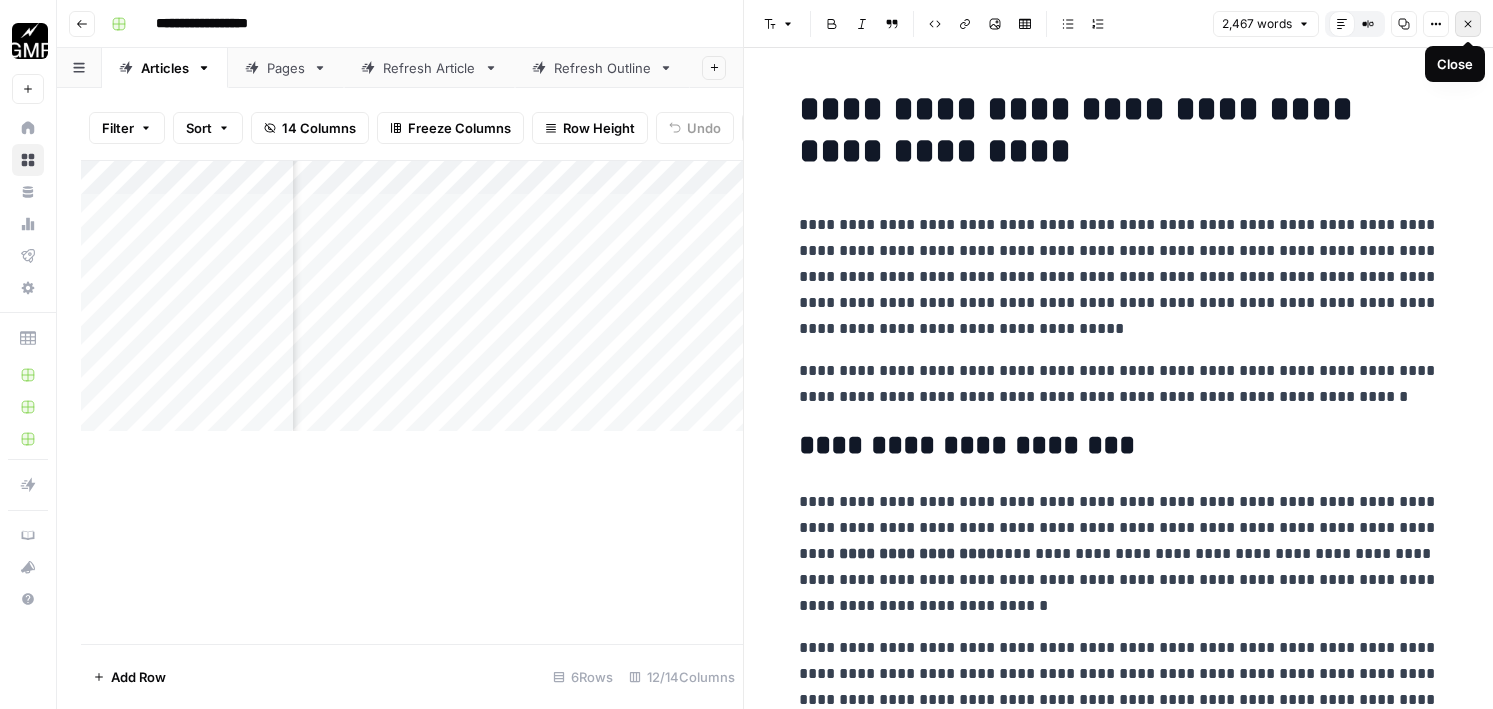 click 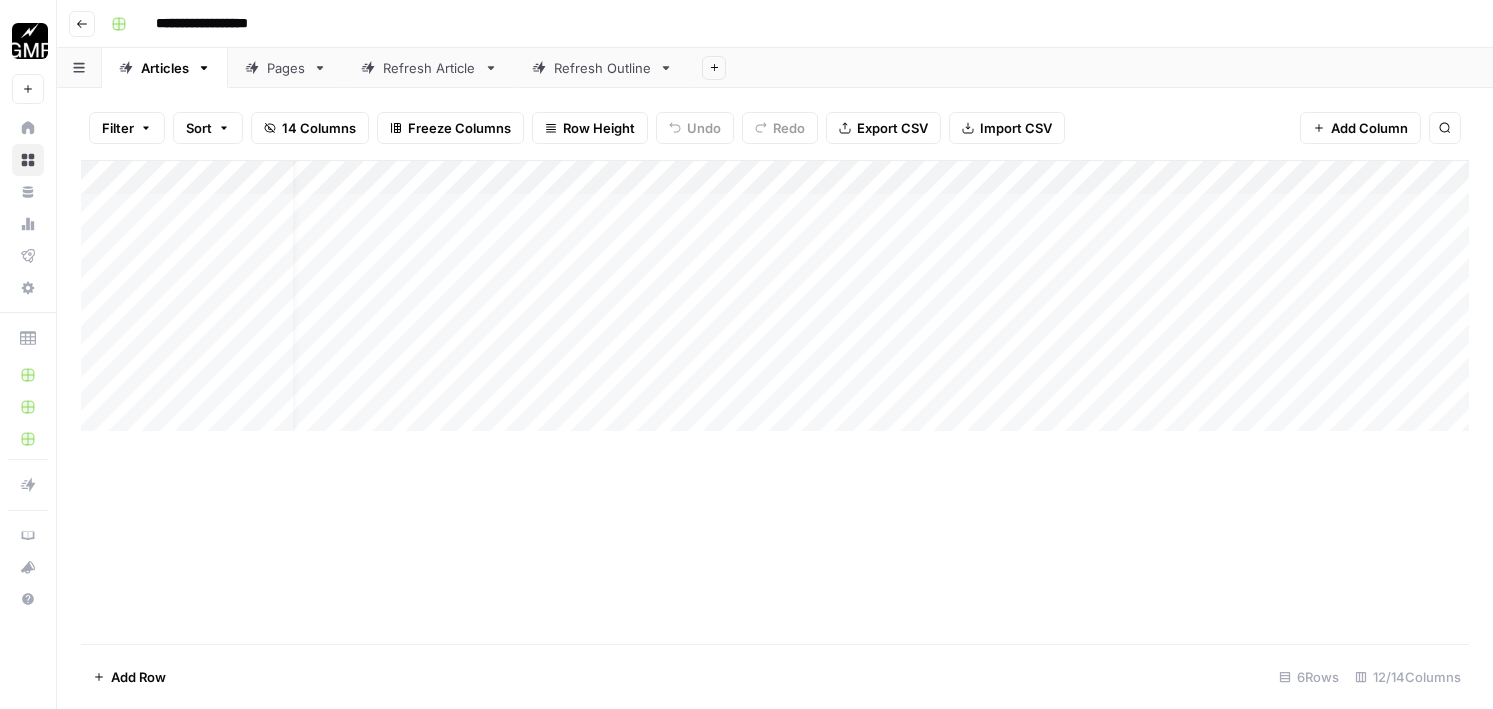scroll, scrollTop: 0, scrollLeft: 0, axis: both 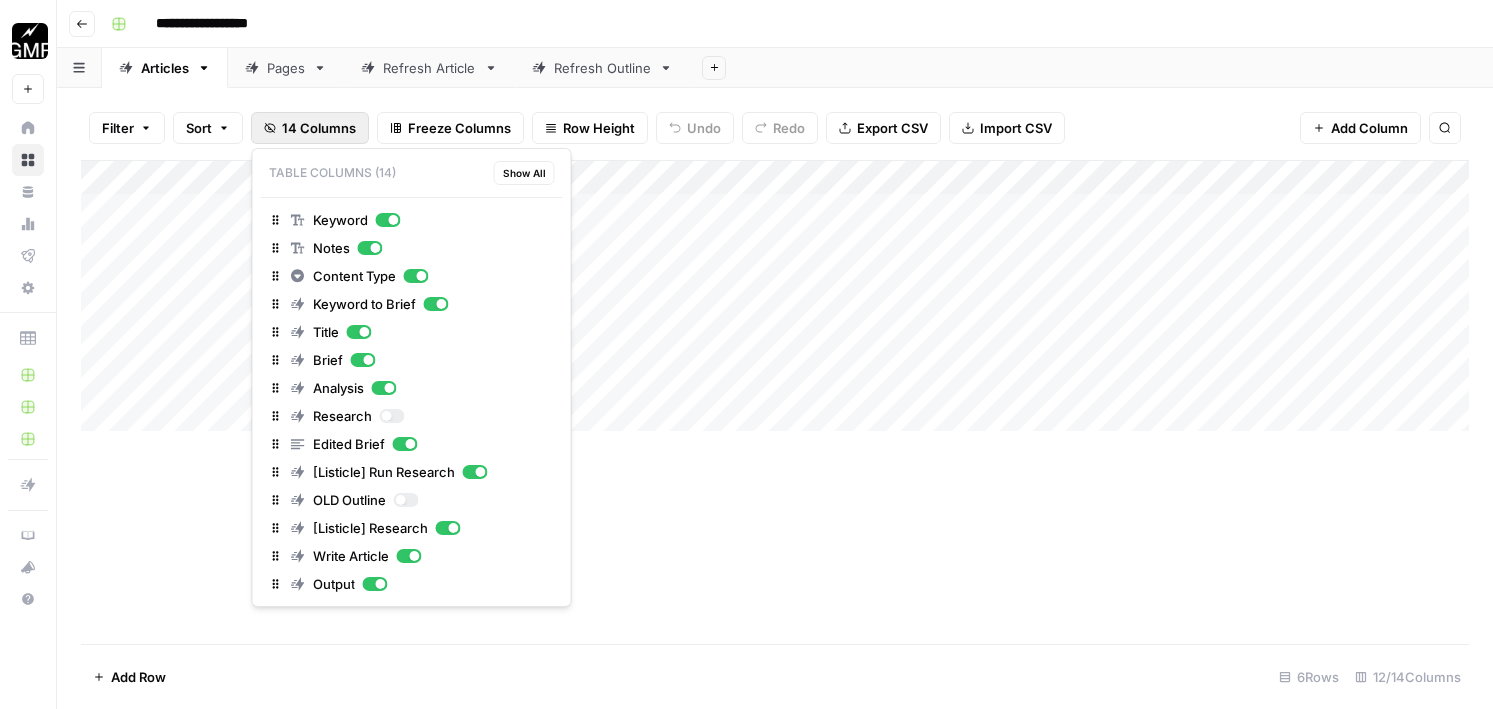 click on "14 Columns" at bounding box center [319, 128] 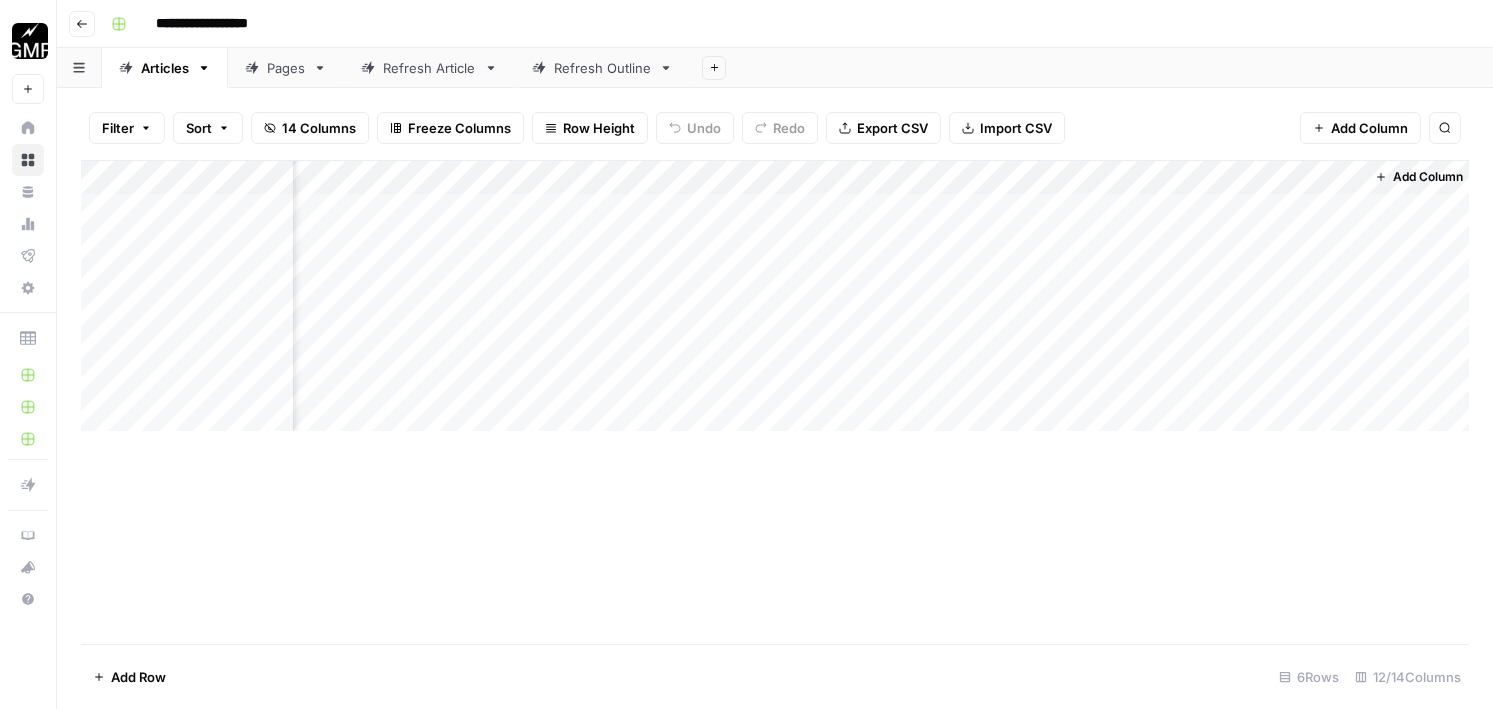 scroll, scrollTop: 0, scrollLeft: 916, axis: horizontal 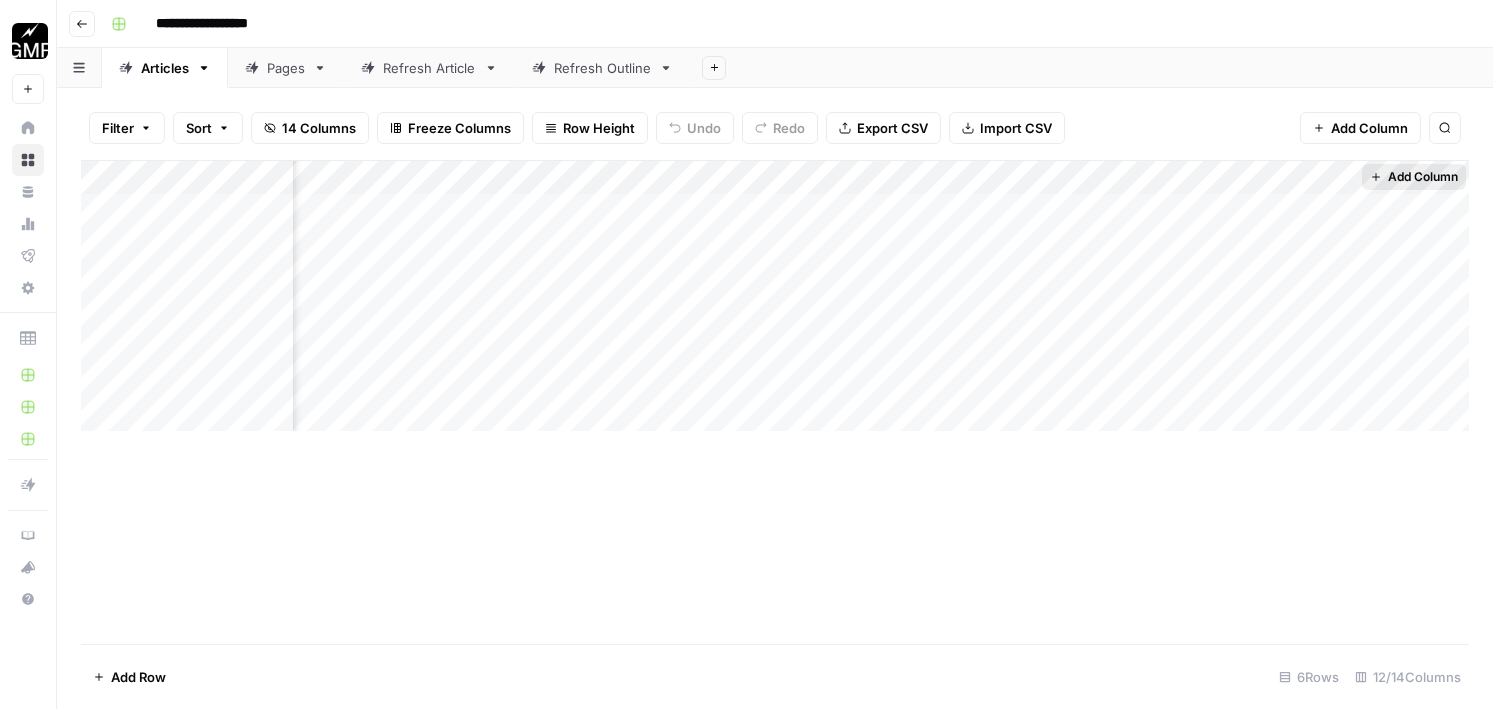 click on "Add Column" at bounding box center [1423, 177] 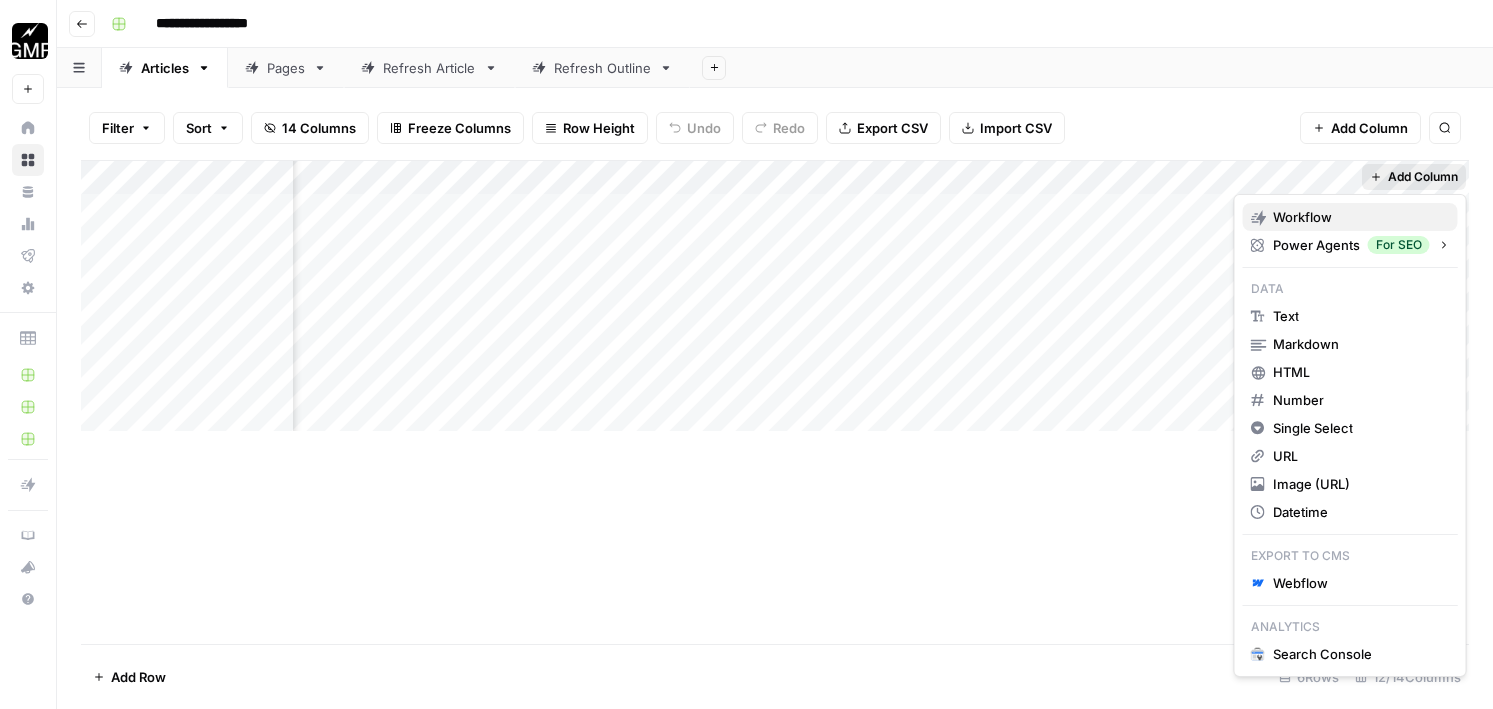 click on "Workflow" at bounding box center [1302, 217] 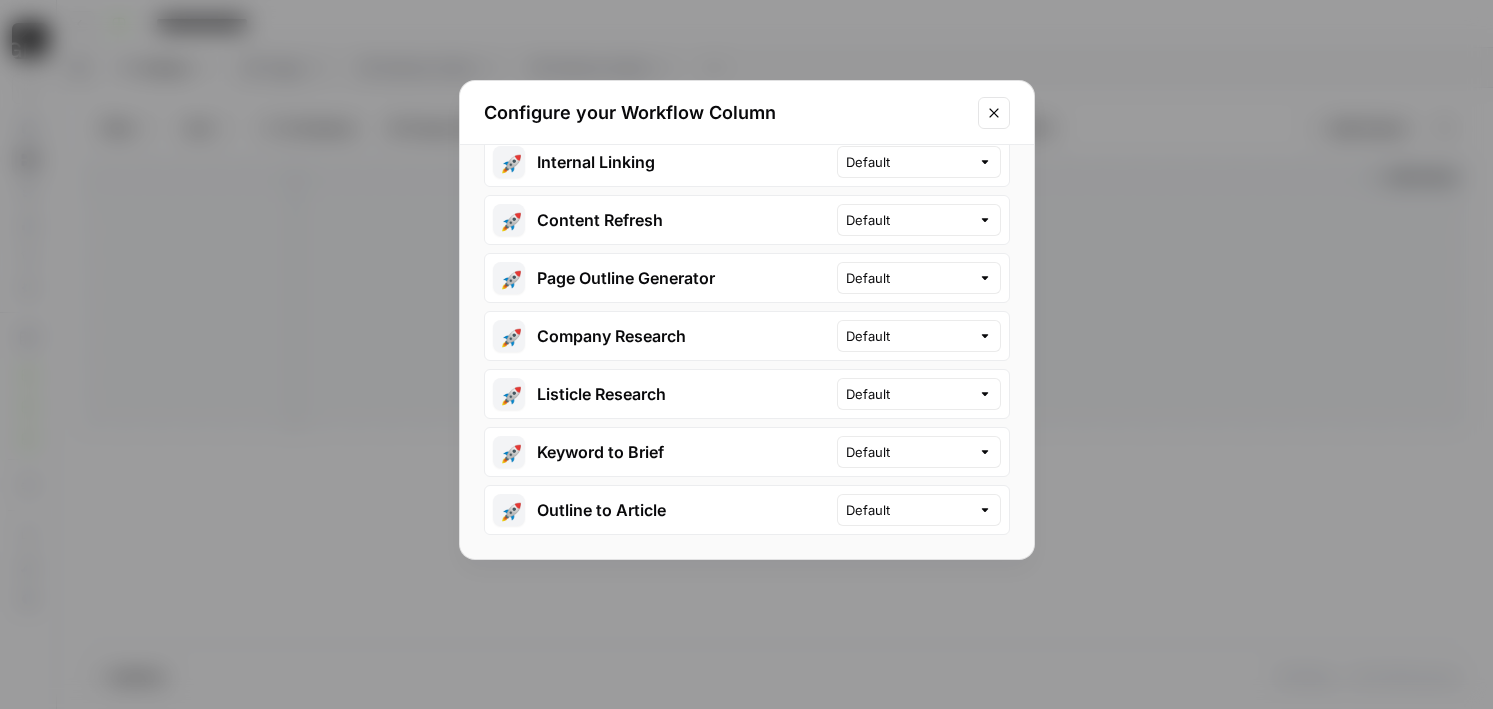 scroll, scrollTop: 0, scrollLeft: 0, axis: both 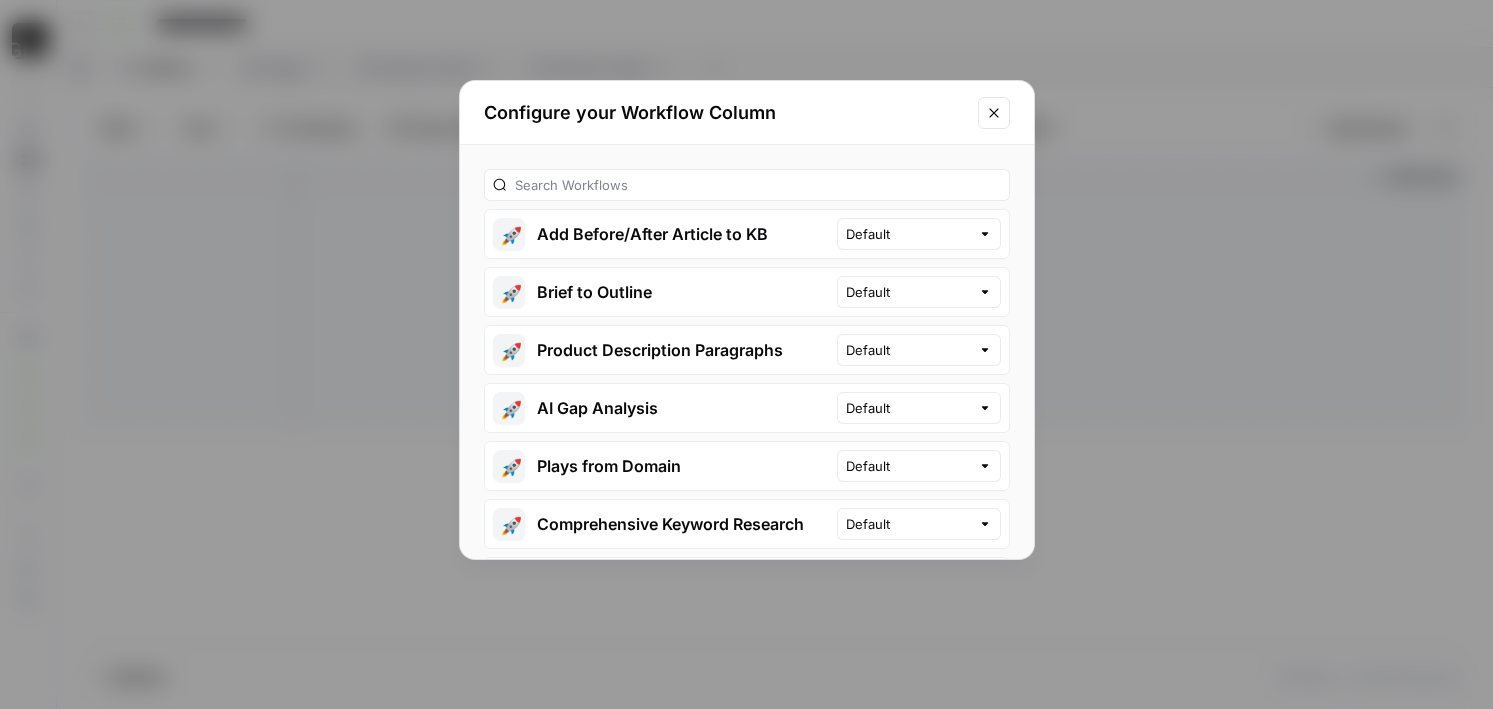 click on "🚀 Brief to Outline" at bounding box center (661, 292) 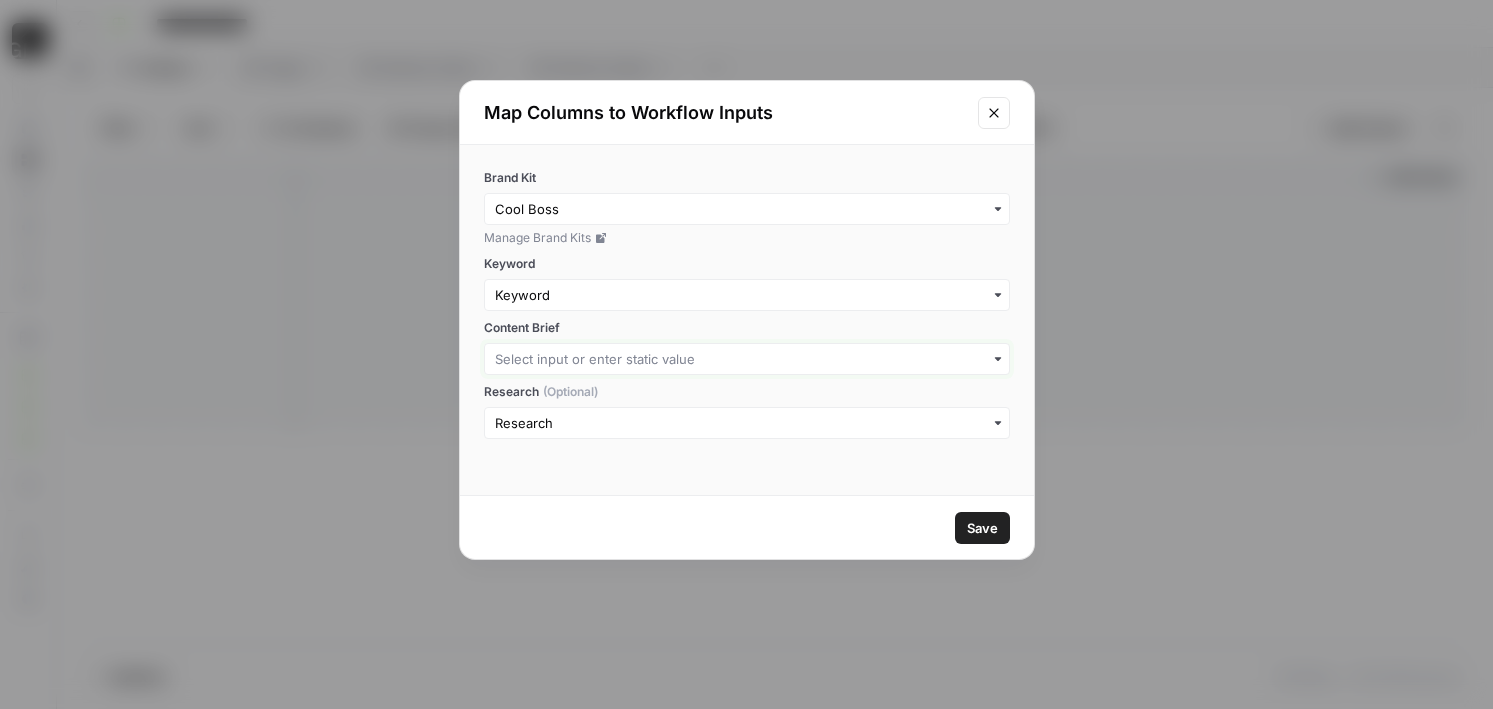 click on "Content Brief" at bounding box center [747, 359] 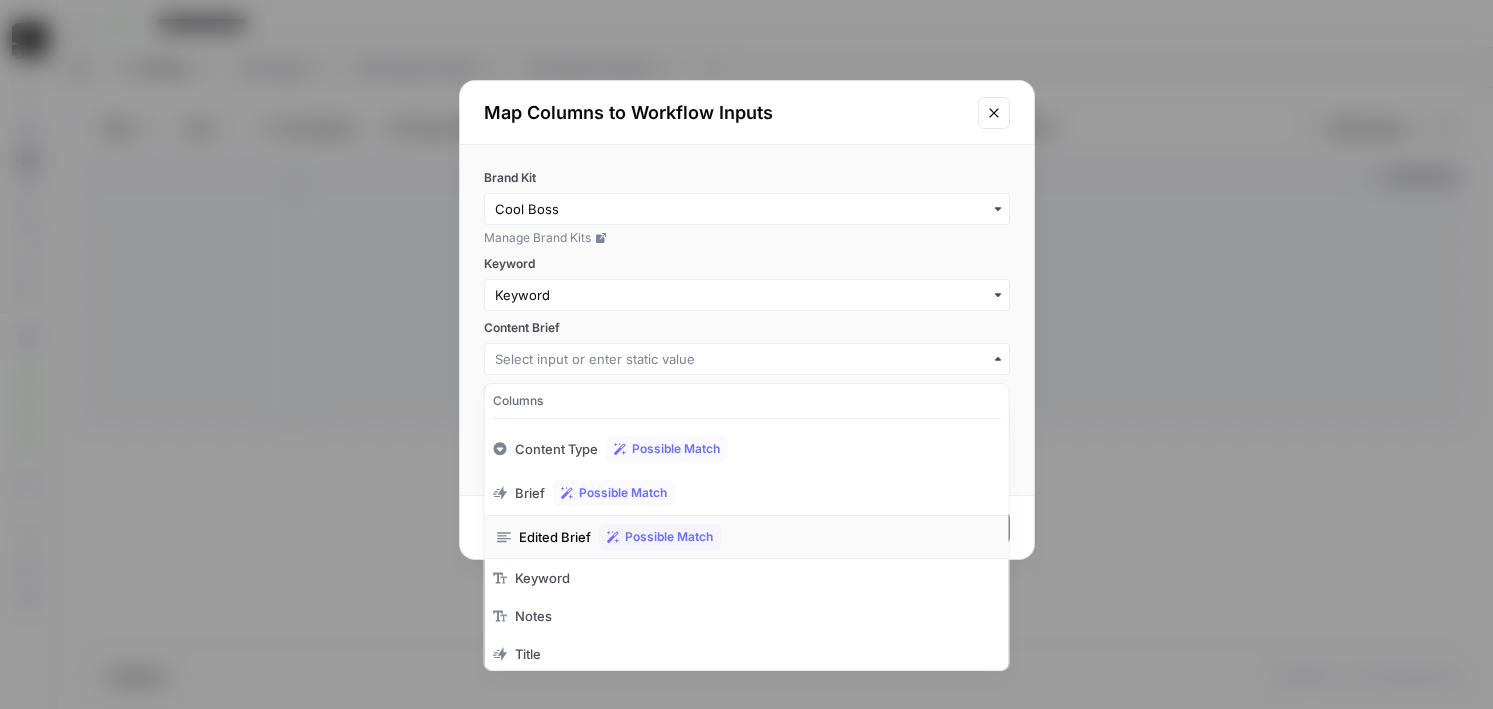 click on "Edited Brief" at bounding box center [555, 537] 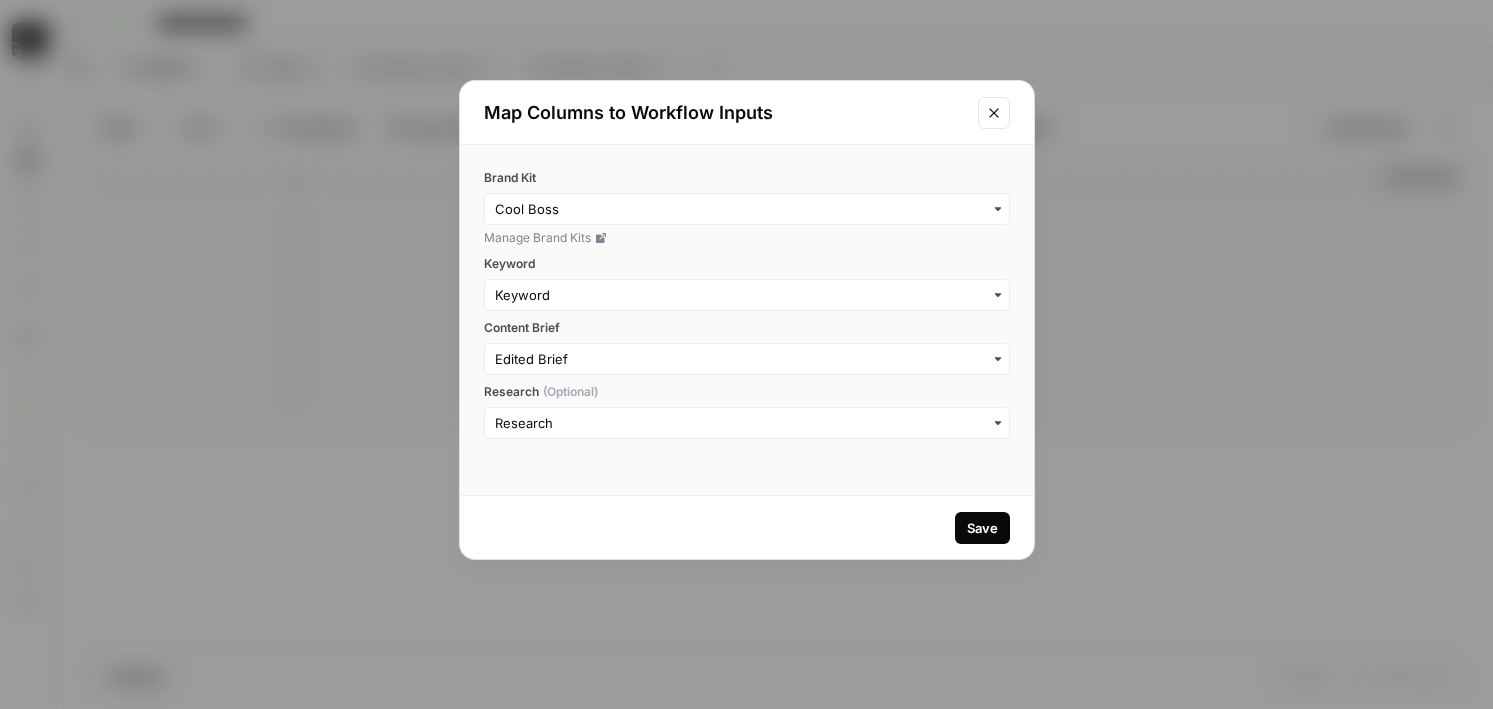 click on "Save" at bounding box center [982, 528] 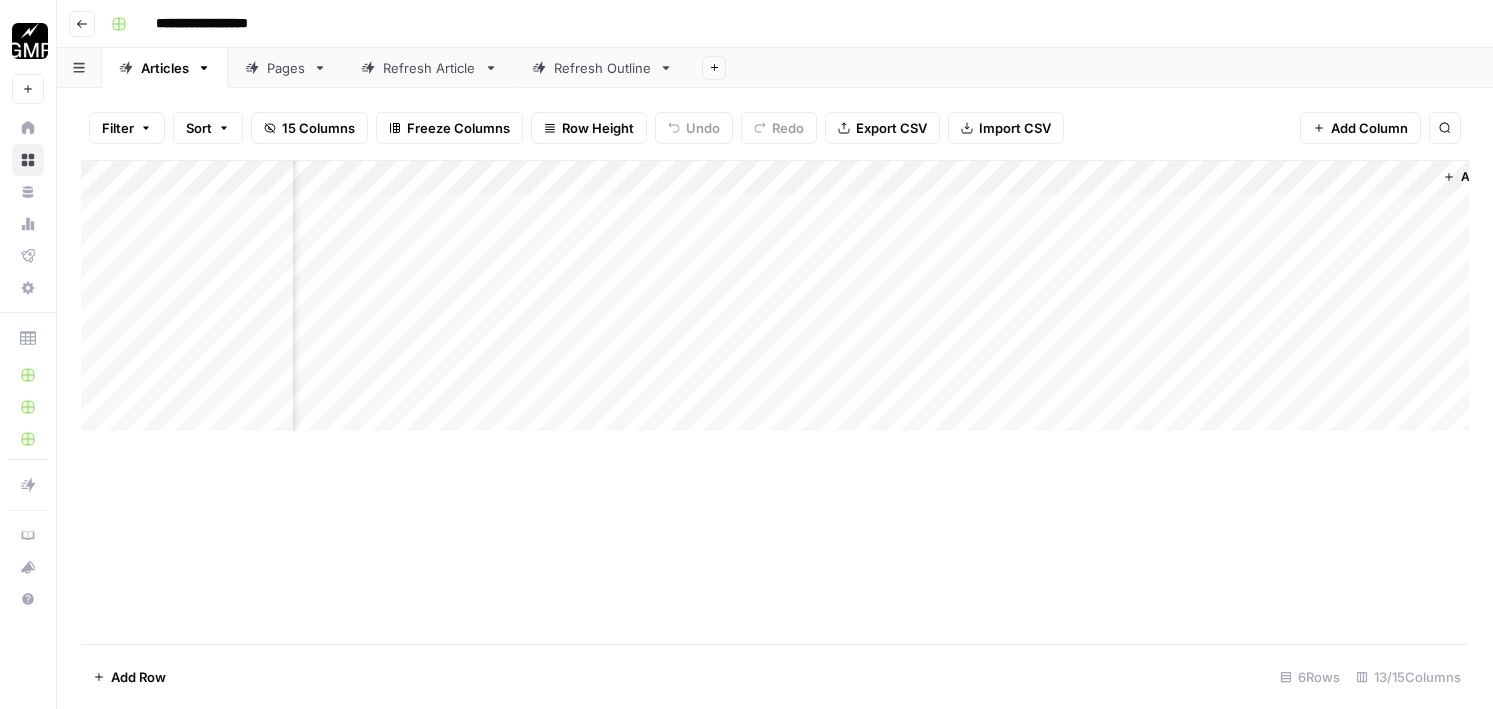 scroll, scrollTop: 0, scrollLeft: 1096, axis: horizontal 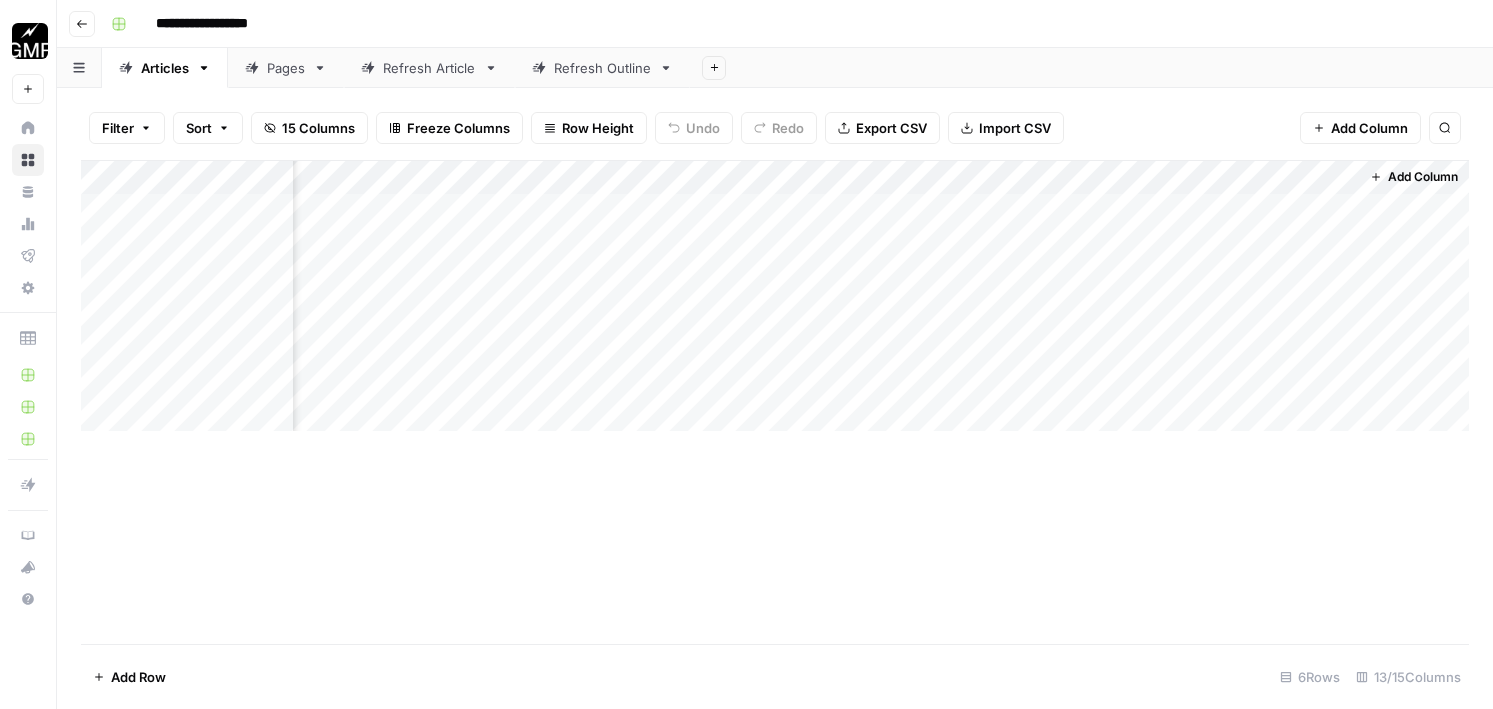 drag, startPoint x: 1238, startPoint y: 186, endPoint x: 607, endPoint y: 216, distance: 631.71277 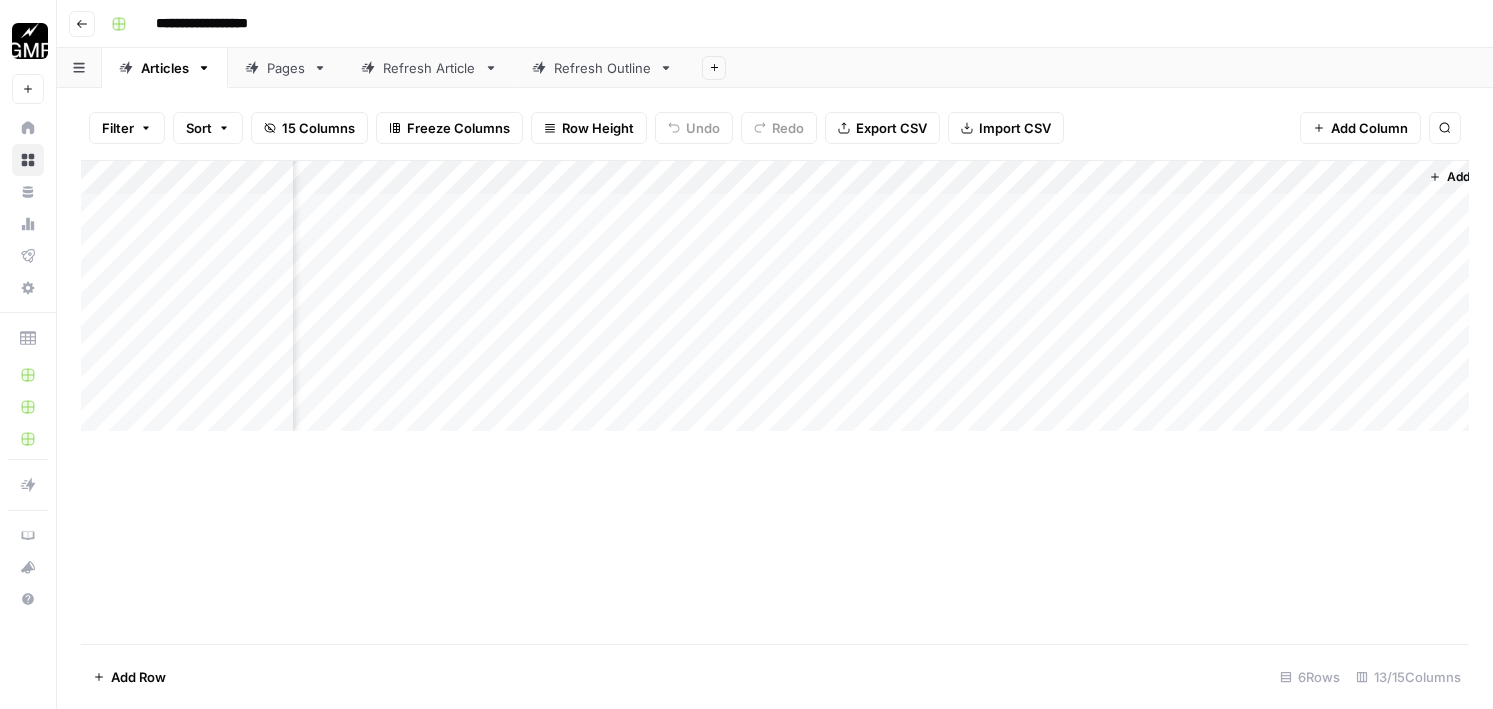 scroll, scrollTop: 0, scrollLeft: 1096, axis: horizontal 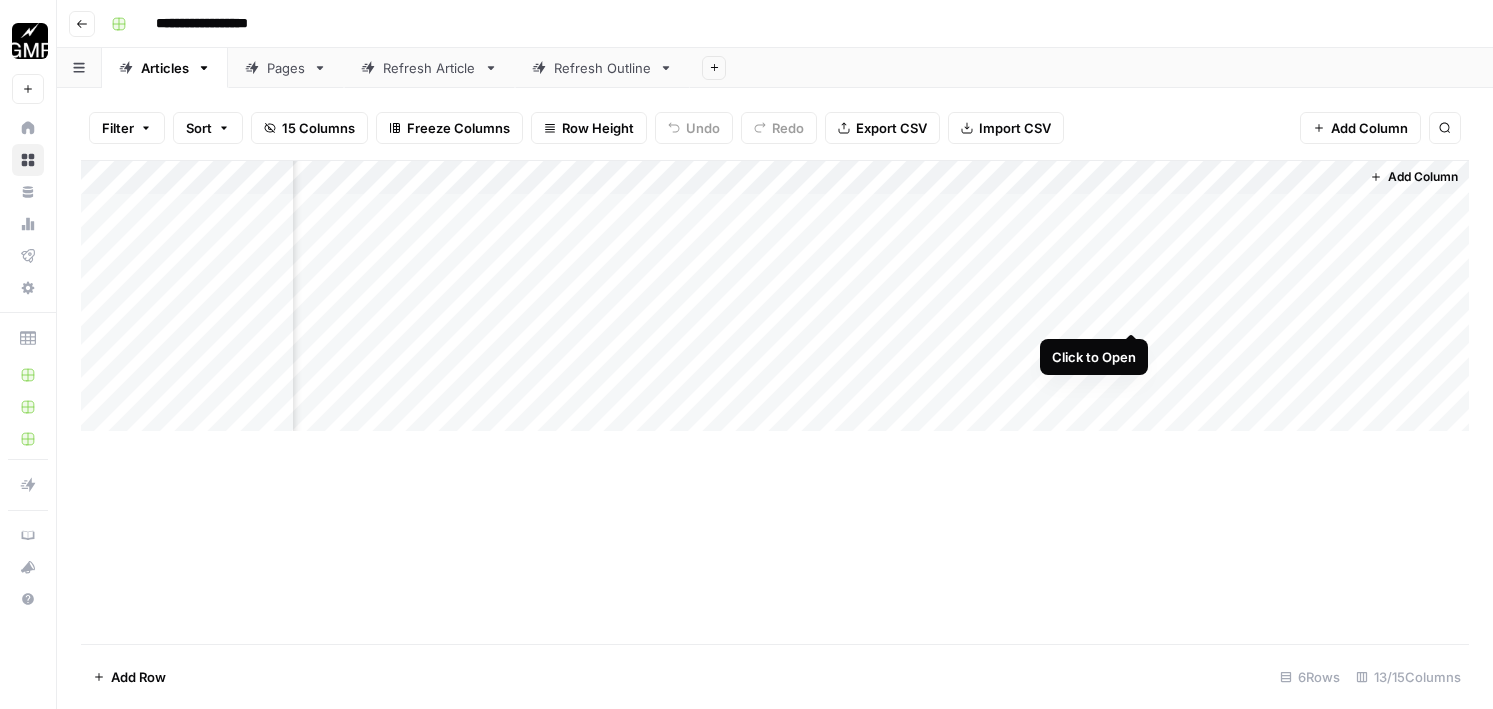 click on "Add Column" at bounding box center (775, 296) 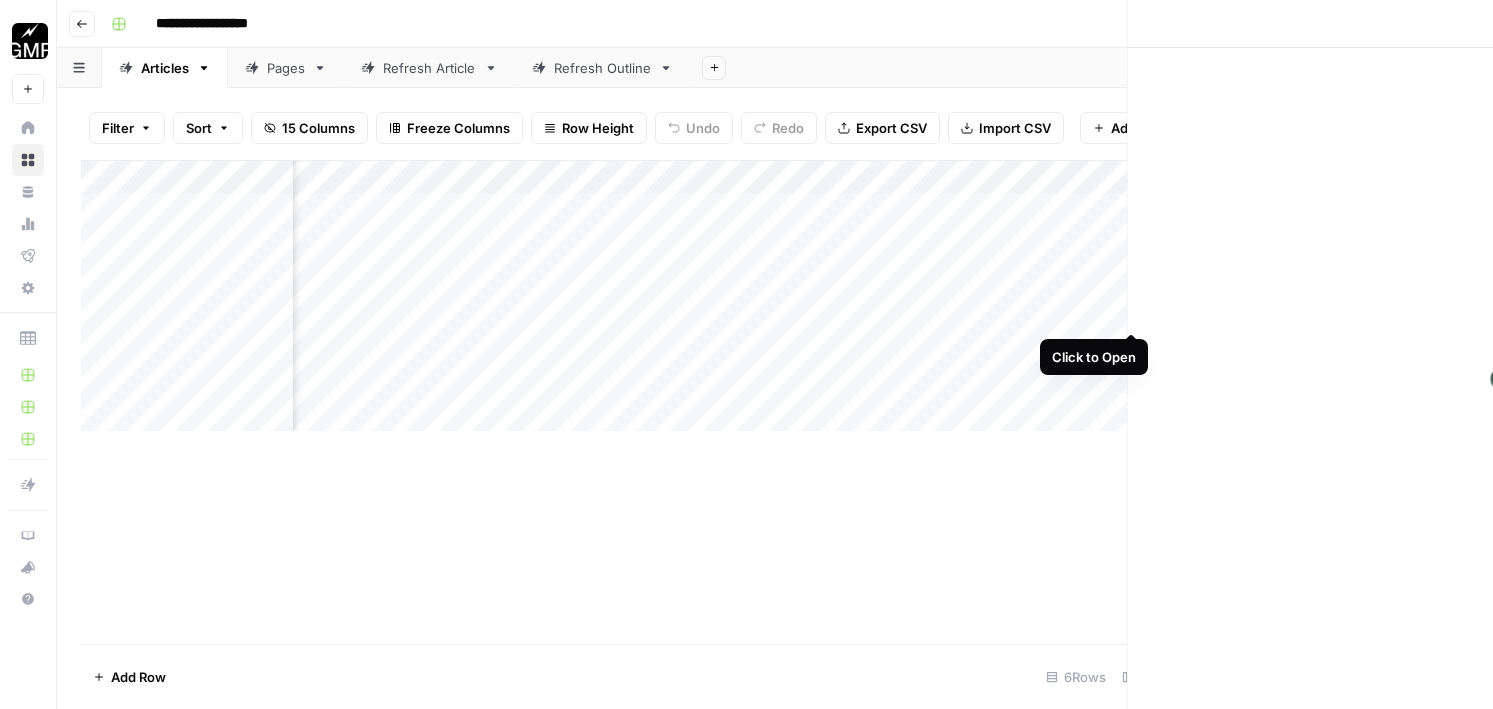 scroll, scrollTop: 0, scrollLeft: 1081, axis: horizontal 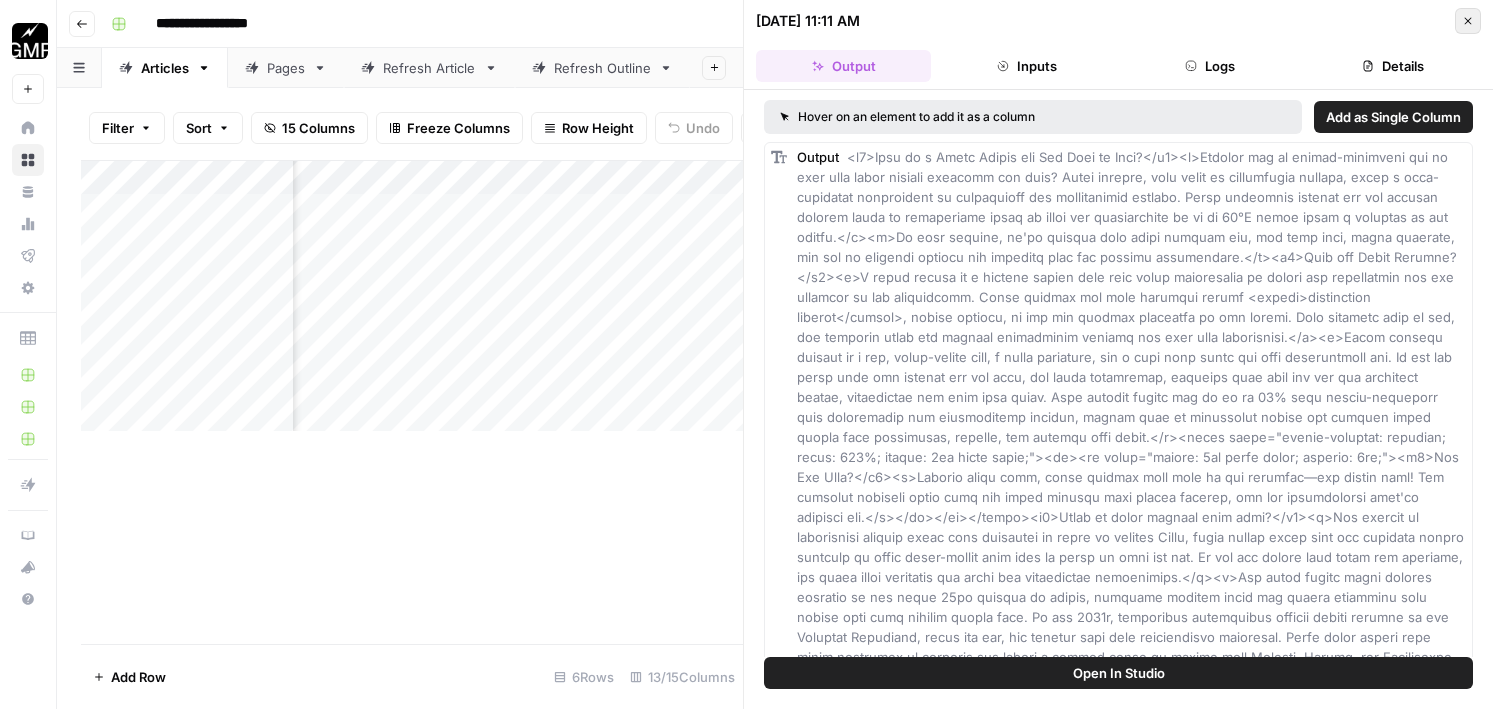 click on "Close" at bounding box center (1468, 21) 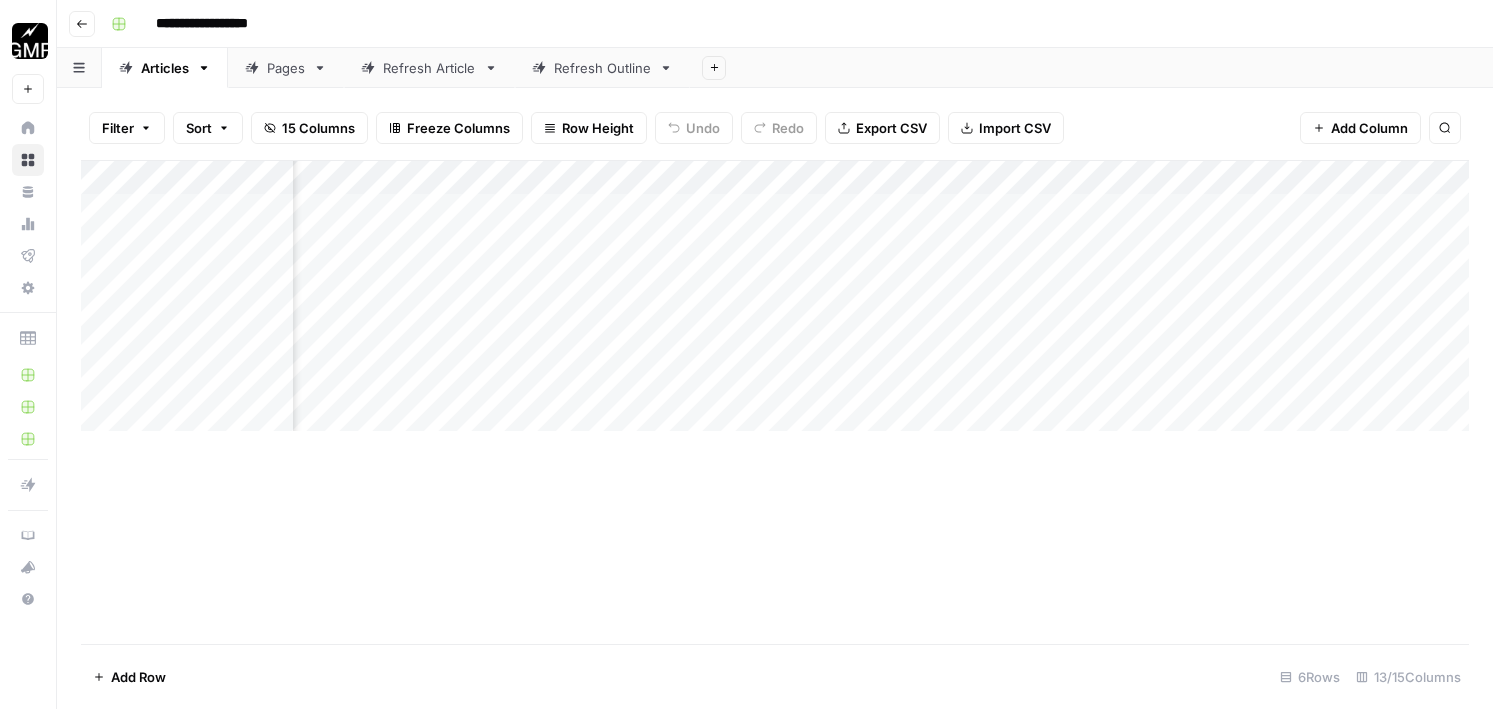 scroll, scrollTop: 0, scrollLeft: 151, axis: horizontal 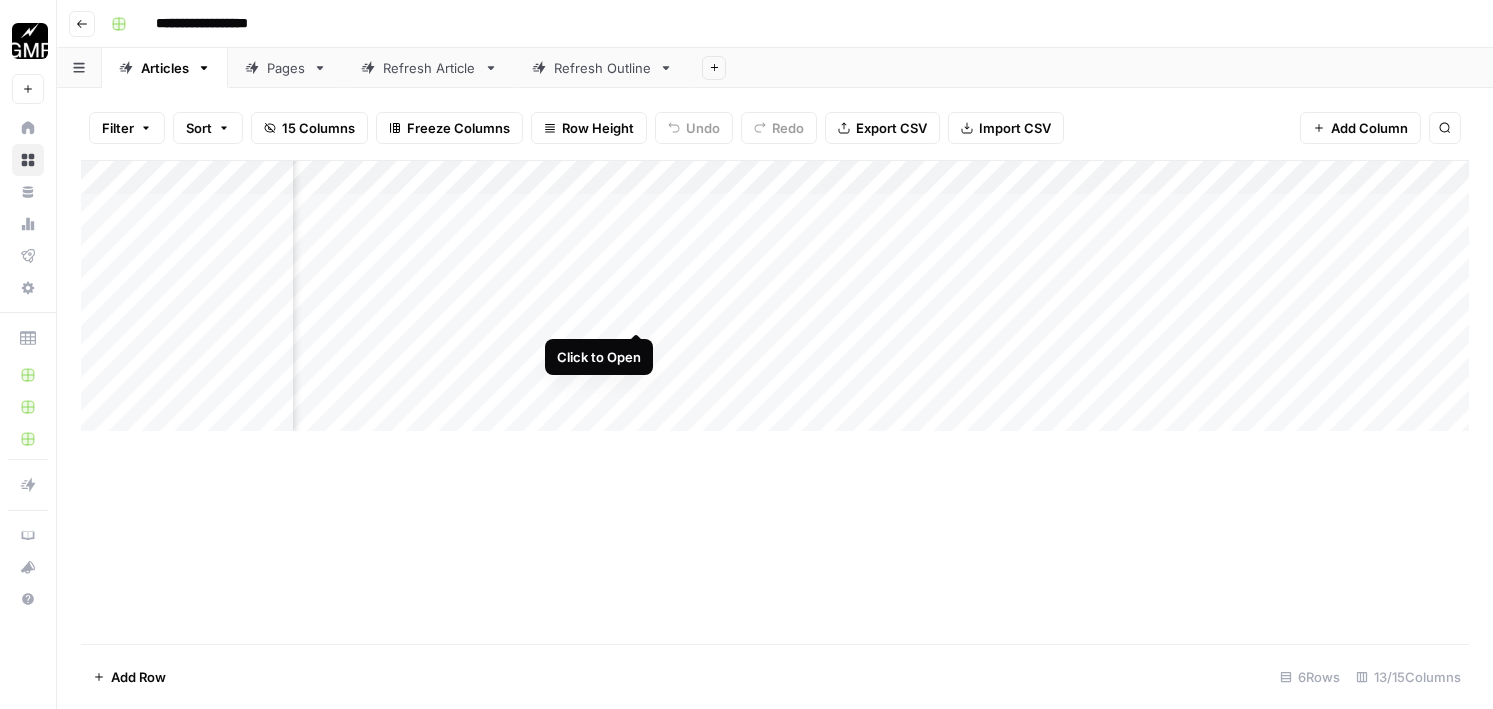 click on "Add Column" at bounding box center (775, 296) 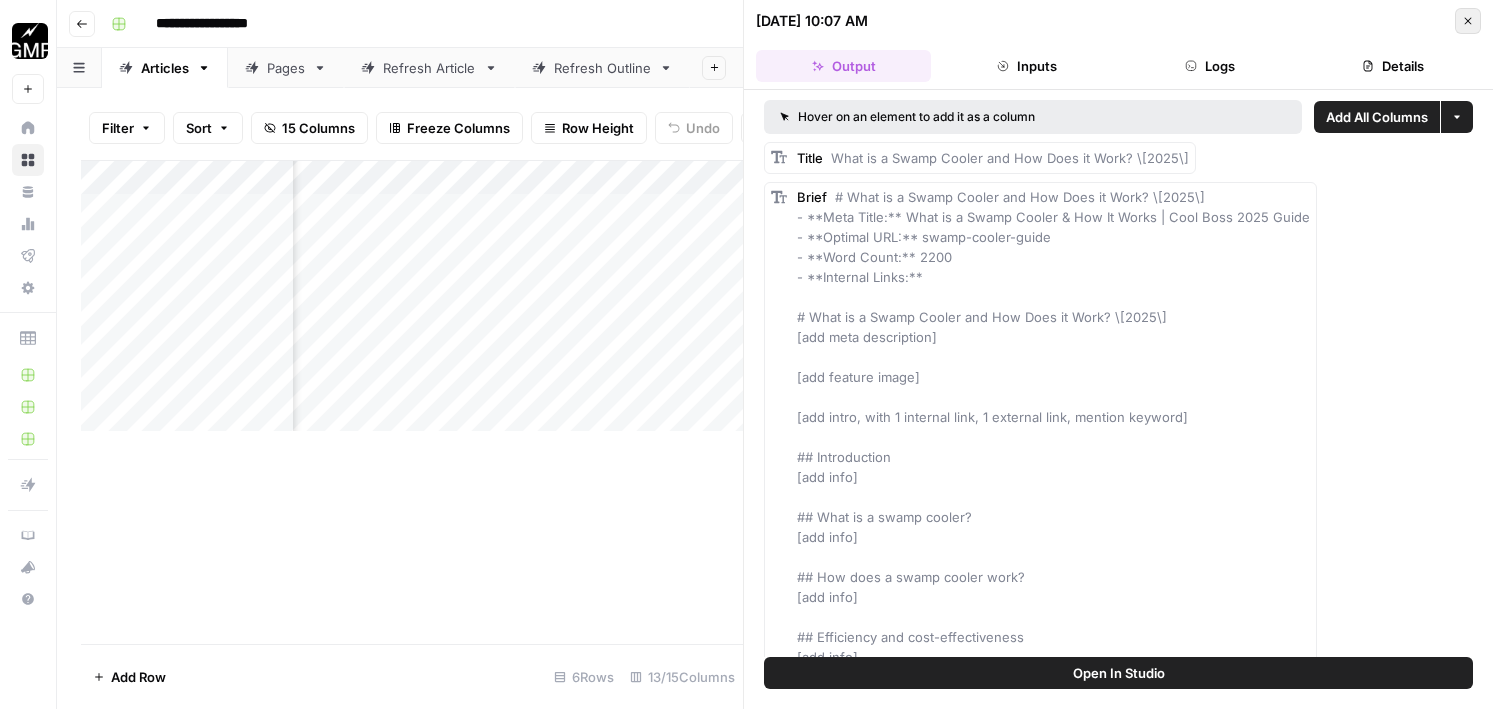 click on "Close" at bounding box center [1468, 21] 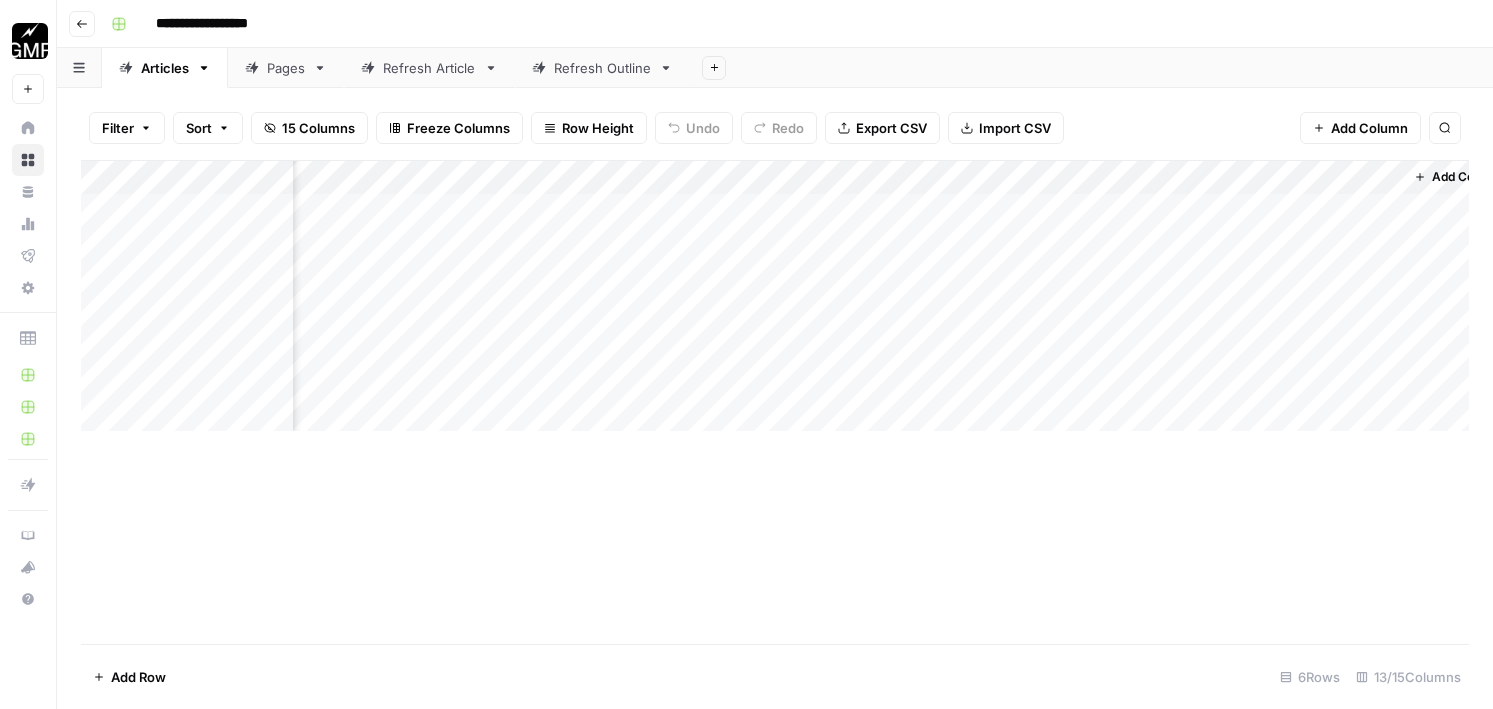 scroll, scrollTop: 0, scrollLeft: 1096, axis: horizontal 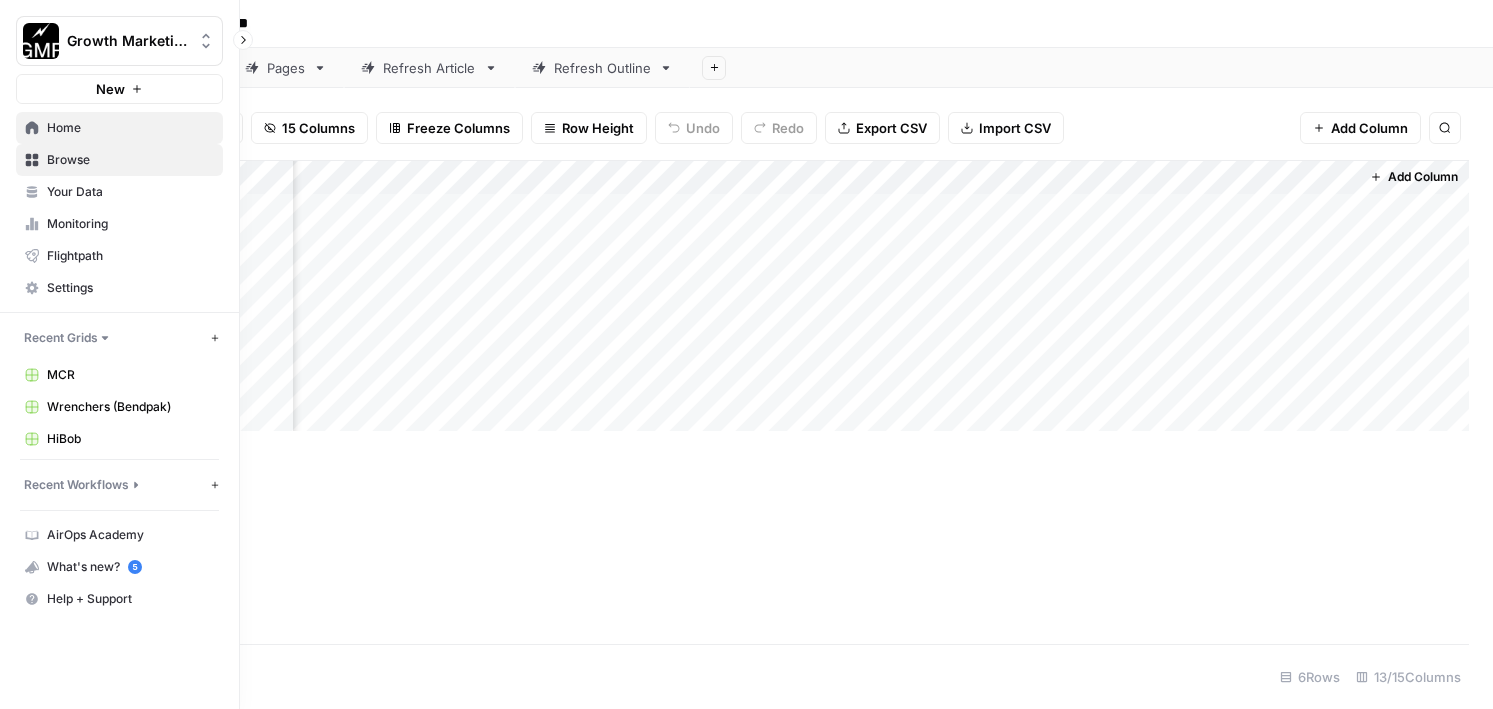click on "Home" at bounding box center [130, 128] 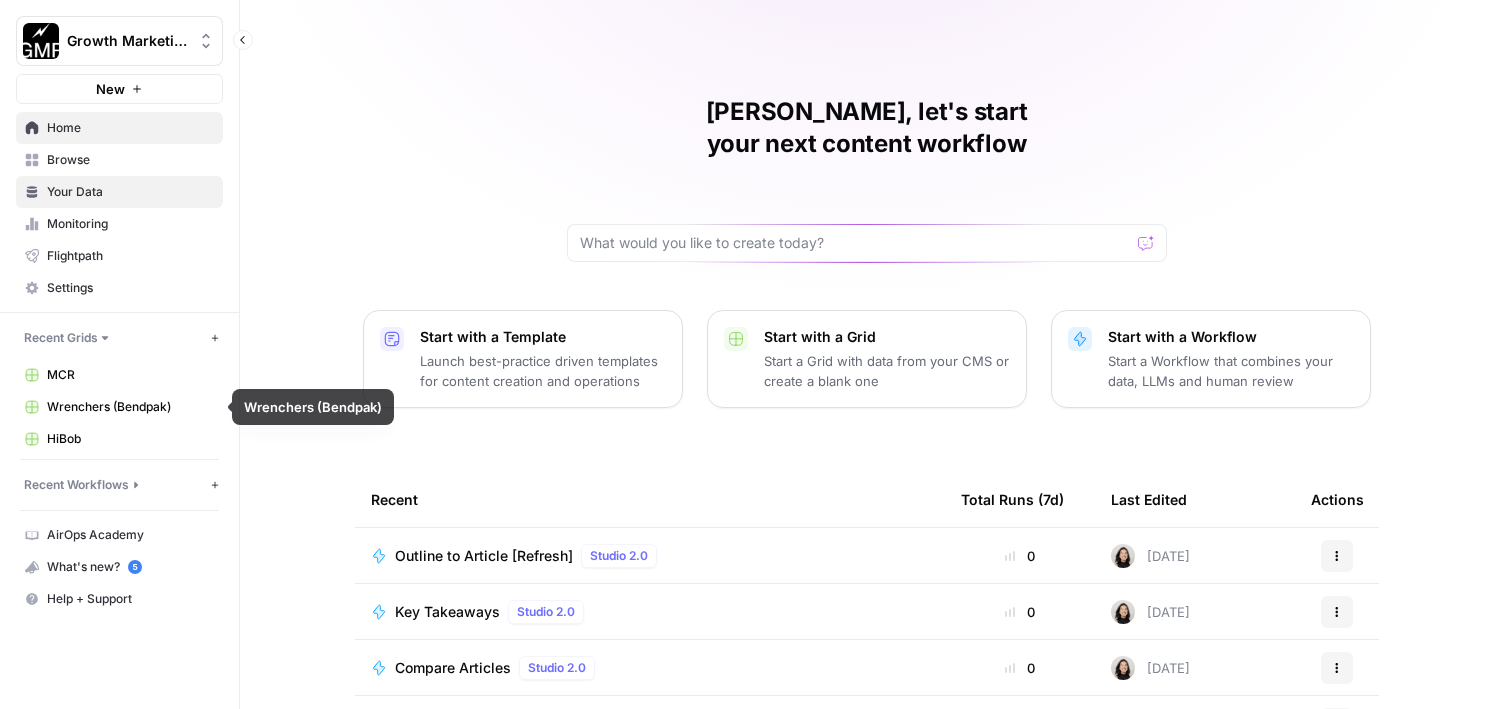 click on "Your Data" at bounding box center (119, 192) 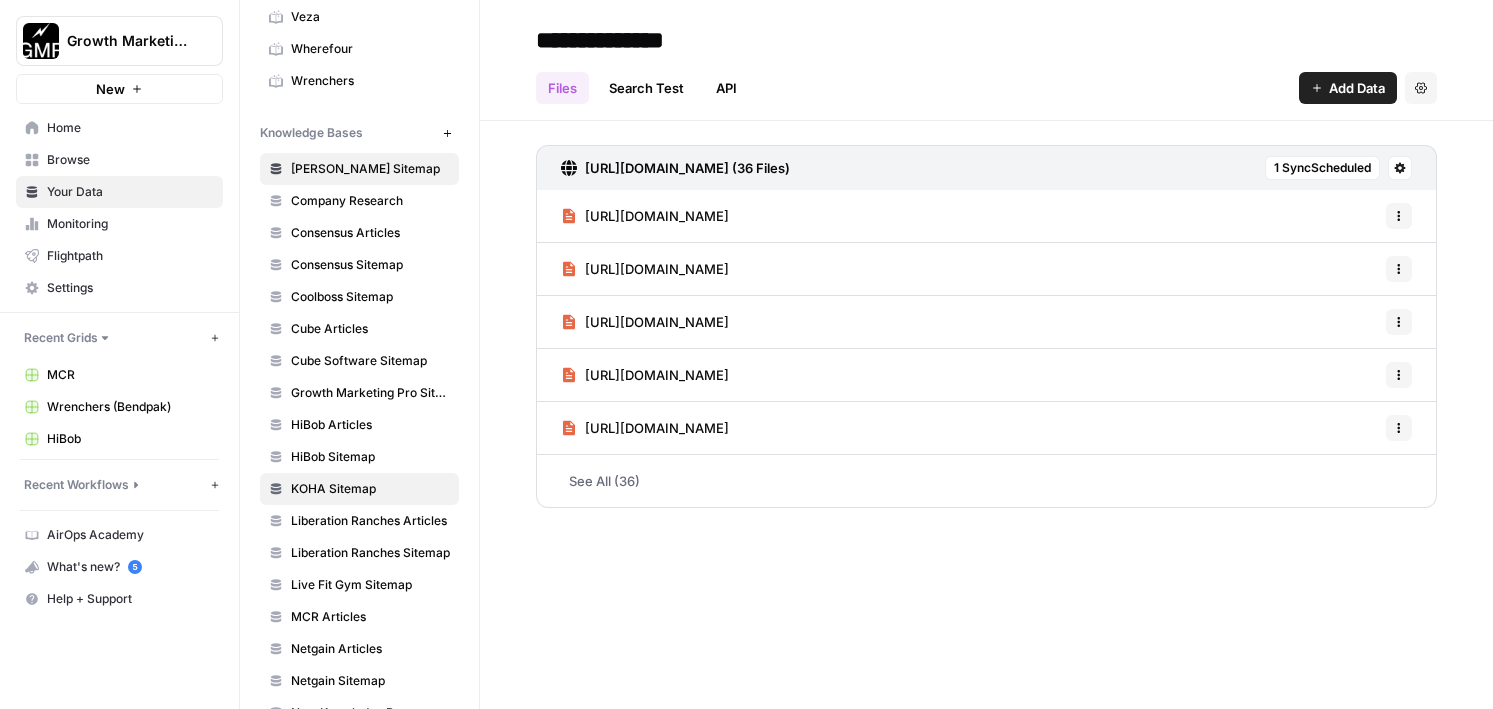 scroll, scrollTop: 657, scrollLeft: 0, axis: vertical 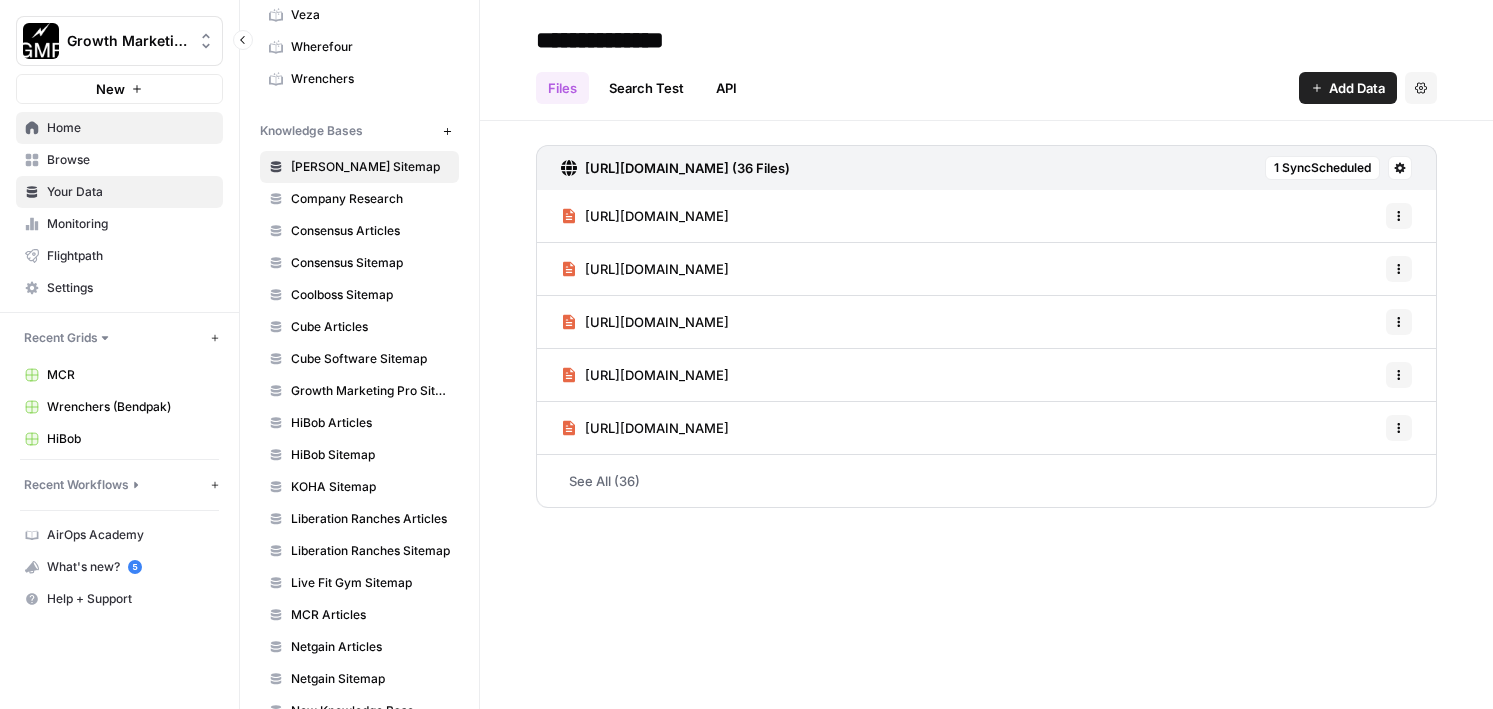 click on "Home" at bounding box center [130, 128] 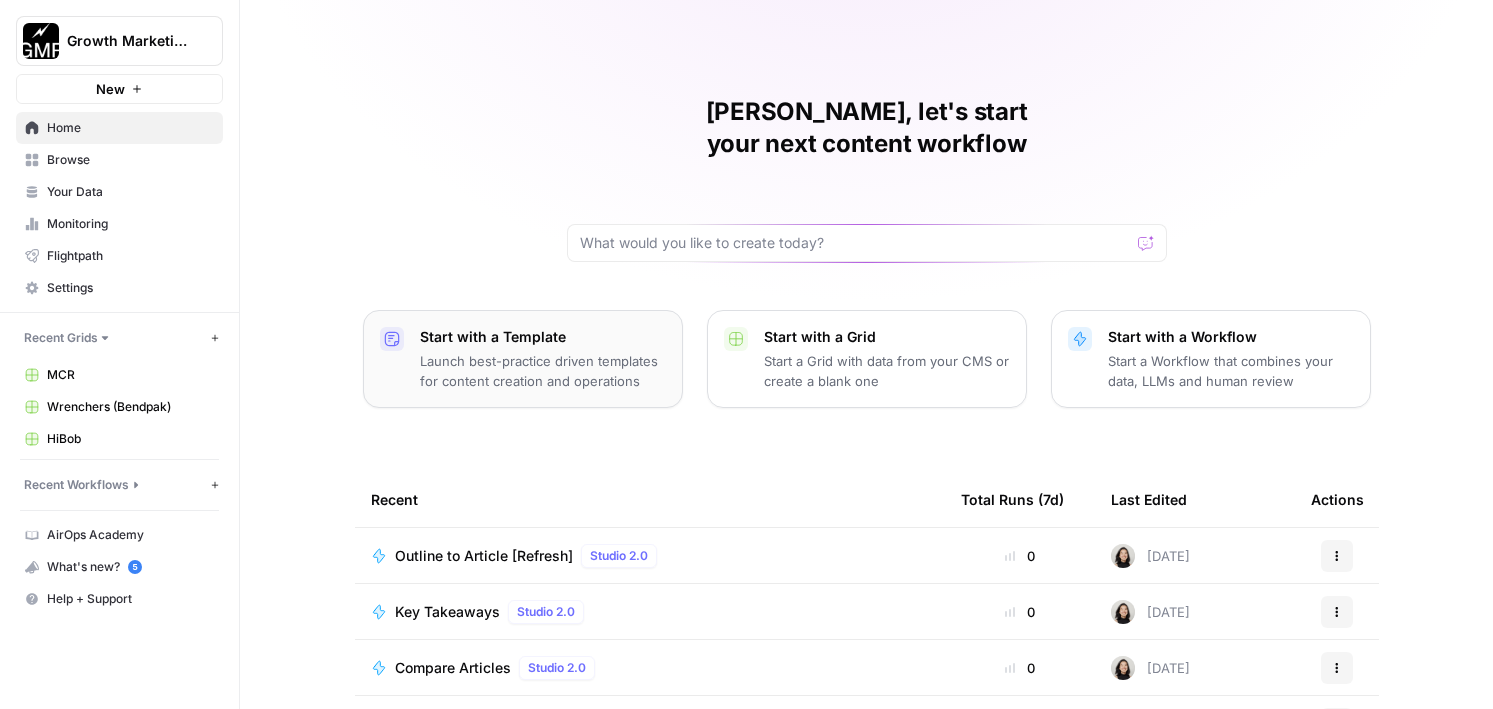 scroll, scrollTop: 211, scrollLeft: 0, axis: vertical 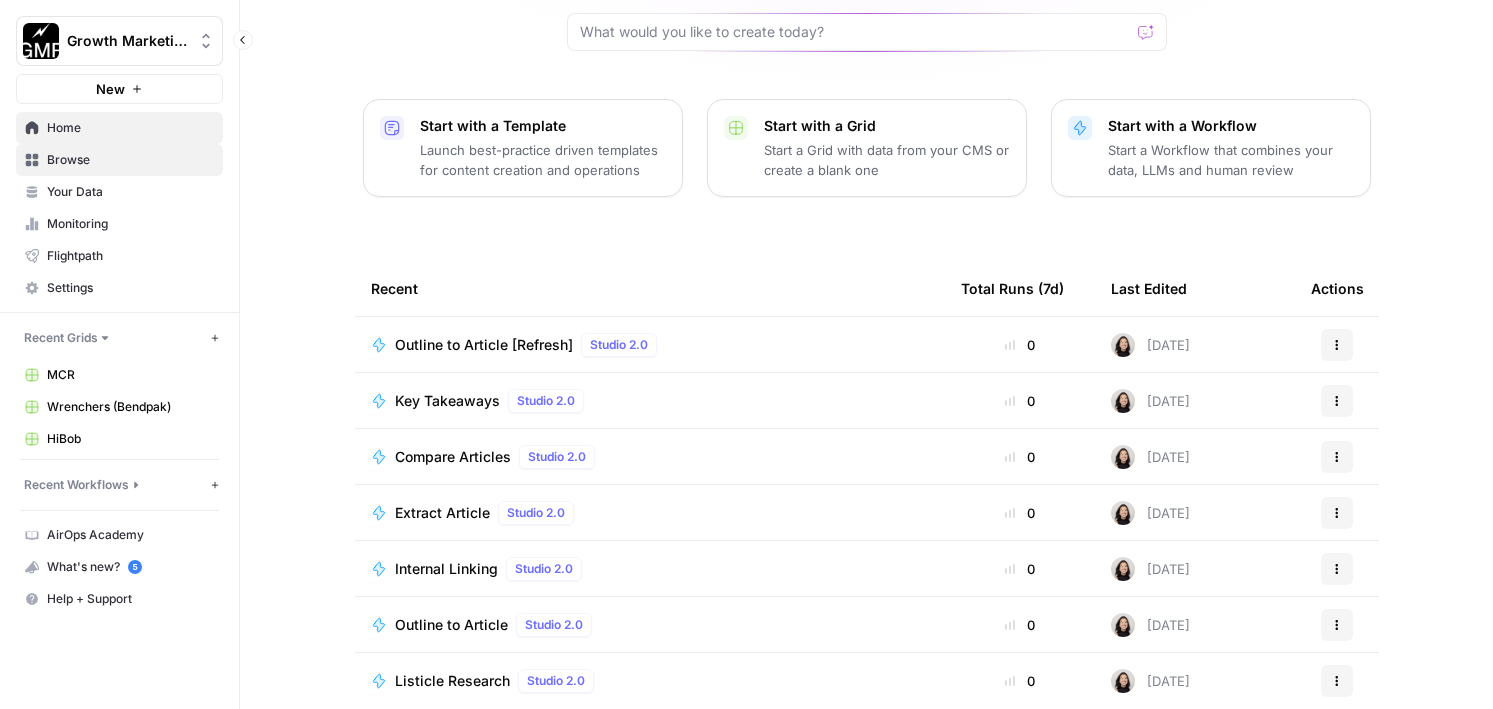 click on "Browse" at bounding box center [130, 160] 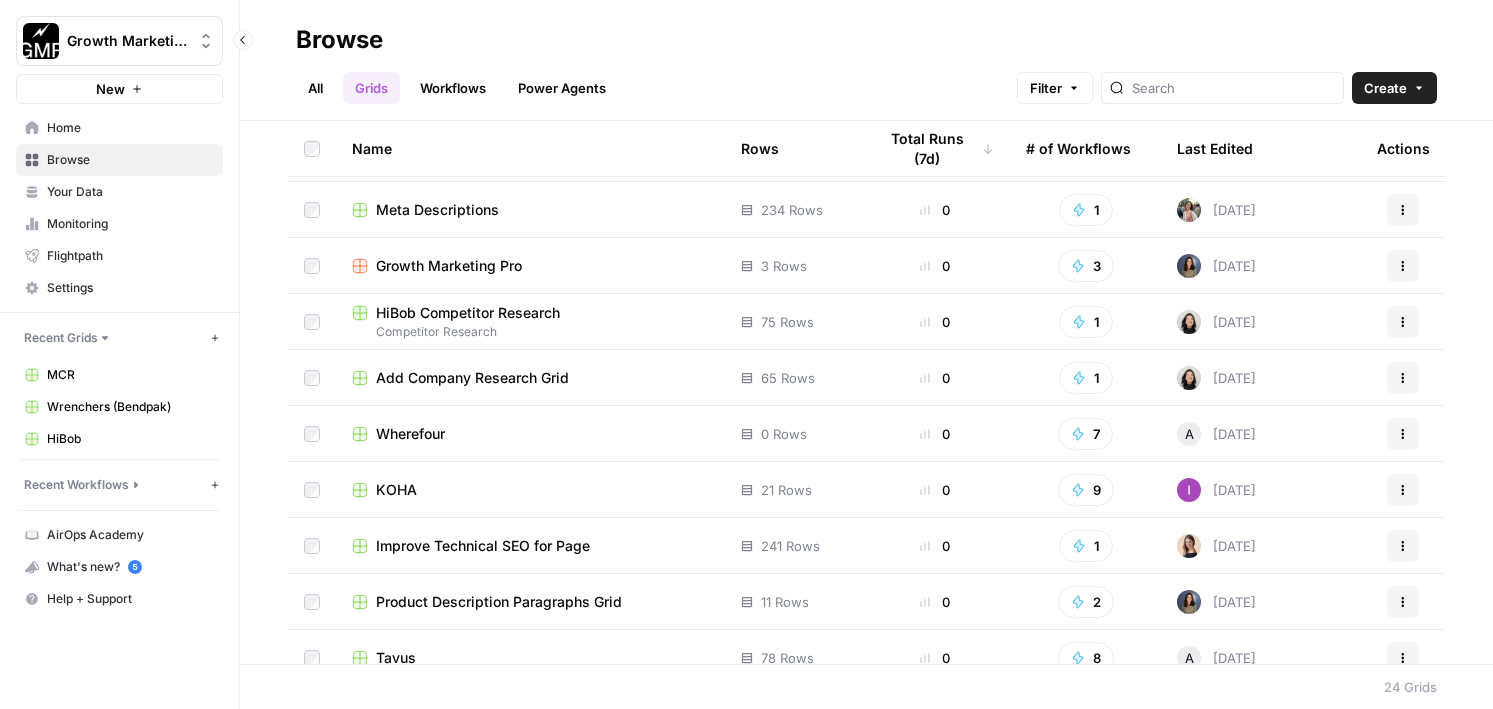 scroll, scrollTop: 689, scrollLeft: 0, axis: vertical 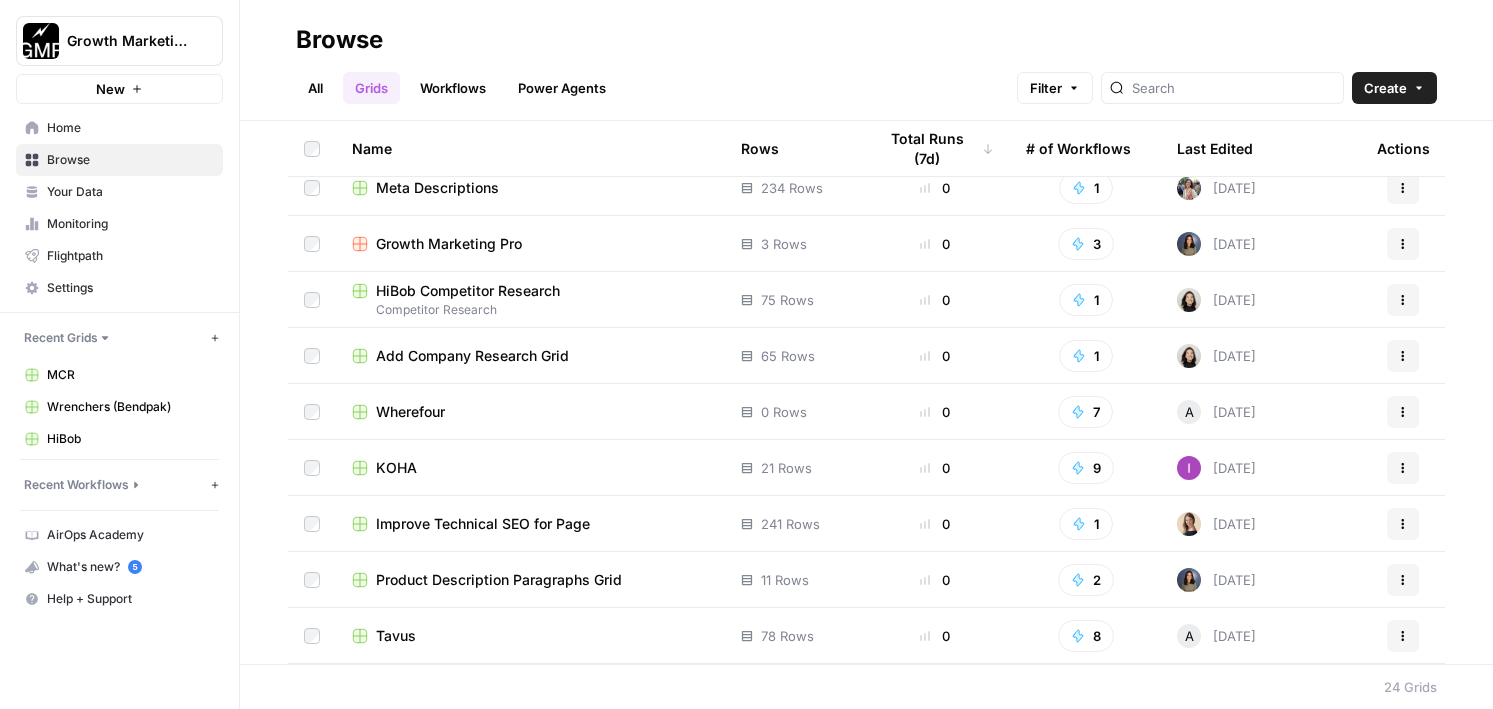 click on "Add Company Research Grid" at bounding box center (472, 356) 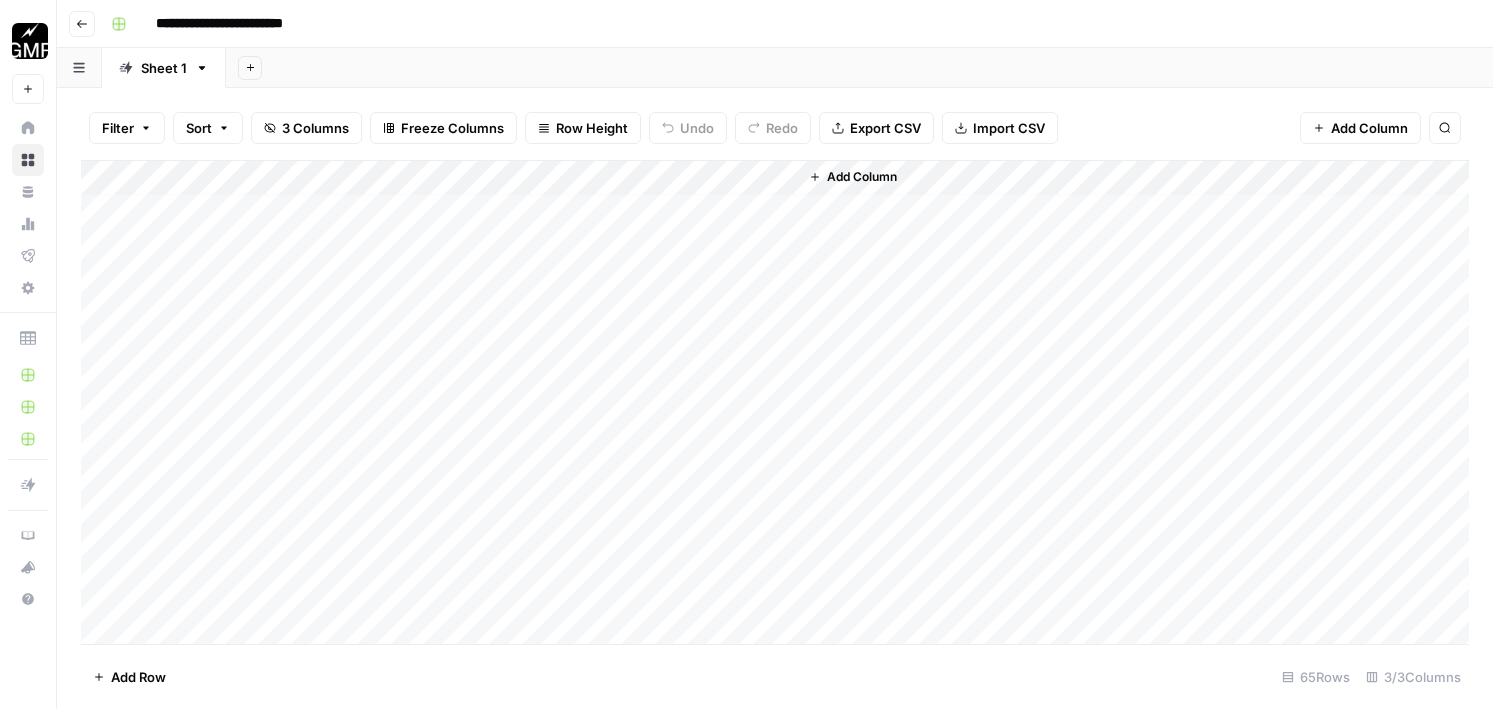 scroll, scrollTop: 1793, scrollLeft: 0, axis: vertical 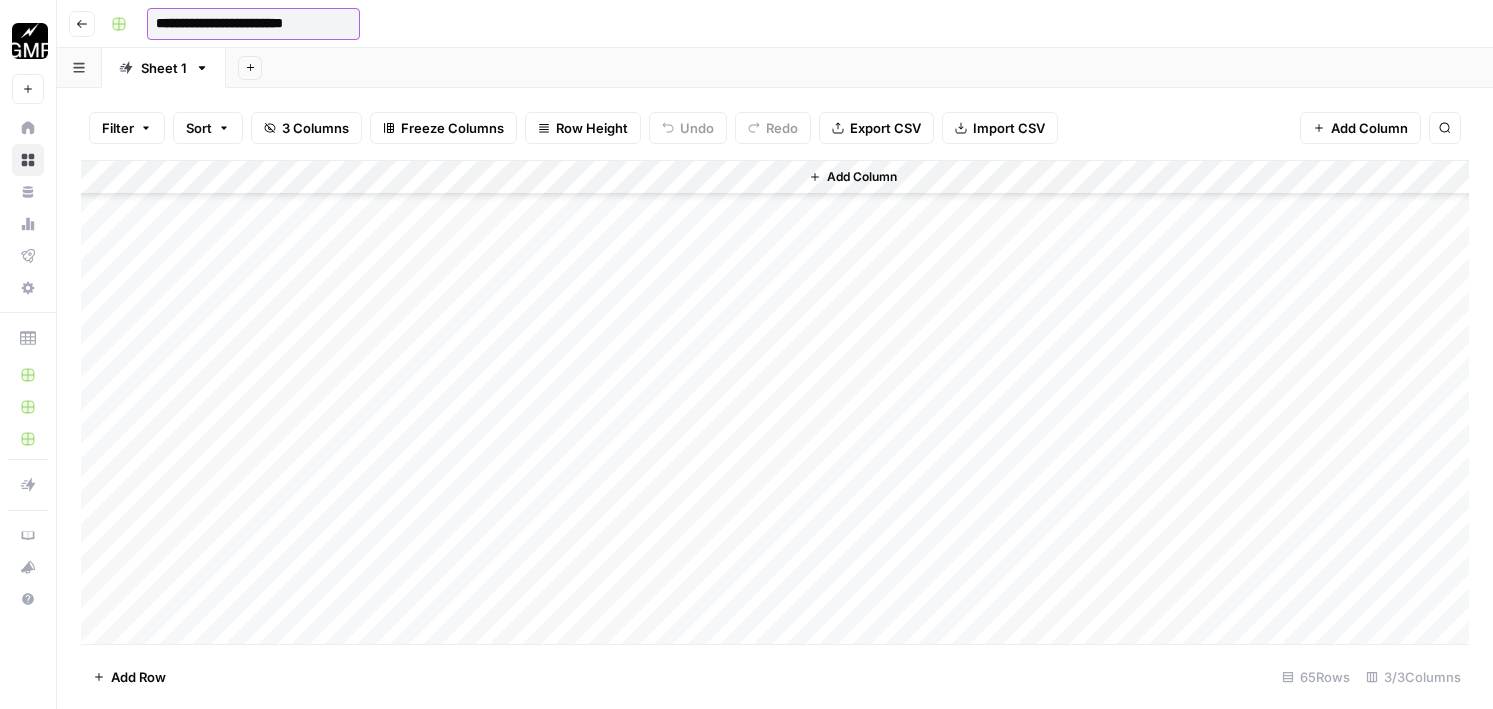click on "**********" at bounding box center (253, 24) 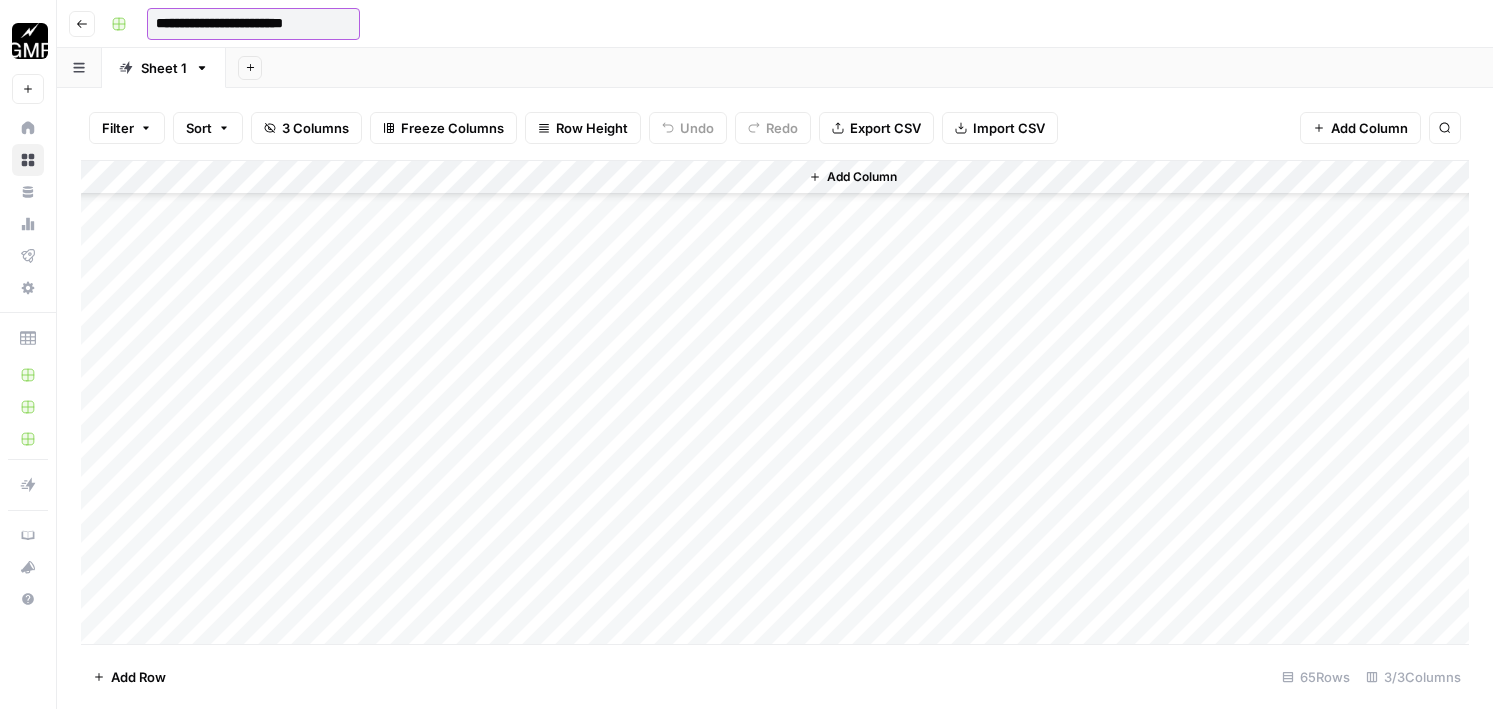 click on "**********" at bounding box center [253, 24] 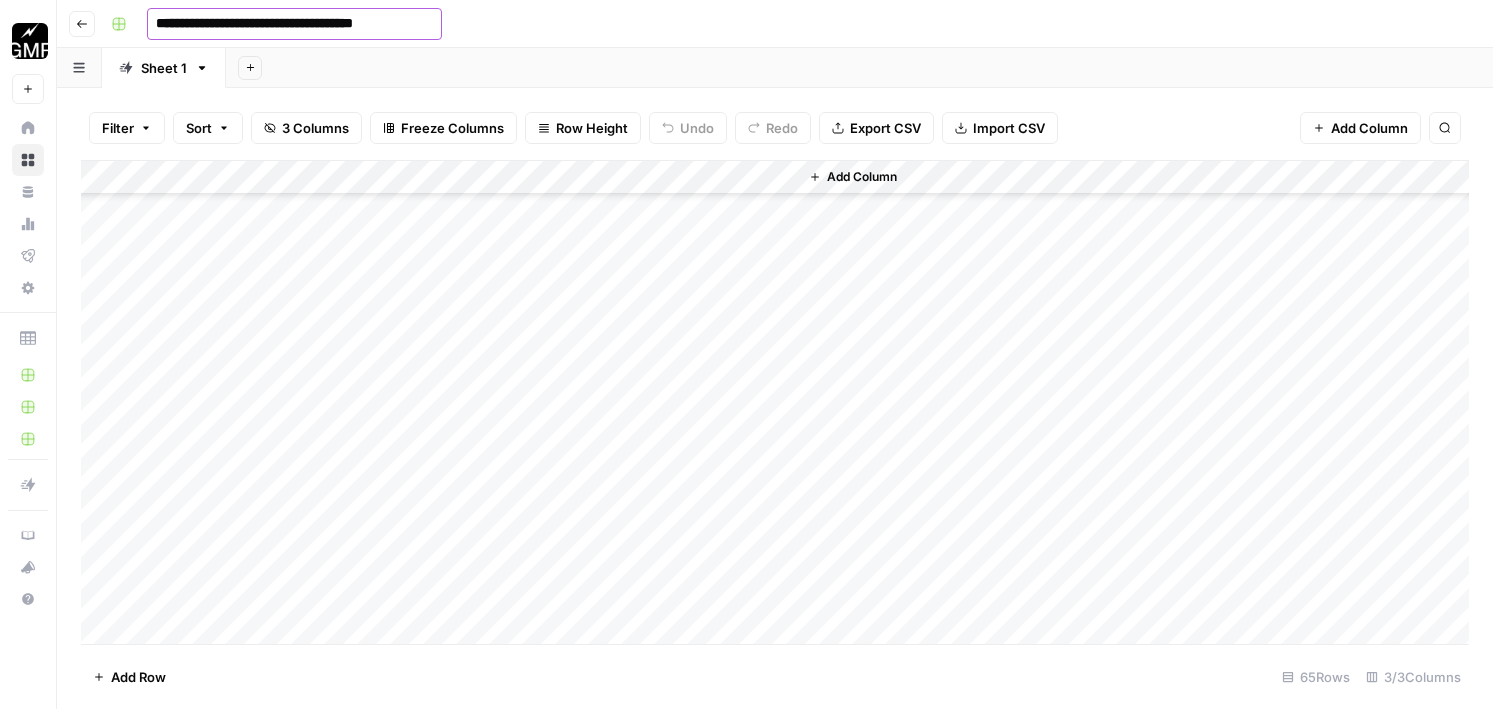click on "Add Column" at bounding box center (775, 402) 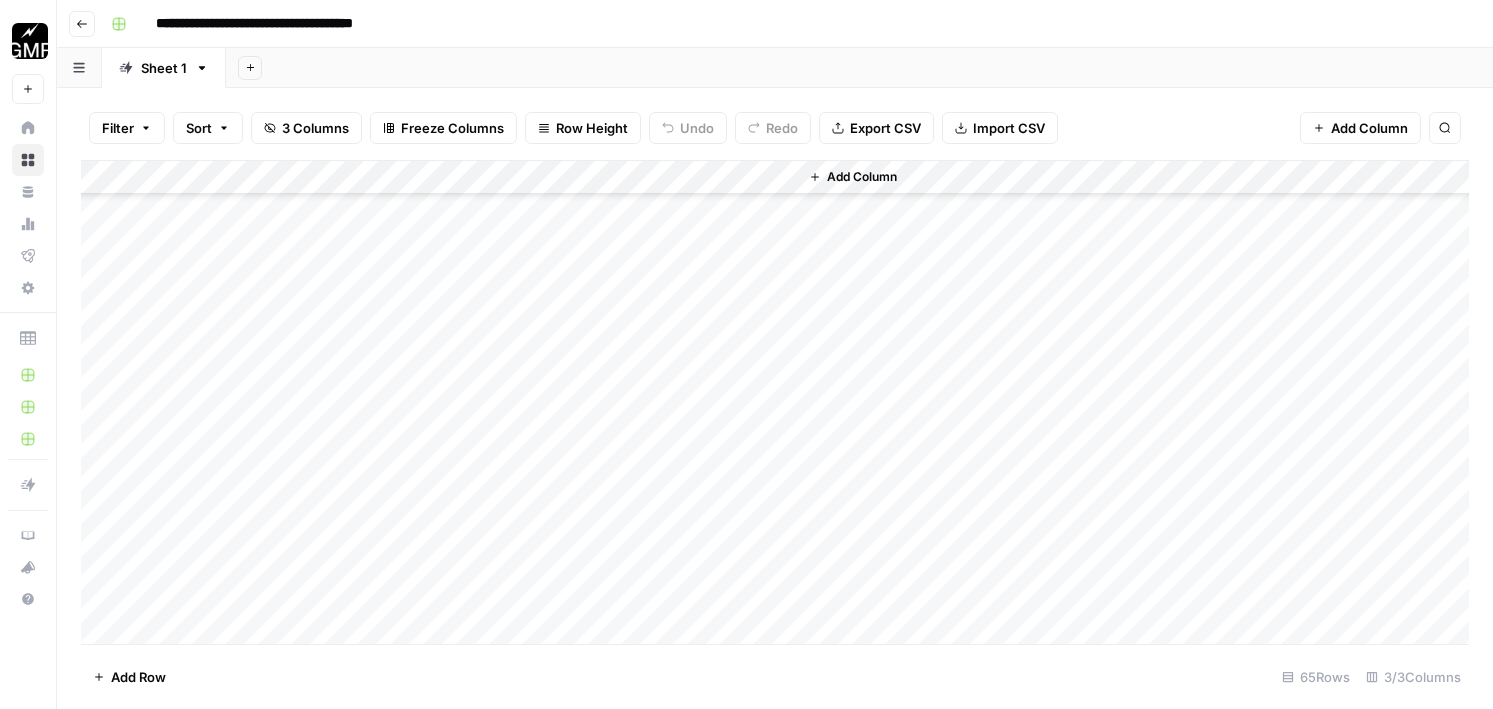 scroll, scrollTop: 1794, scrollLeft: 0, axis: vertical 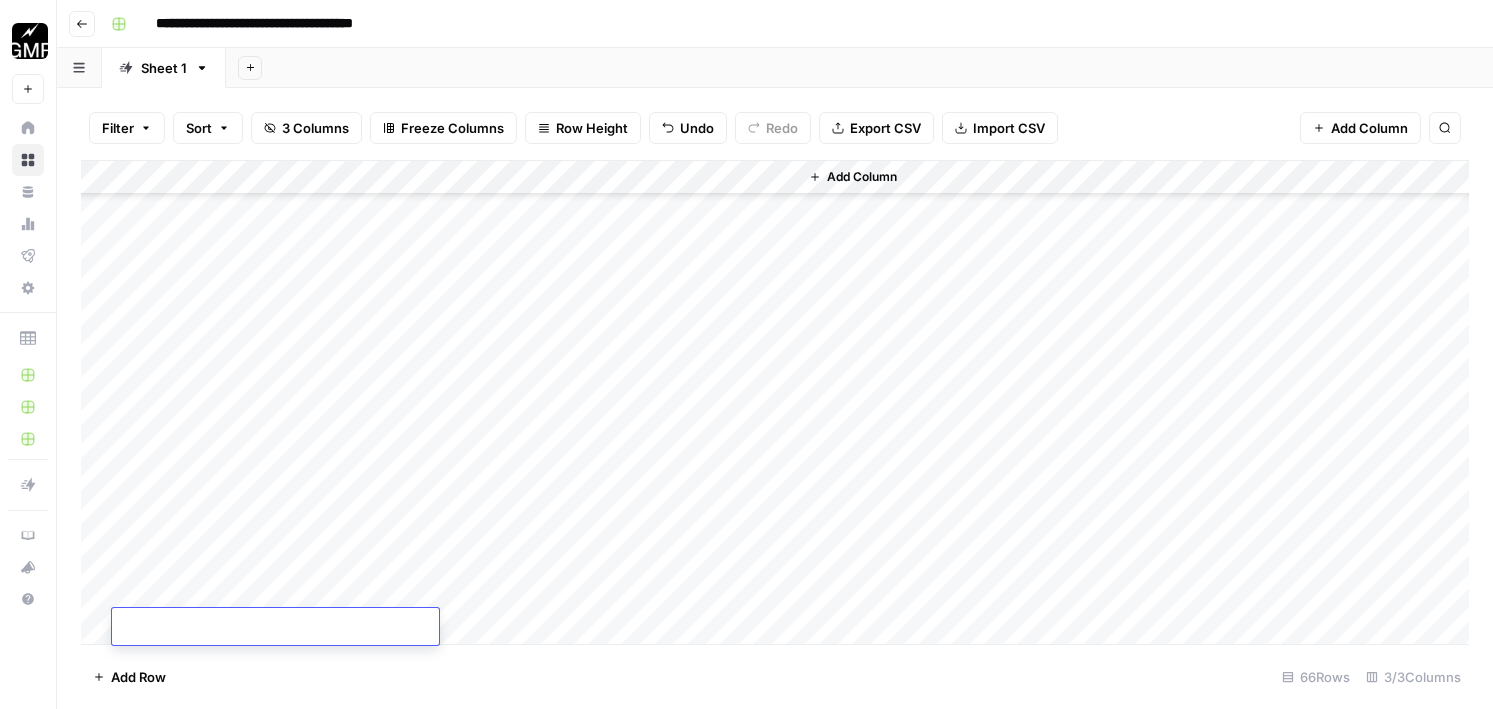 click at bounding box center [275, 628] 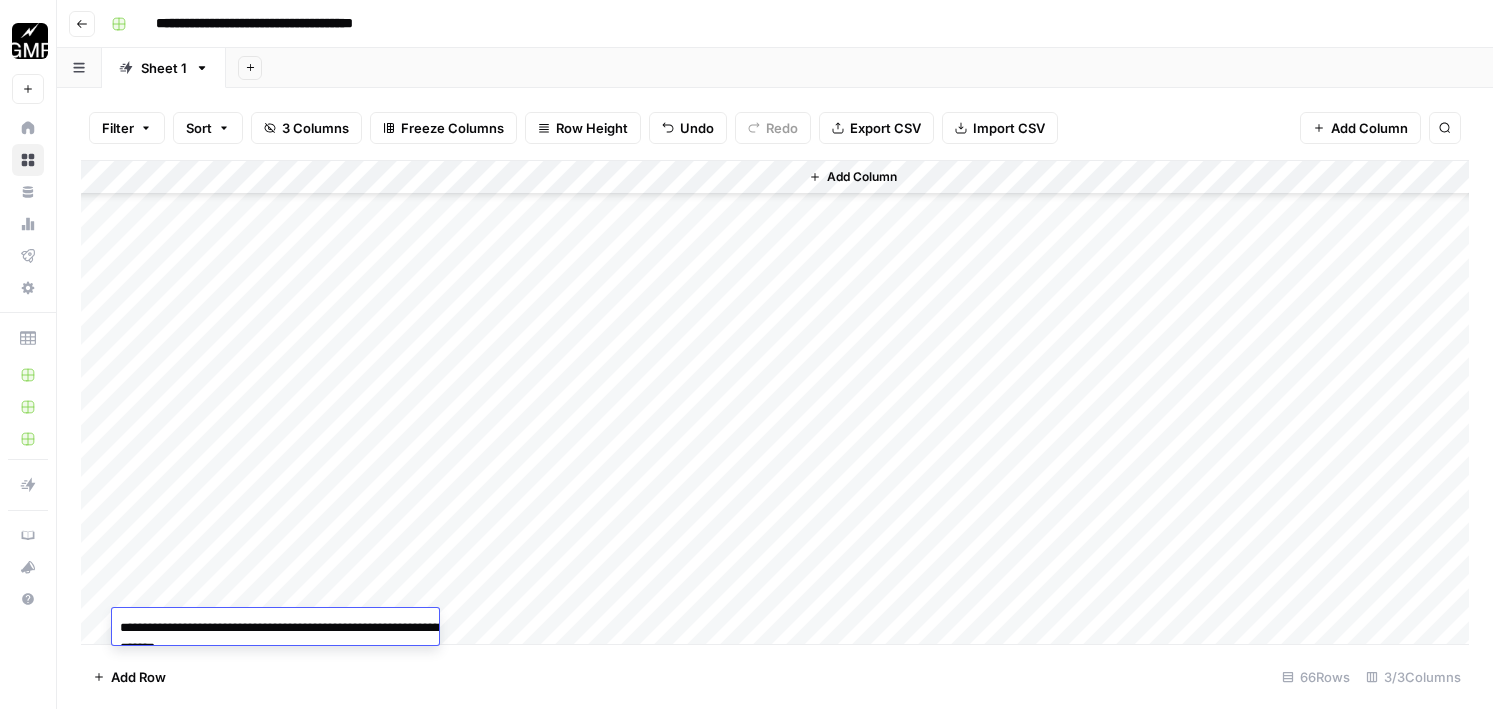 click on "Add Sheet" at bounding box center (859, 68) 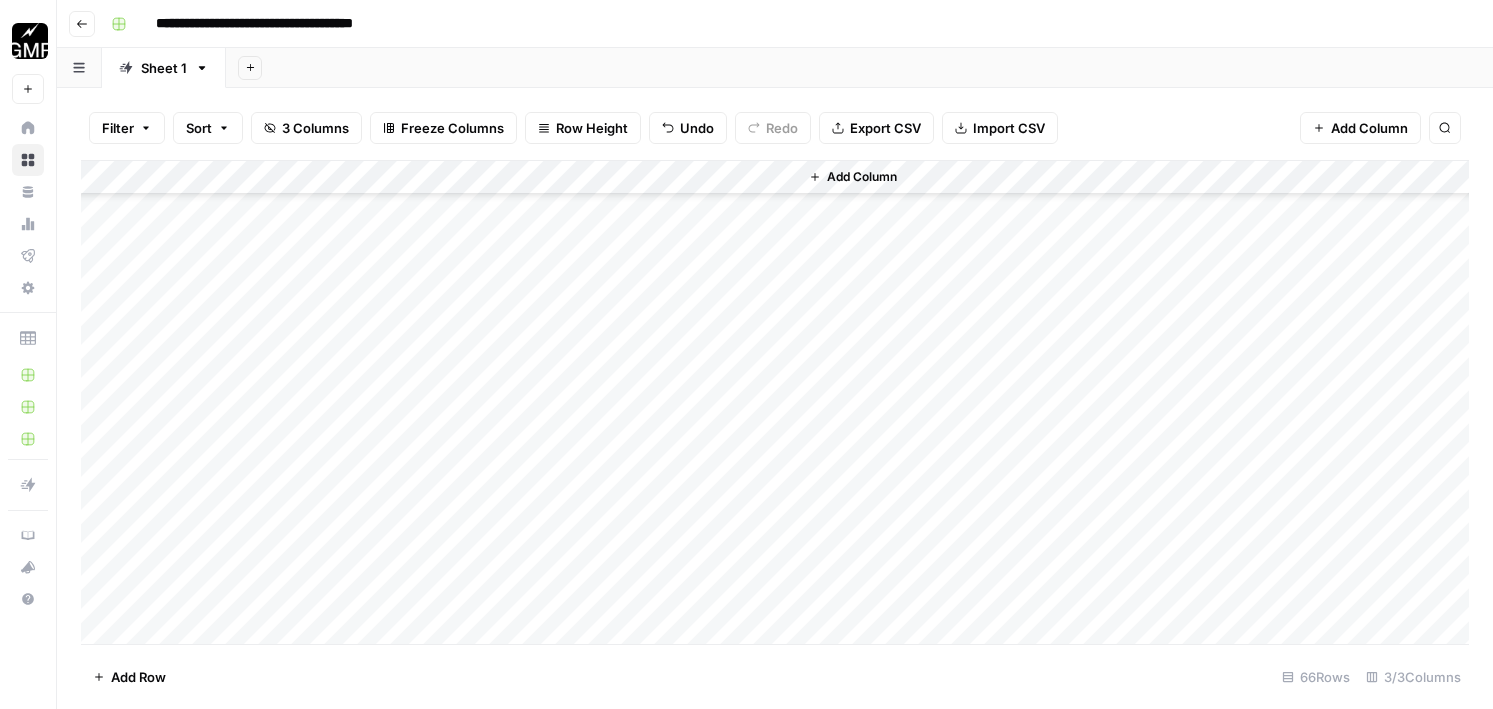 scroll, scrollTop: 1827, scrollLeft: 0, axis: vertical 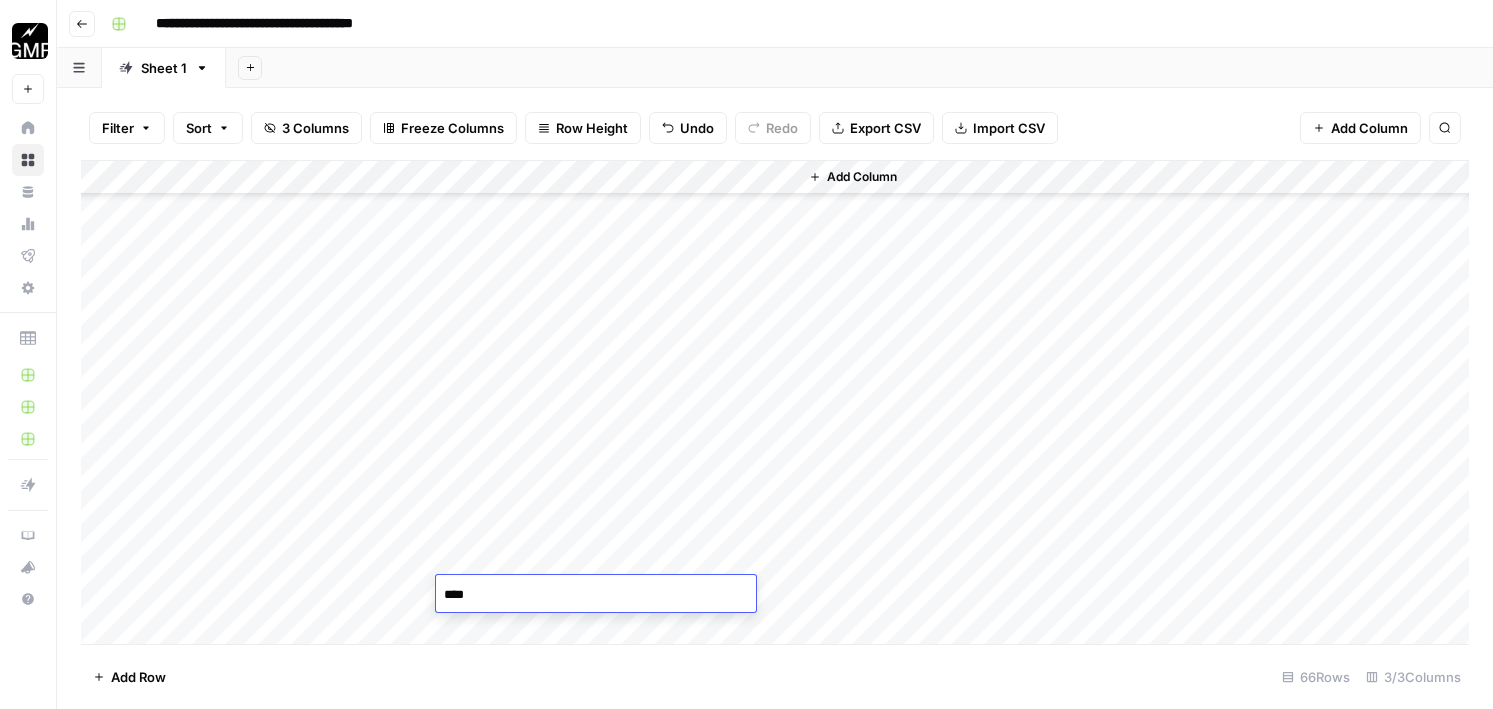 type on "*****" 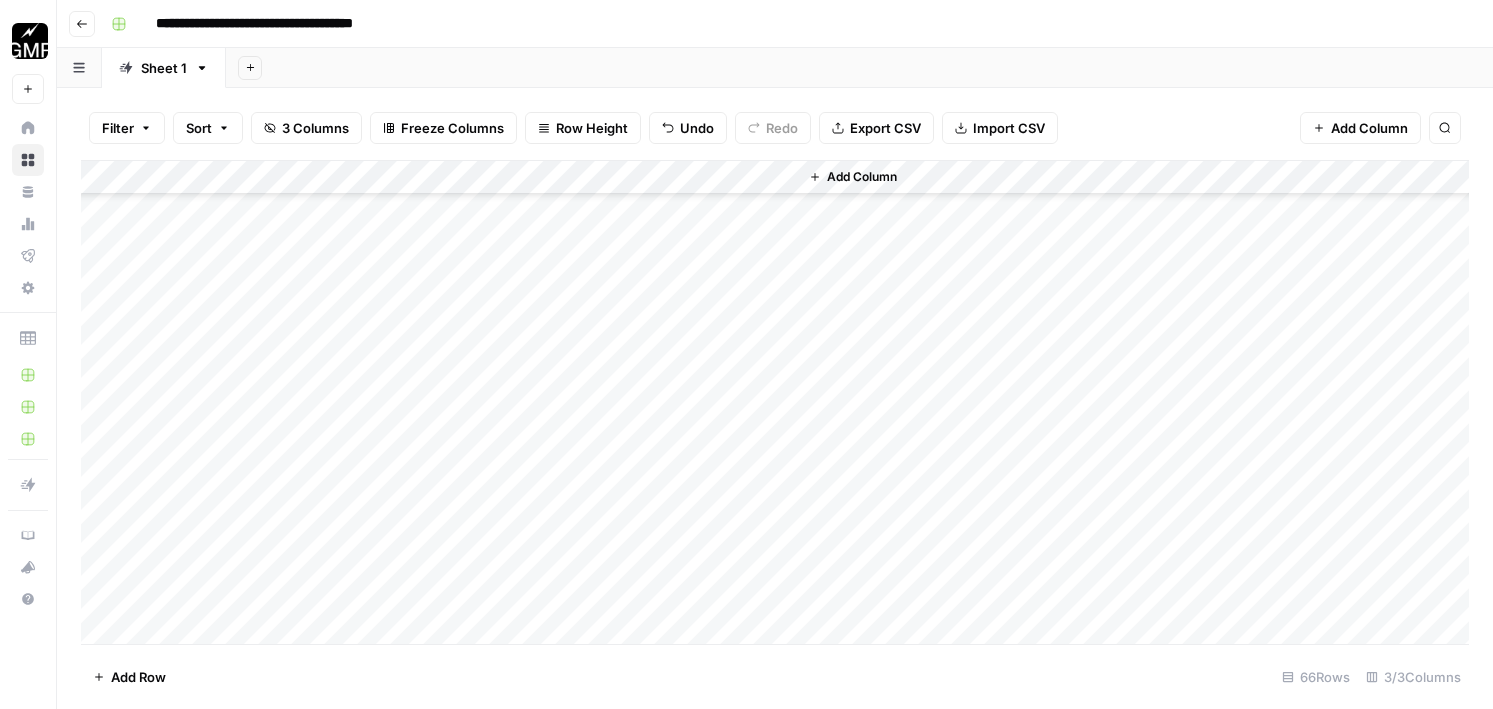 click on "Add Row 66  Rows 3/3  Columns" at bounding box center (775, 676) 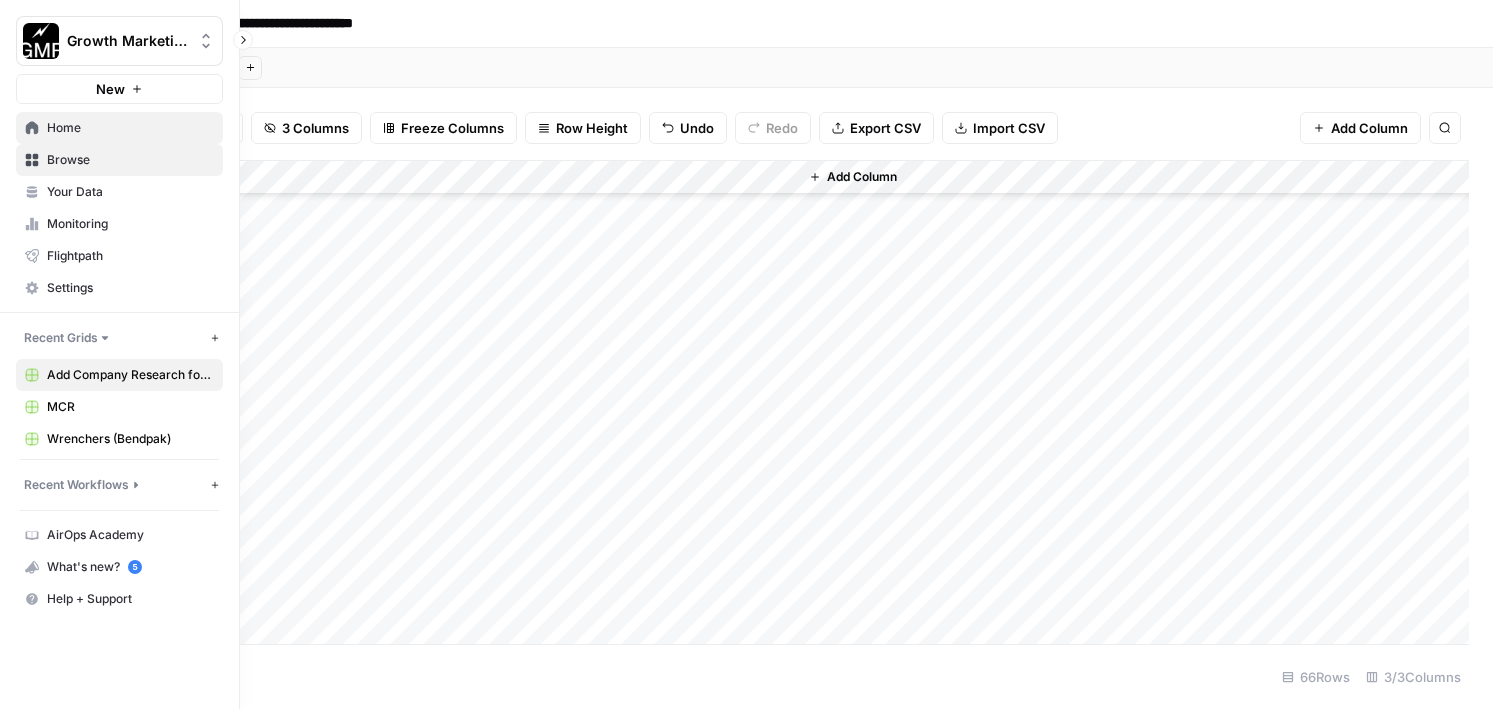 click on "Home" at bounding box center [119, 128] 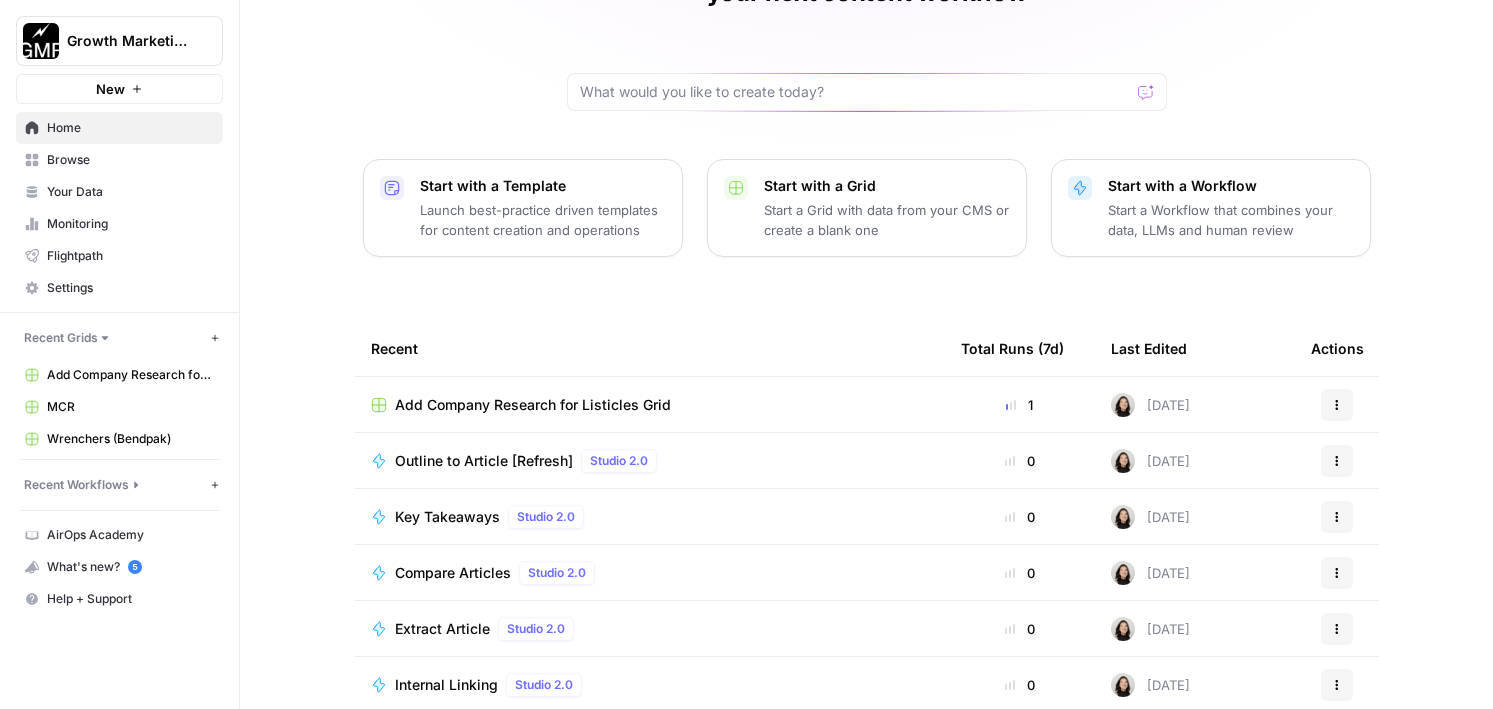 scroll, scrollTop: 211, scrollLeft: 0, axis: vertical 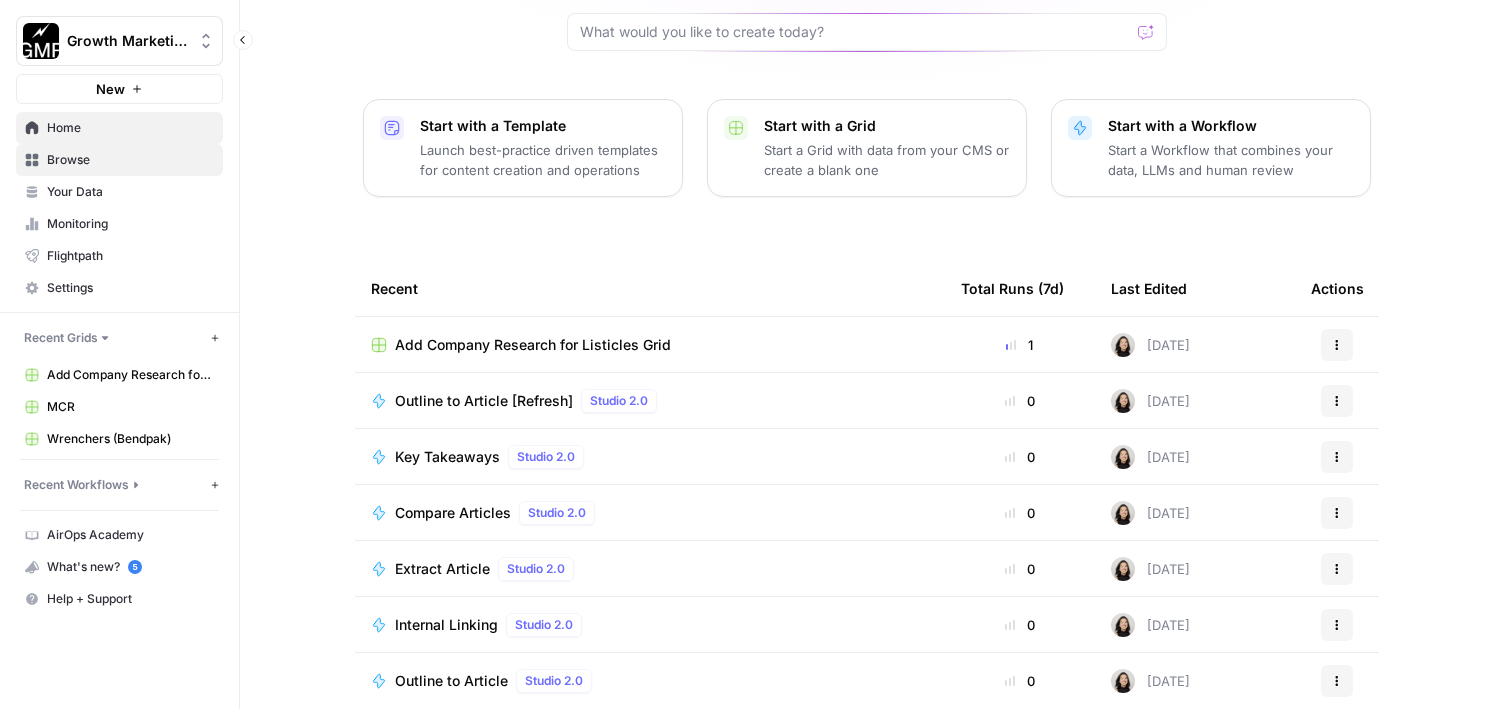 click on "Browse" at bounding box center (130, 160) 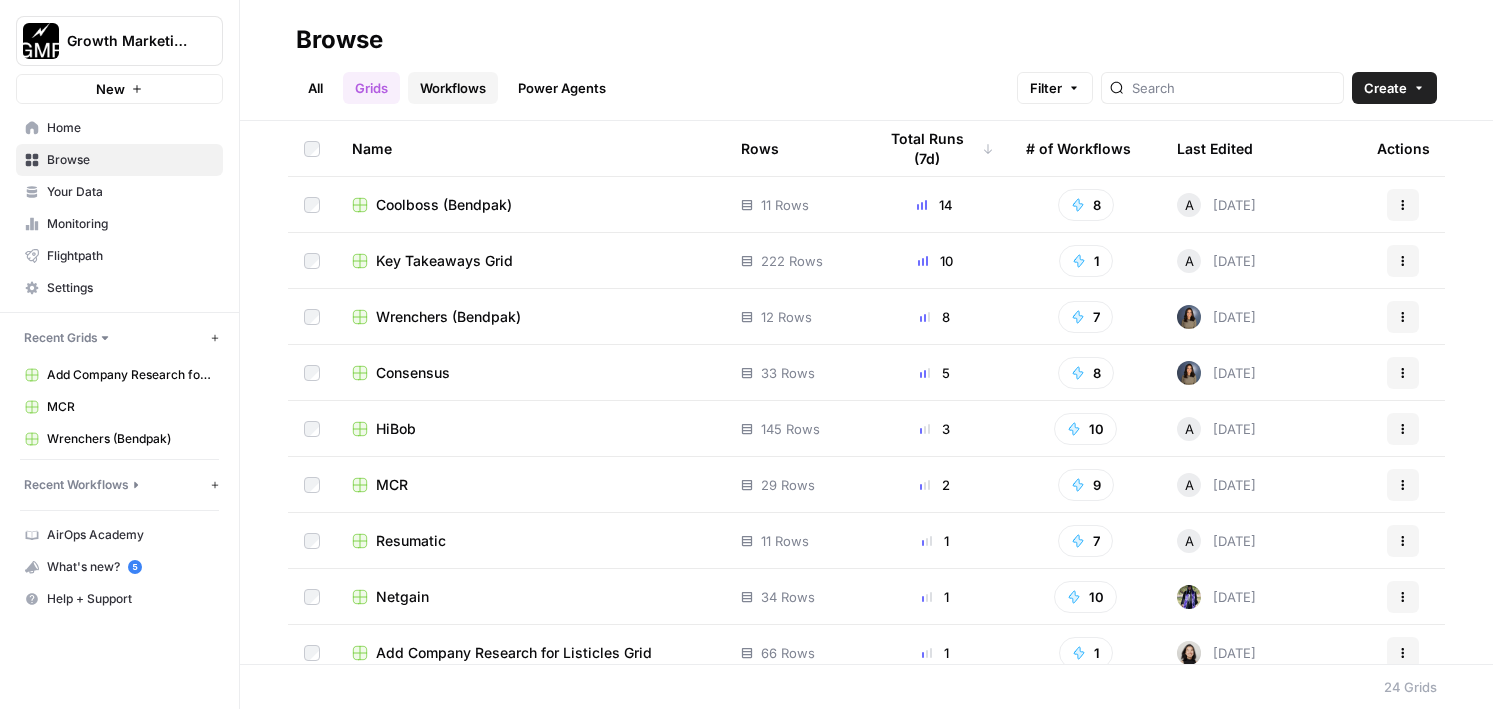click on "Workflows" at bounding box center (453, 88) 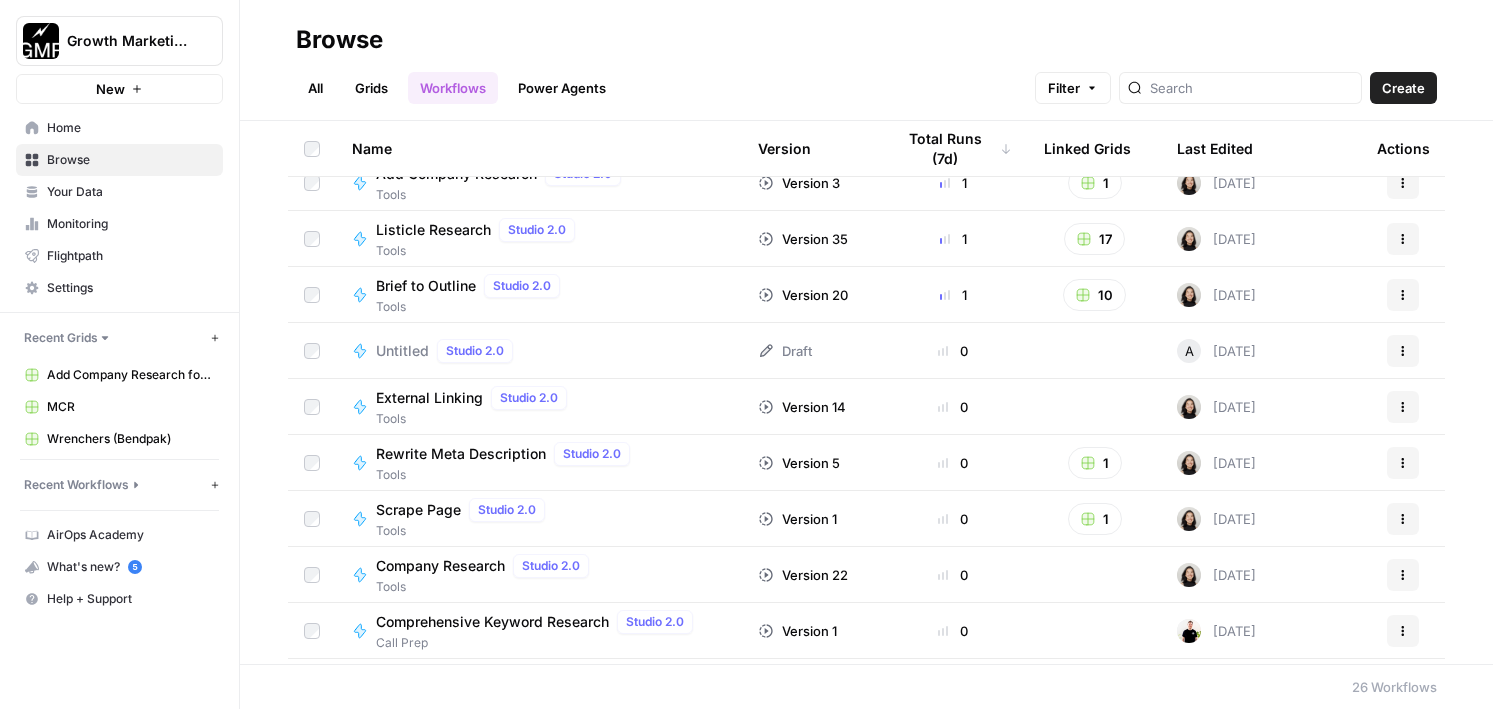 scroll, scrollTop: 630, scrollLeft: 0, axis: vertical 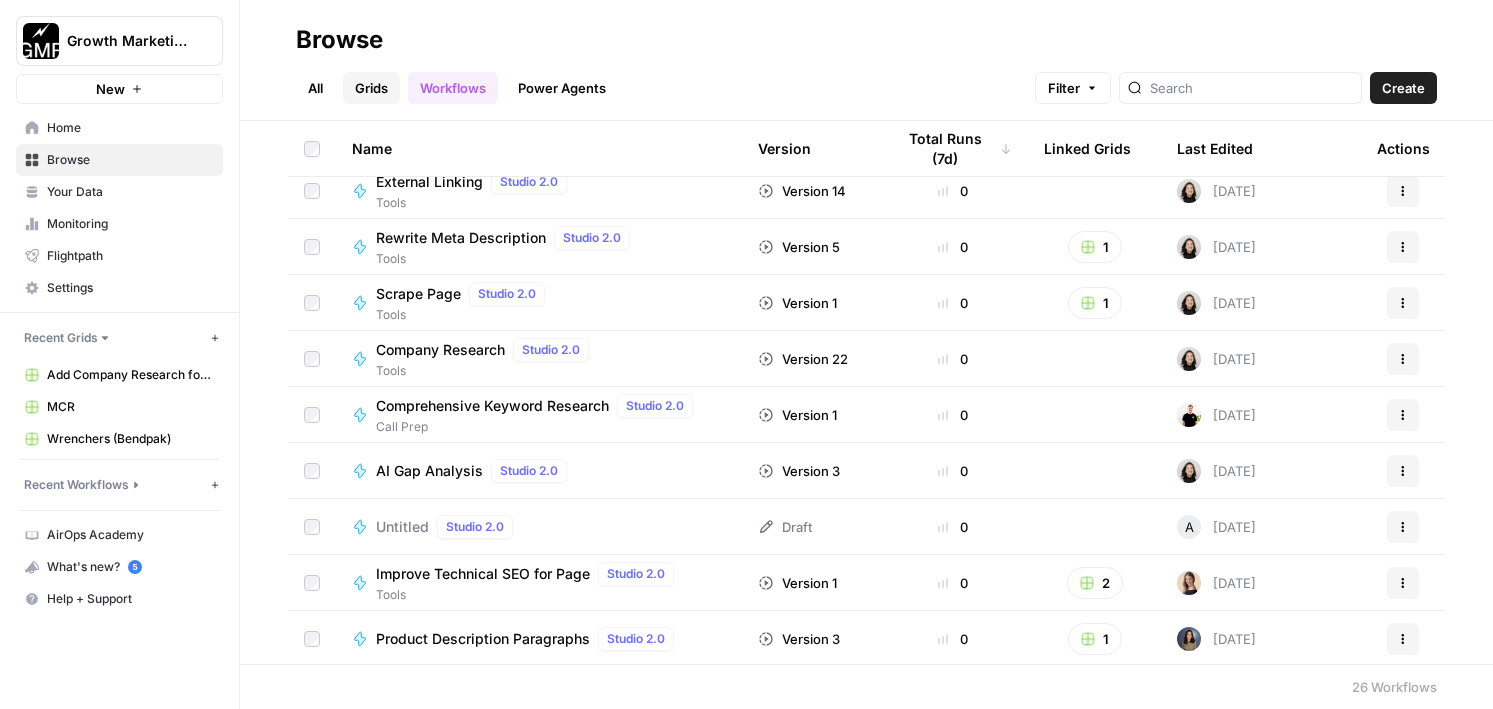 click on "Grids" at bounding box center [371, 88] 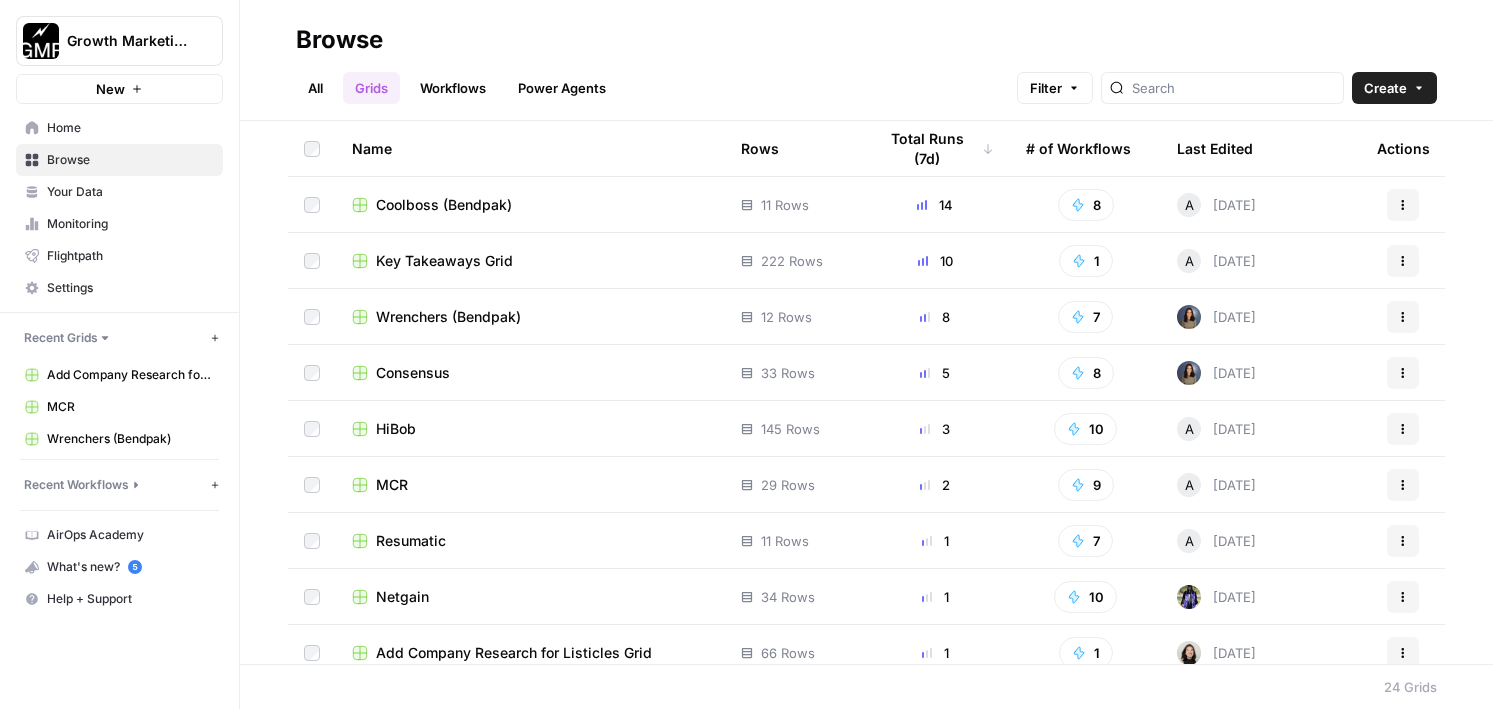 click on "HiBob" at bounding box center (396, 429) 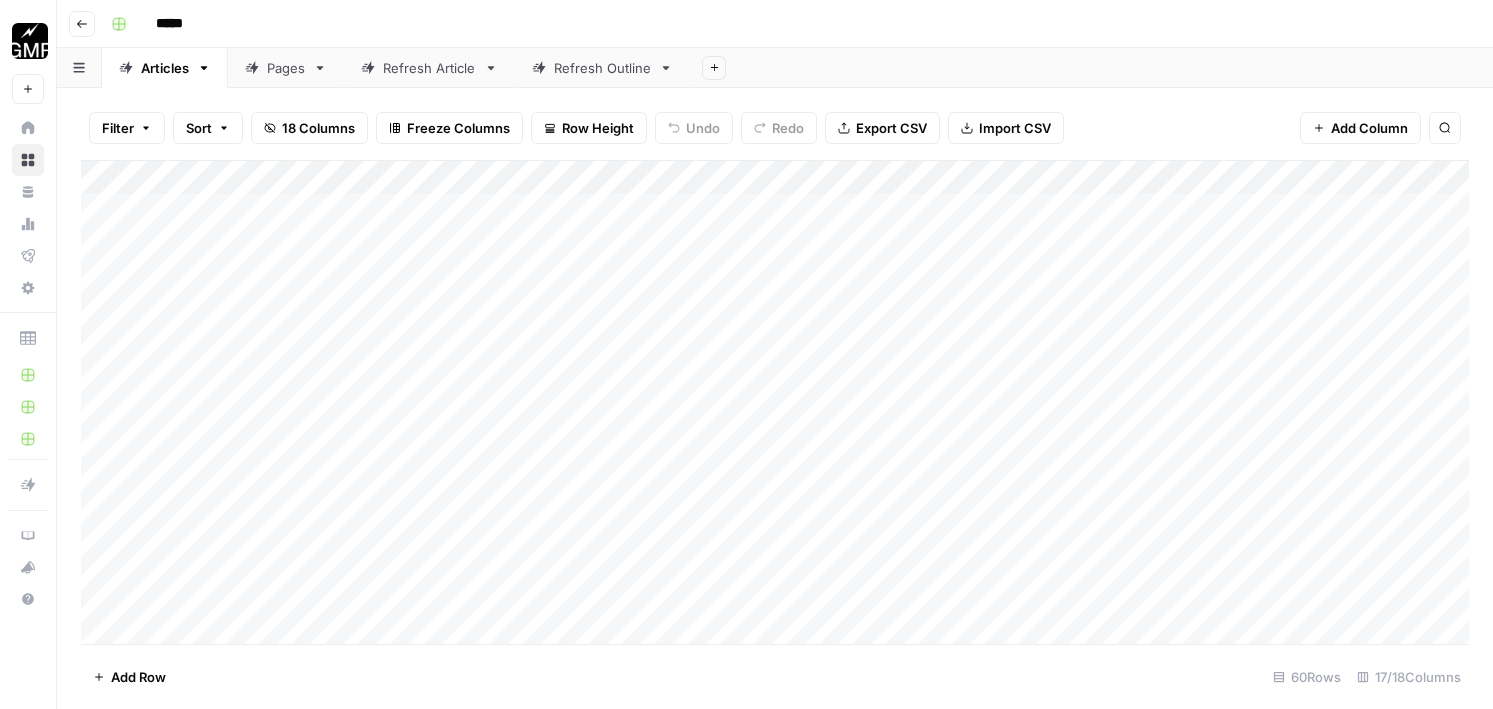 click on "Refresh Article" at bounding box center [429, 68] 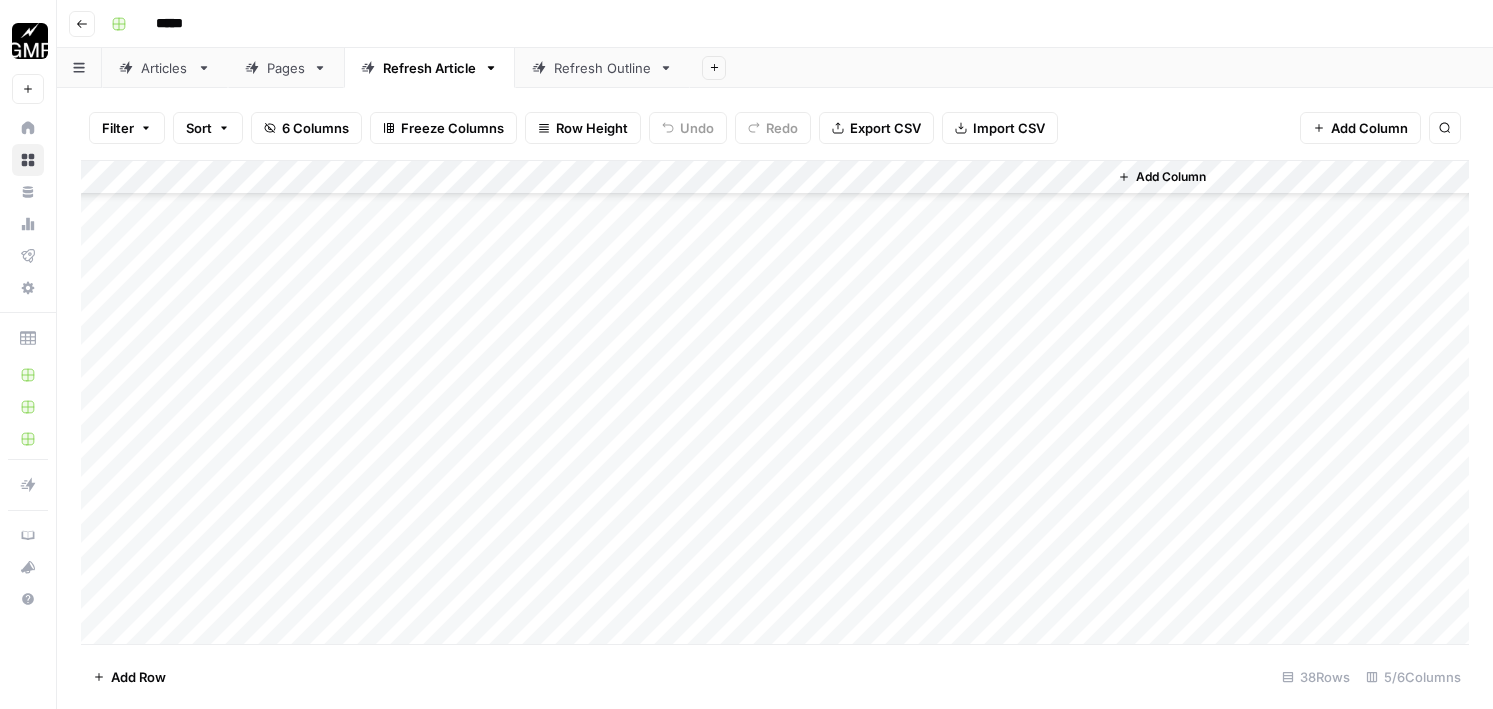 scroll, scrollTop: 875, scrollLeft: 0, axis: vertical 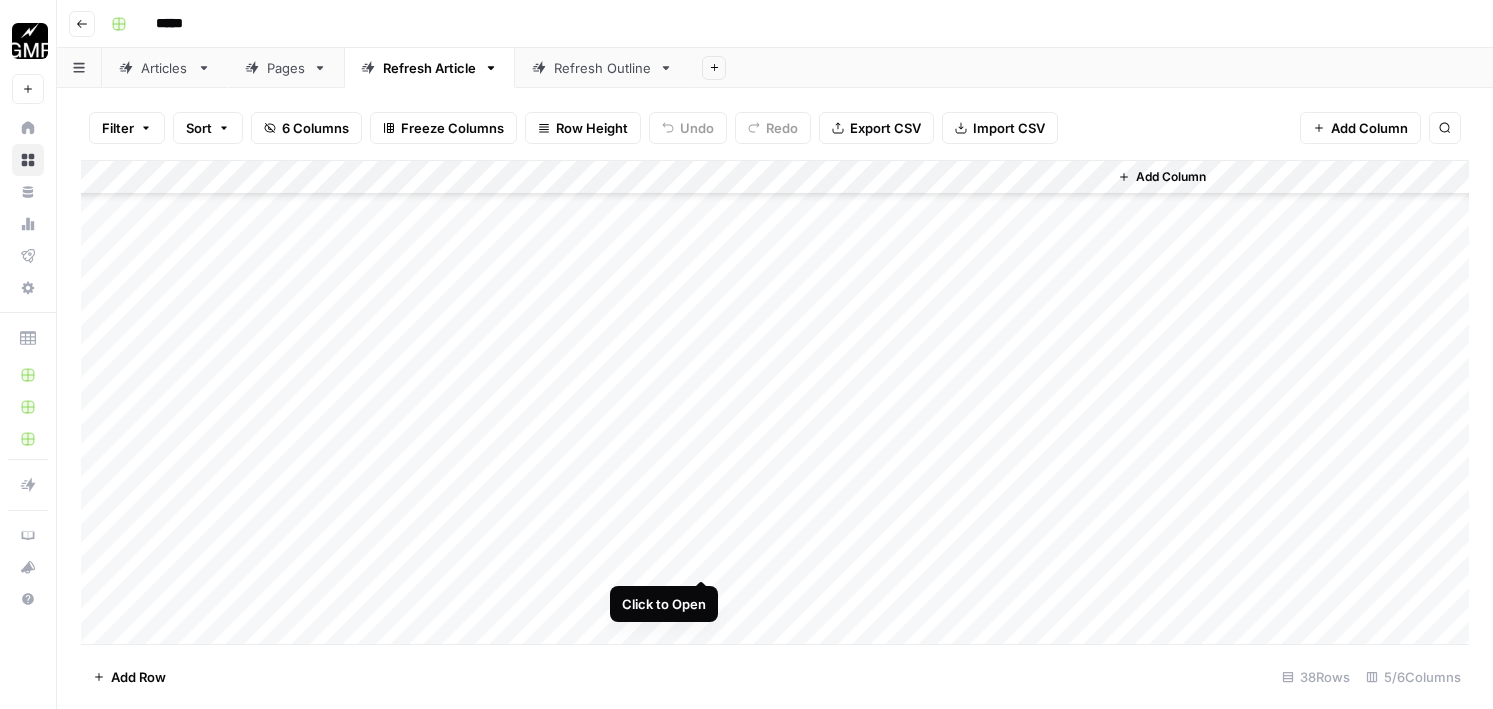 click on "Add Column" at bounding box center (775, 402) 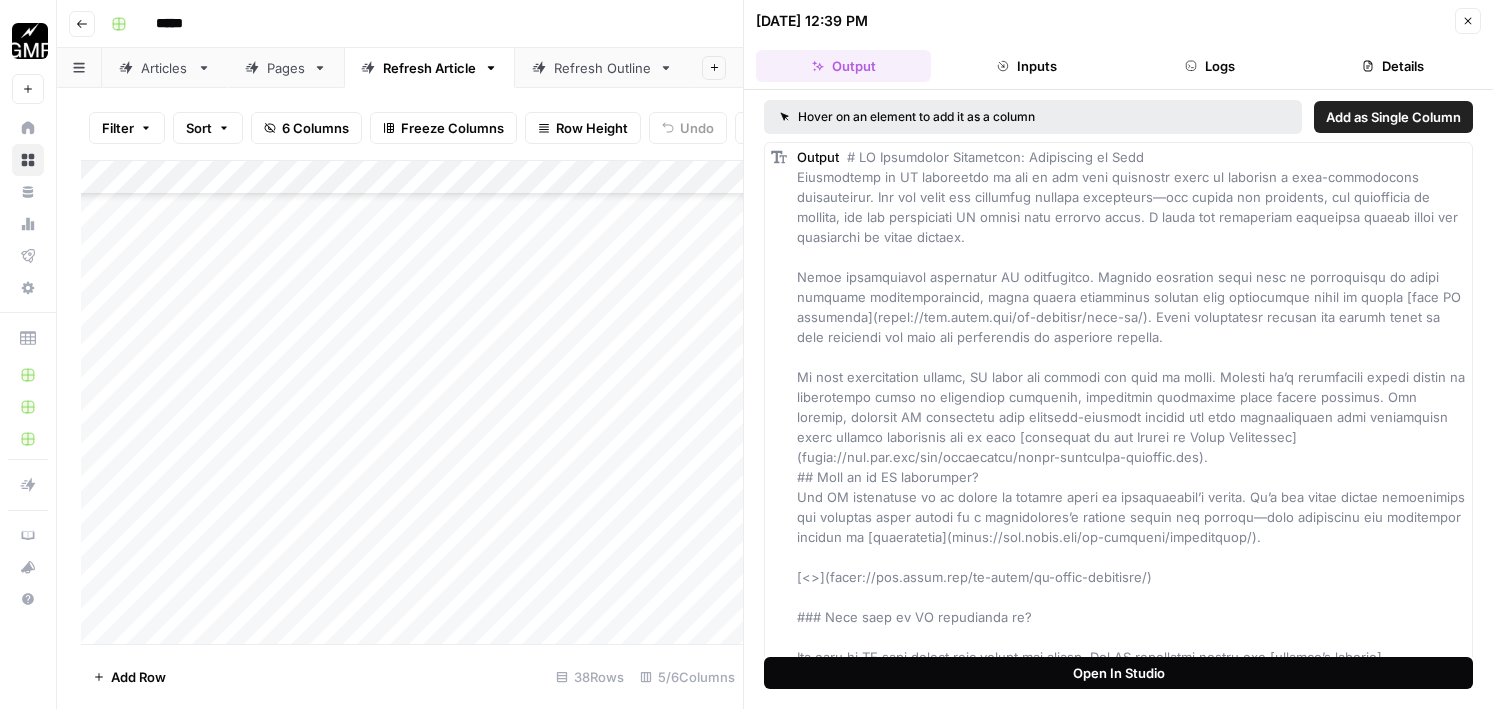 click on "Open In Studio" at bounding box center [1118, 673] 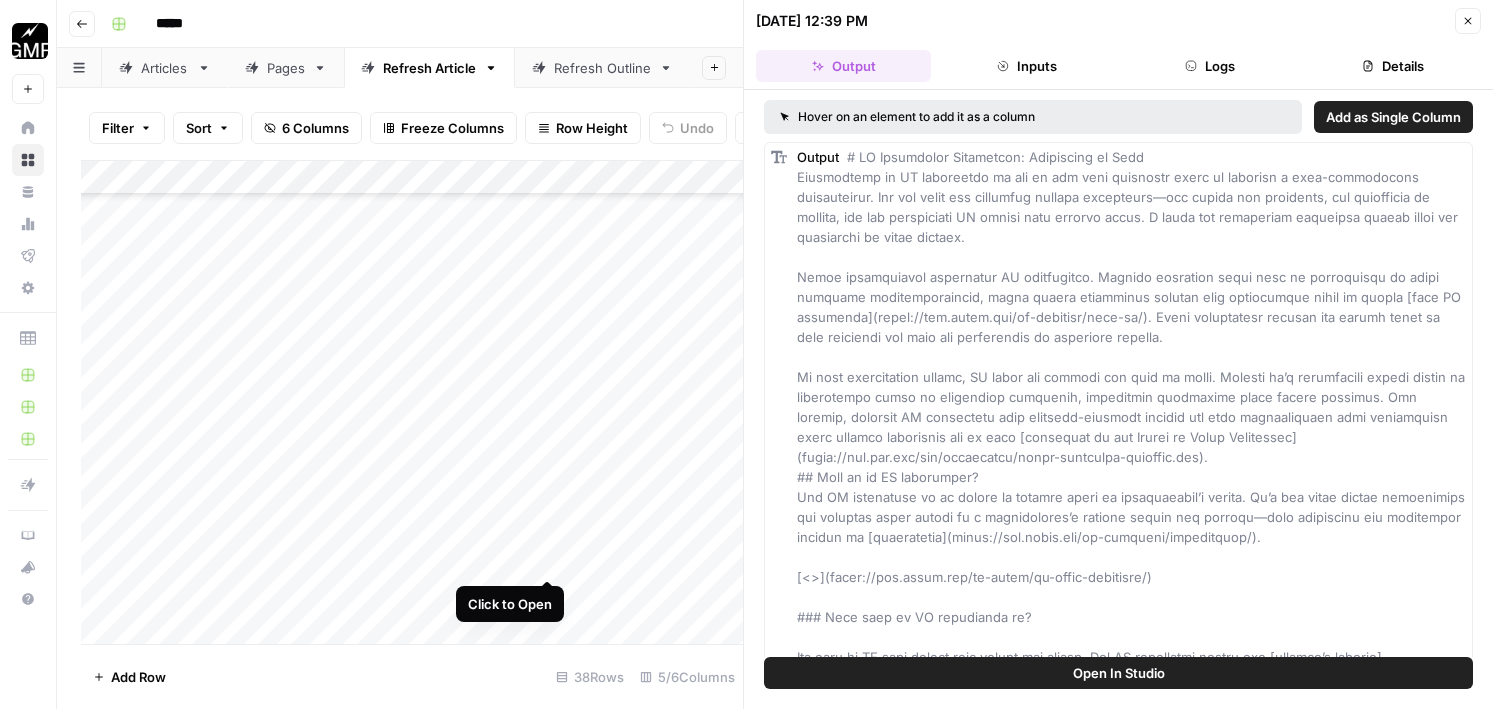 click on "Add Column" at bounding box center (412, 402) 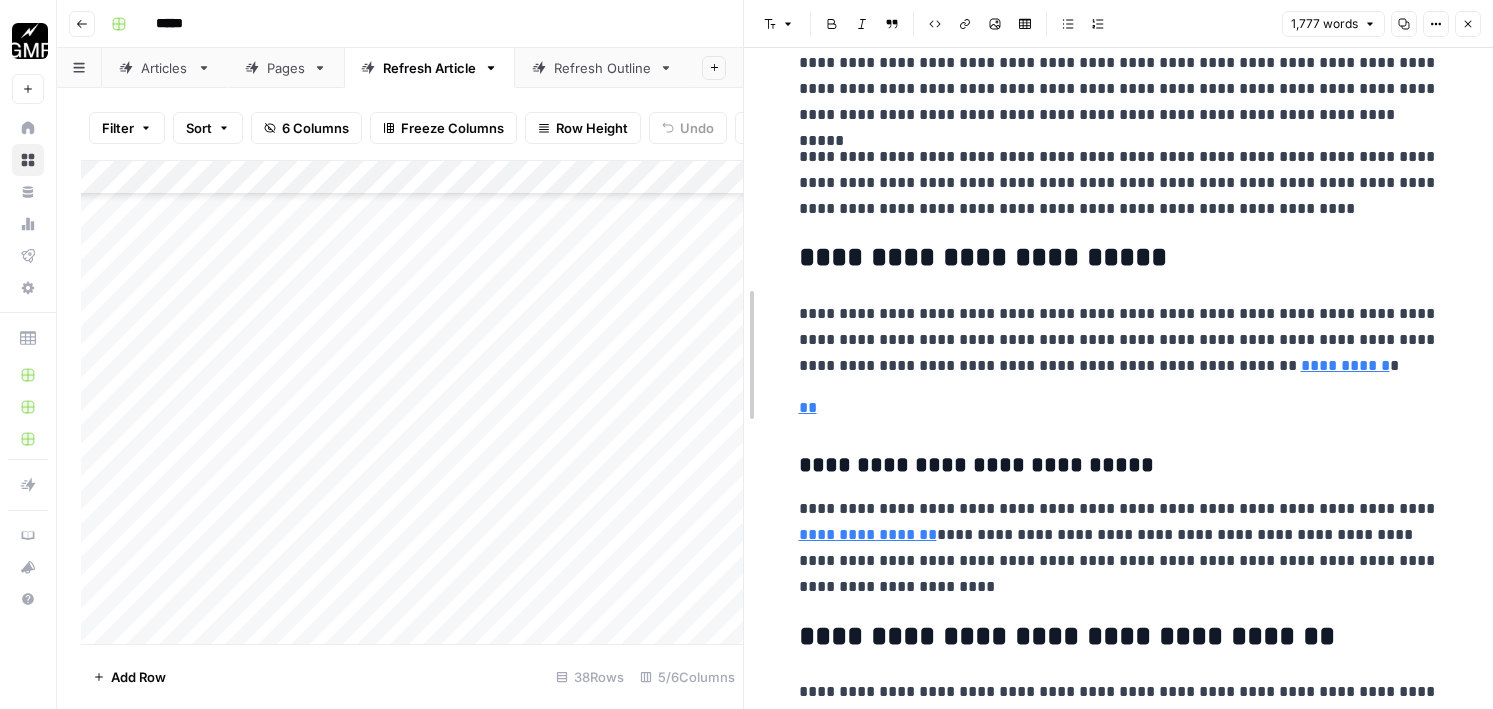 scroll, scrollTop: 1737, scrollLeft: 0, axis: vertical 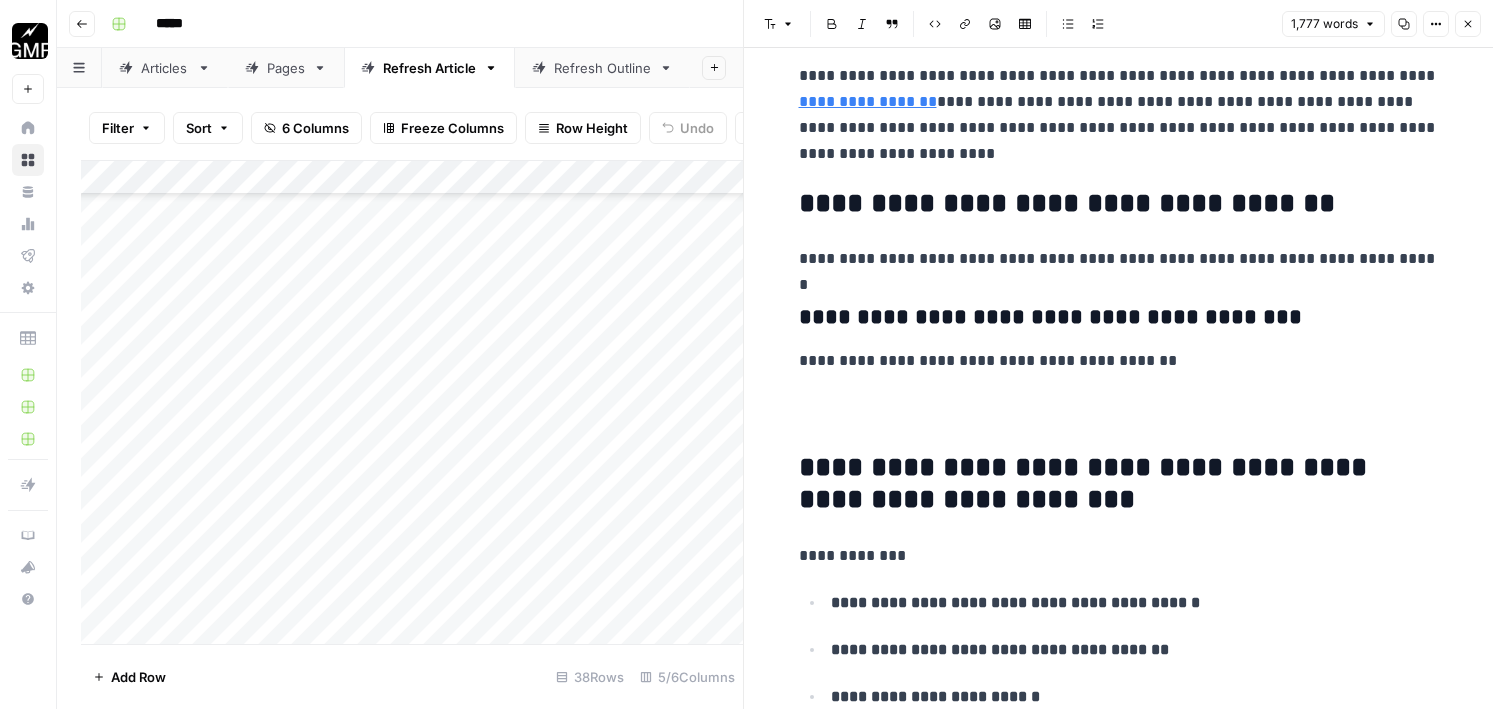 click at bounding box center (1119, 410) 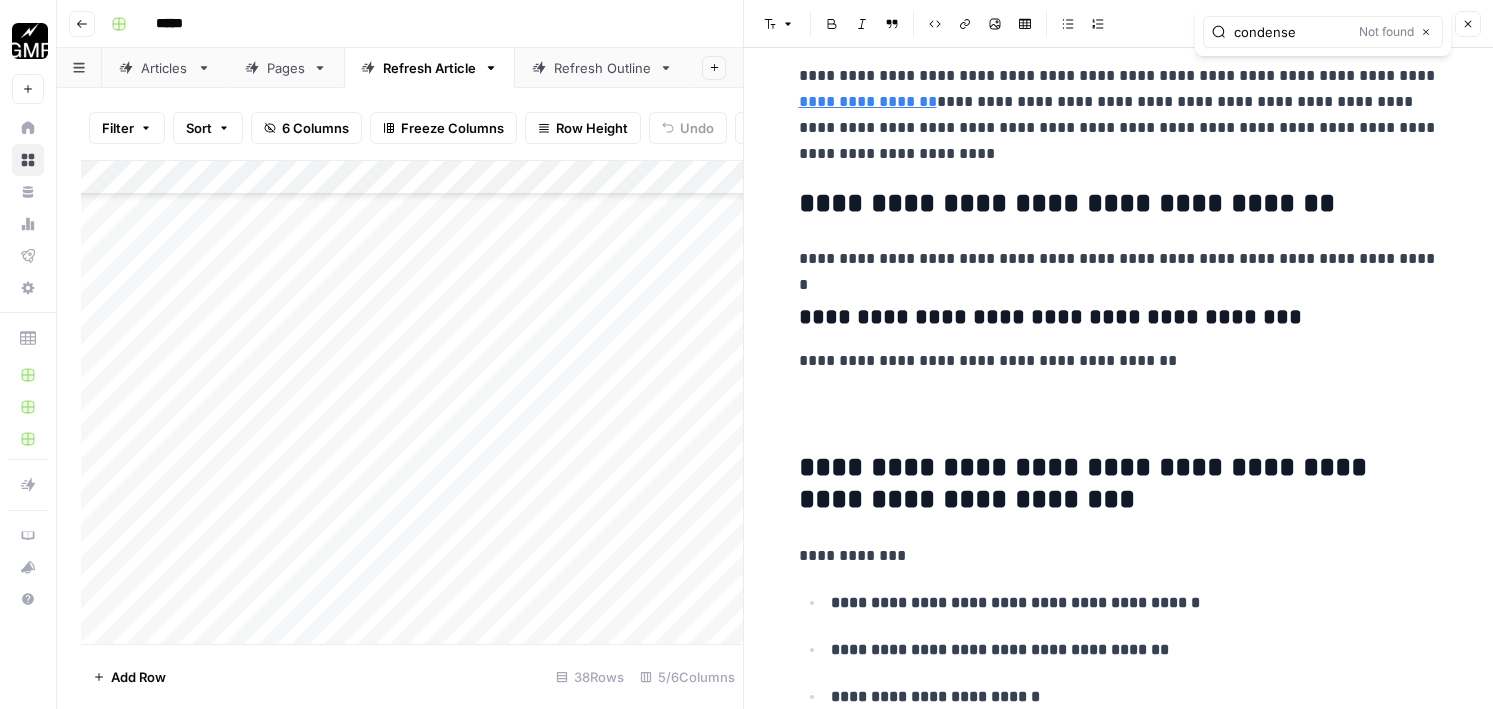 type on "condense" 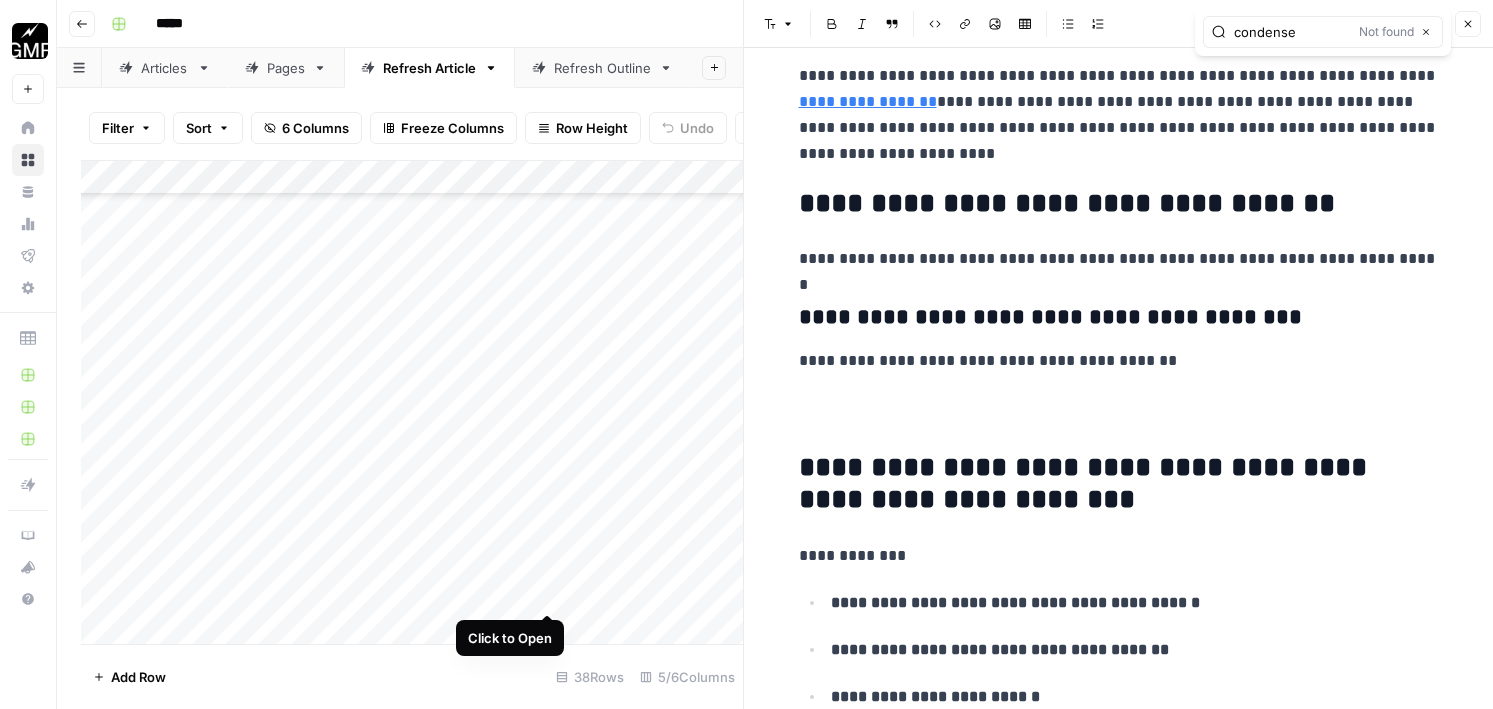 click on "Add Column" at bounding box center [412, 402] 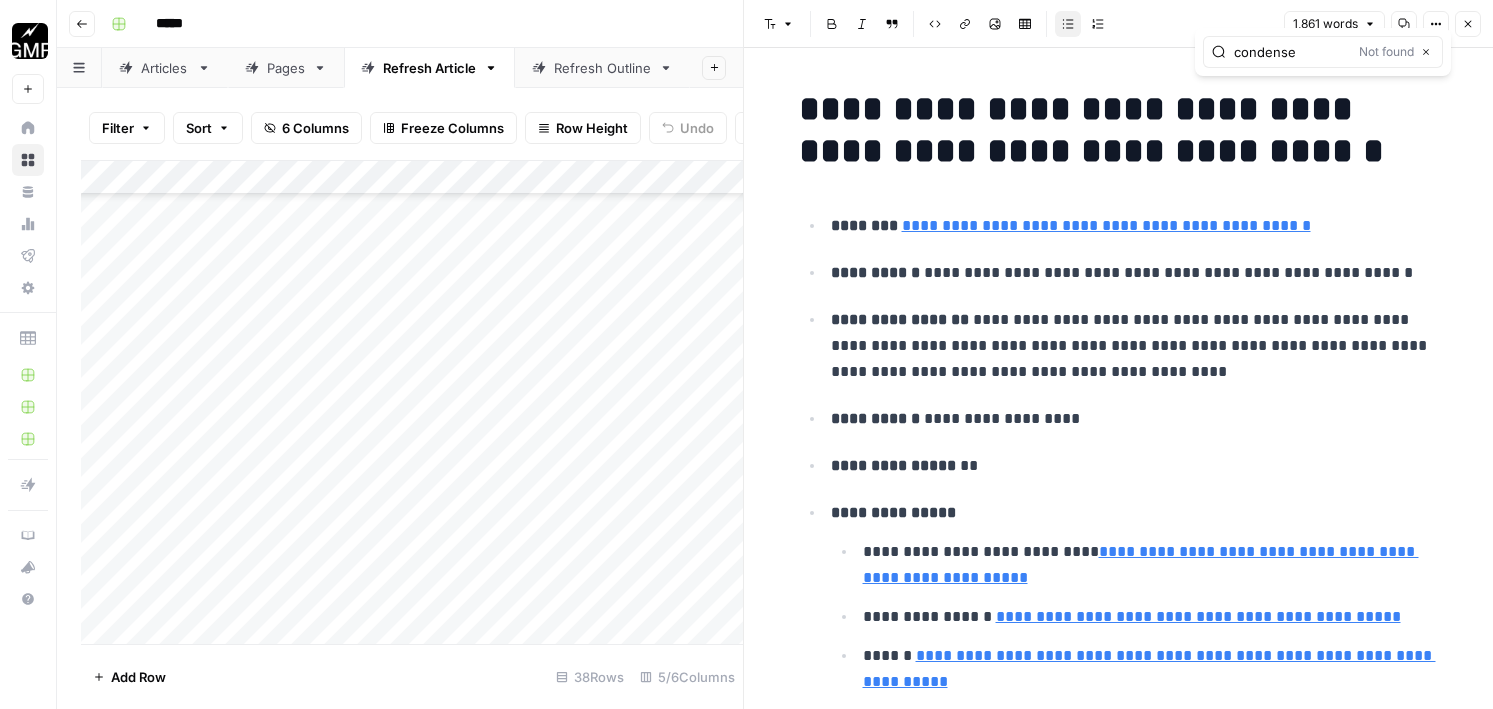 type on "condense" 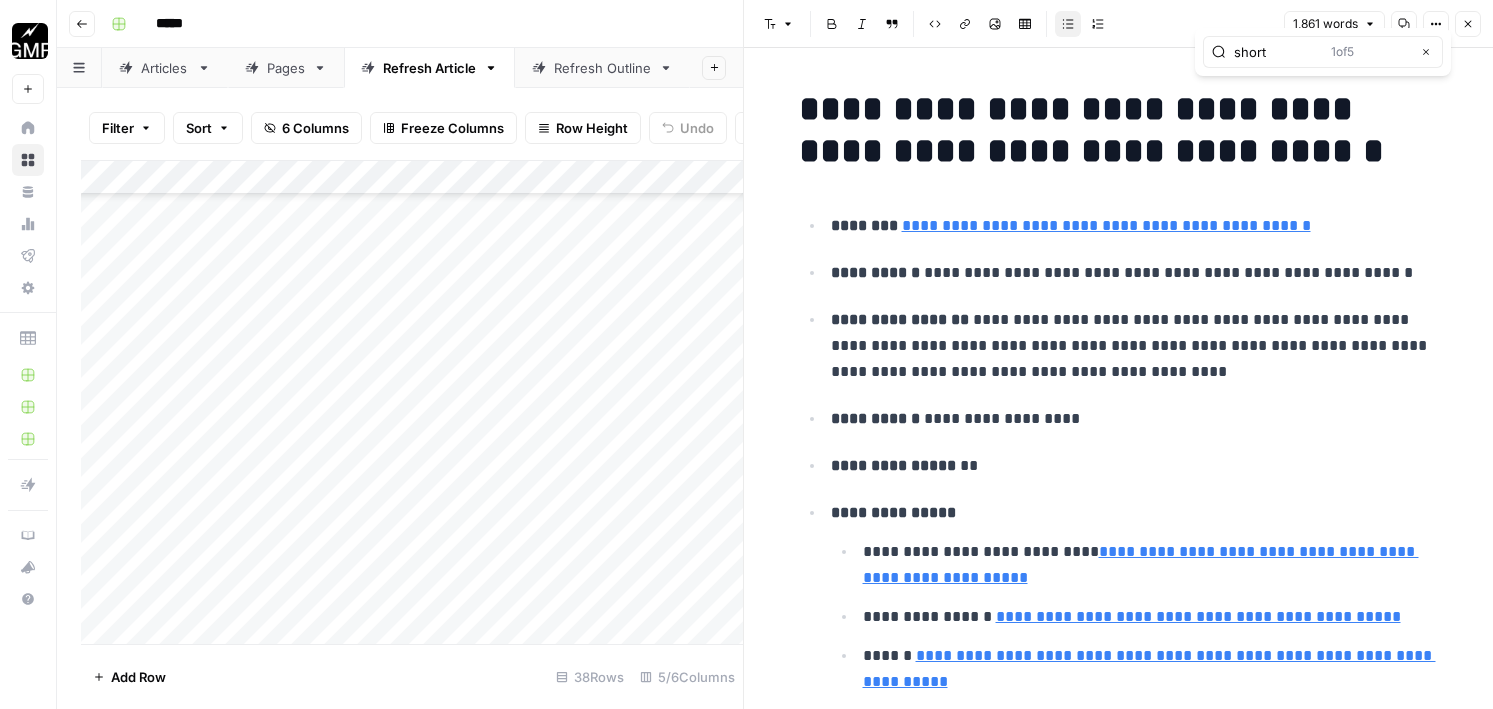 type on "short" 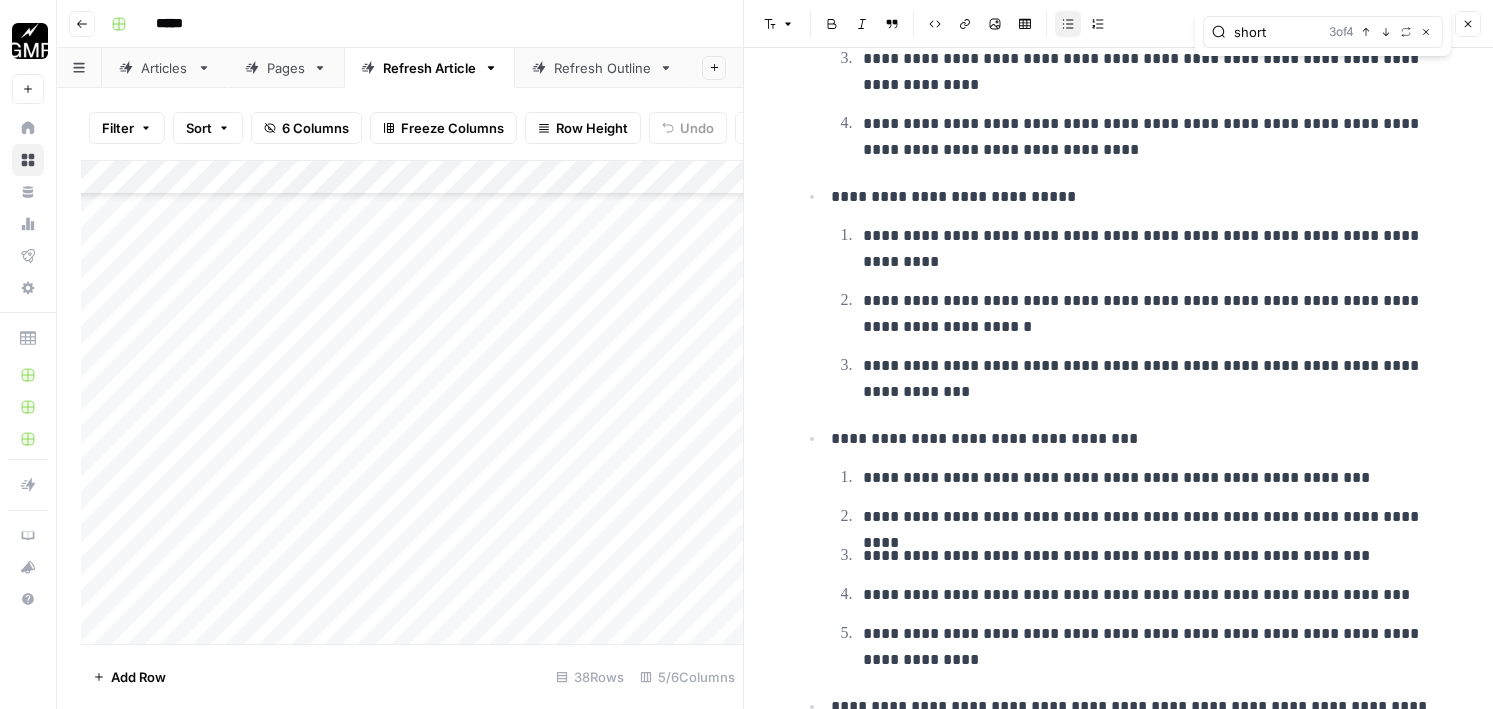 scroll, scrollTop: 1936, scrollLeft: 0, axis: vertical 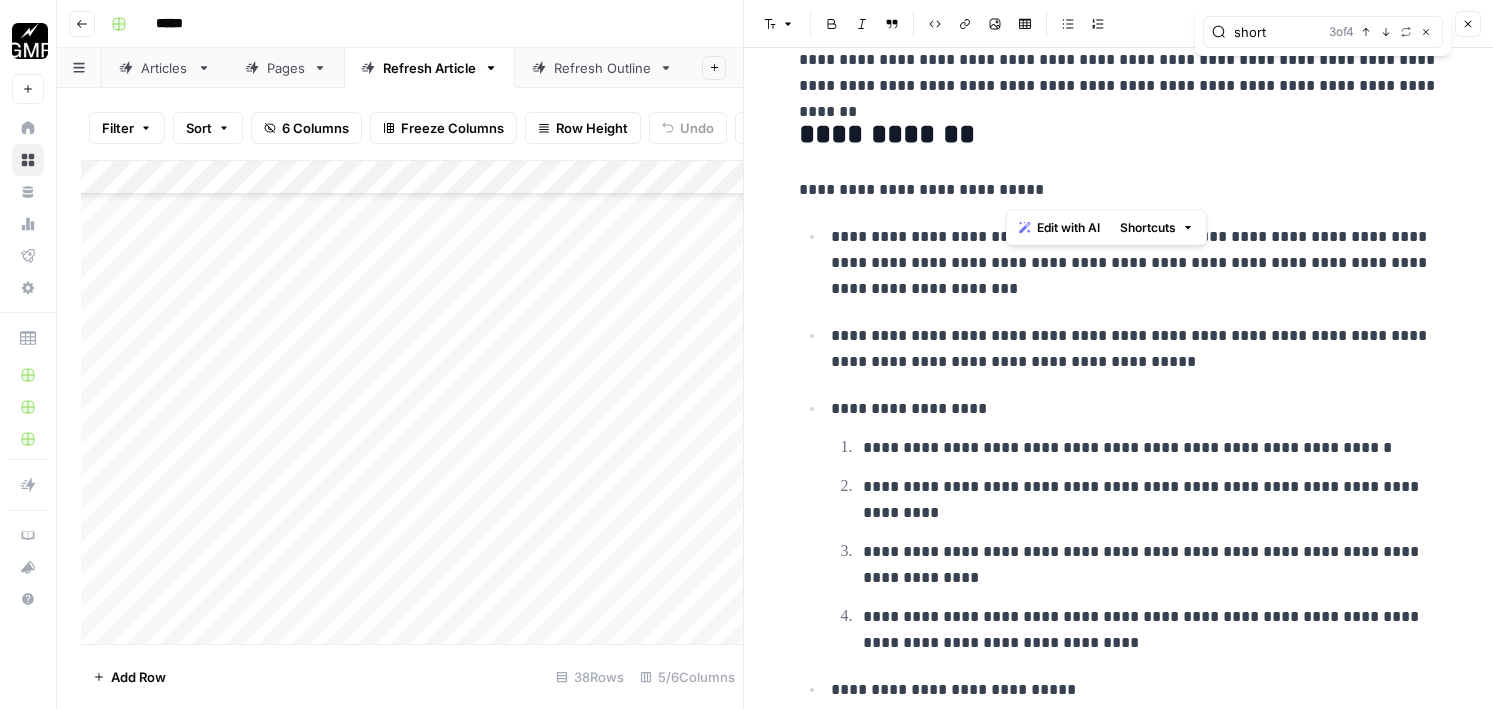 drag, startPoint x: 932, startPoint y: 191, endPoint x: 778, endPoint y: 191, distance: 154 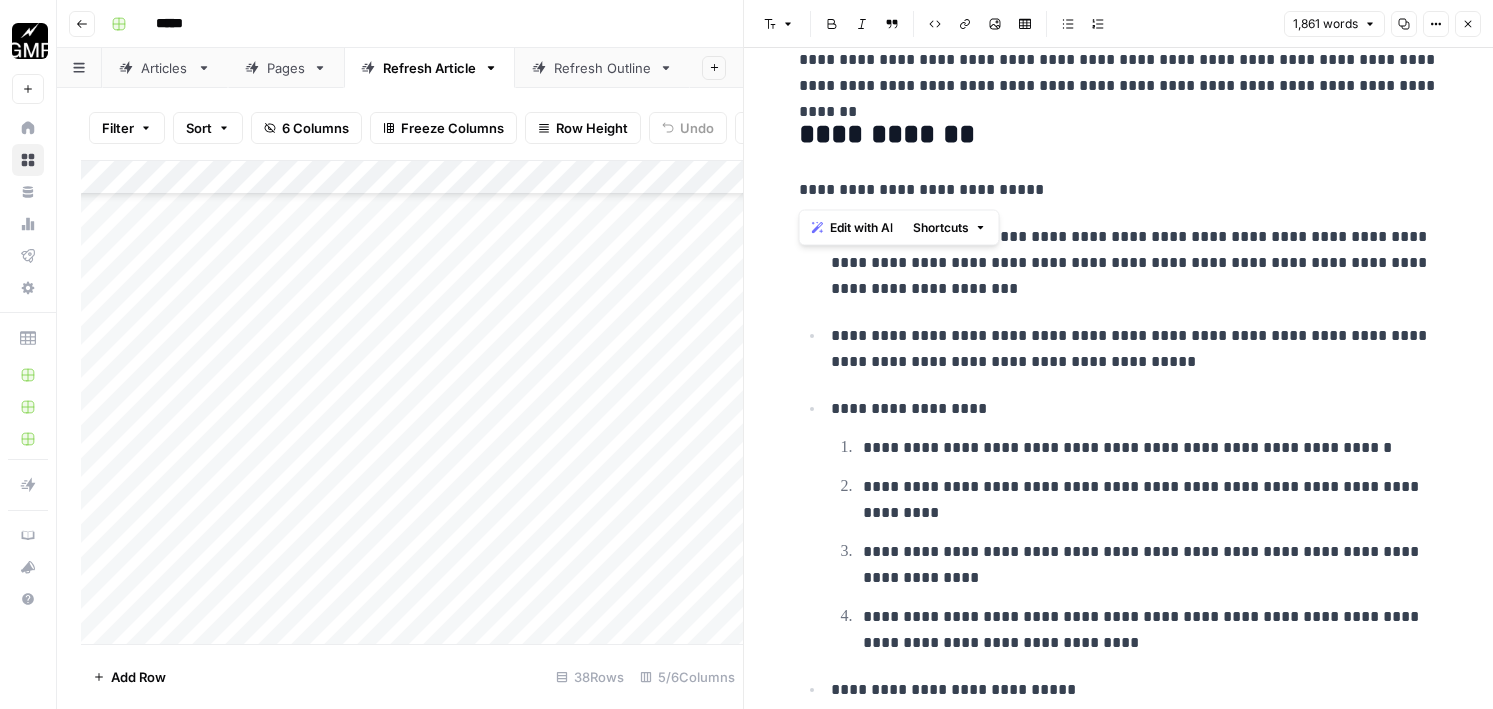 click on "**********" at bounding box center (1135, 409) 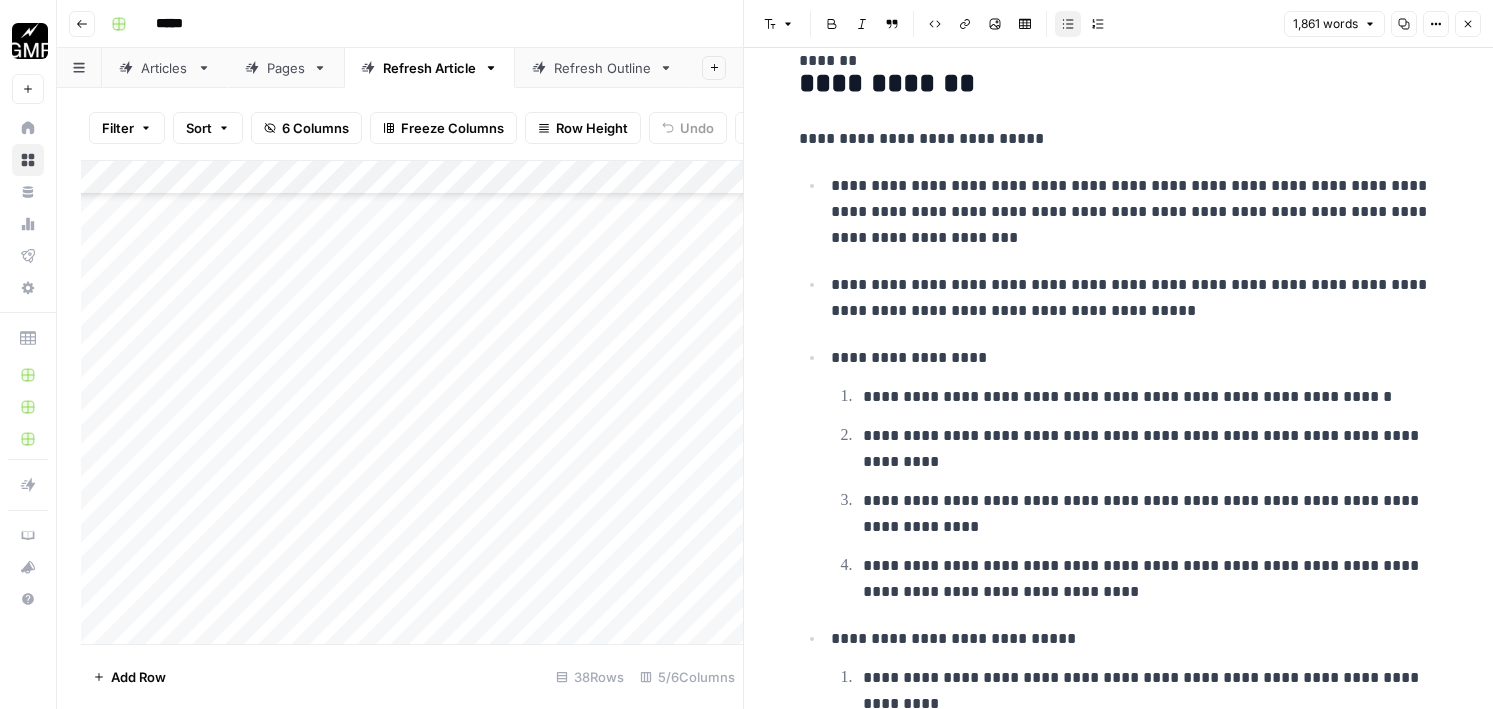 scroll, scrollTop: 1979, scrollLeft: 0, axis: vertical 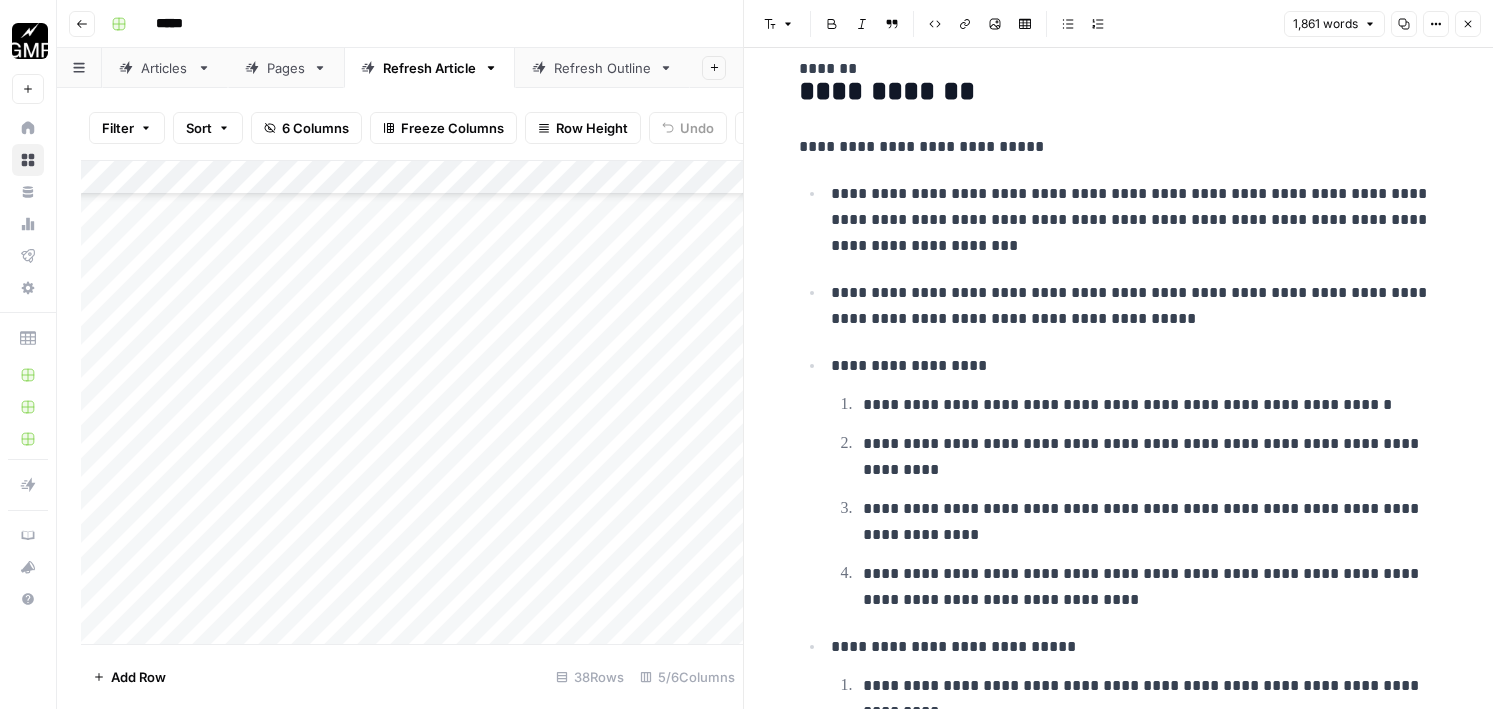 click on "**********" at bounding box center (1119, 147) 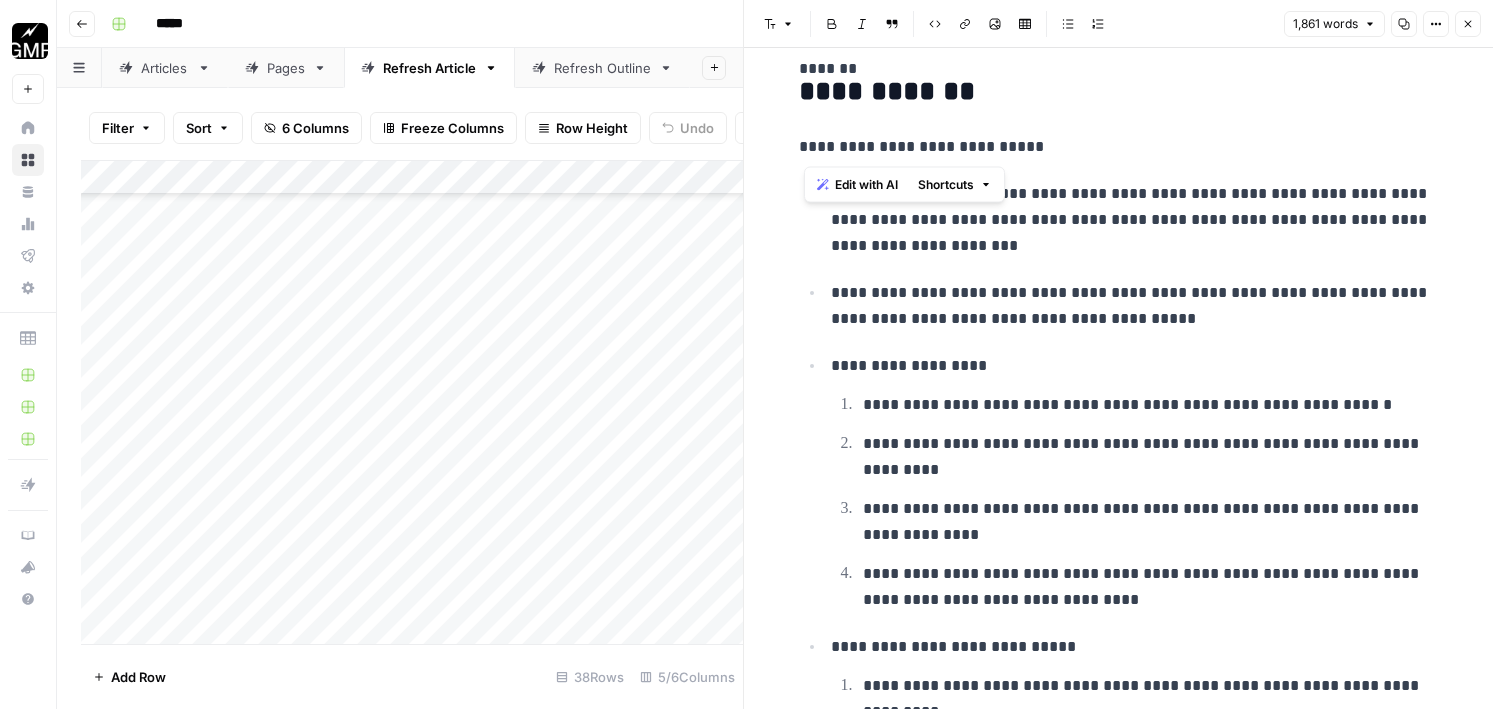 drag, startPoint x: 1006, startPoint y: 146, endPoint x: 803, endPoint y: 150, distance: 203.0394 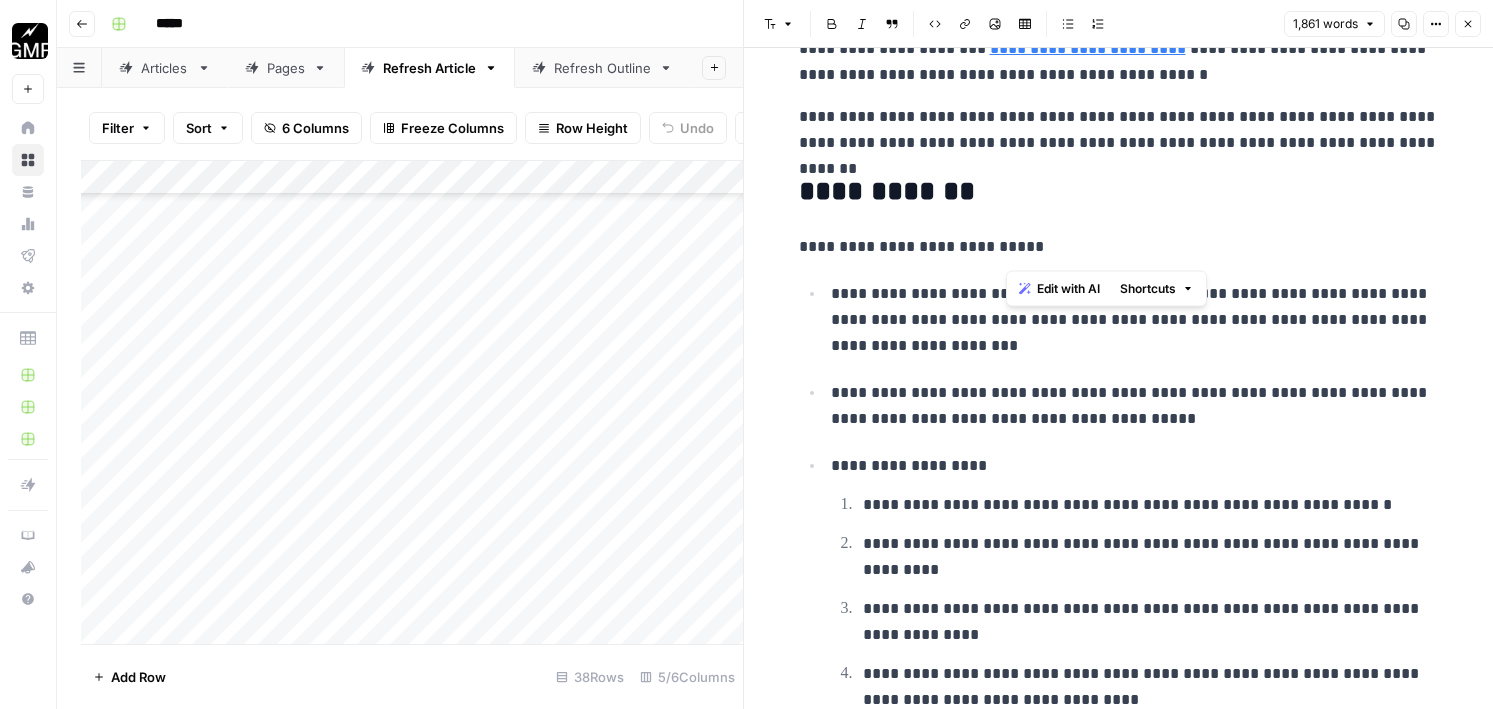 scroll, scrollTop: 1817, scrollLeft: 0, axis: vertical 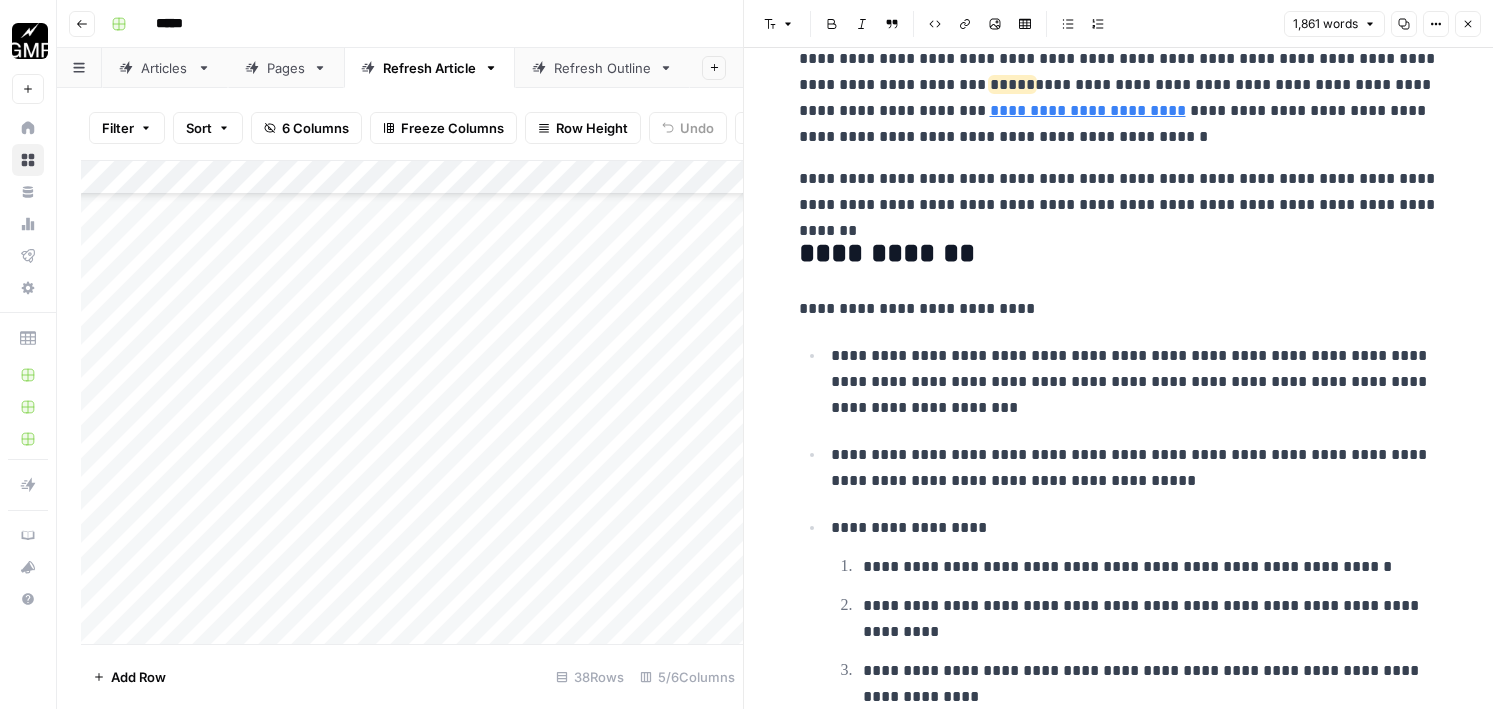 type 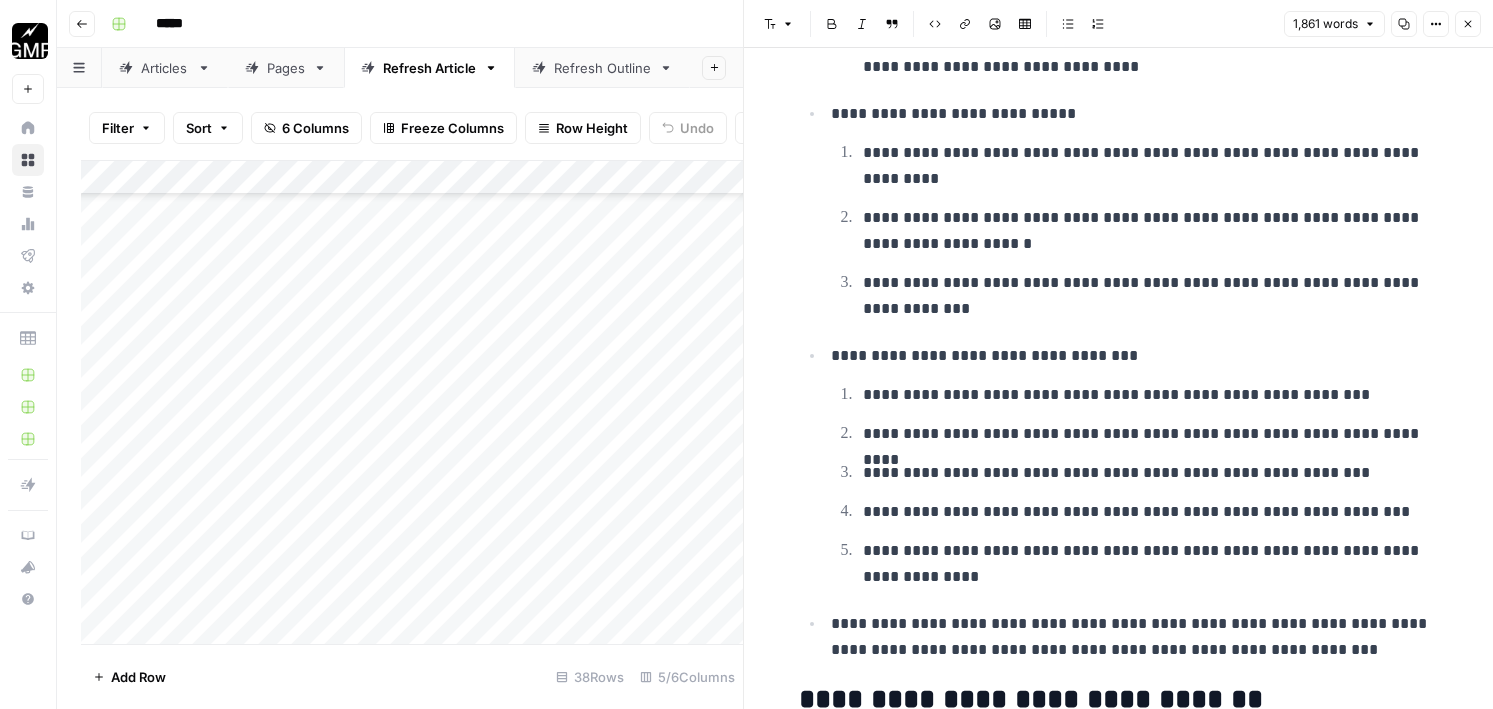 scroll, scrollTop: 2649, scrollLeft: 0, axis: vertical 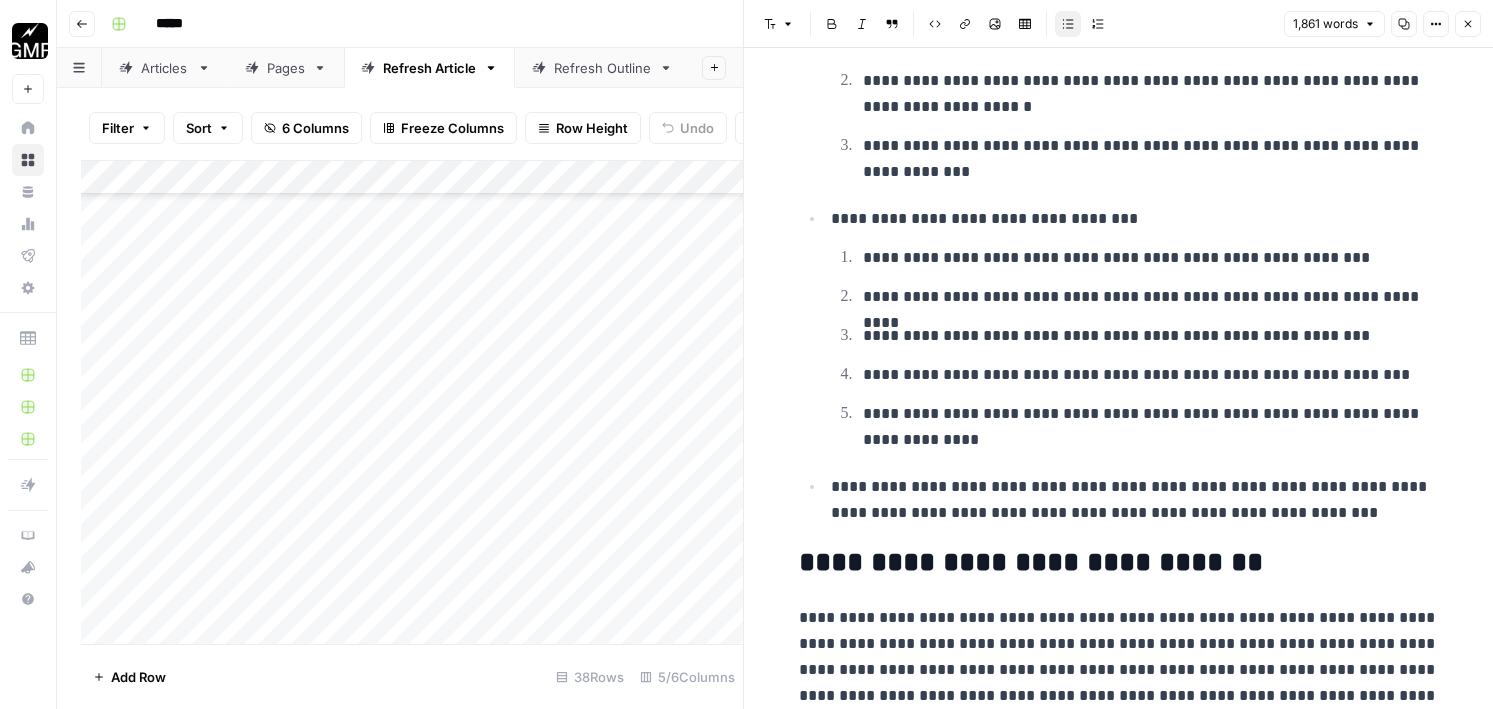 click on "**********" at bounding box center [1135, 500] 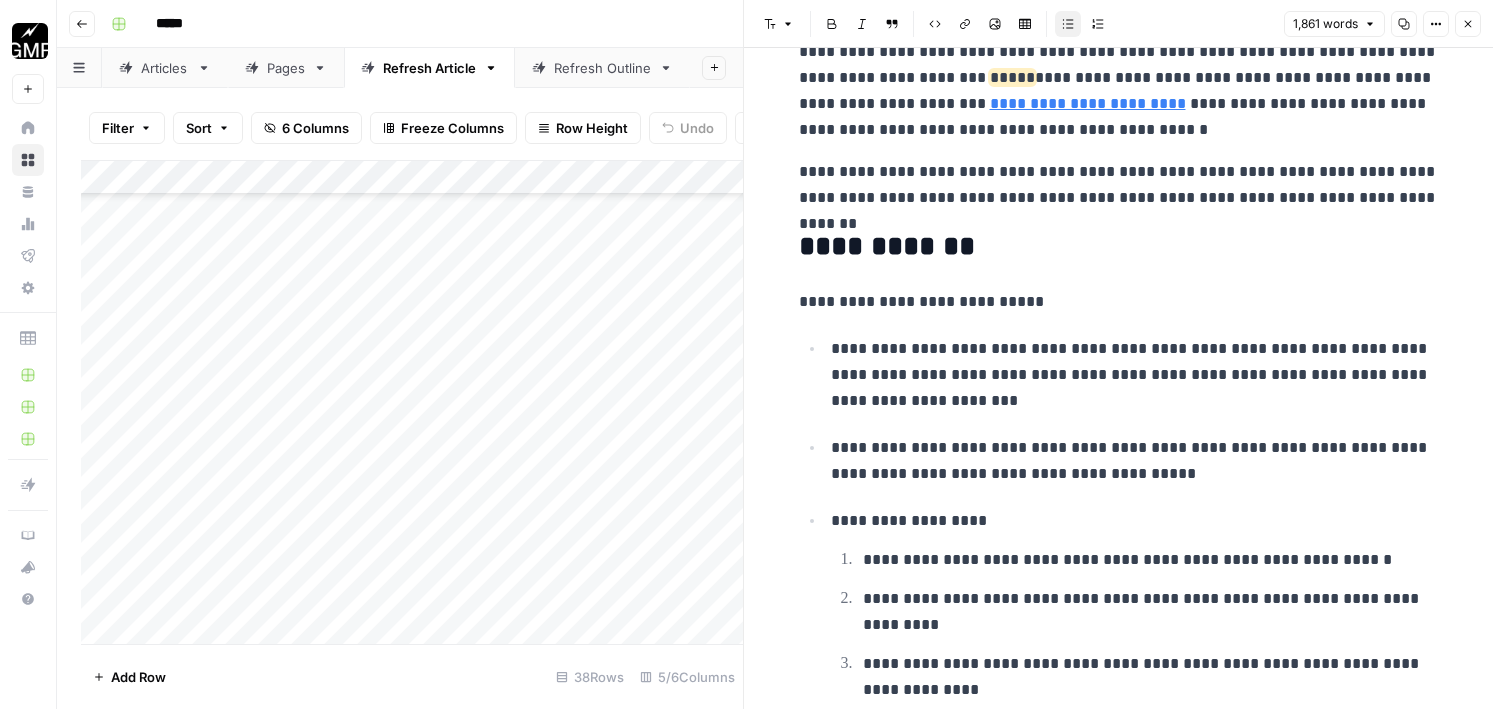 scroll, scrollTop: 1828, scrollLeft: 0, axis: vertical 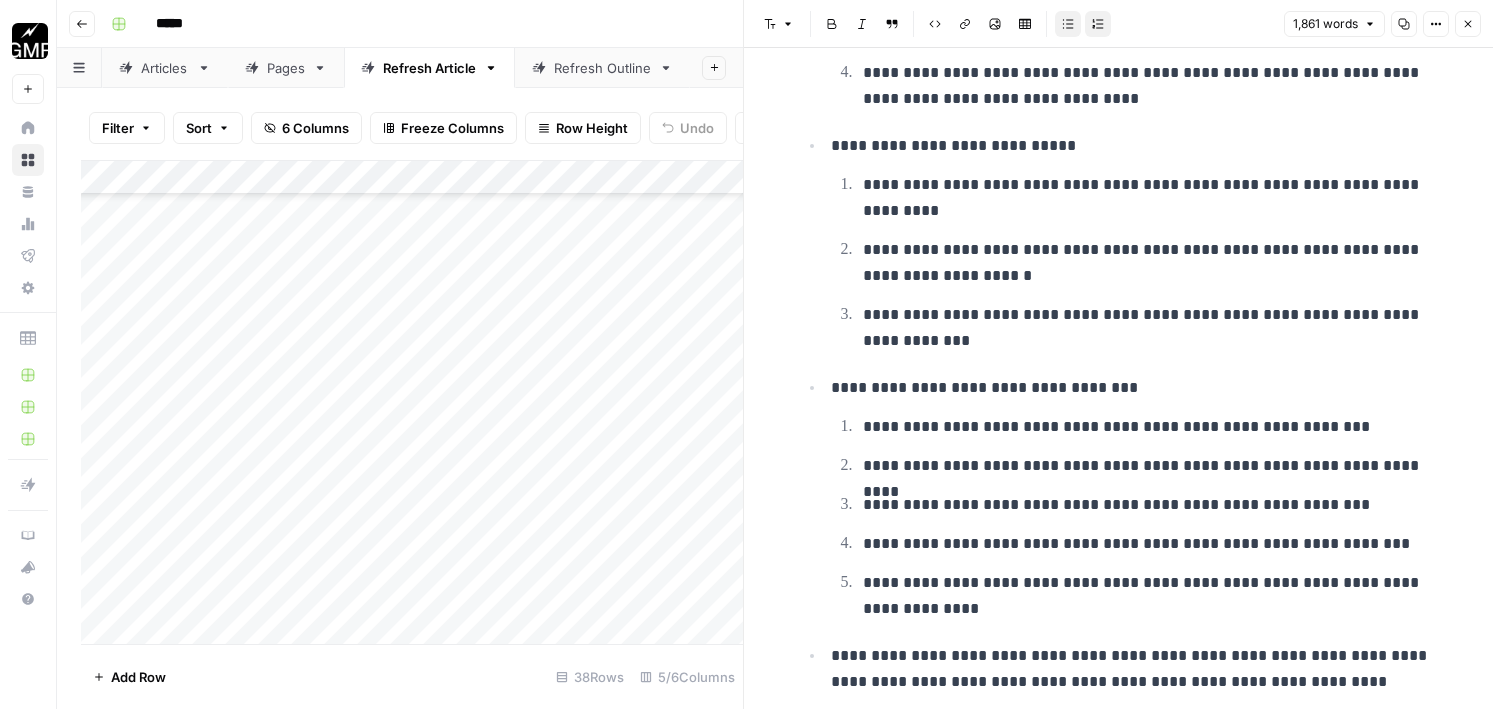 click on "**********" at bounding box center [1135, 262] 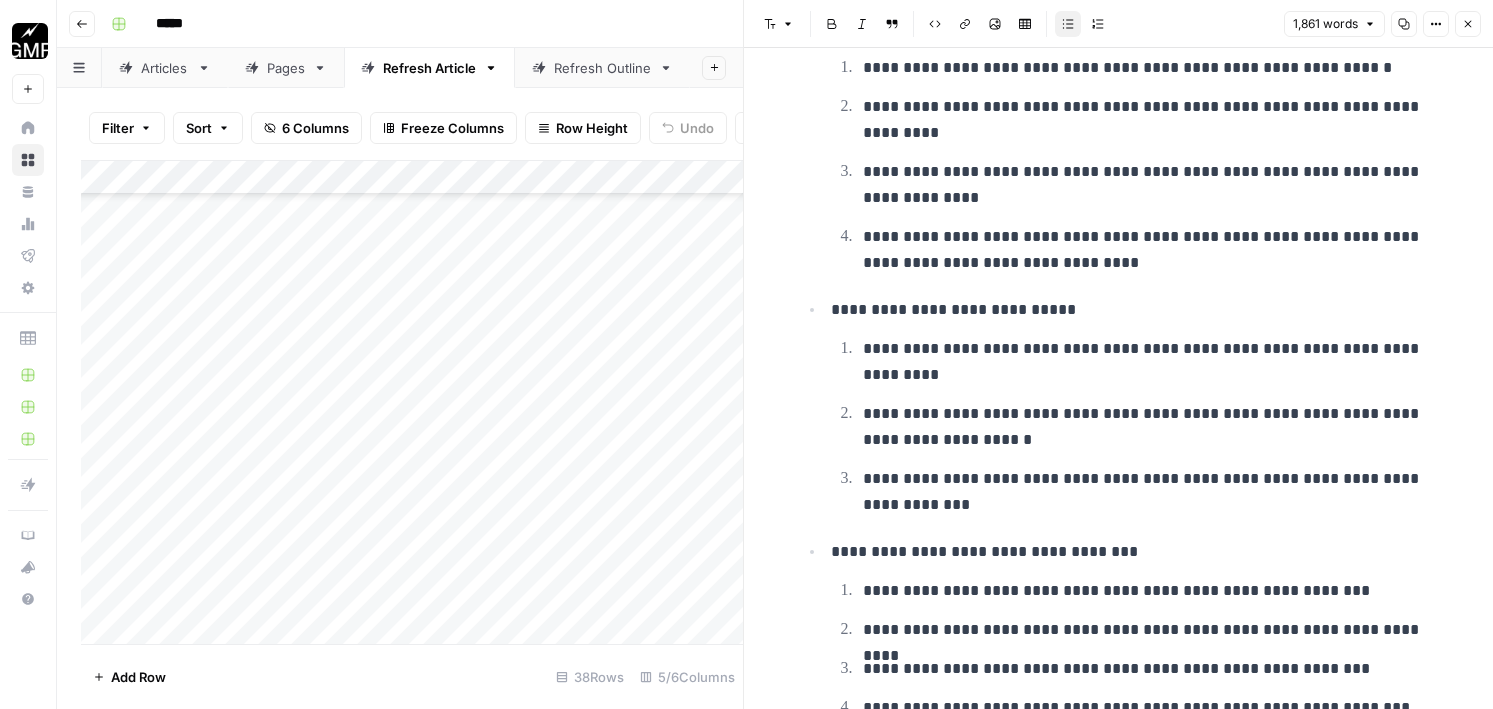 scroll, scrollTop: 2036, scrollLeft: 0, axis: vertical 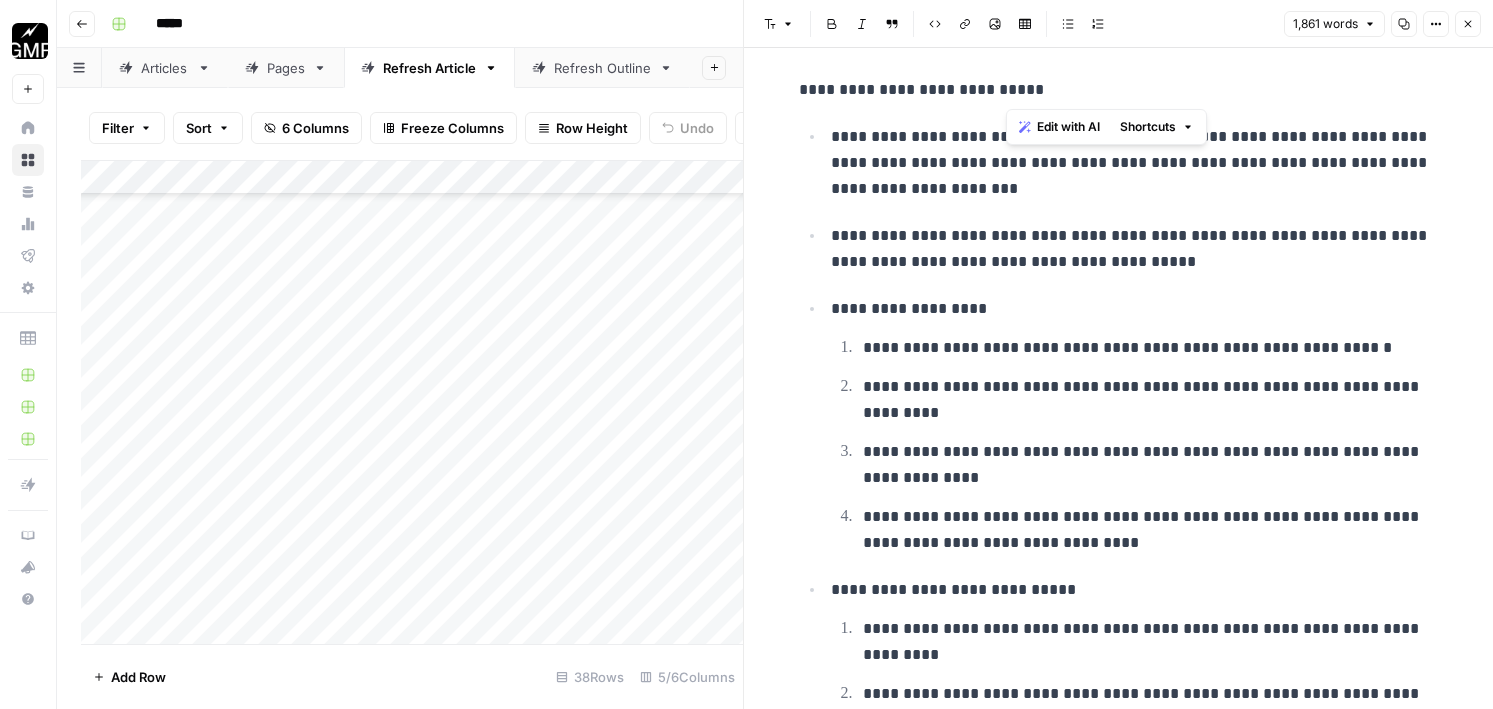 click on "**********" at bounding box center (1119, 2749) 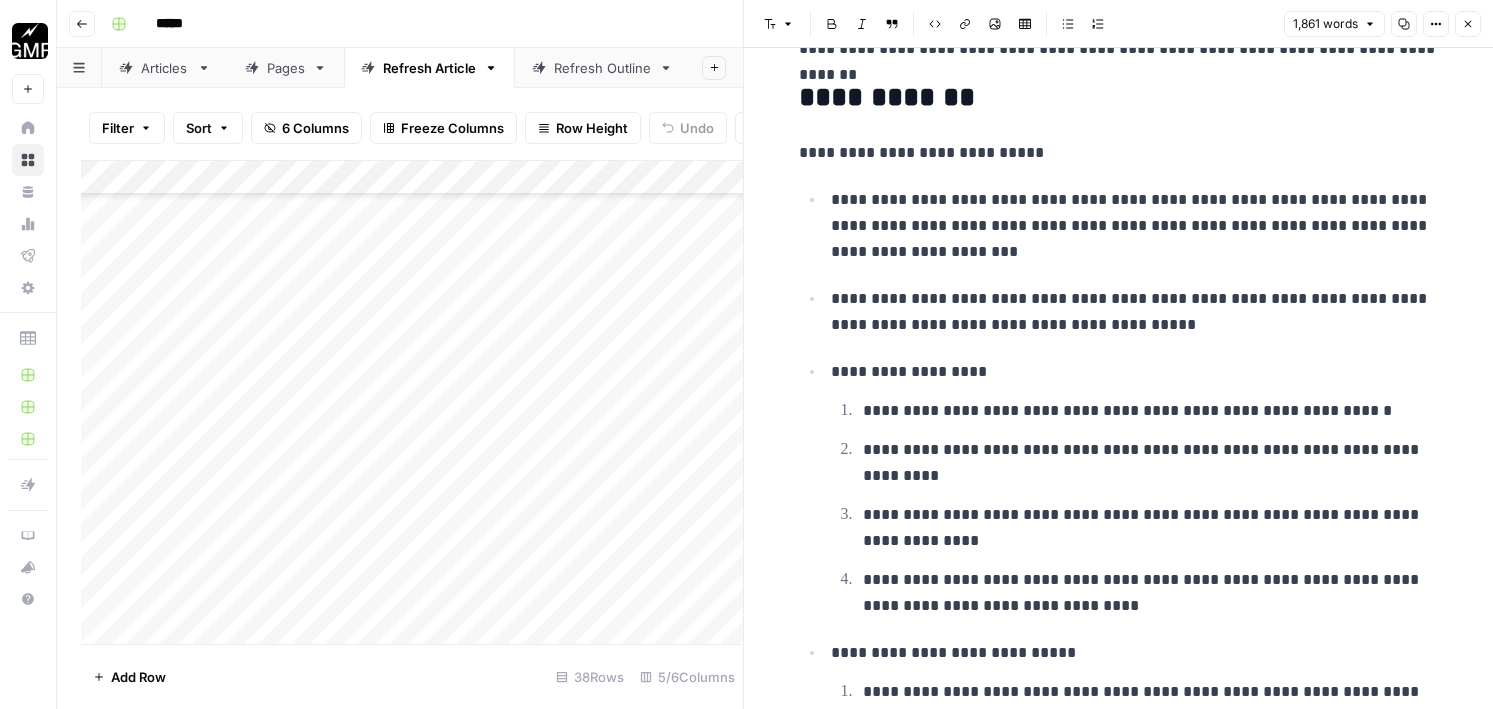scroll, scrollTop: 1971, scrollLeft: 0, axis: vertical 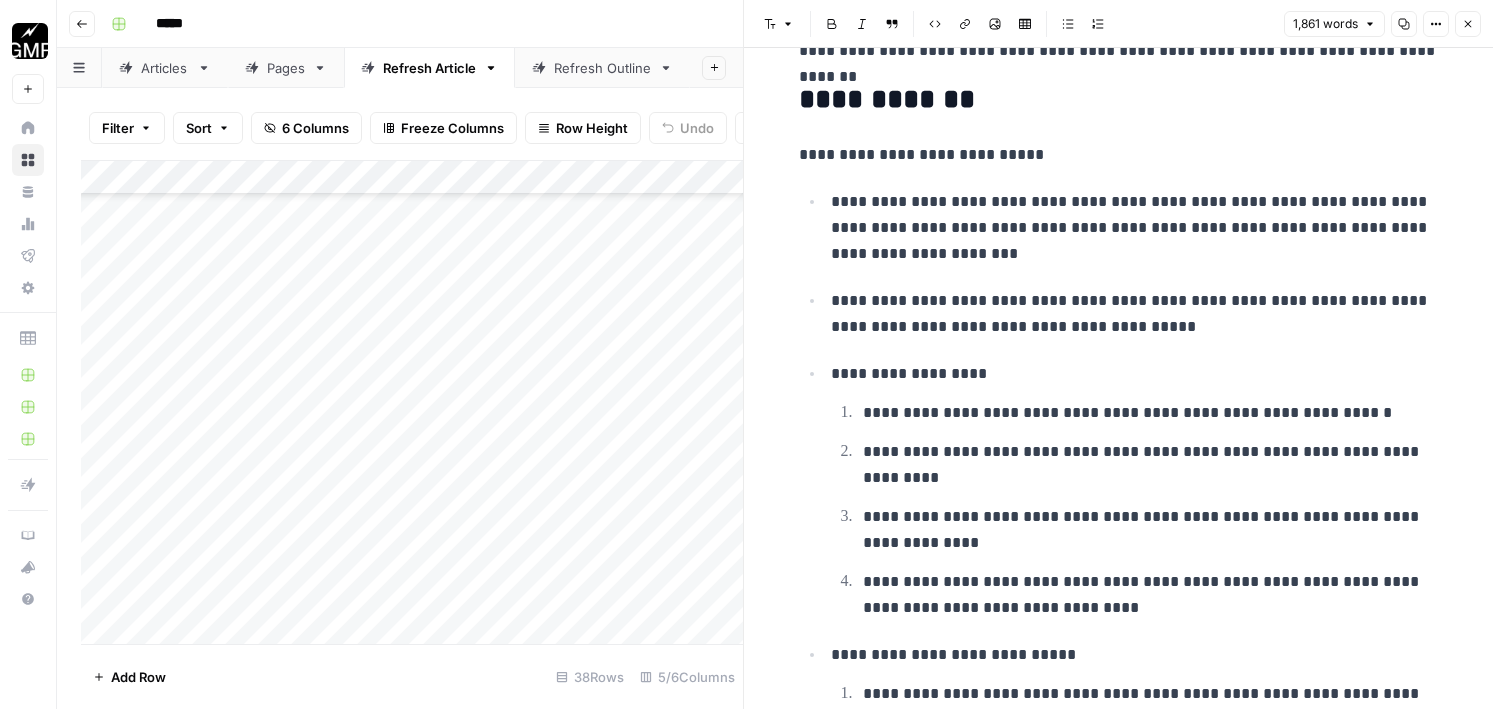 drag, startPoint x: 1033, startPoint y: 155, endPoint x: 757, endPoint y: 155, distance: 276 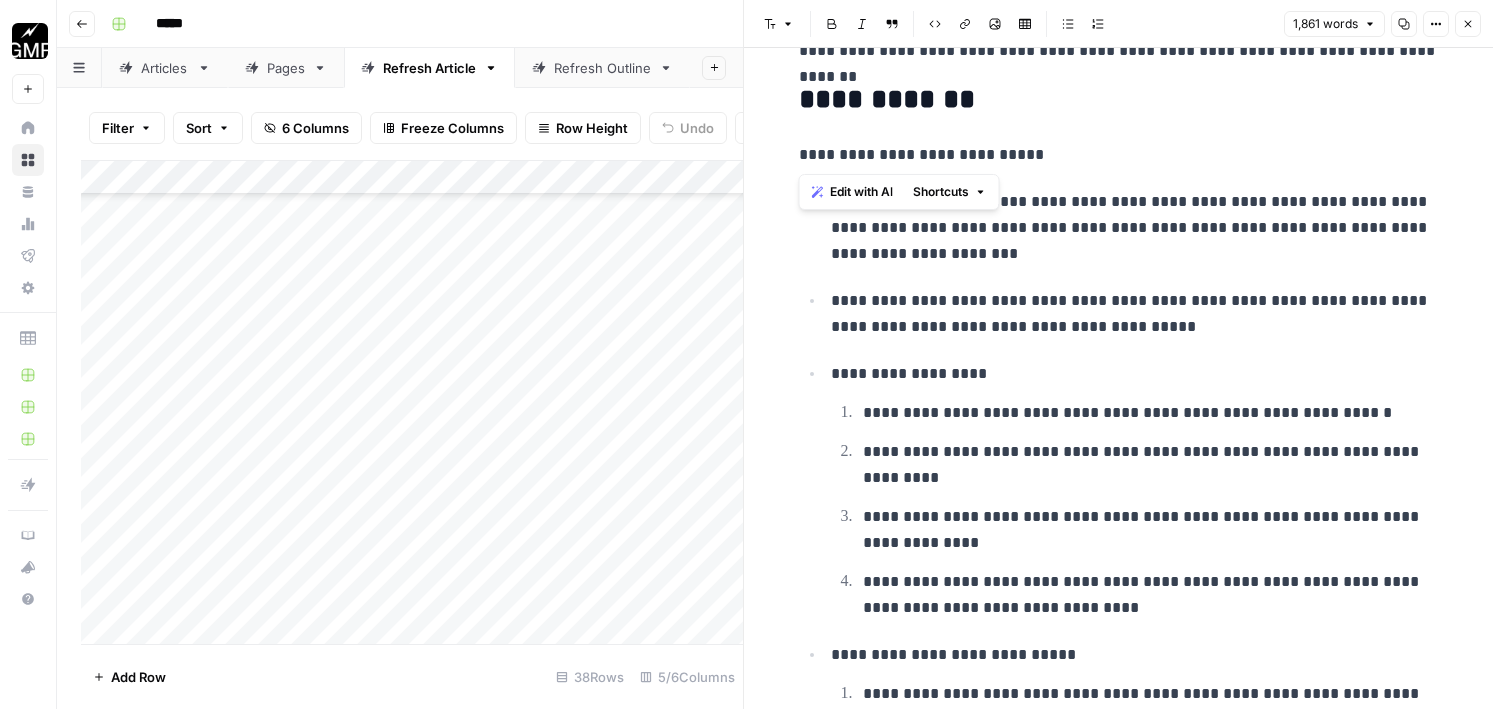 click on "**********" at bounding box center (1119, 2814) 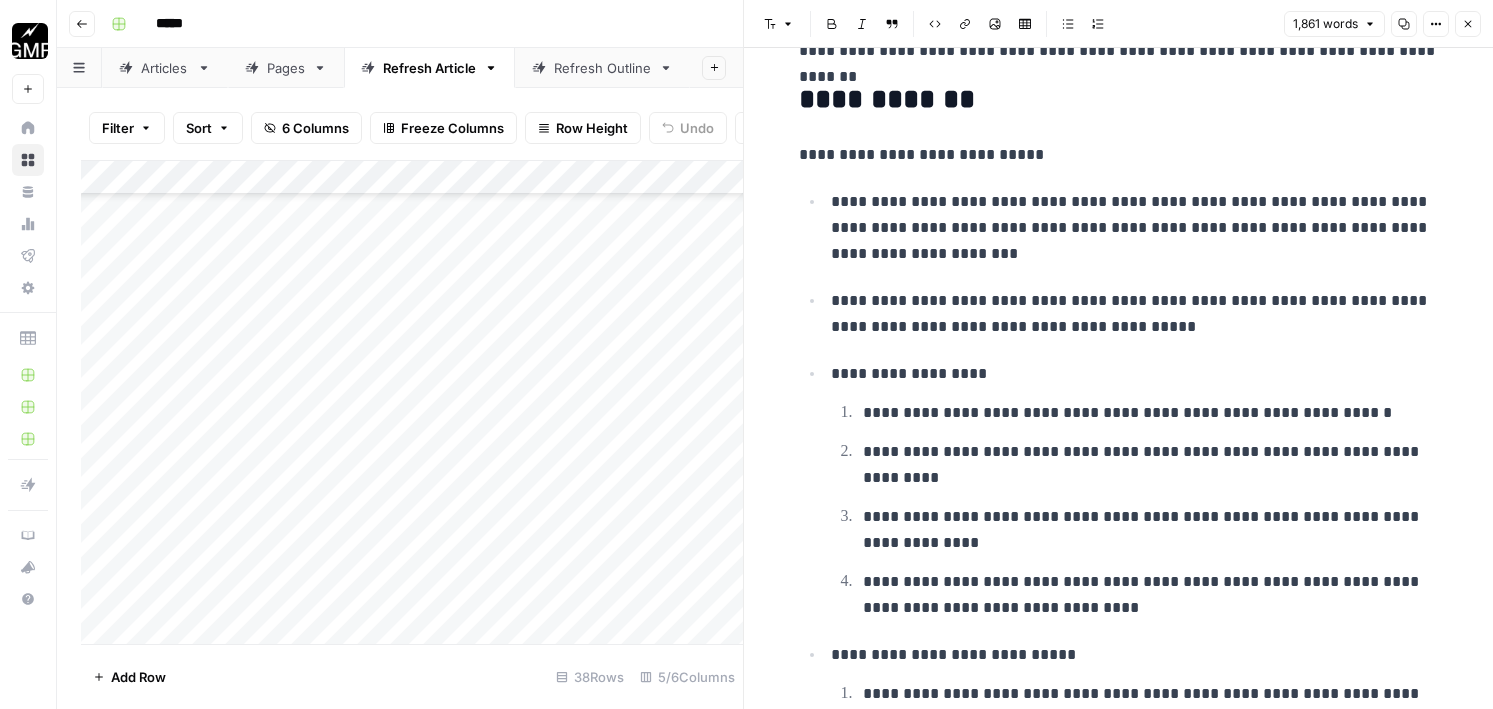 click on "**********" at bounding box center [1119, 155] 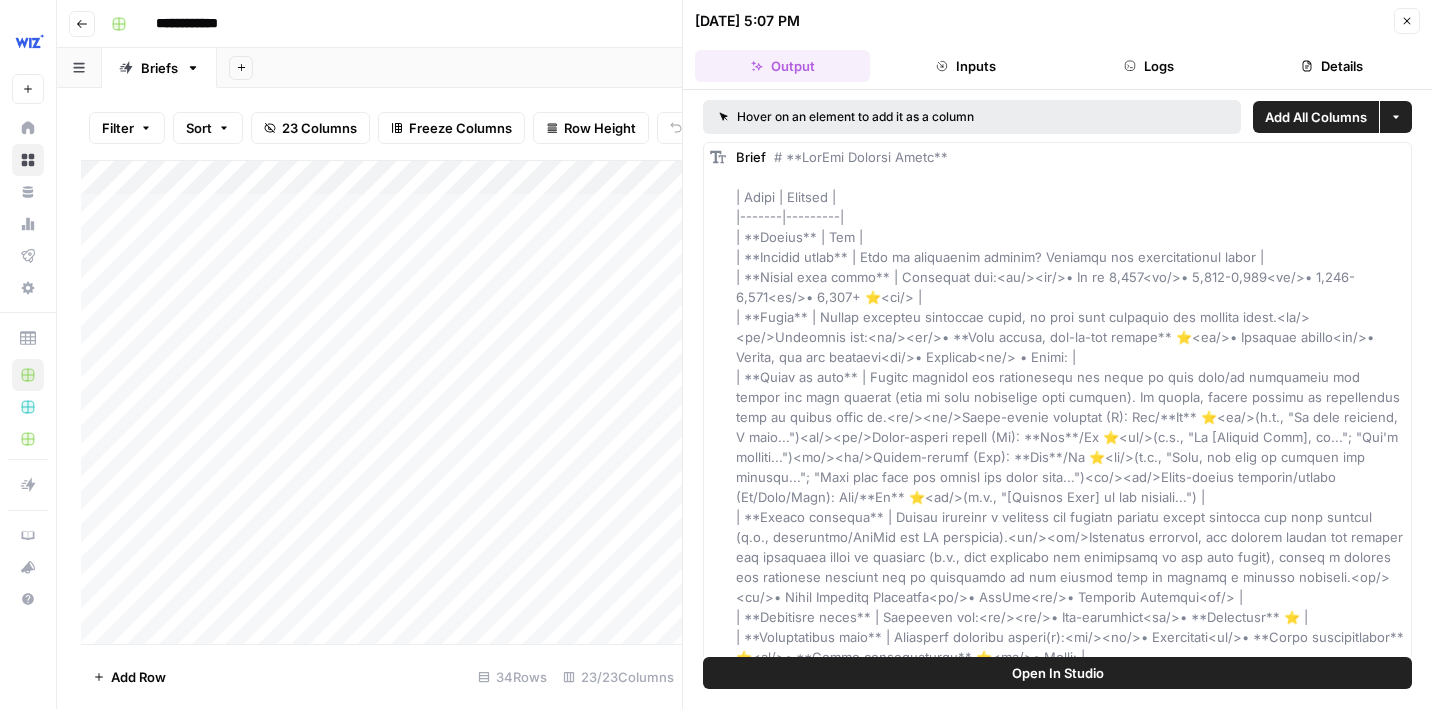 scroll, scrollTop: 0, scrollLeft: 0, axis: both 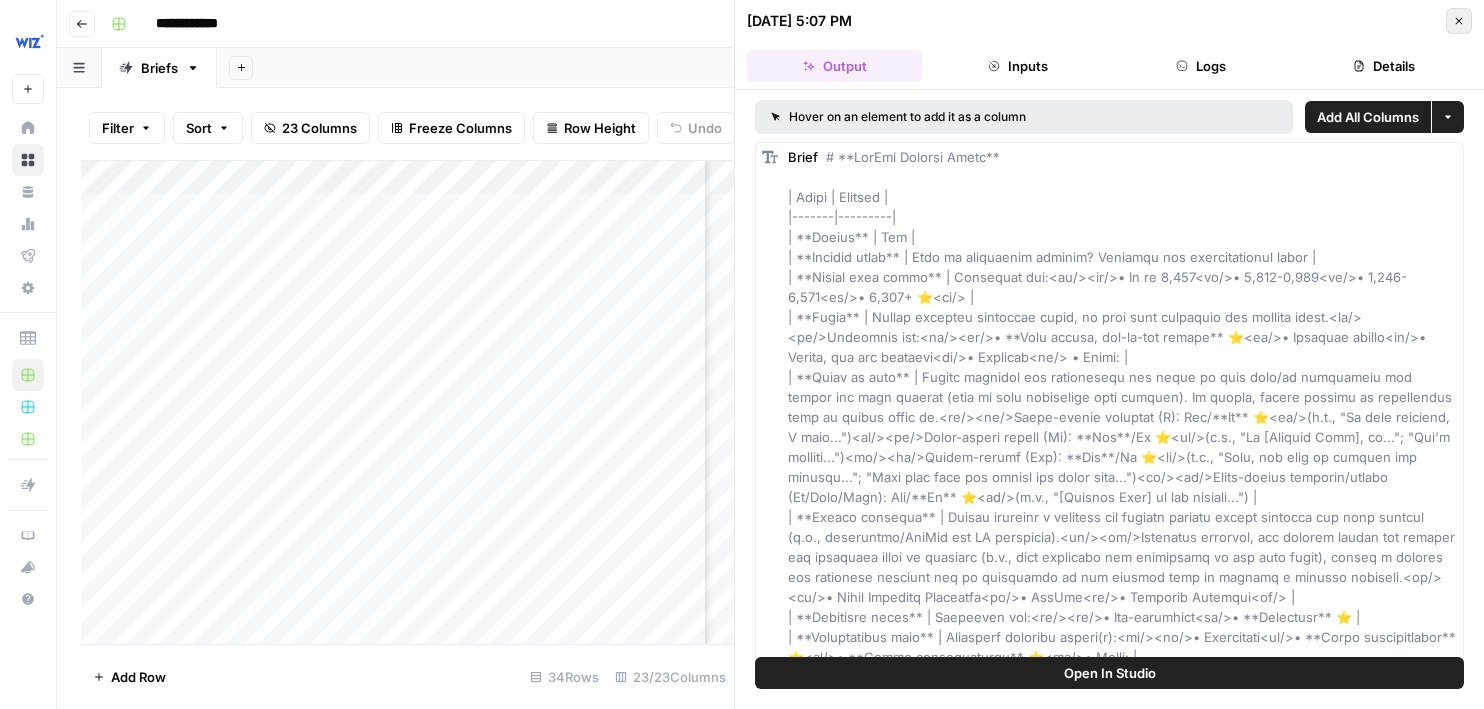 click 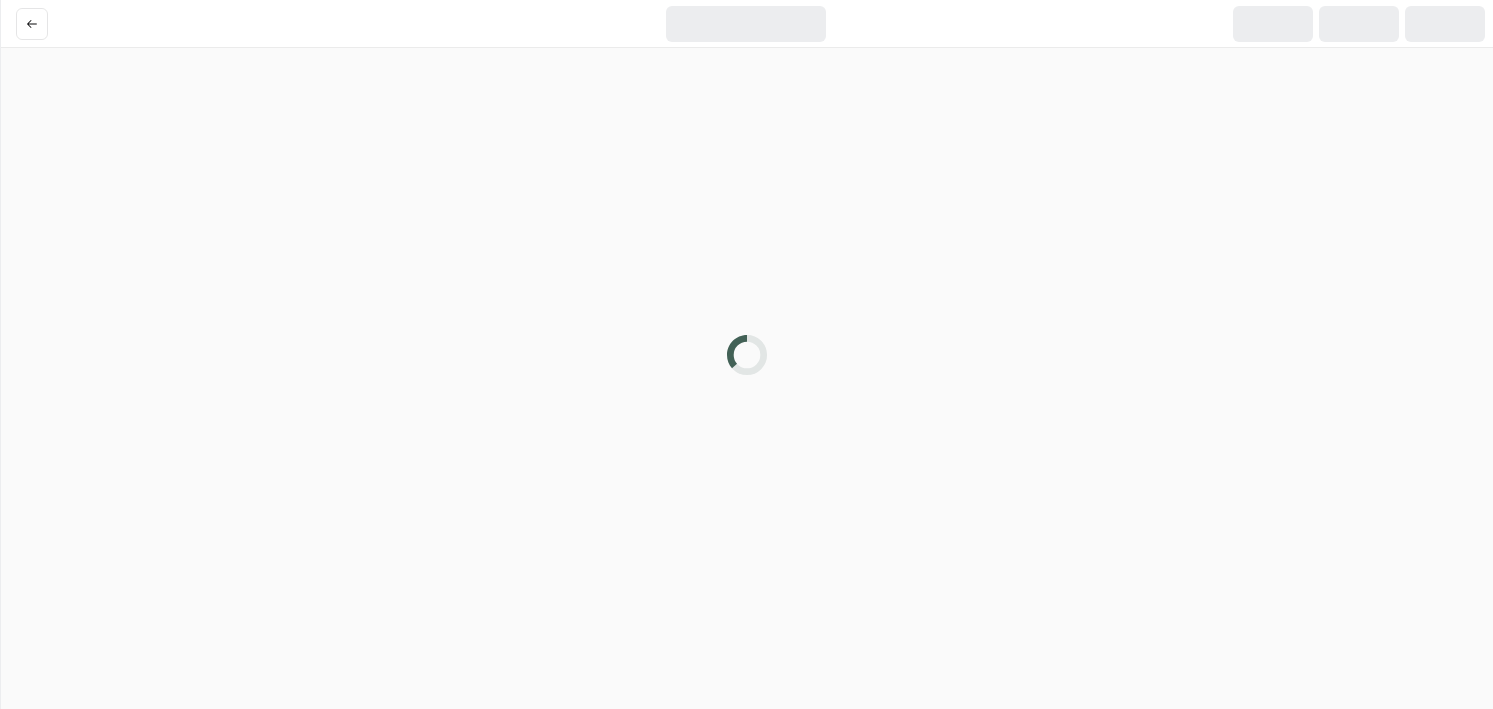 scroll, scrollTop: 0, scrollLeft: 0, axis: both 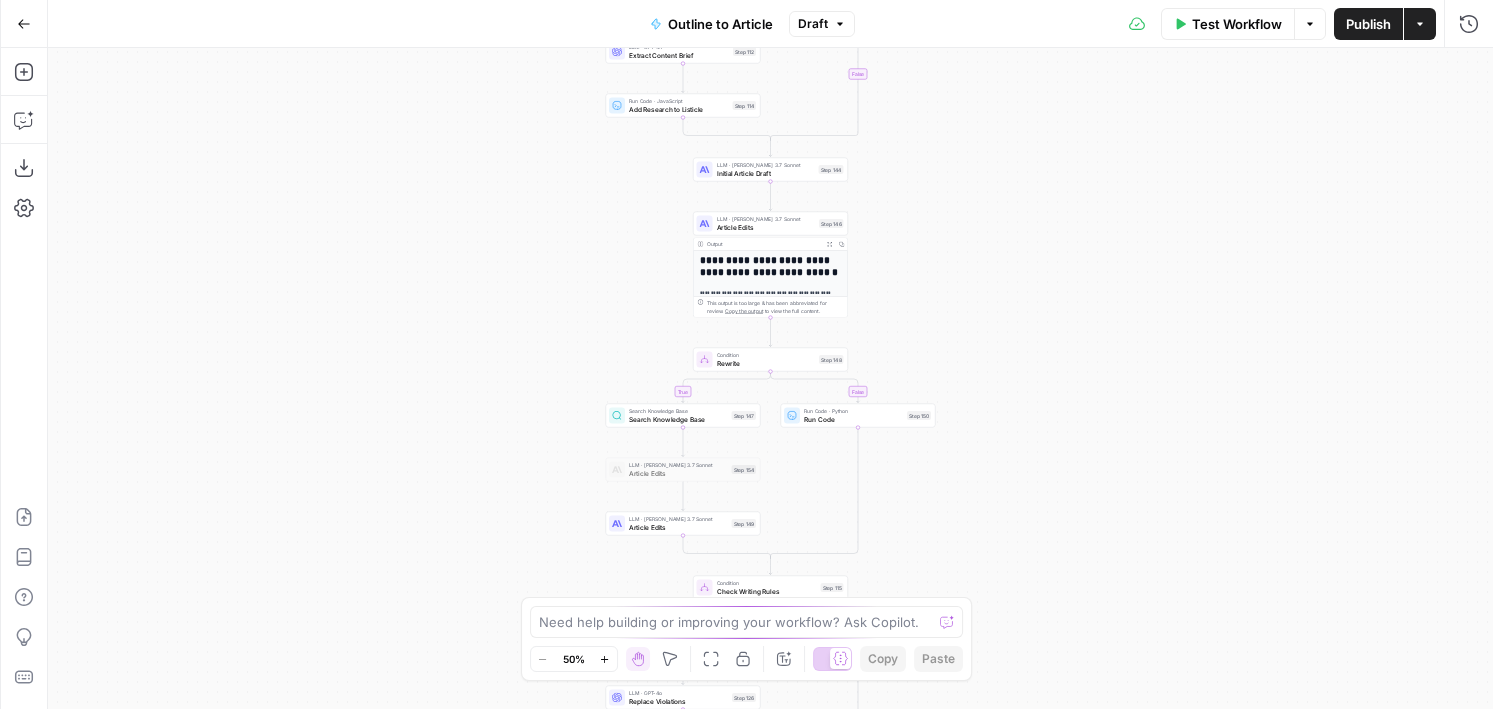 drag, startPoint x: 463, startPoint y: 533, endPoint x: 452, endPoint y: 644, distance: 111.54372 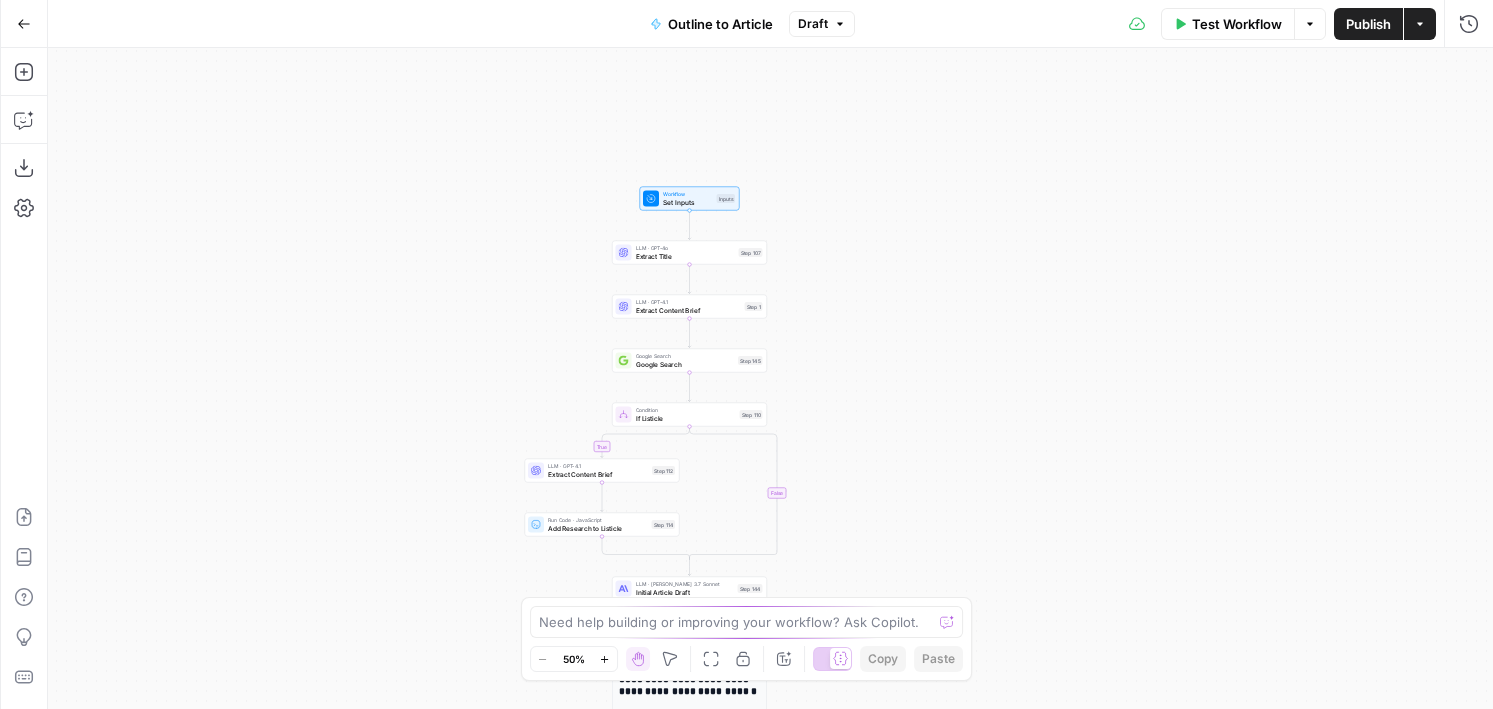 click on "Set Inputs" at bounding box center [688, 202] 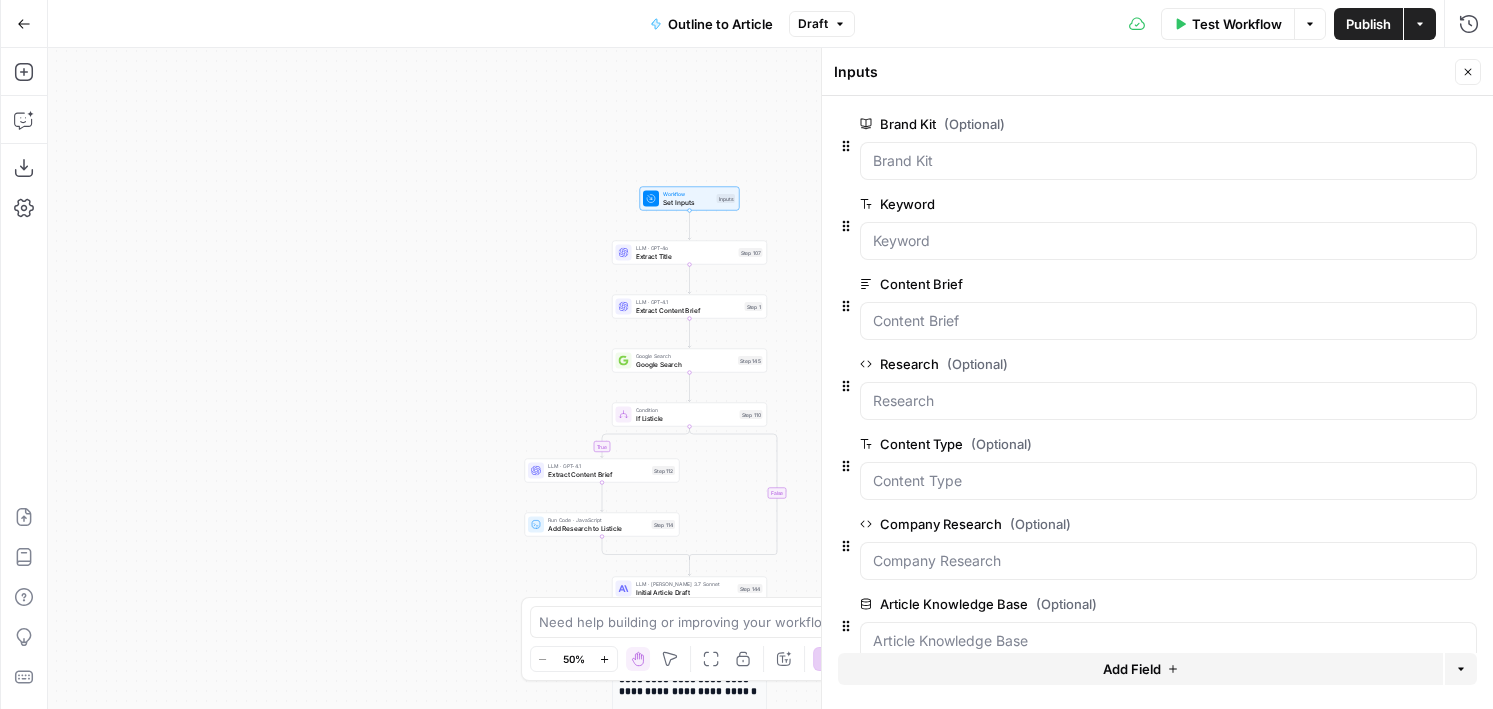 scroll, scrollTop: 35, scrollLeft: 0, axis: vertical 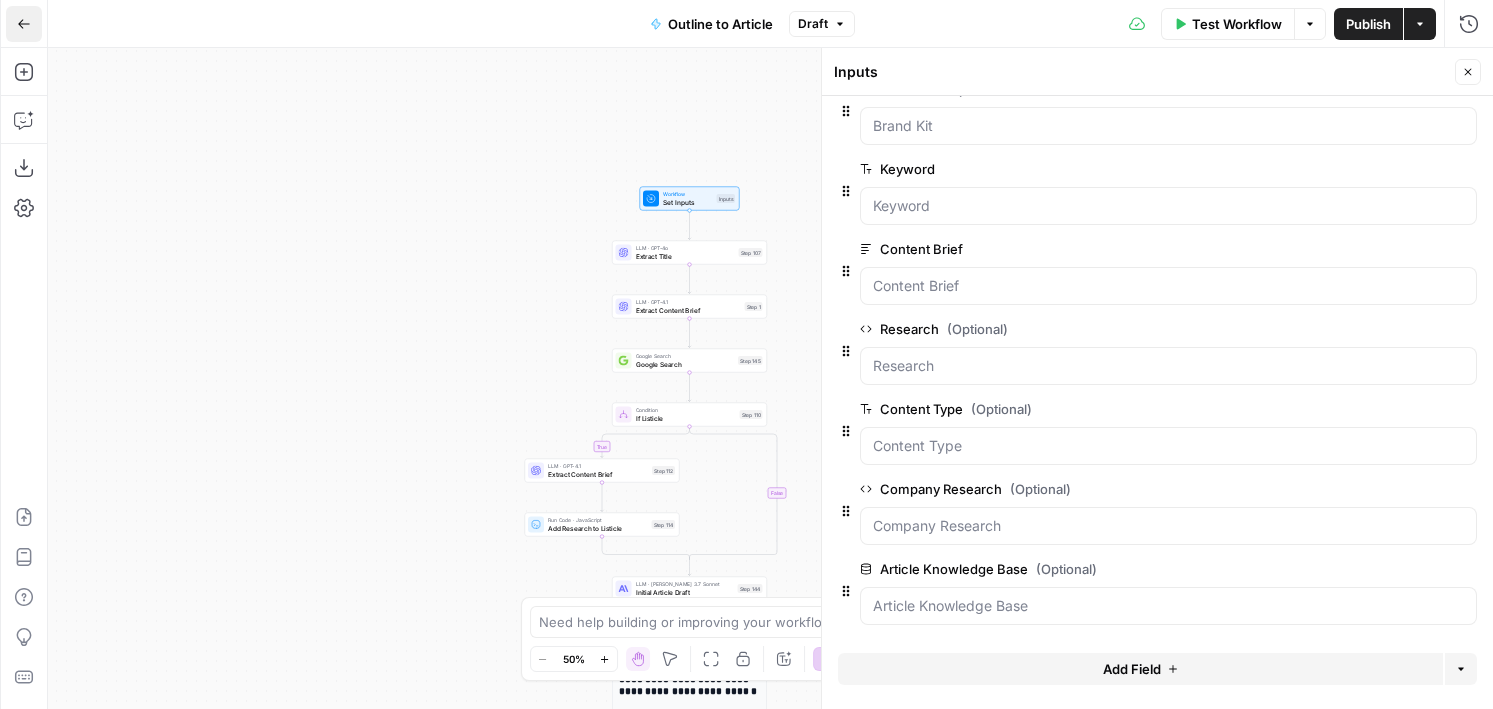 click 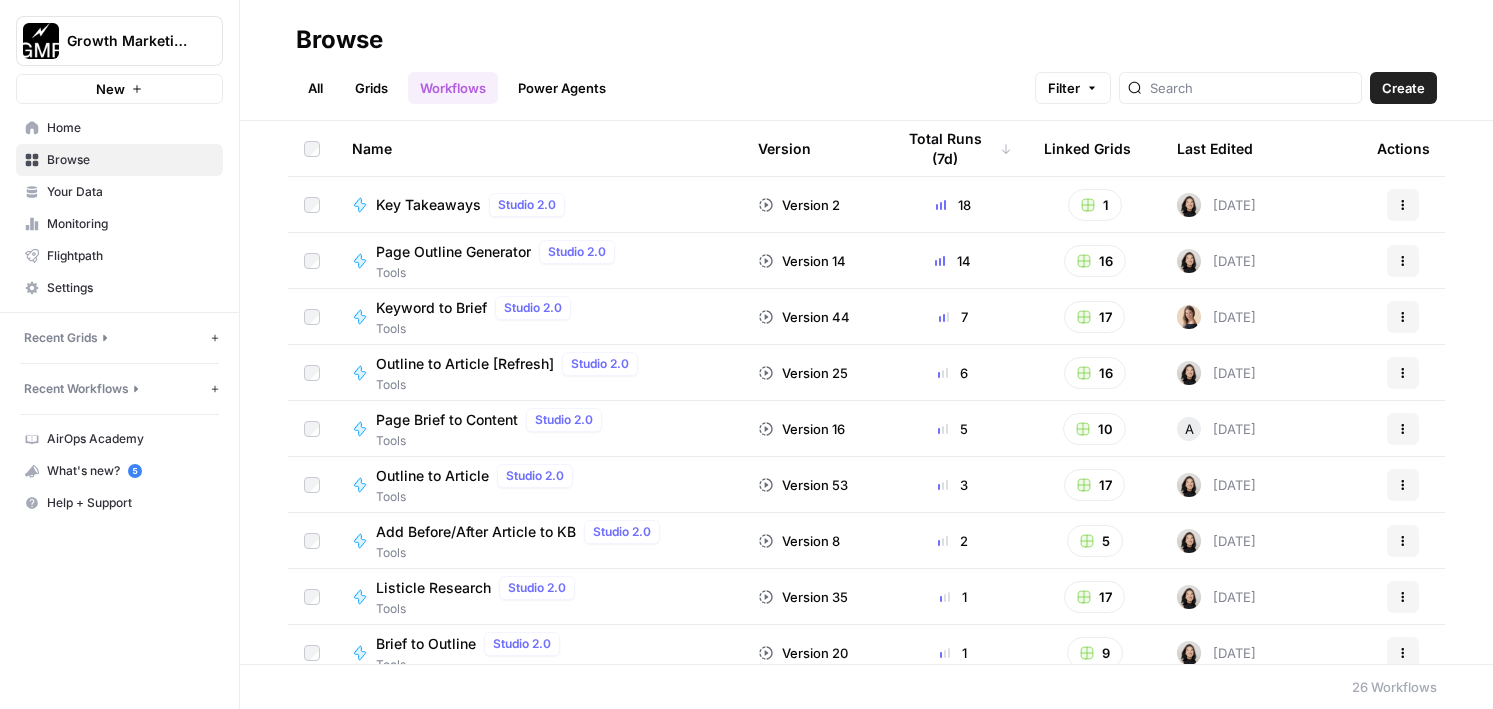 click on "Key Takeaways" at bounding box center [428, 205] 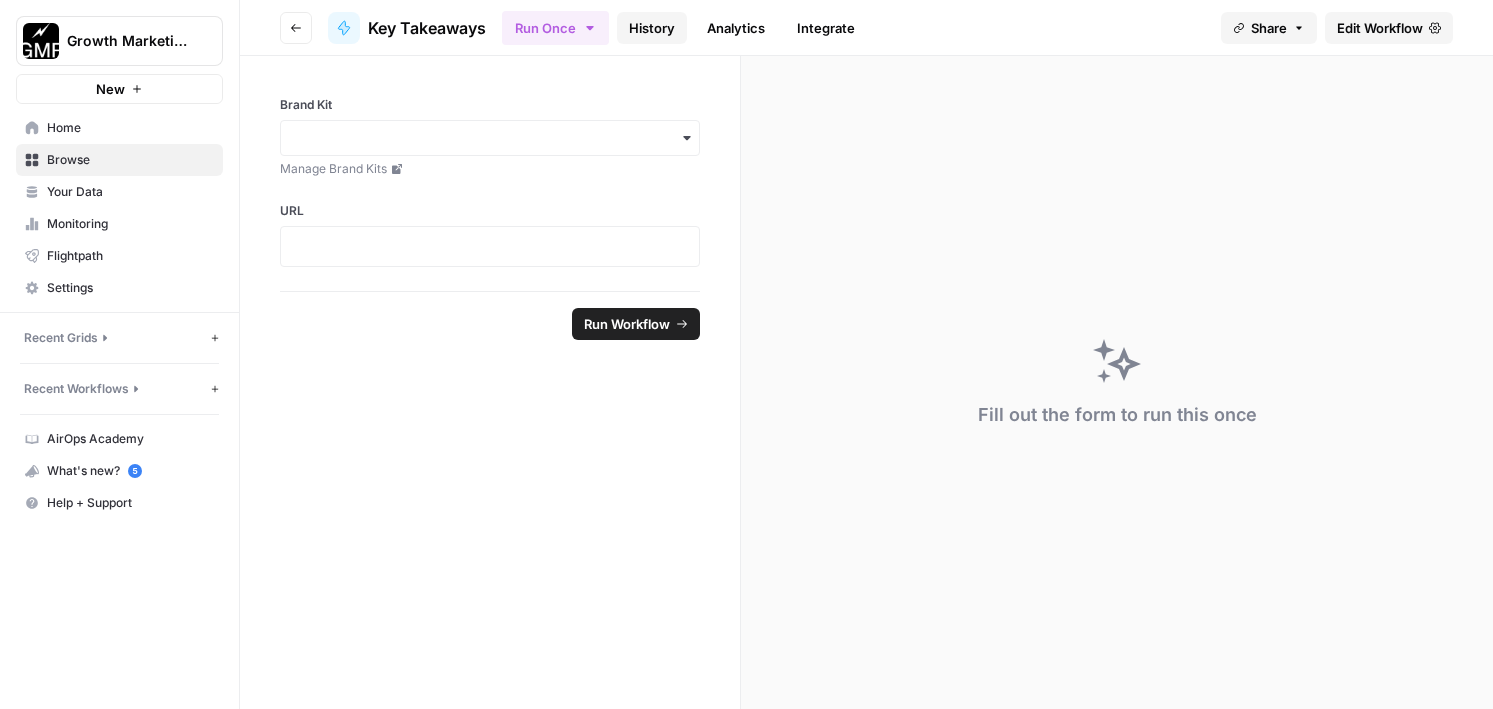 click on "History" at bounding box center [652, 28] 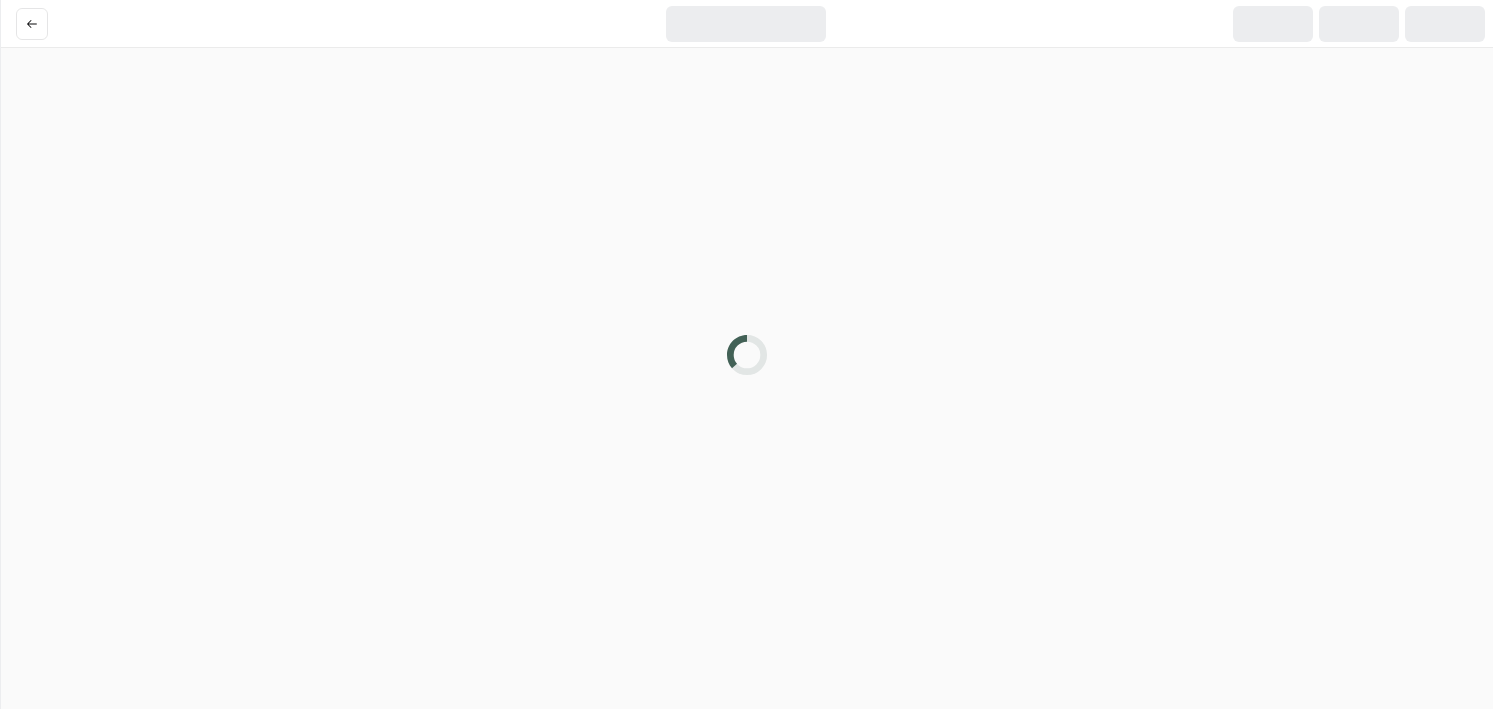 scroll, scrollTop: 0, scrollLeft: 0, axis: both 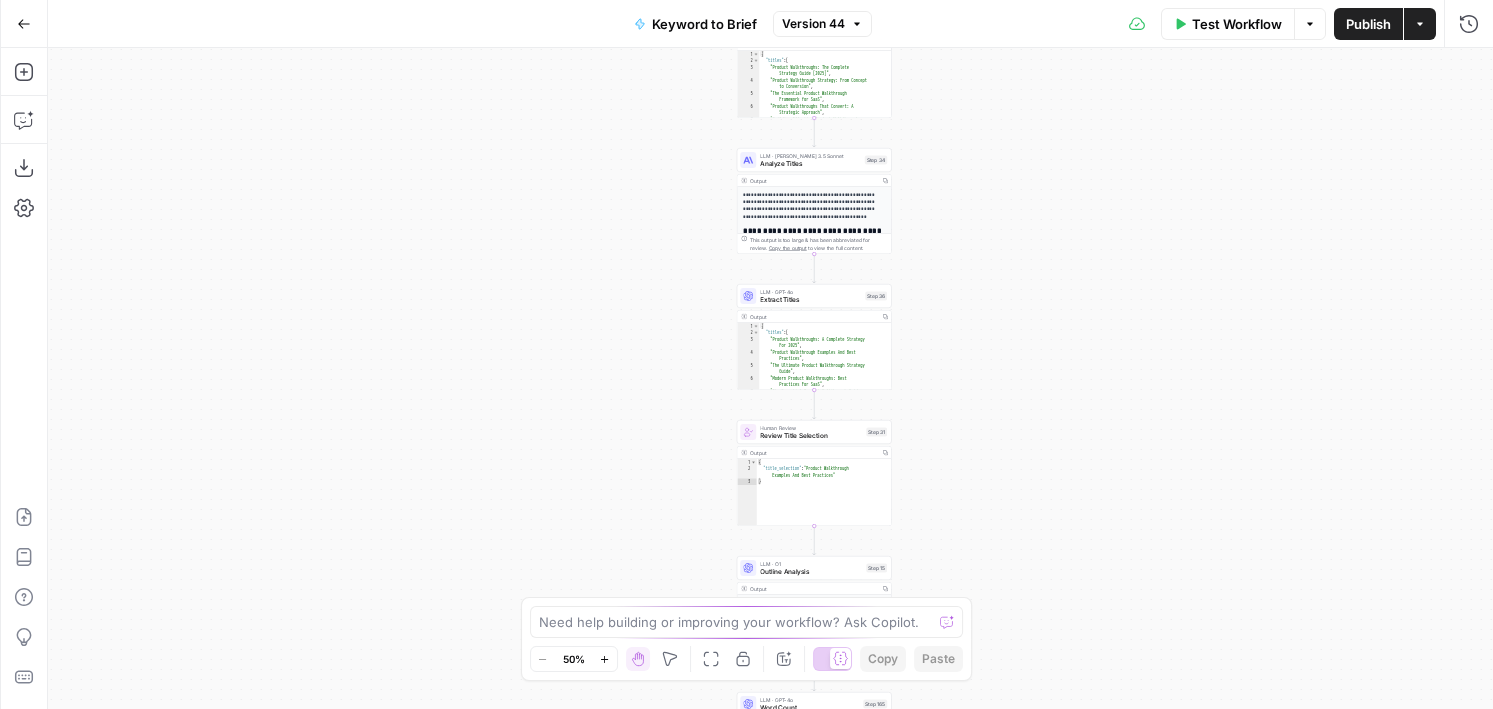 drag, startPoint x: 616, startPoint y: 156, endPoint x: 364, endPoint y: 491, distance: 419.20044 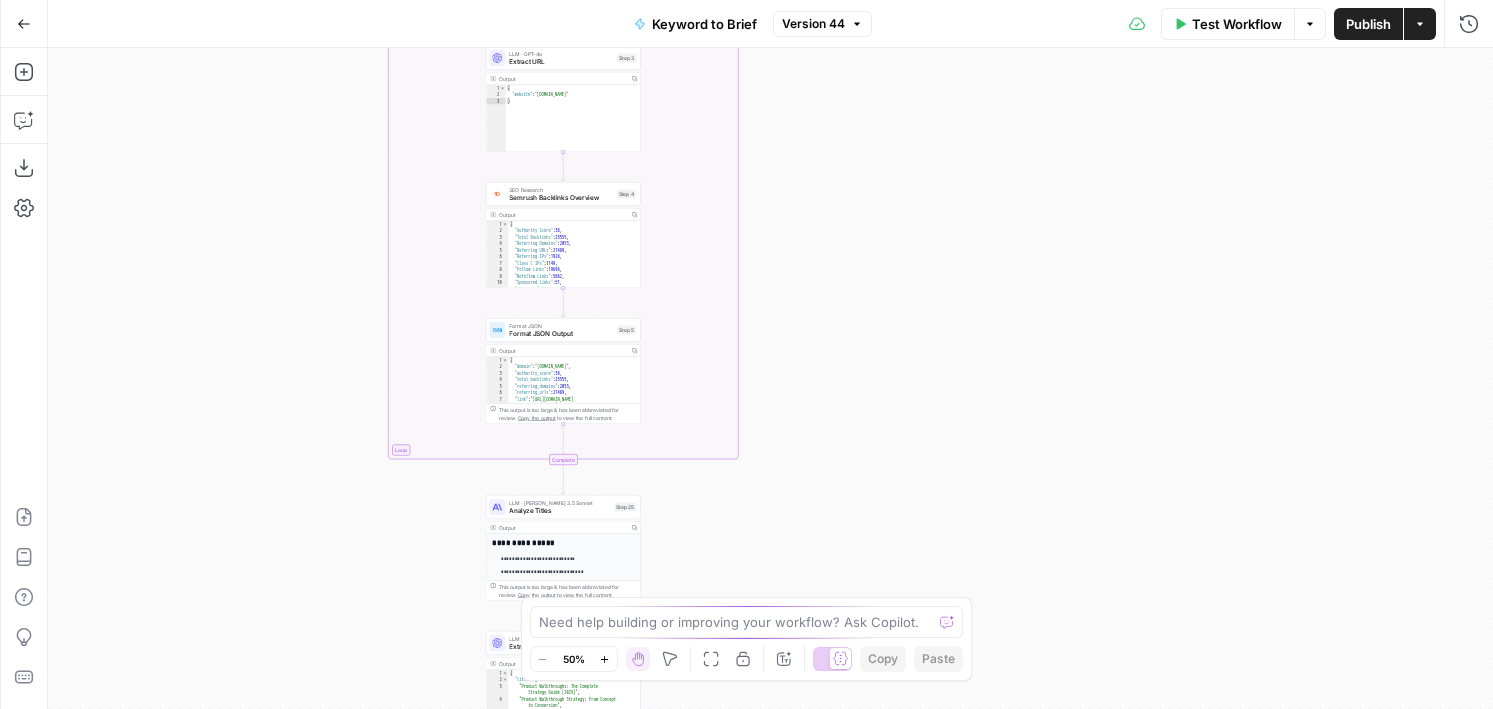 drag, startPoint x: 407, startPoint y: 369, endPoint x: 407, endPoint y: 672, distance: 303 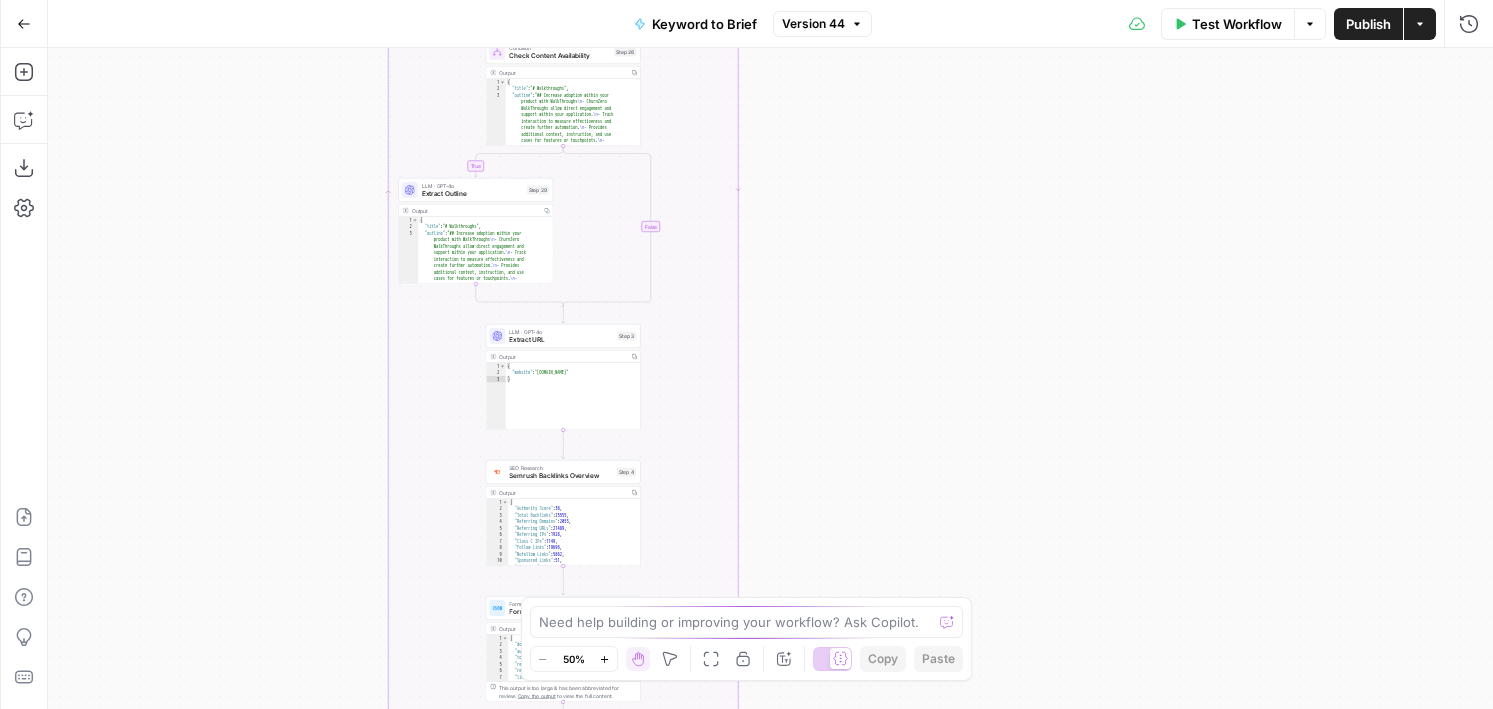 drag, startPoint x: 238, startPoint y: 181, endPoint x: 238, endPoint y: 620, distance: 439 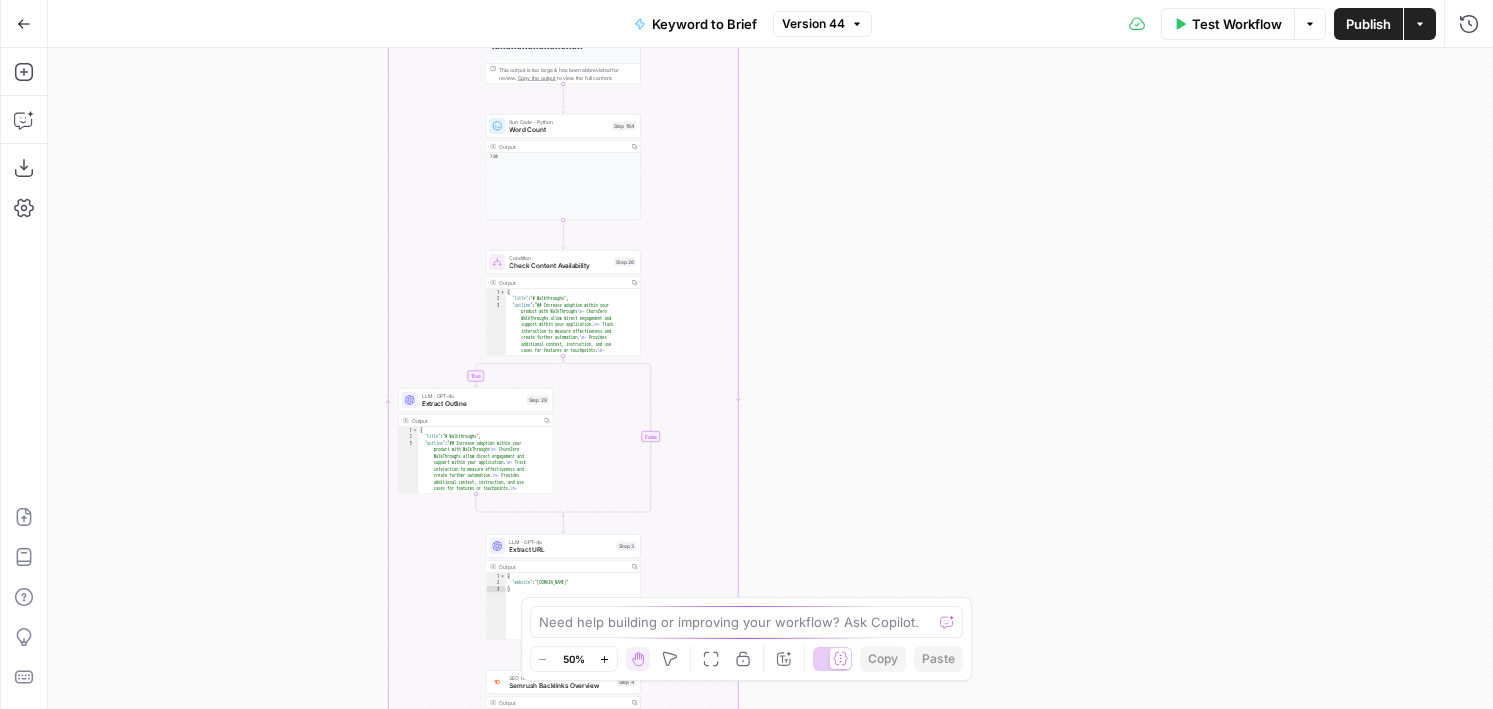 drag, startPoint x: 318, startPoint y: 247, endPoint x: 318, endPoint y: 662, distance: 415 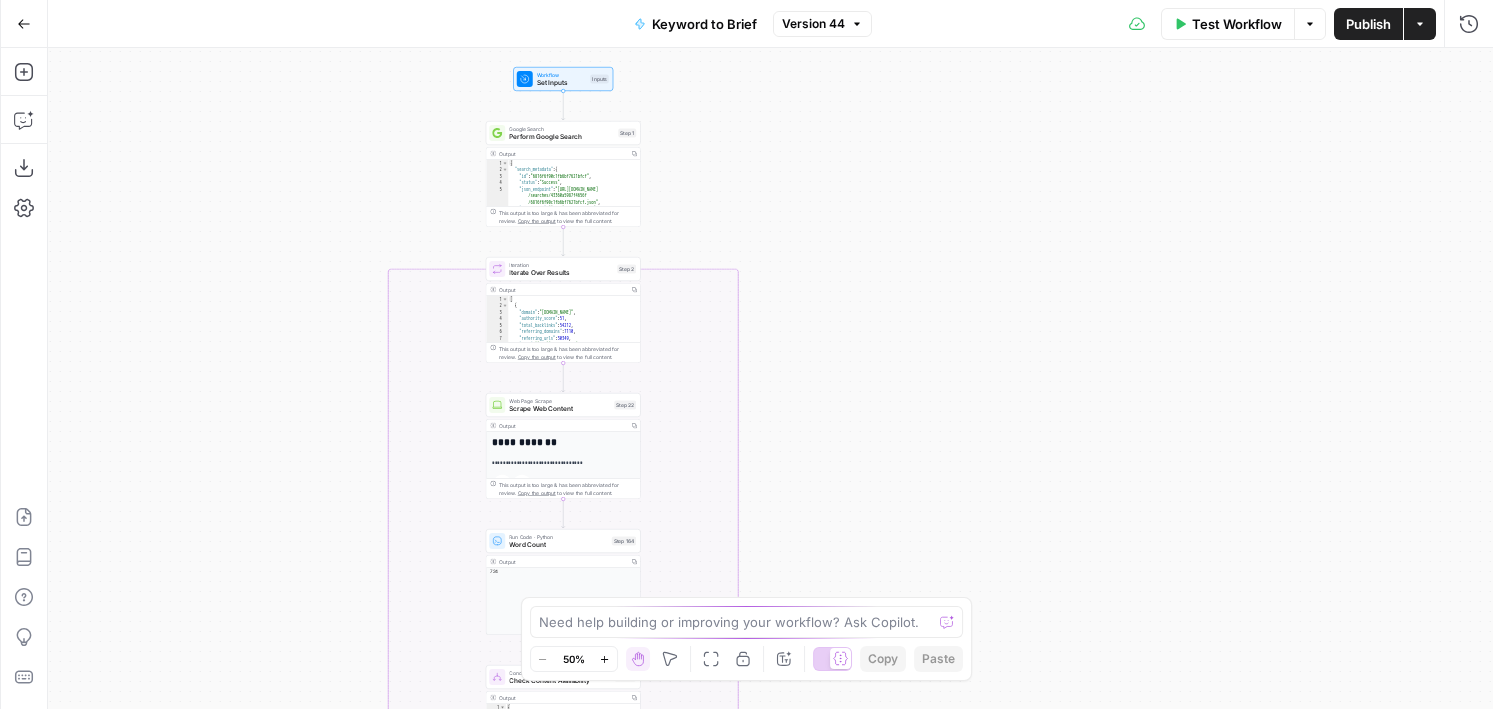 drag, startPoint x: 297, startPoint y: 588, endPoint x: 301, endPoint y: 35, distance: 553.01447 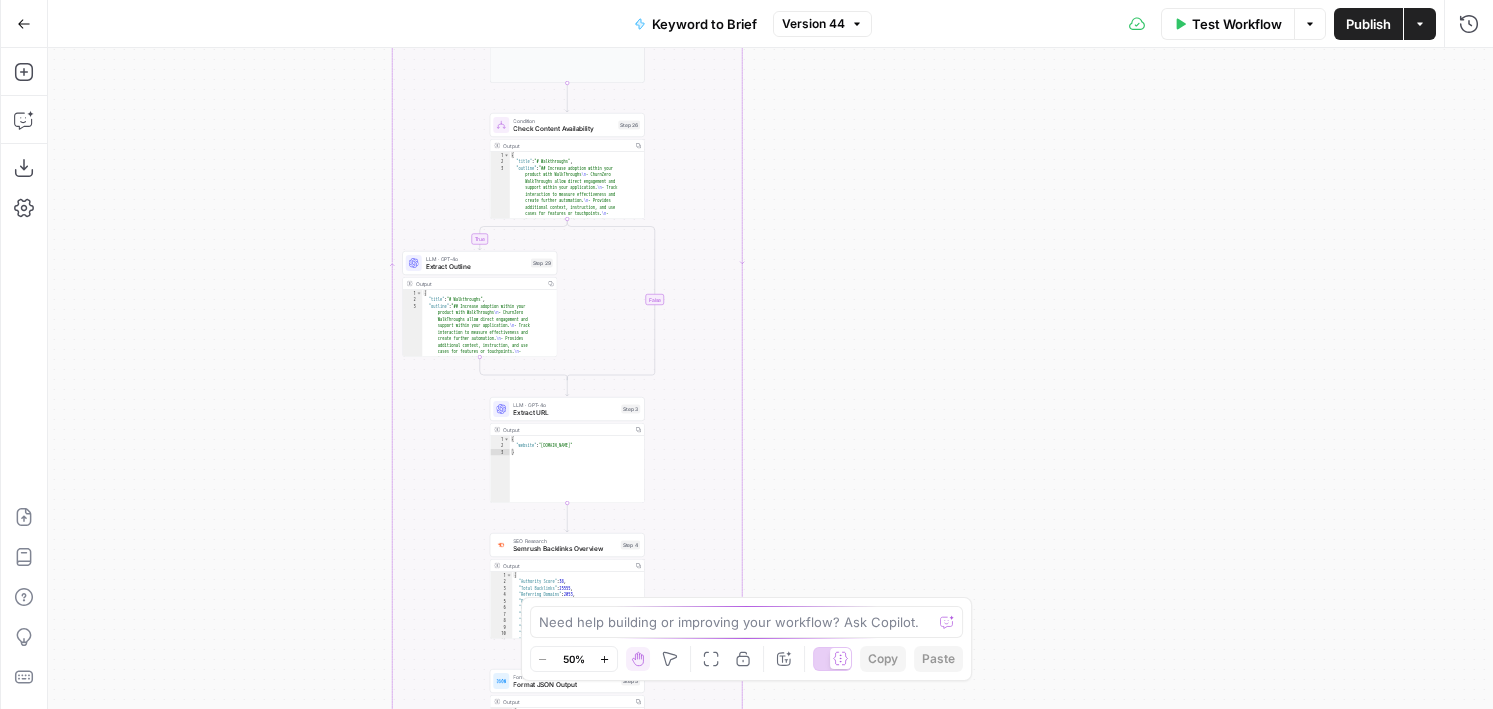 drag, startPoint x: 259, startPoint y: 458, endPoint x: 259, endPoint y: -125, distance: 583 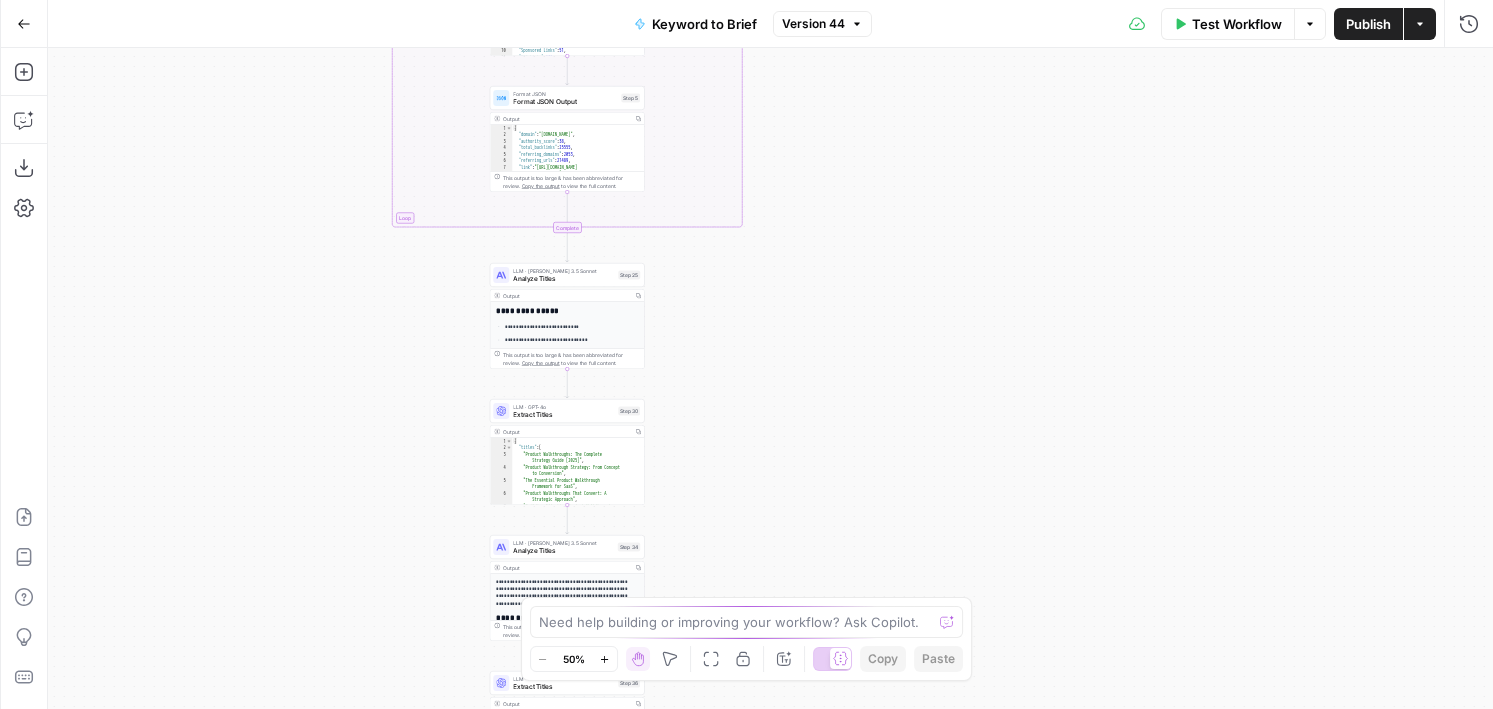 drag, startPoint x: 311, startPoint y: 404, endPoint x: 311, endPoint y: 89, distance: 315 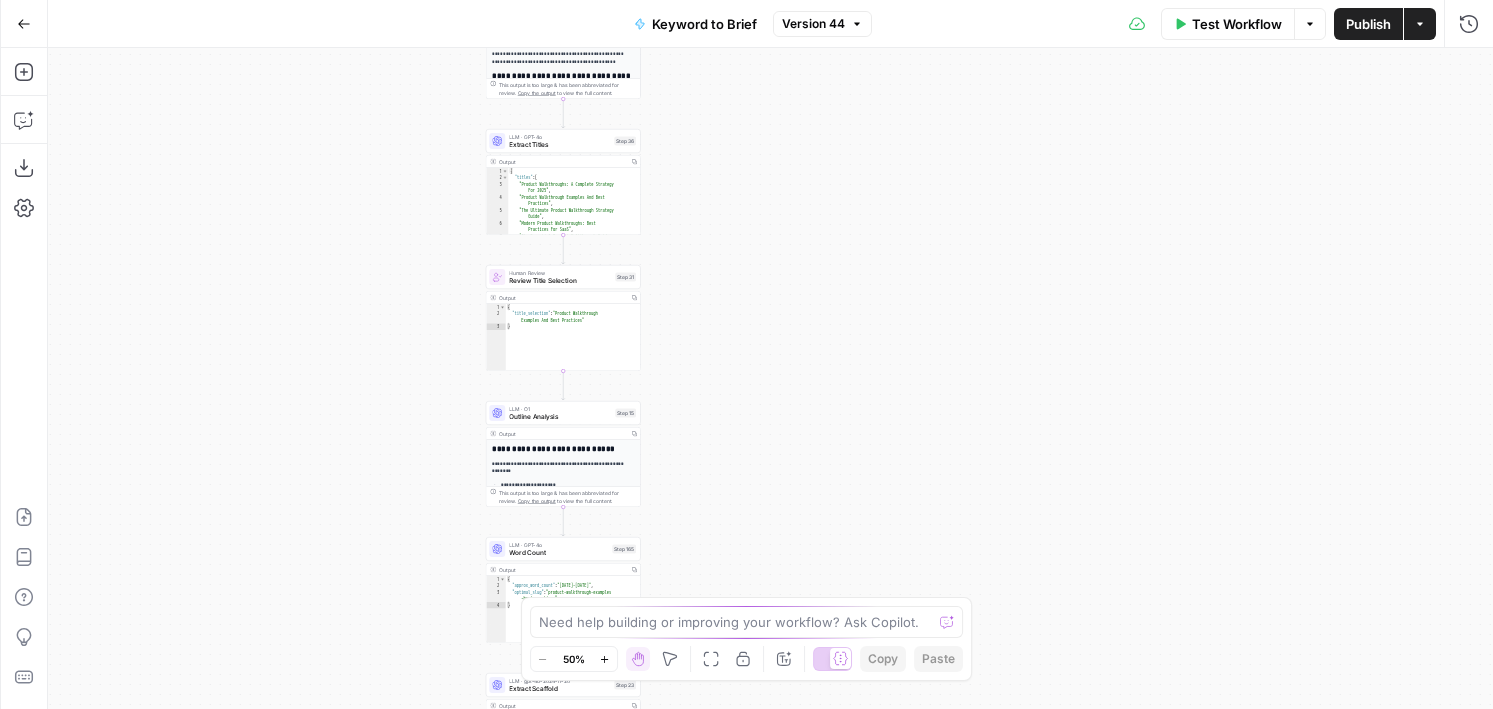 drag, startPoint x: 326, startPoint y: 514, endPoint x: 322, endPoint y: 286, distance: 228.03508 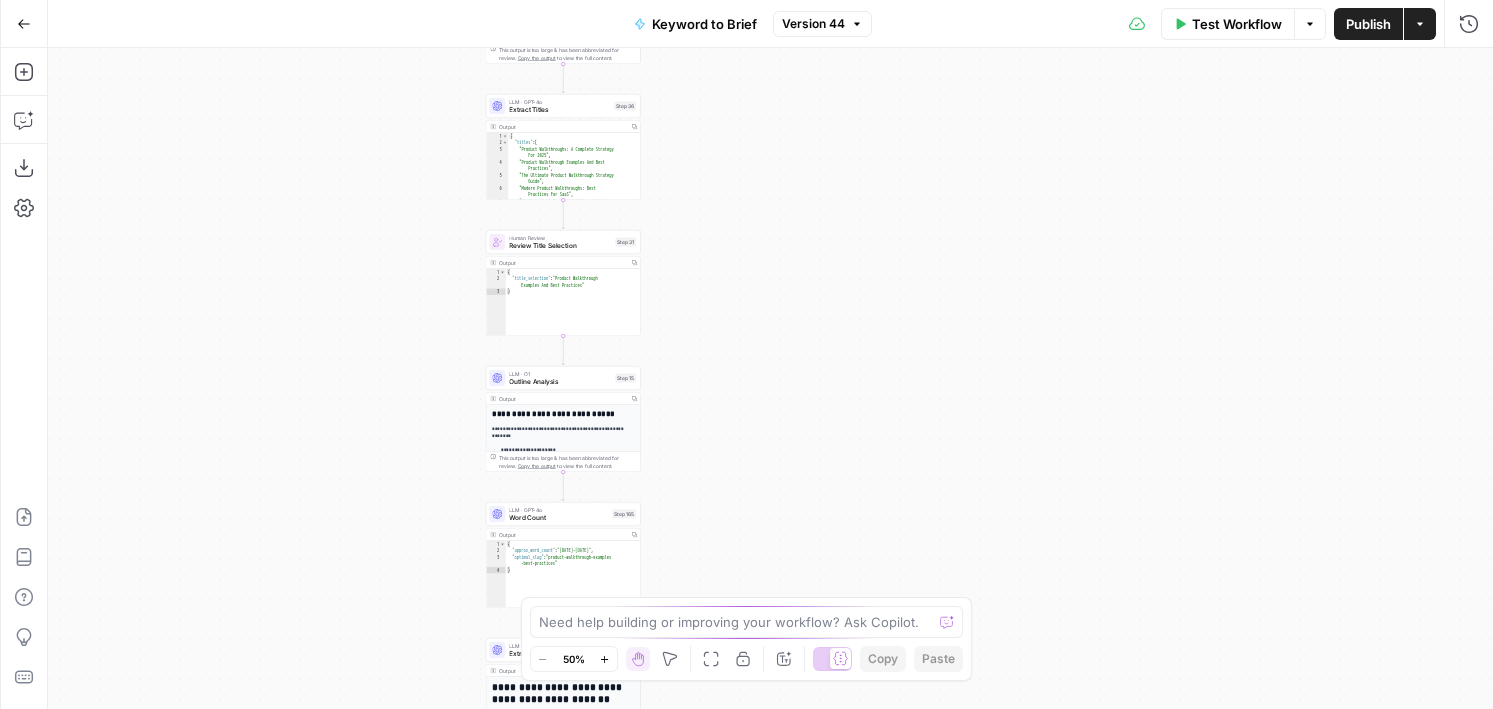 drag, startPoint x: 369, startPoint y: 521, endPoint x: 369, endPoint y: 284, distance: 237 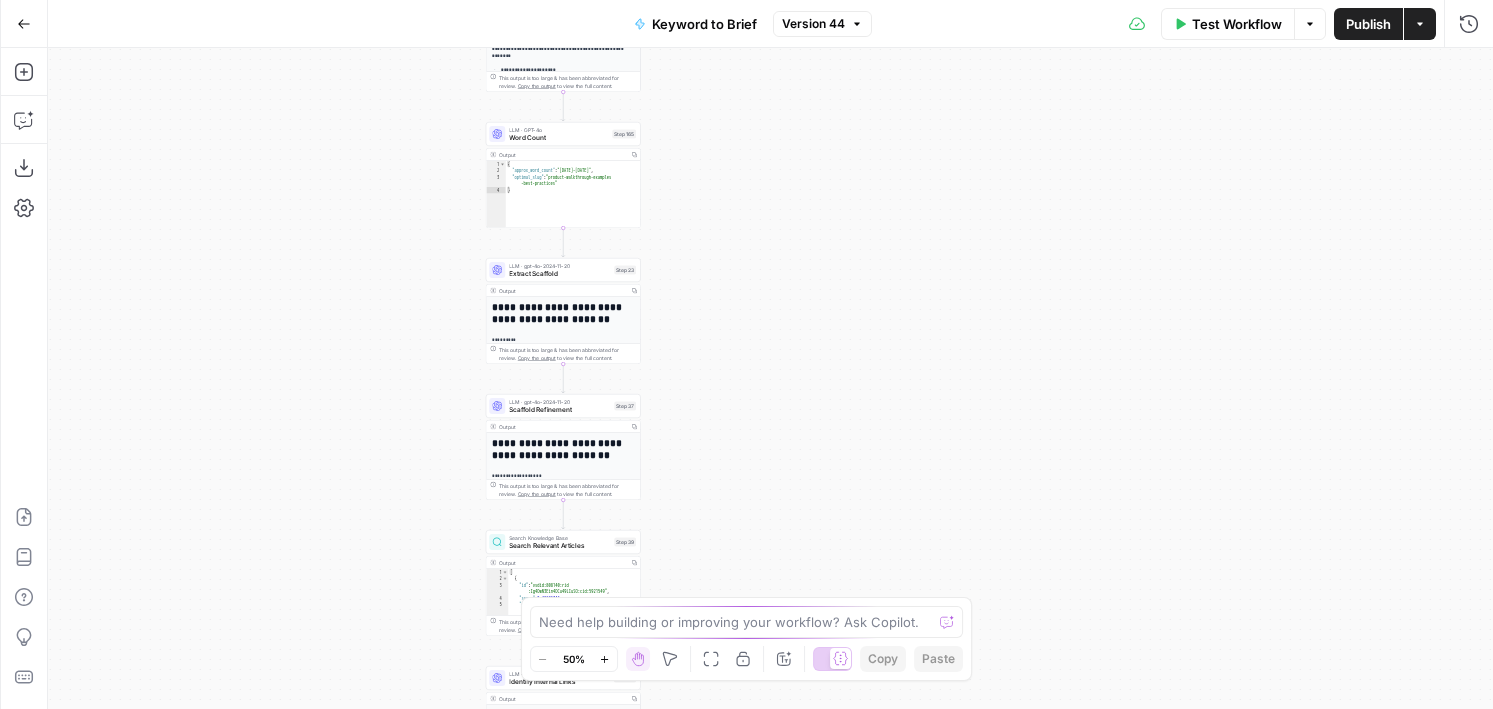 drag, startPoint x: 374, startPoint y: 414, endPoint x: 374, endPoint y: 274, distance: 140 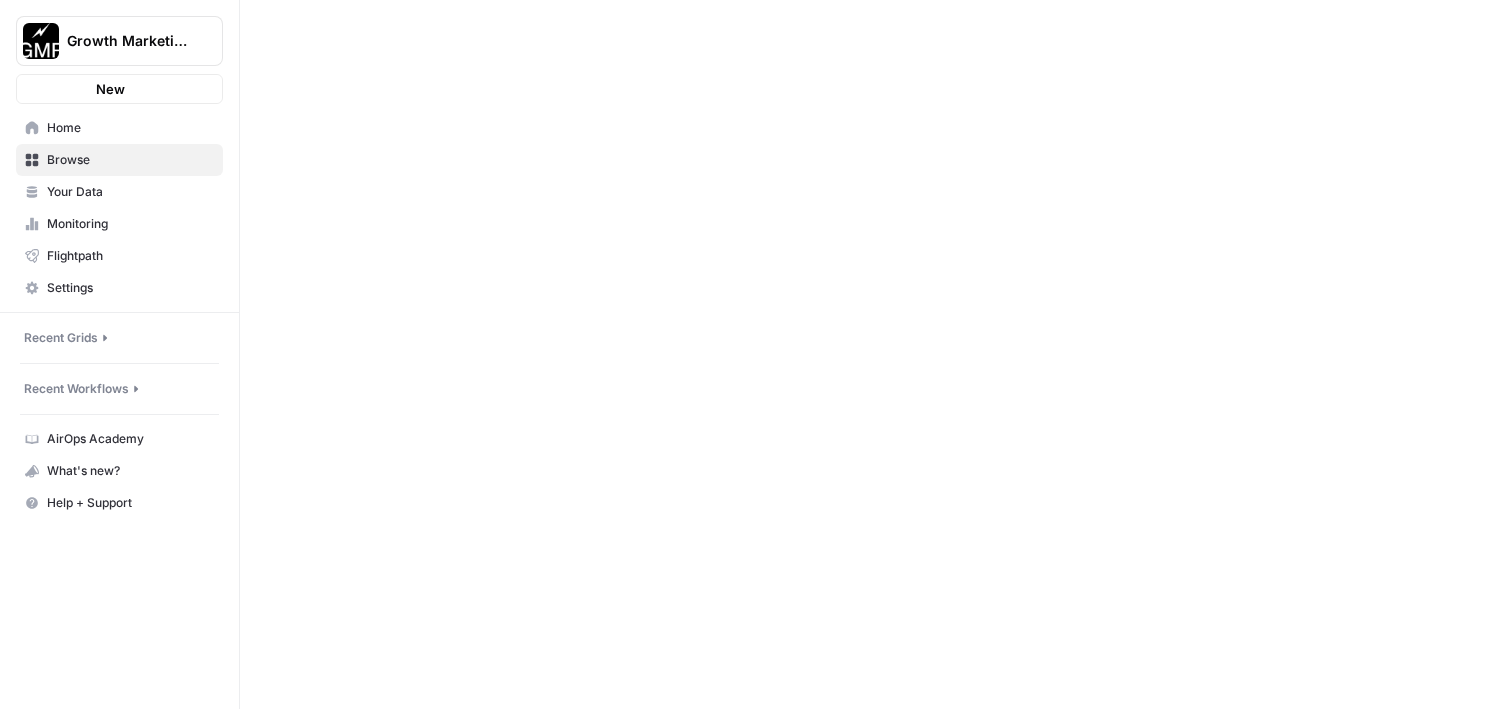 scroll, scrollTop: 0, scrollLeft: 0, axis: both 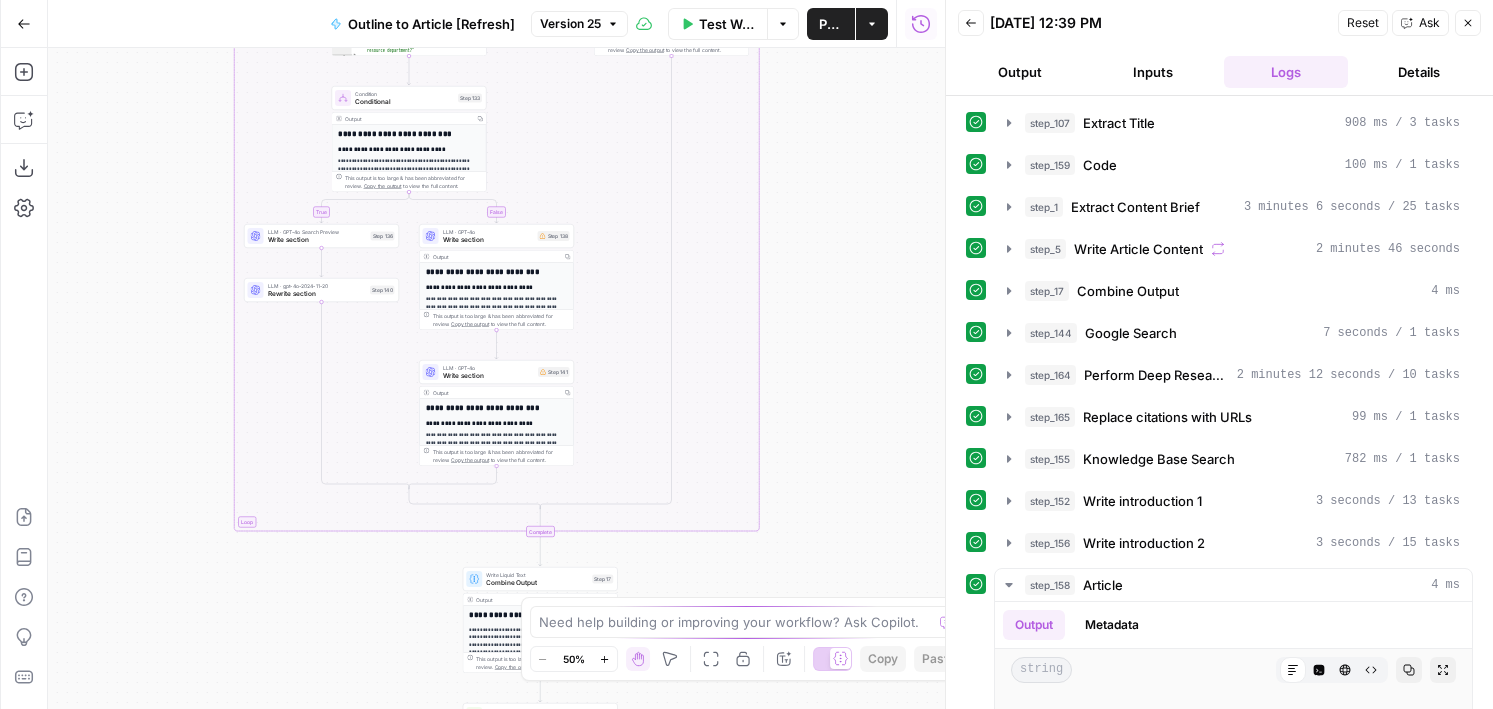 drag, startPoint x: 147, startPoint y: 230, endPoint x: 146, endPoint y: 403, distance: 173.00288 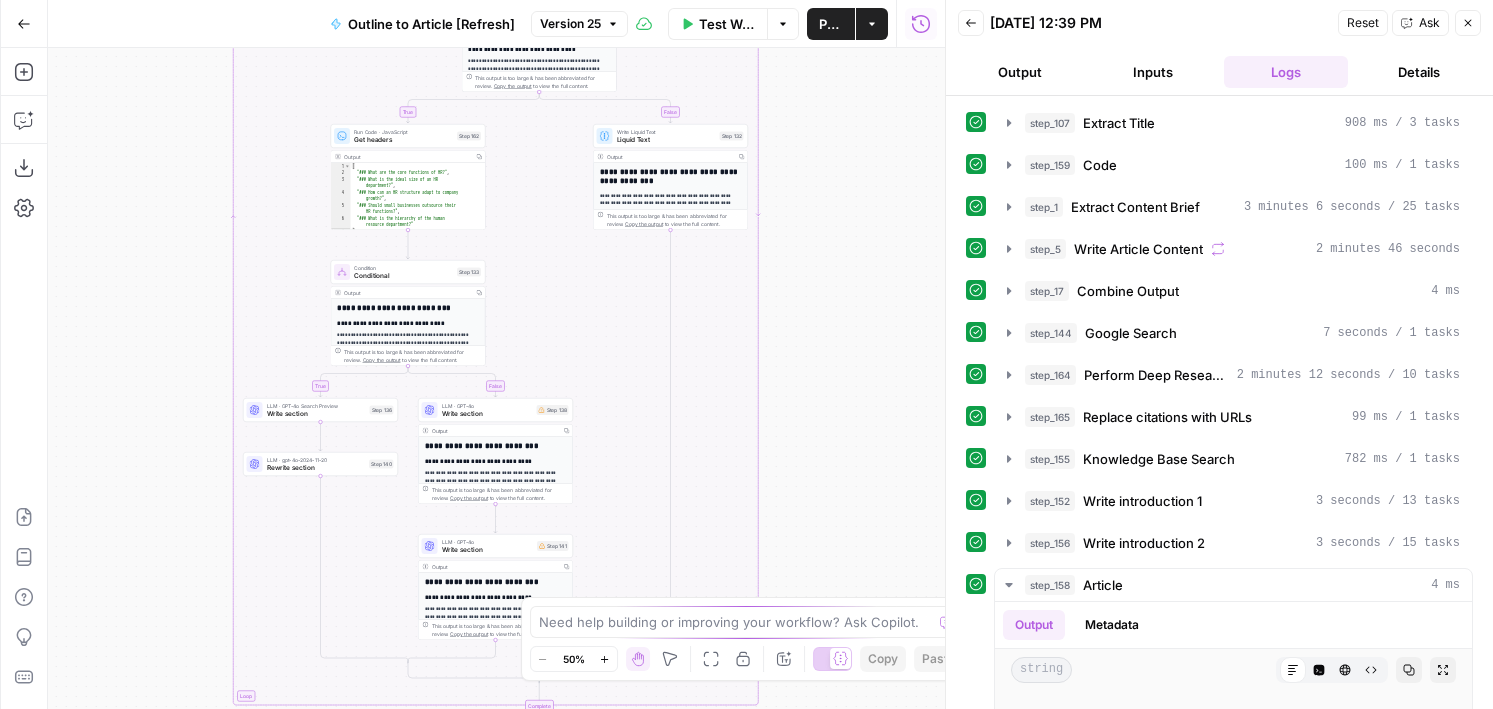 drag, startPoint x: 177, startPoint y: 249, endPoint x: 161, endPoint y: 352, distance: 104.23531 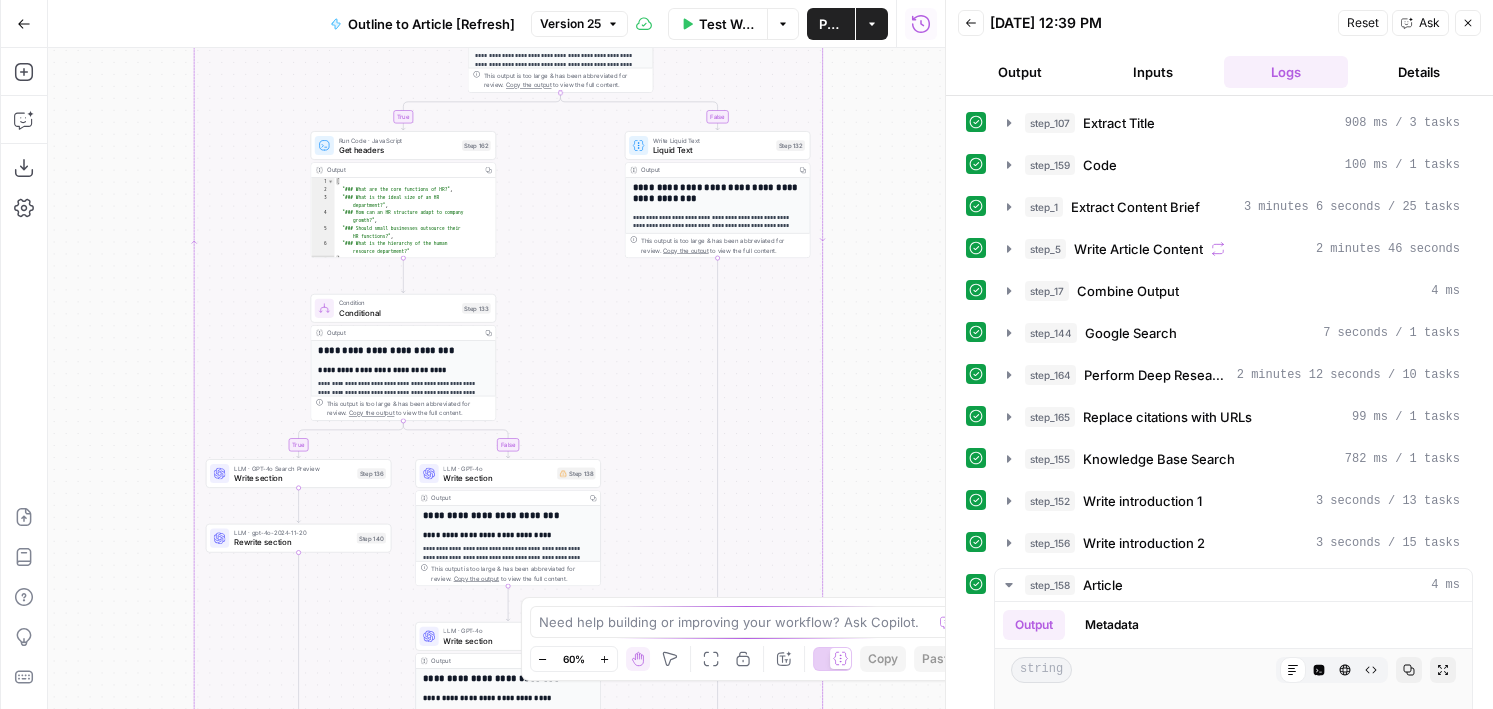 drag, startPoint x: 211, startPoint y: 394, endPoint x: 170, endPoint y: 312, distance: 91.67879 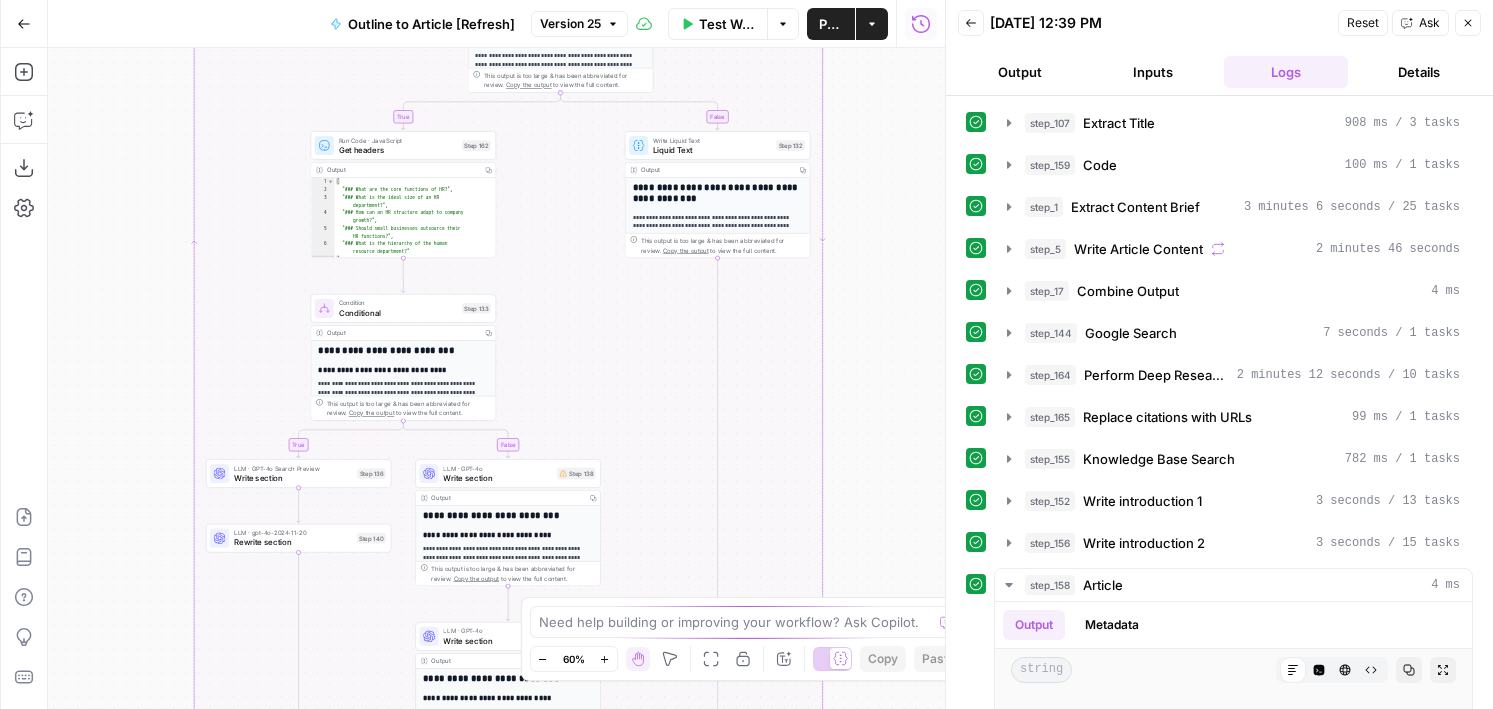 click on "true false true false Workflow Set Inputs Inputs LLM · GPT-4o Extract Title Step 107 Output Copy 1 2 3 {    "title" :  "HR Department Structures: Everything         to Know" }     XXXXXXXXXXXXXXXXXXXXXXXXXXXXXXXXXXXXXXXXXXXXXXXXXXXXXXXXXXXXXXXXXXXXXXXXXXXXXXXXXXXXXXXXXXXXXXXXXXXXXXXXXXXXXXXXXXXXXXXXXXXXXXXXXXXXXXXXXXXXXXXXXXXXXXXXXXXXXXXXXXXXXXXXXXXXXXXXXXXXXXXXXXXXXXXXXXXXXXXXXXXXXXXXXXXXXXXXXXXXXXXXXXXXXXXXXXXXXXXXXXXXXXXXXXXXXXXXXXXXXXXXXXXXXXXXXXXXXXXXXXXXXXXXXXXXXXXXXXXXXXXXXXXXXXXXXXXXXXXXXXXXXXXXXXXXXXXXXXXXXXXXXXXXXXXXXXXXXXXXXXXXXXXXXXXXXXXXXXXXXXXXXXXXXXXXXXXXXXXXXXXXXXXXXXXXXXXXXXXXXXXXXXXXXXXXXXXXXXXXXXXXXXXXXXXXXXXXXXXXXXXXXXXXXXXXXXXXXXXXXXXXXXXXXXXXXXXXXXXXXXXXXXXXXXXX Run Code · JavaScript Code Step 159 Output Copy 1 2 3 4 5 6 7 8 9 10 {    "h2_headers" :  [      "## What is an HR department?" ,      "## What is your HR department structure?" ,      "##" ,      "## Organizational benefits of an effective           HR department structure" ,      "## HR department roles and  ," at bounding box center (496, 378) 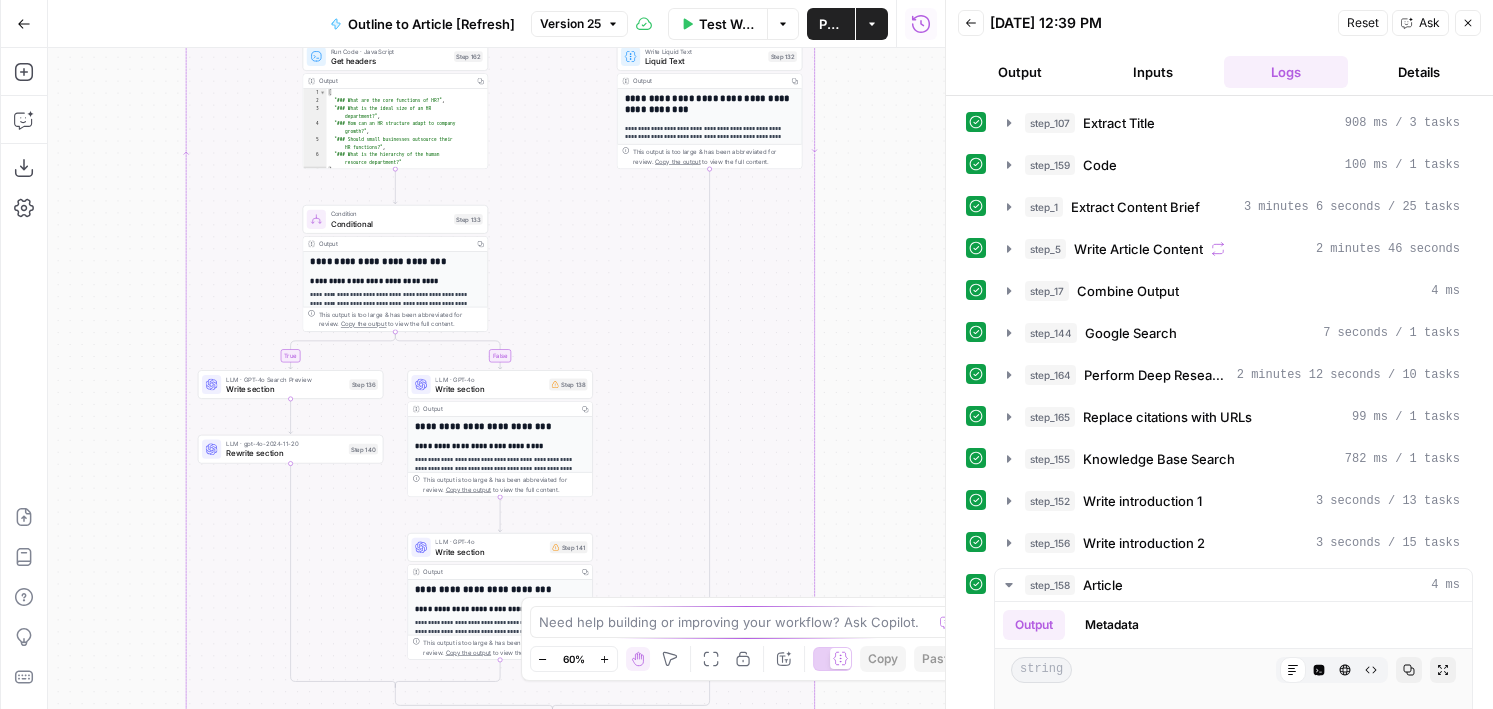 drag, startPoint x: 158, startPoint y: 470, endPoint x: 158, endPoint y: 392, distance: 78 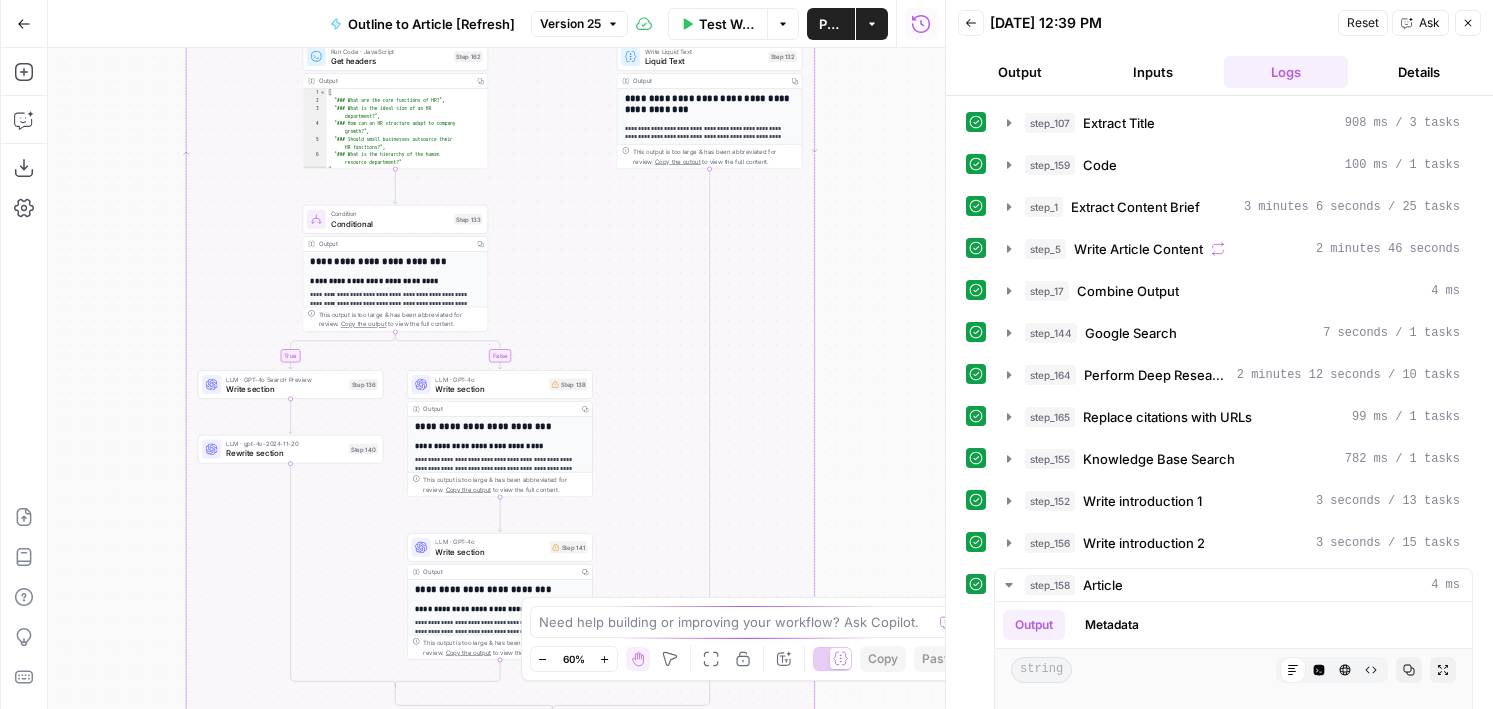click on "true false true false Workflow Set Inputs Inputs LLM · GPT-4o Extract Title Step 107 Output Copy 1 2 3 {    "title" :  "HR Department Structures: Everything         to Know" }     XXXXXXXXXXXXXXXXXXXXXXXXXXXXXXXXXXXXXXXXXXXXXXXXXXXXXXXXXXXXXXXXXXXXXXXXXXXXXXXXXXXXXXXXXXXXXXXXXXXXXXXXXXXXXXXXXXXXXXXXXXXXXXXXXXXXXXXXXXXXXXXXXXXXXXXXXXXXXXXXXXXXXXXXXXXXXXXXXXXXXXXXXXXXXXXXXXXXXXXXXXXXXXXXXXXXXXXXXXXXXXXXXXXXXXXXXXXXXXXXXXXXXXXXXXXXXXXXXXXXXXXXXXXXXXXXXXXXXXXXXXXXXXXXXXXXXXXXXXXXXXXXXXXXXXXXXXXXXXXXXXXXXXXXXXXXXXXXXXXXXXXXXXXXXXXXXXXXXXXXXXXXXXXXXXXXXXXXXXXXXXXXXXXXXXXXXXXXXXXXXXXXXXXXXXXXXXXXXXXXXXXXXXXXXXXXXXXXXXXXXXXXXXXXXXXXXXXXXXXXXXXXXXXXXXXXXXXXXXXXXXXXXXXXXXXXXXXXXXXXXXXXXXXXXXXX Run Code · JavaScript Code Step 159 Output Copy 1 2 3 4 5 6 7 8 9 10 {    "h2_headers" :  [      "## What is an HR department?" ,      "## What is your HR department structure?" ,      "##" ,      "## Organizational benefits of an effective           HR department structure" ,      "## HR department roles and  ," at bounding box center (496, 378) 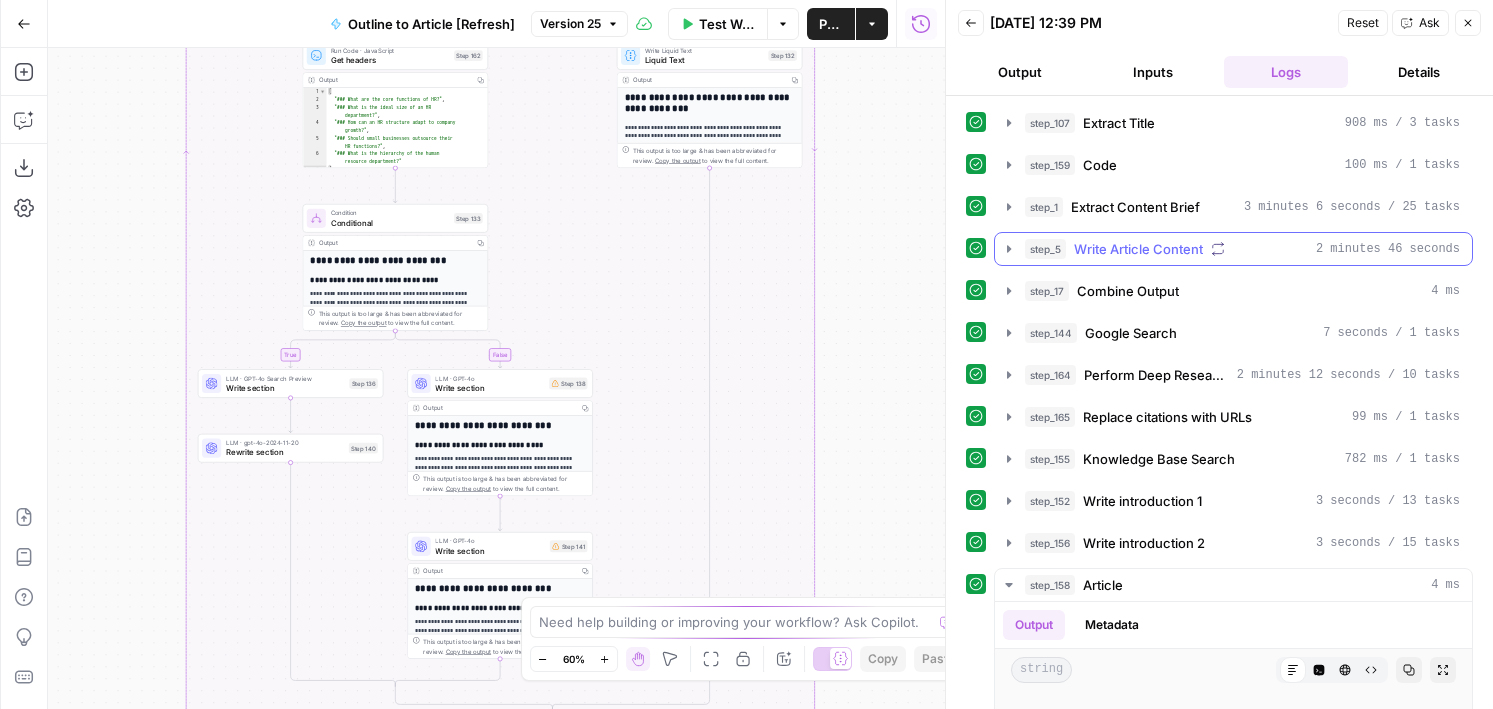click 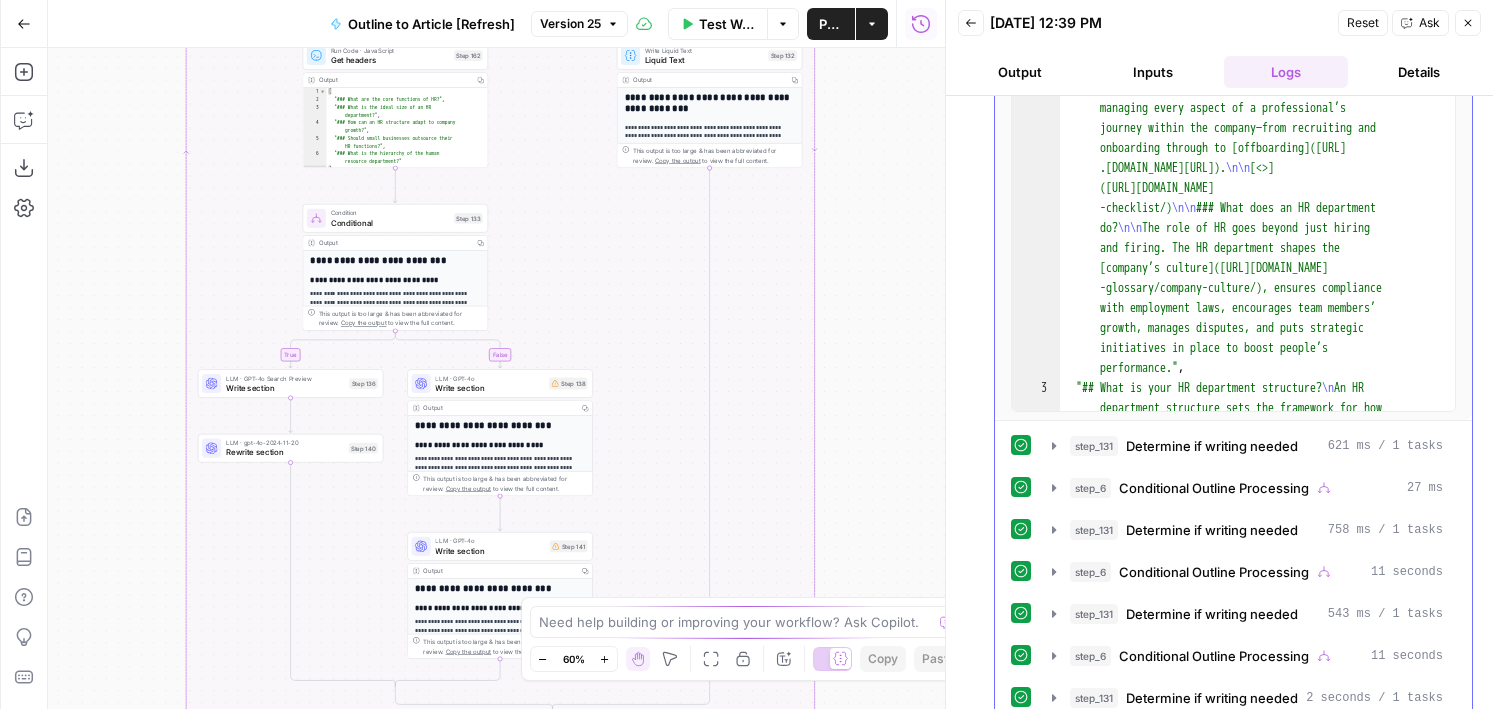 scroll, scrollTop: 420, scrollLeft: 0, axis: vertical 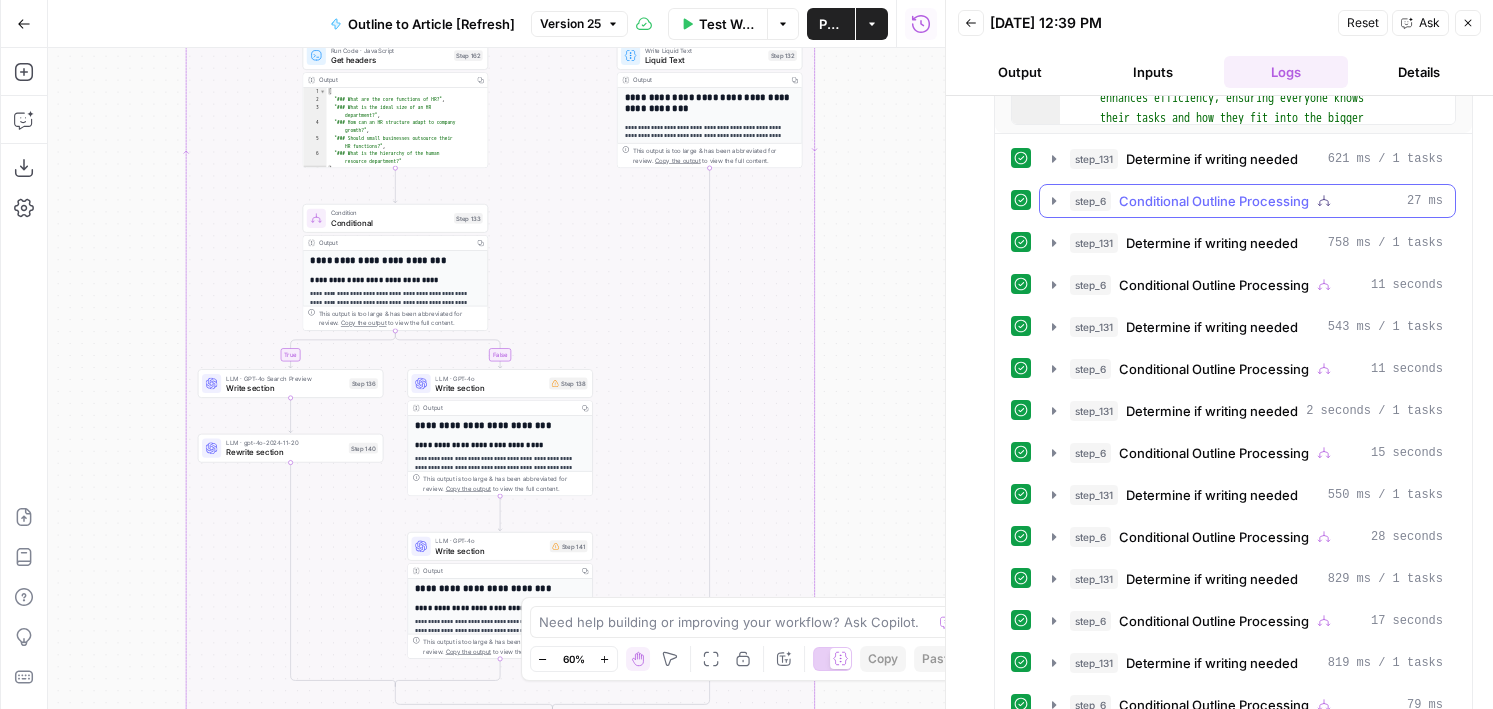 click 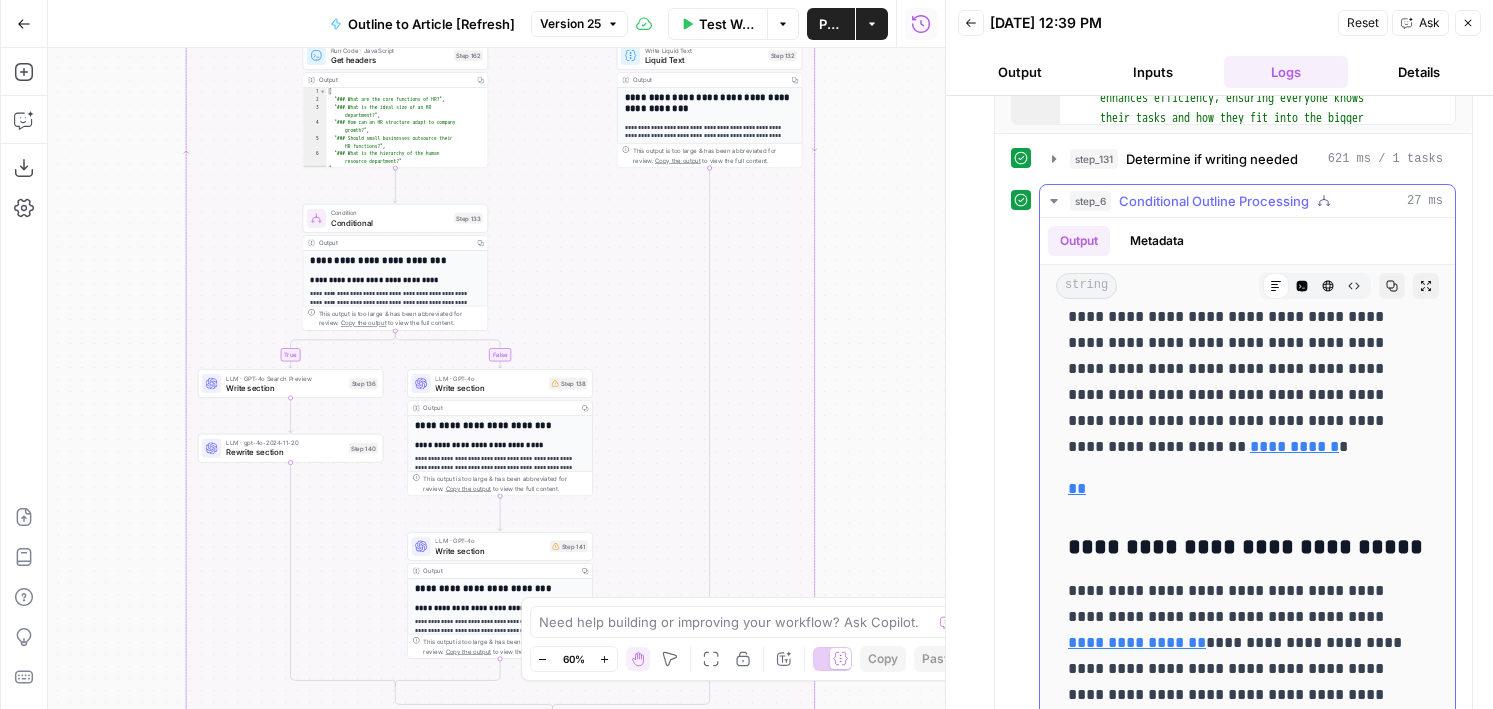 scroll, scrollTop: 52, scrollLeft: 0, axis: vertical 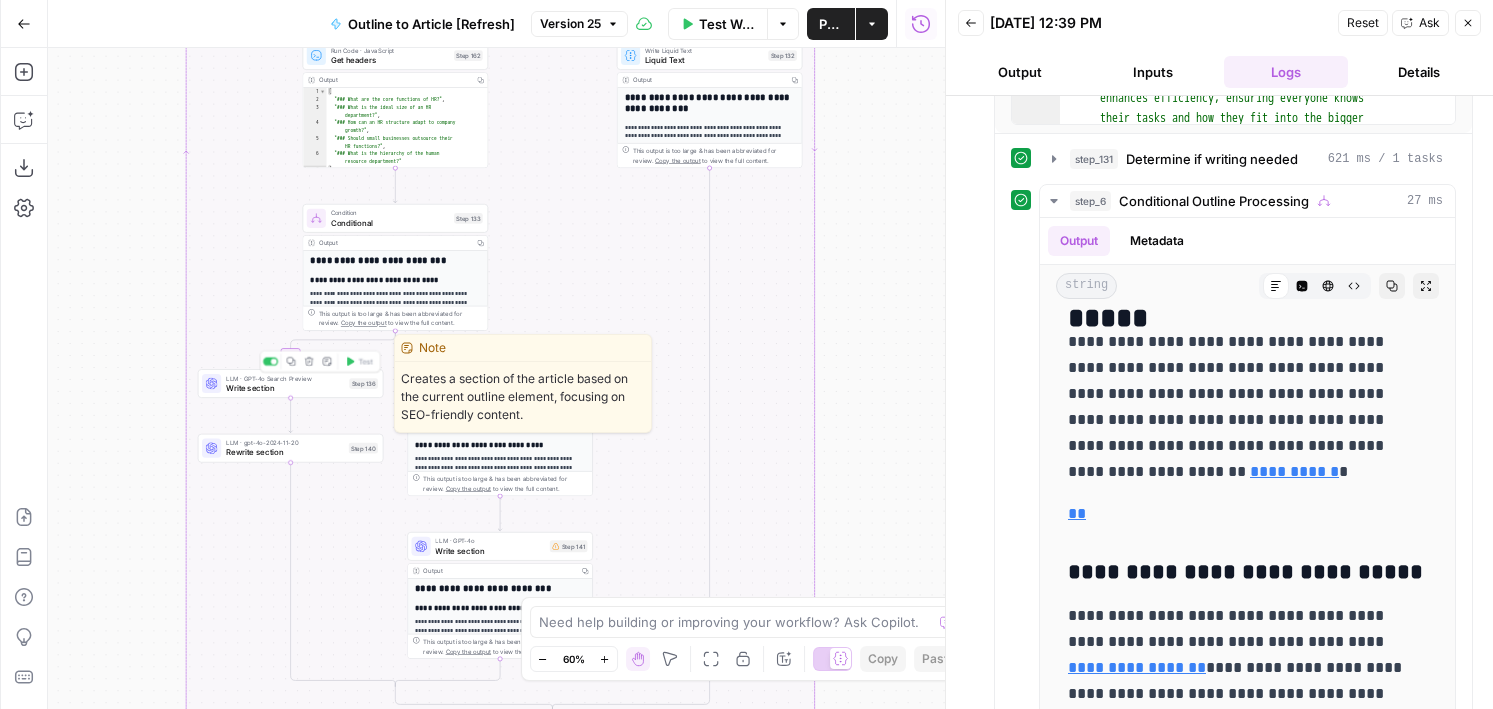 click on "Write section" at bounding box center (285, 388) 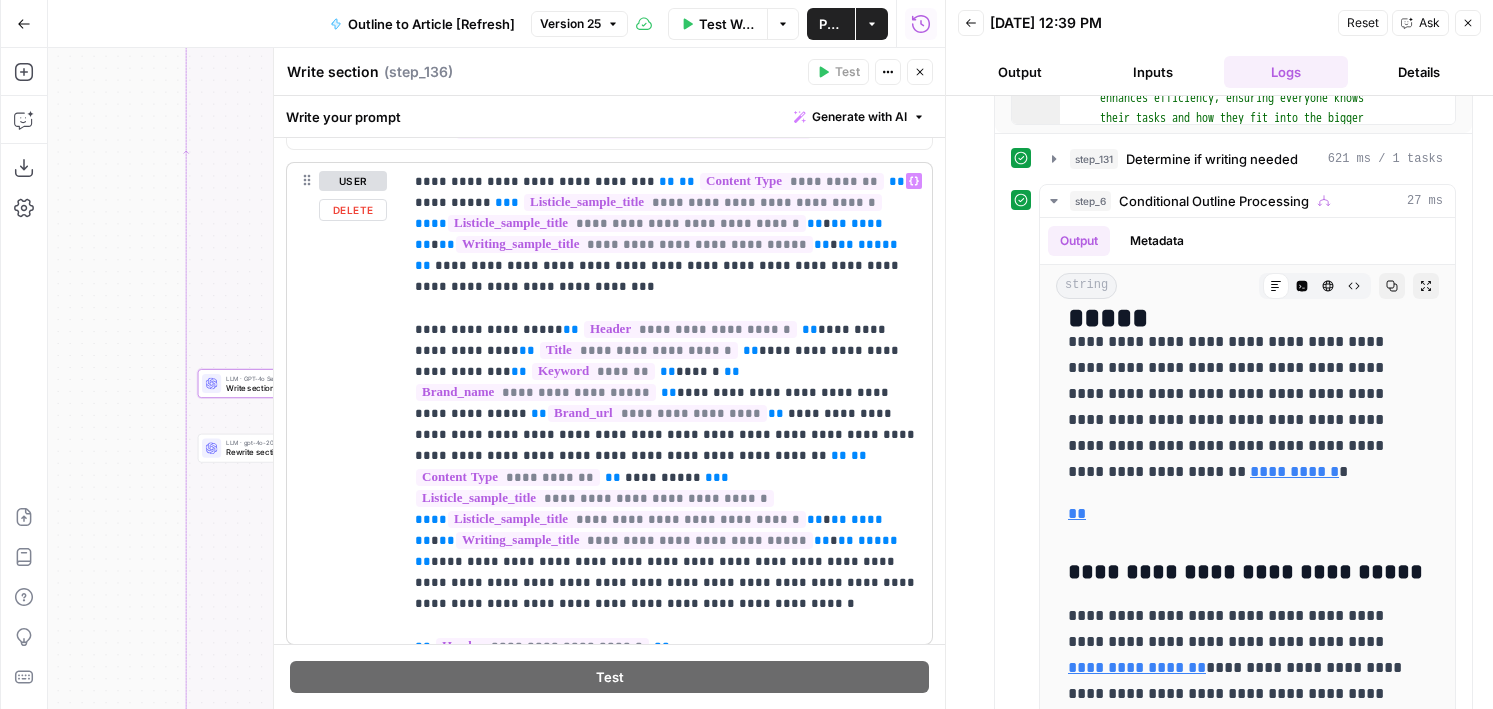scroll, scrollTop: 1224, scrollLeft: 0, axis: vertical 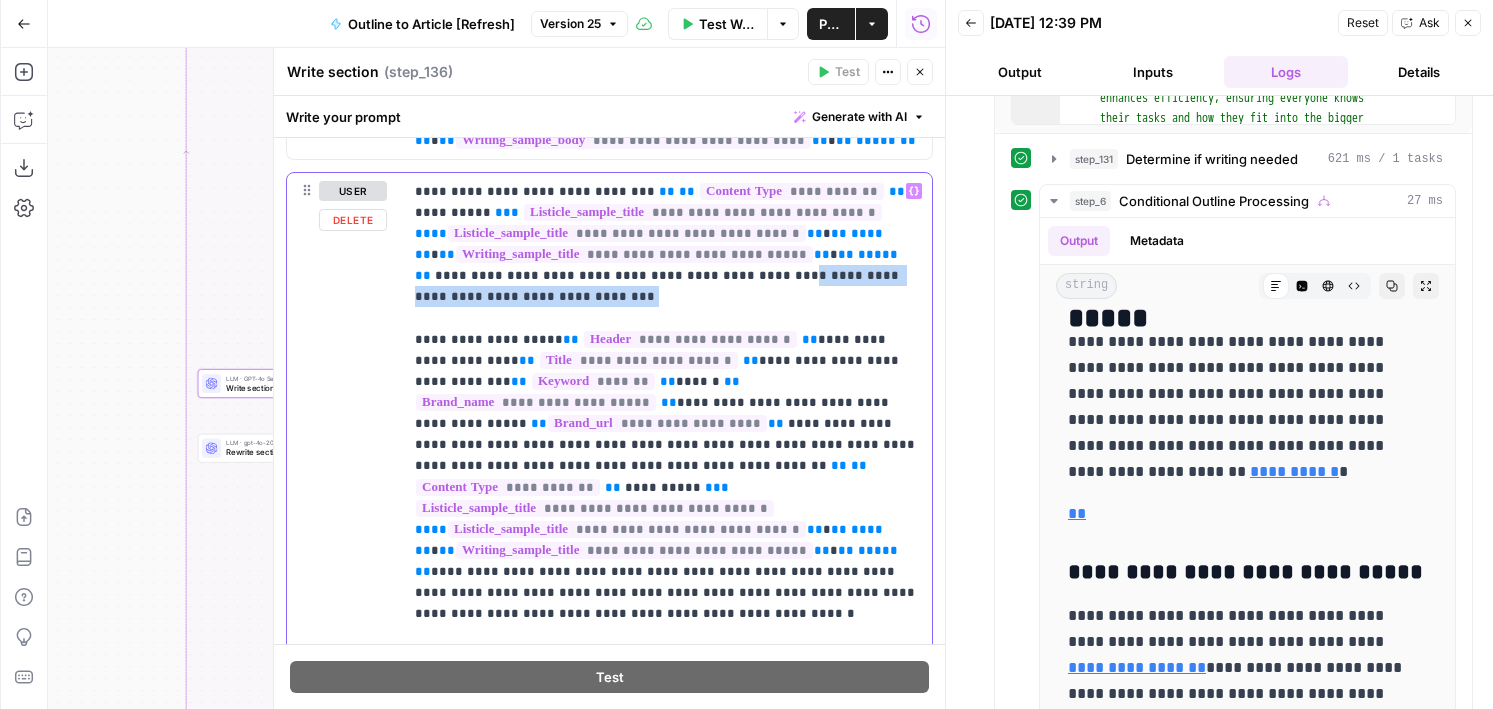 drag, startPoint x: 633, startPoint y: 279, endPoint x: 920, endPoint y: 279, distance: 287 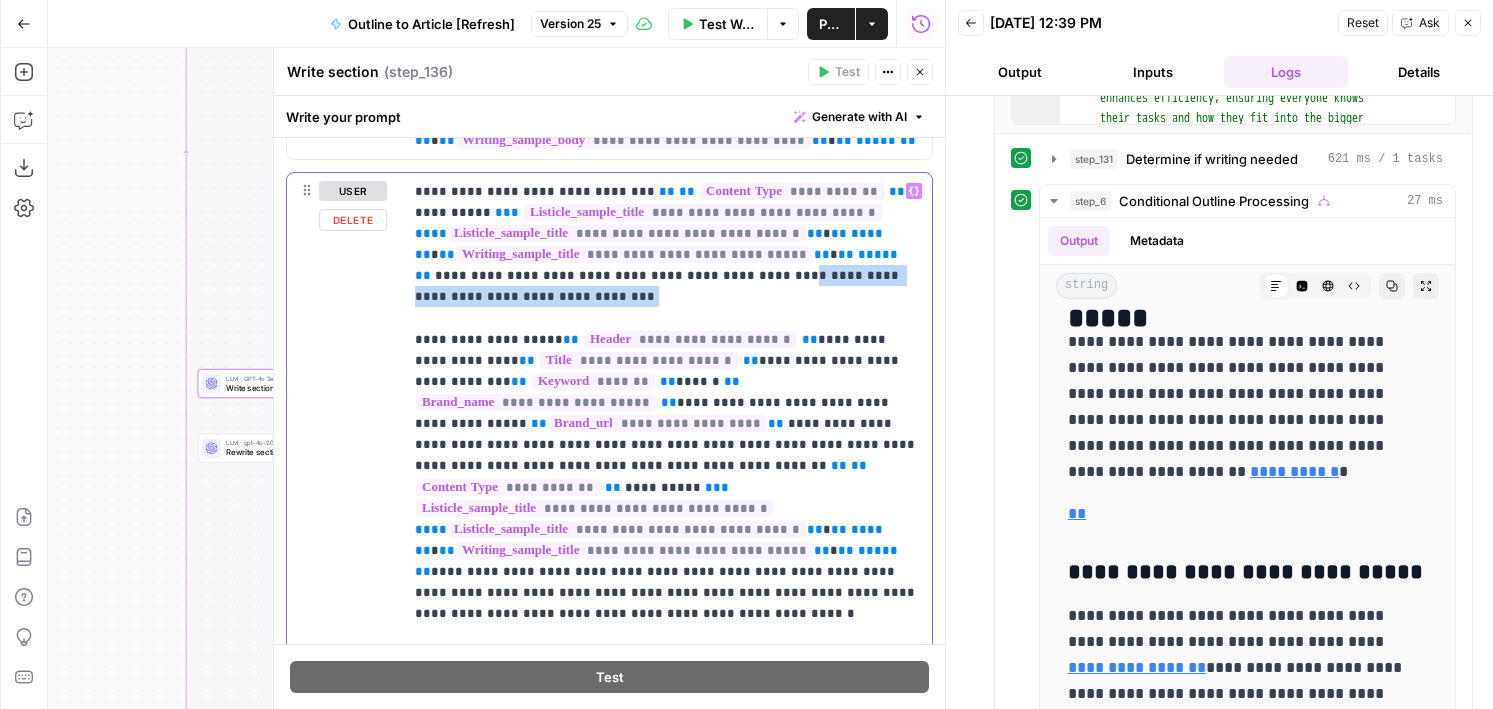 click on "**********" at bounding box center [667, 413] 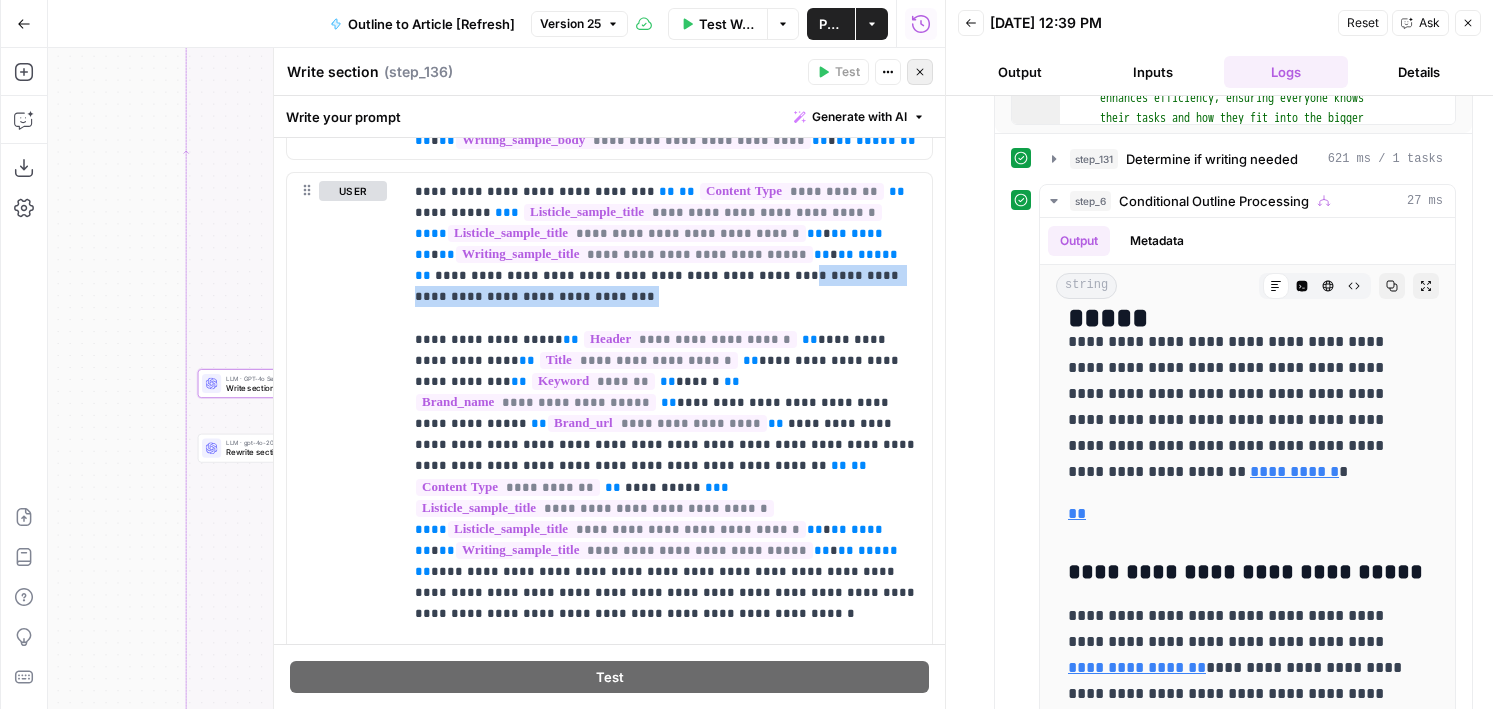 click on "Close" at bounding box center [920, 72] 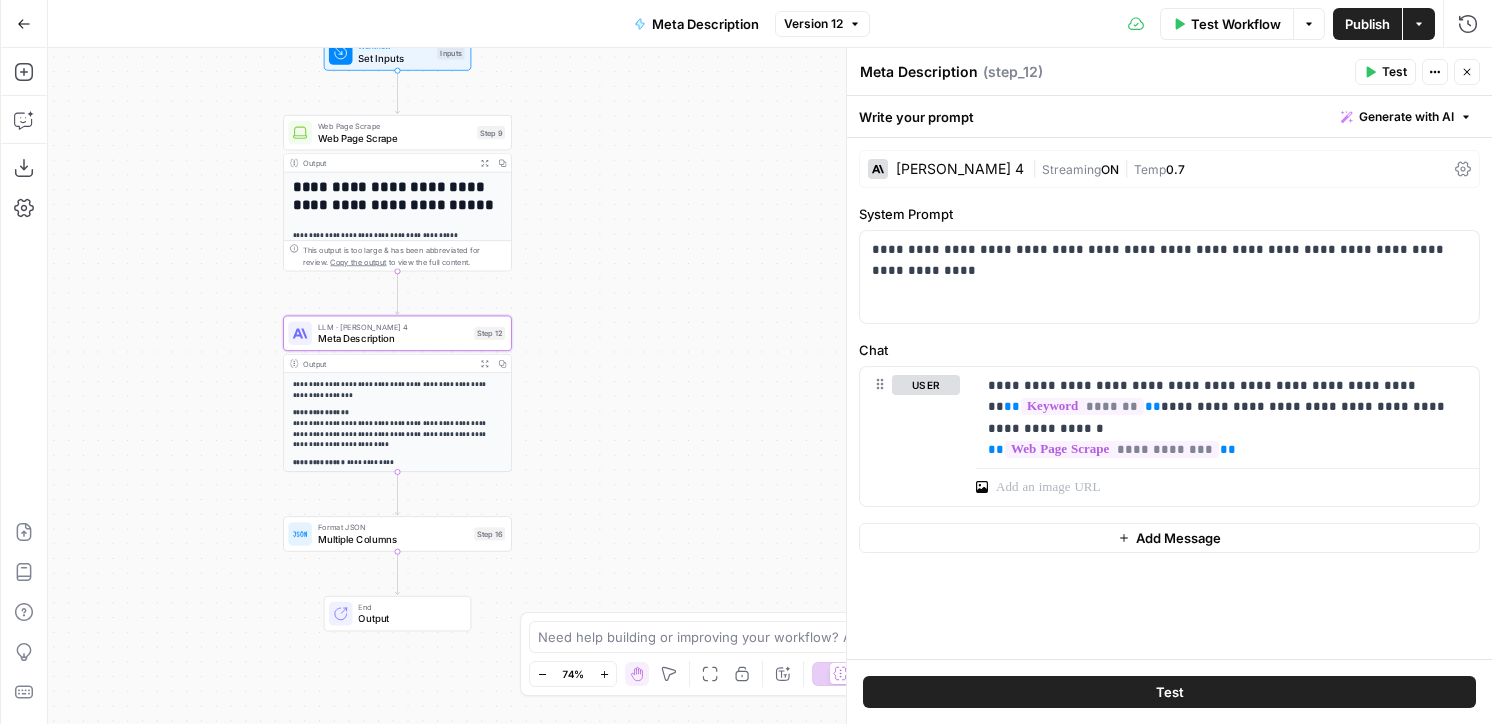 scroll, scrollTop: 0, scrollLeft: 0, axis: both 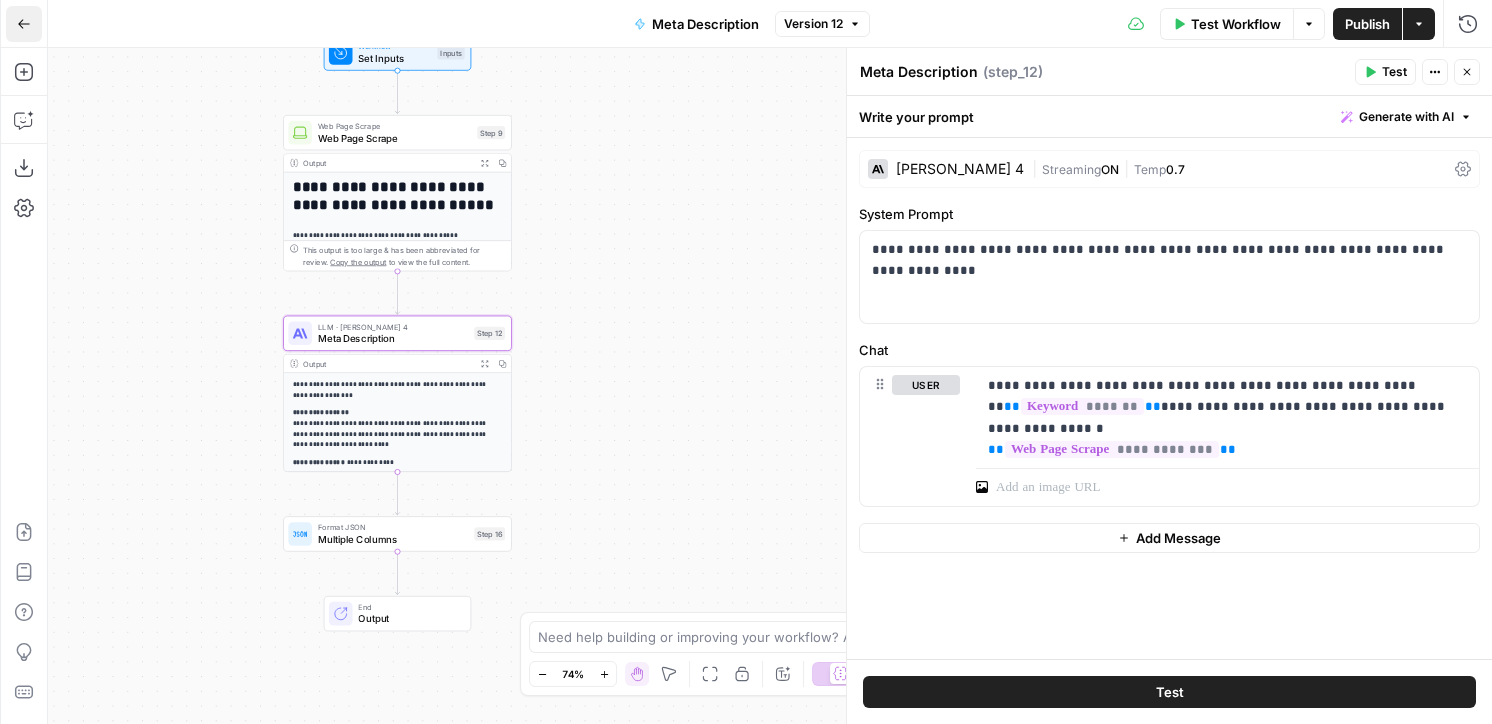 click on "Go Back" at bounding box center [24, 24] 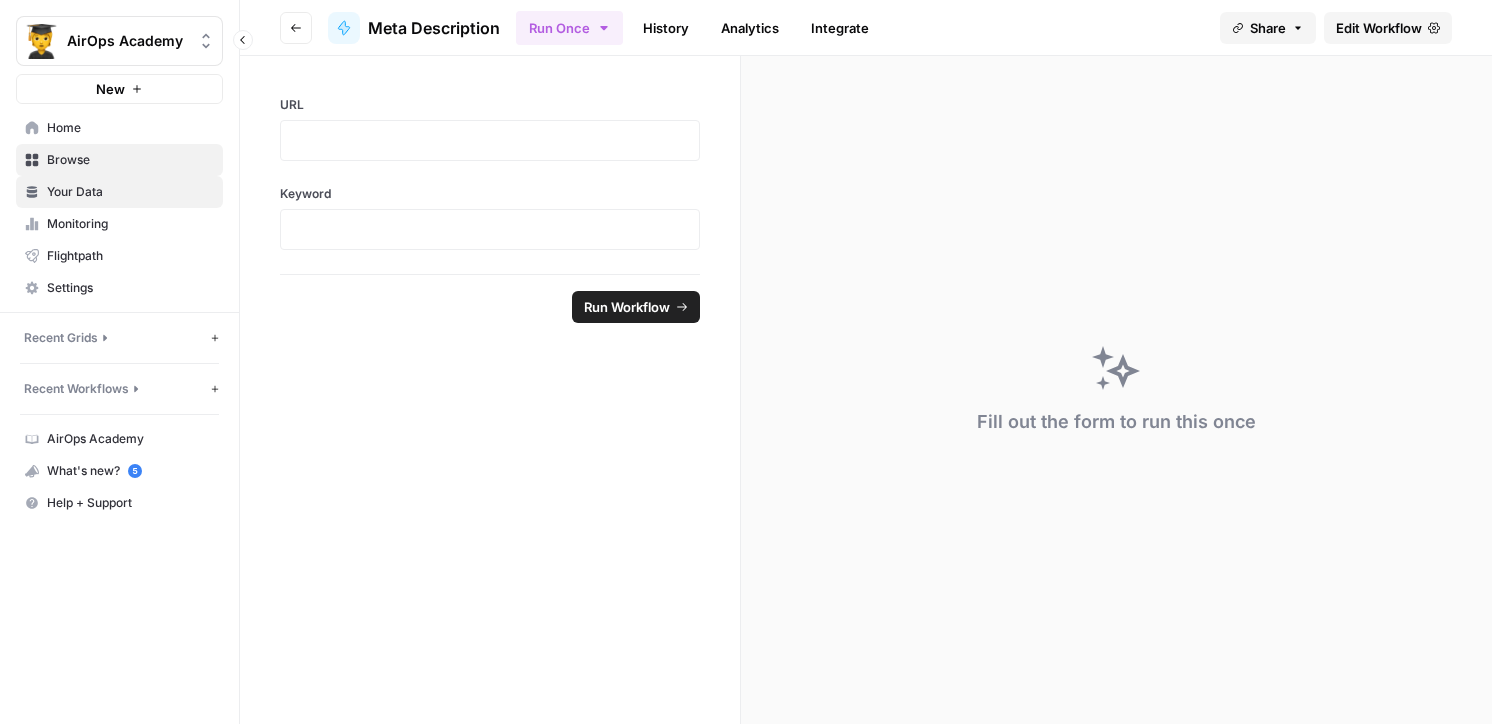 click on "Your Data" at bounding box center (130, 192) 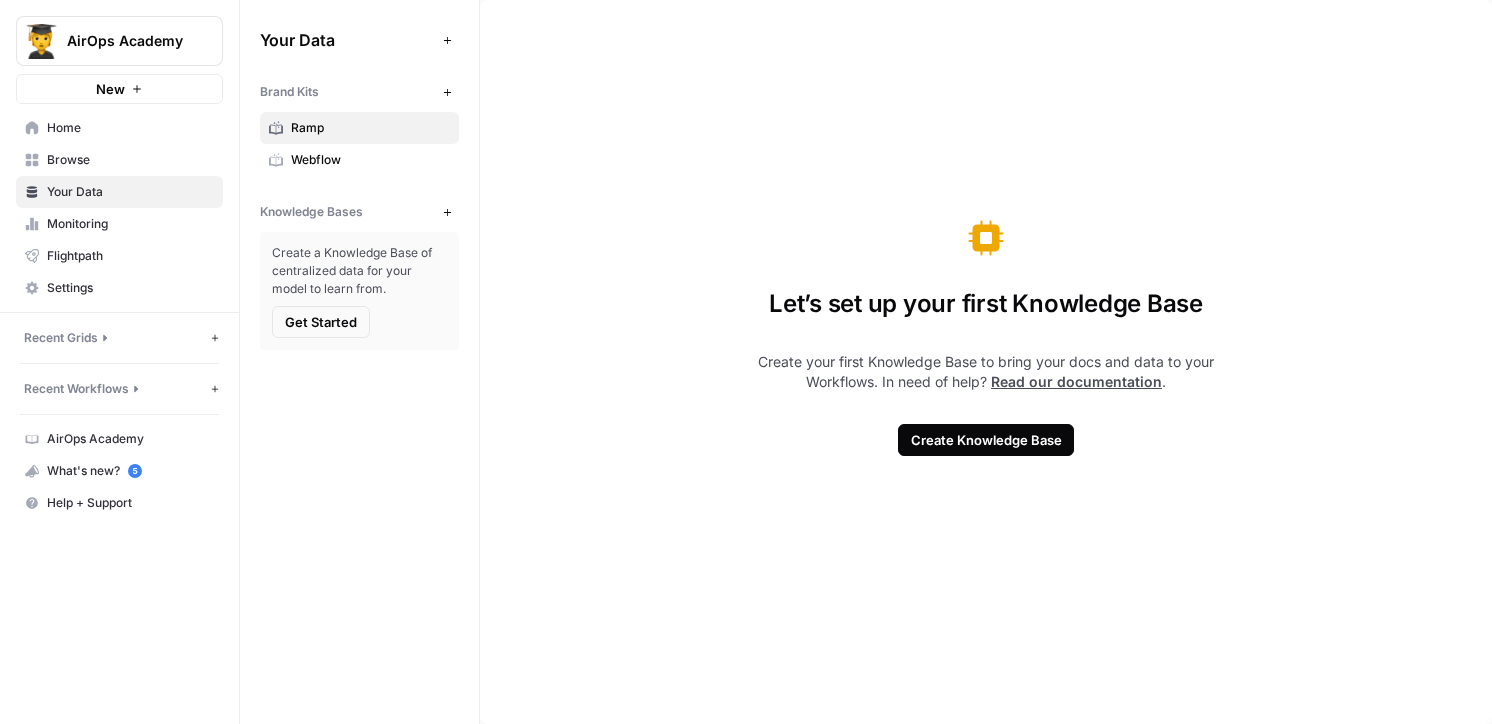 click on "Ramp" at bounding box center [359, 128] 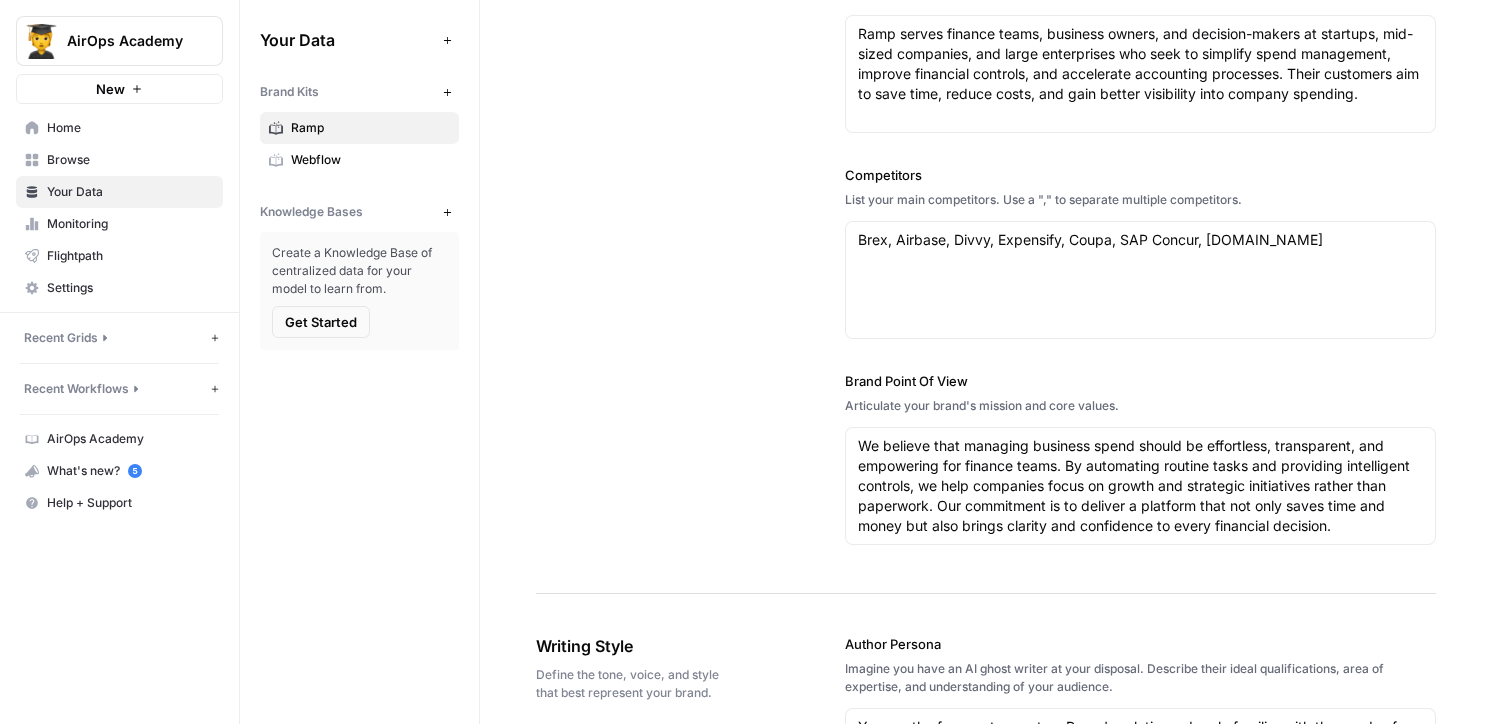 scroll, scrollTop: 0, scrollLeft: 0, axis: both 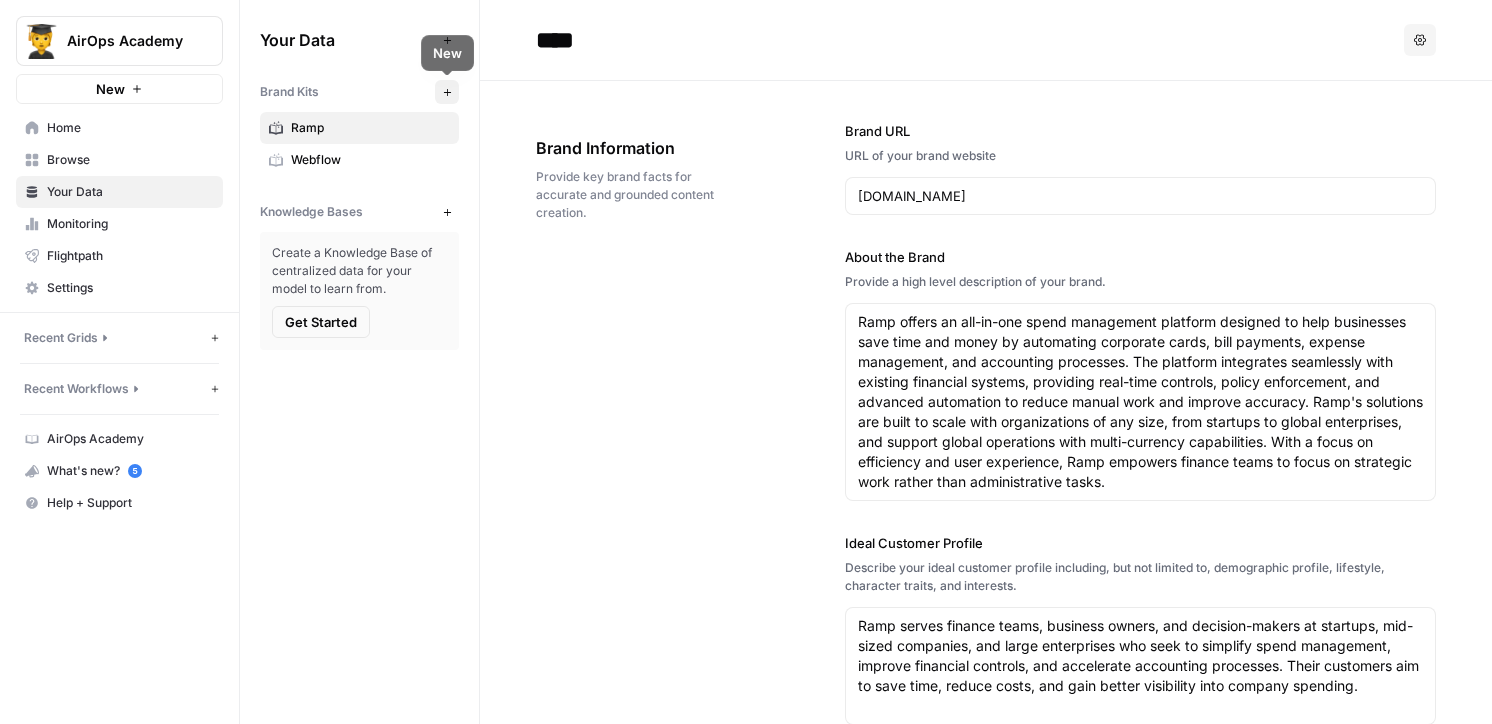 click 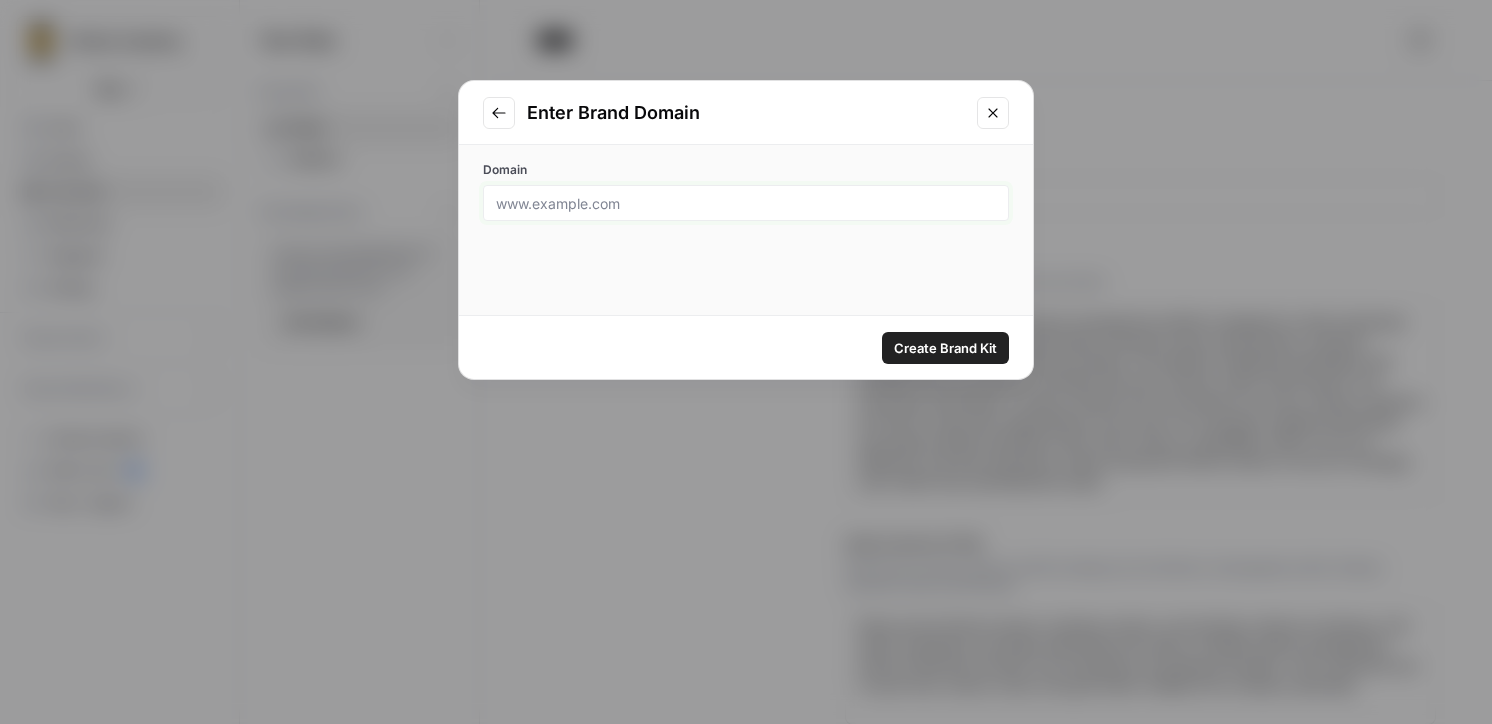 click on "Domain" at bounding box center [746, 203] 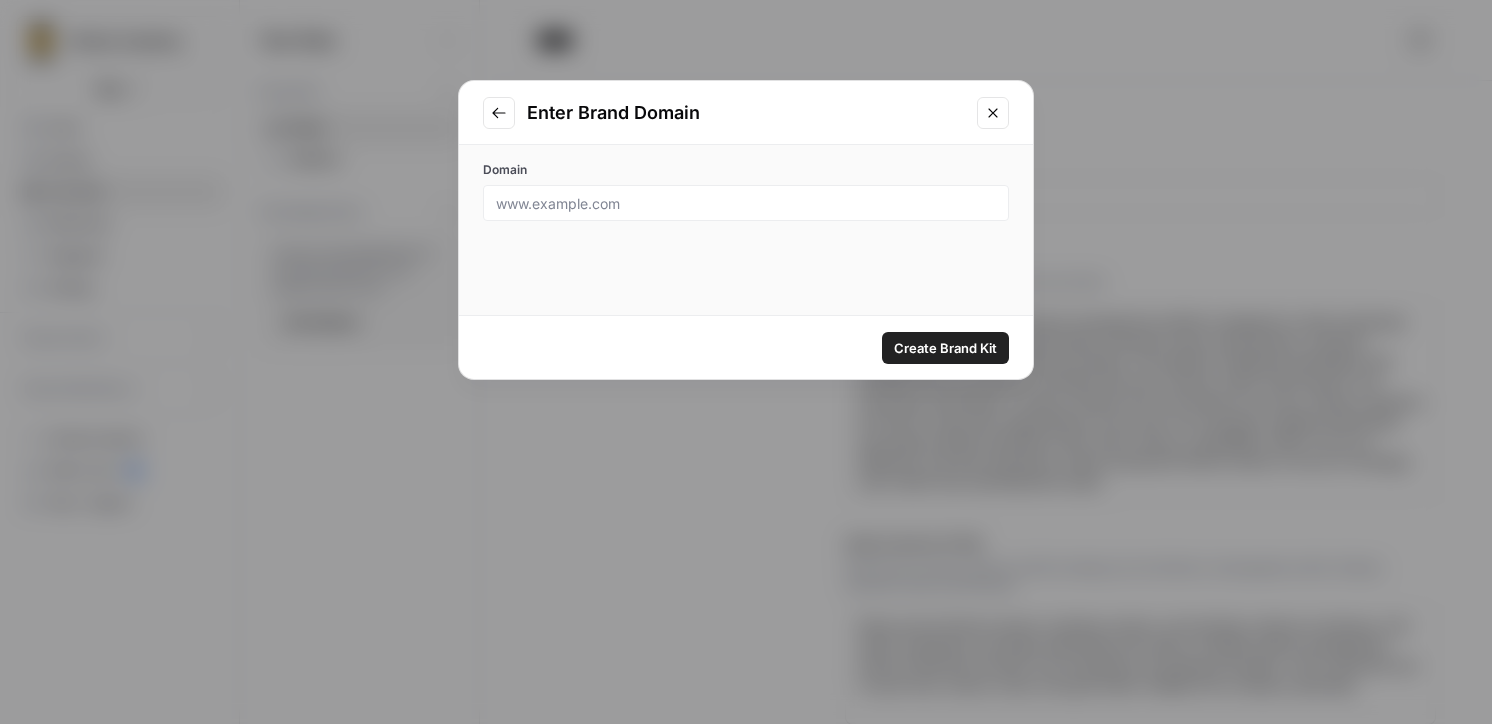 click 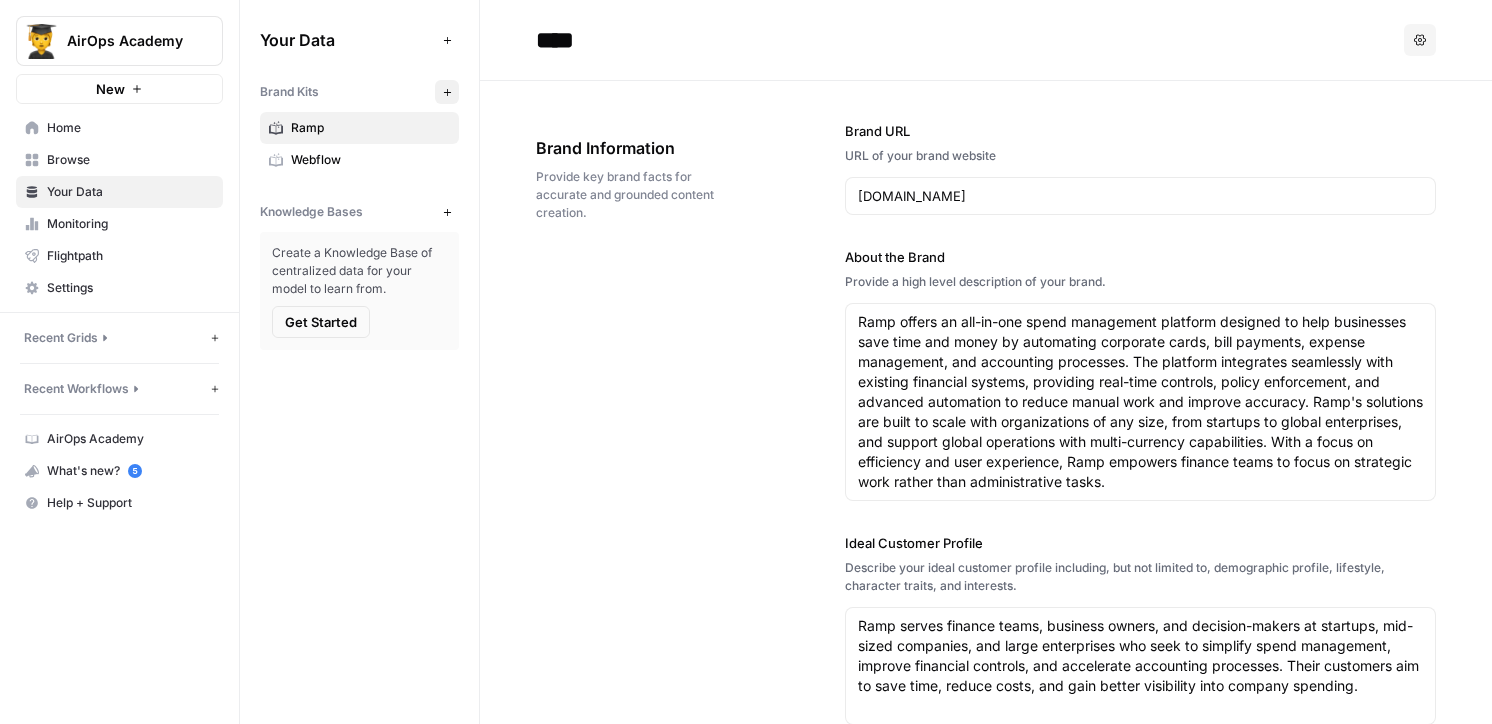 click 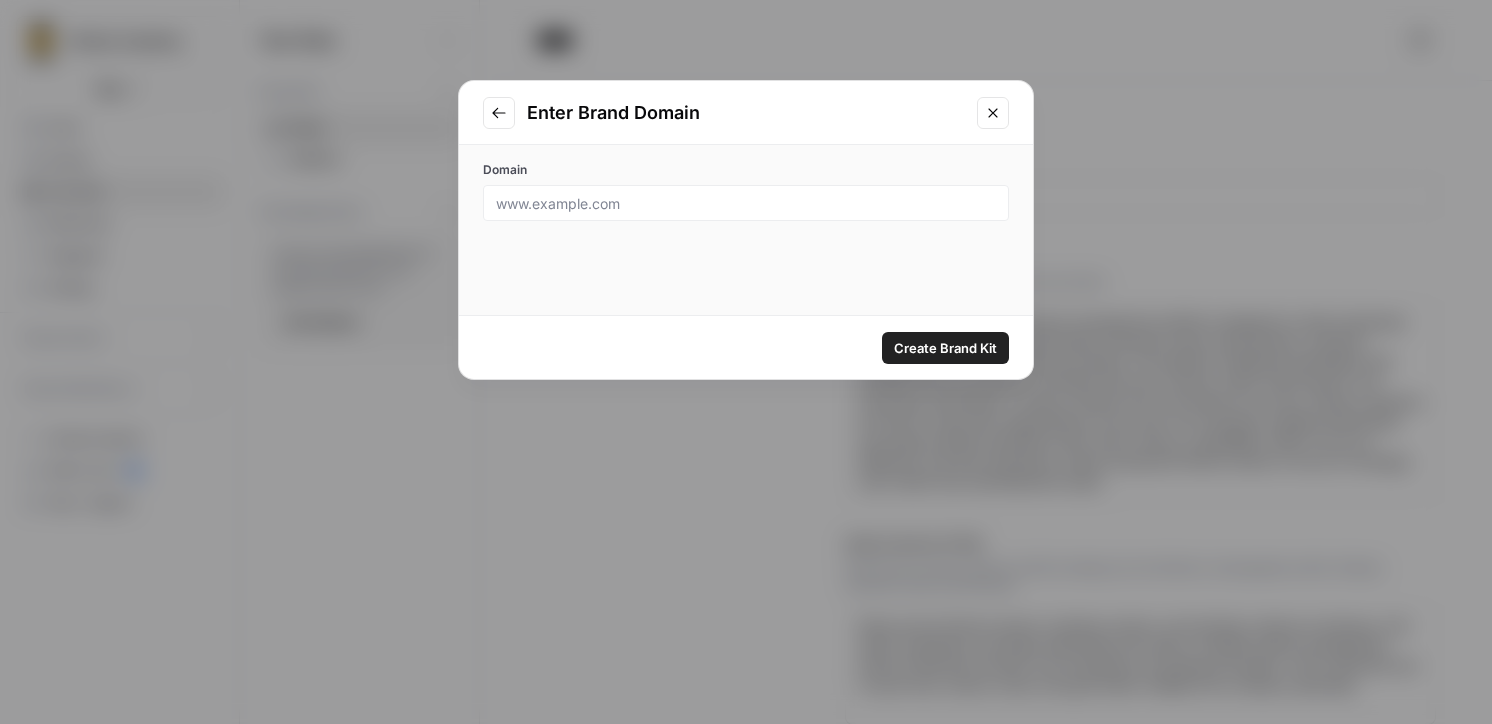 click 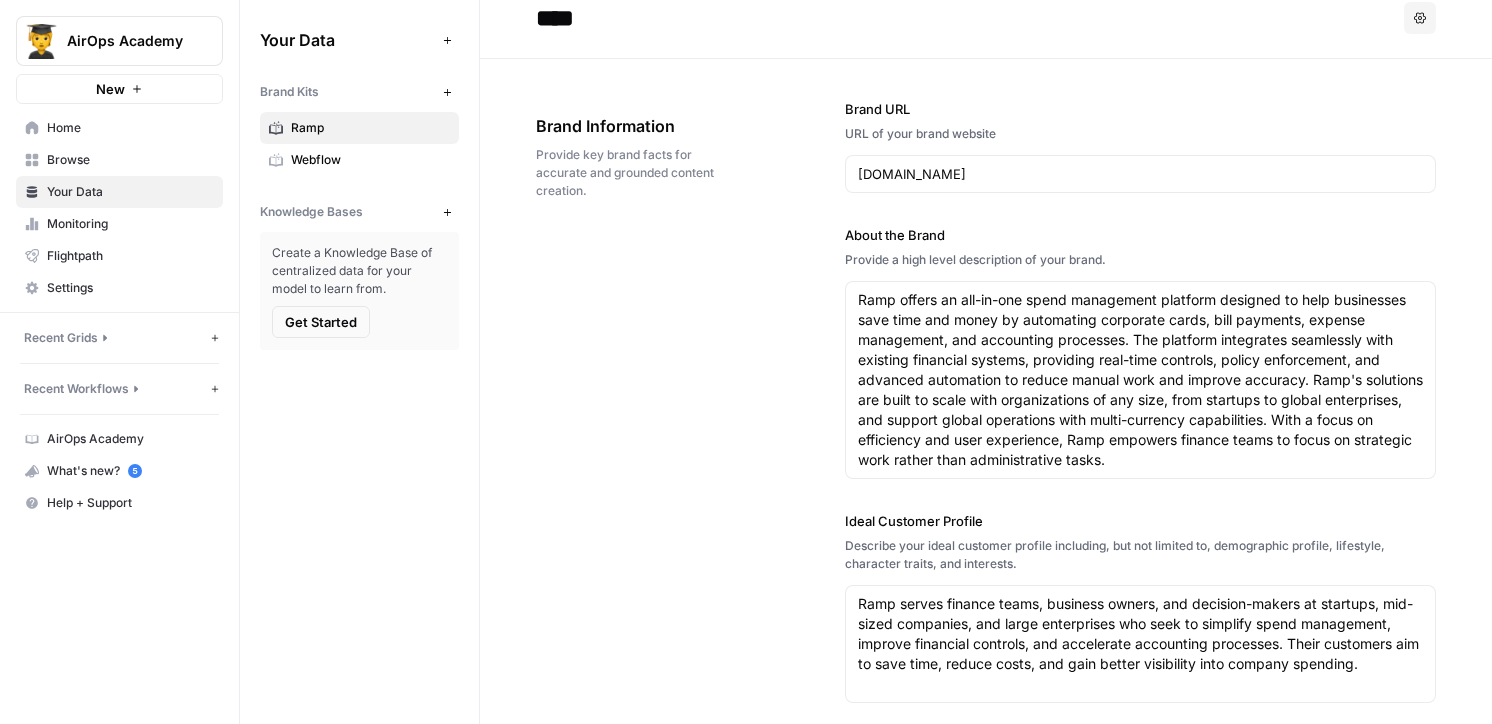 scroll, scrollTop: 13, scrollLeft: 0, axis: vertical 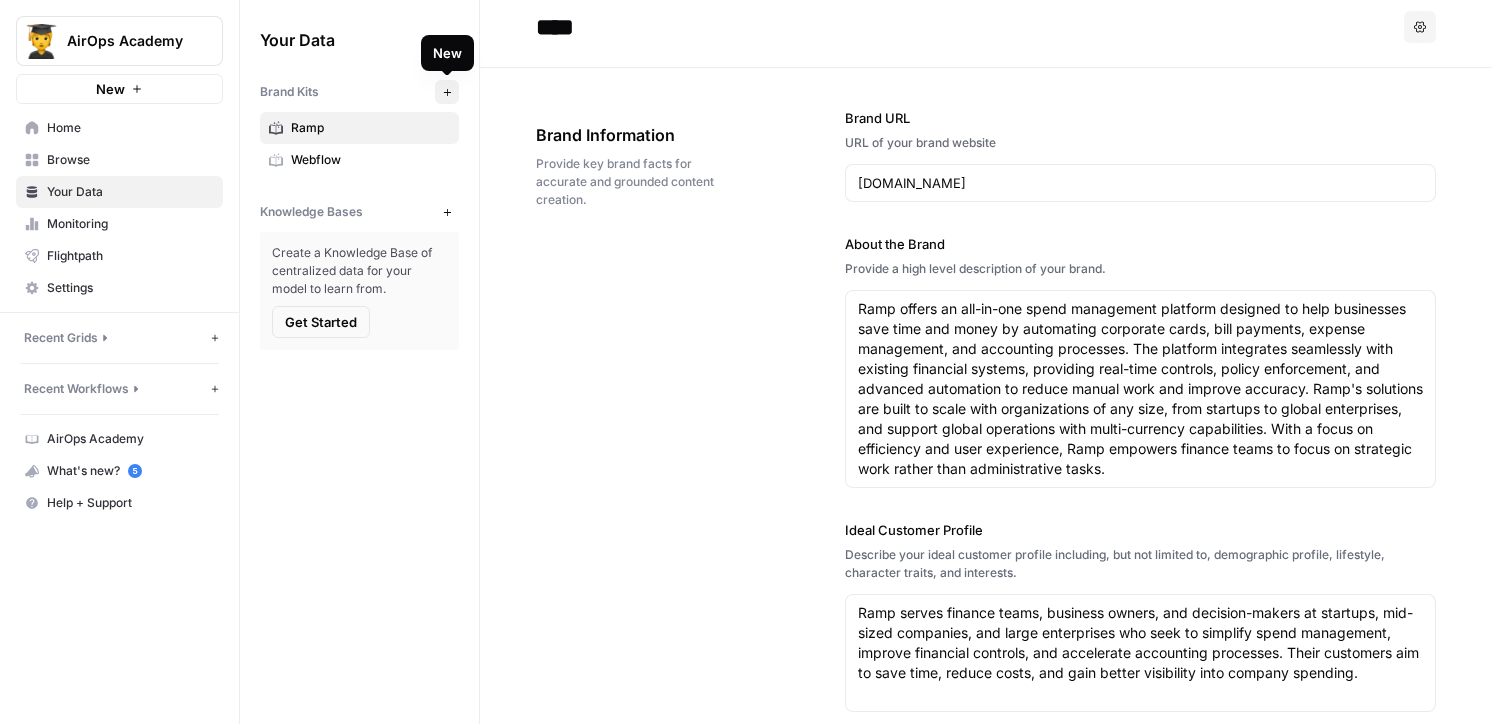 click 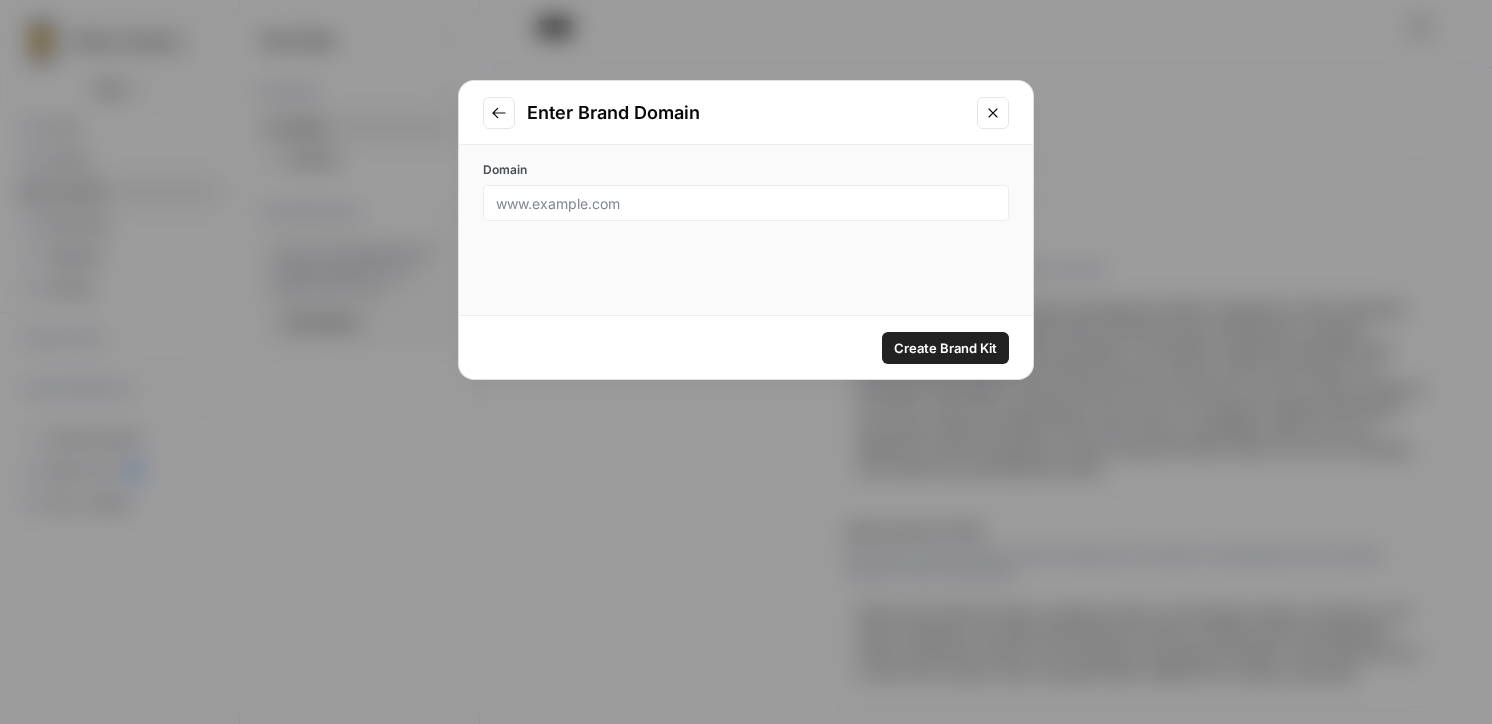 click at bounding box center [746, 203] 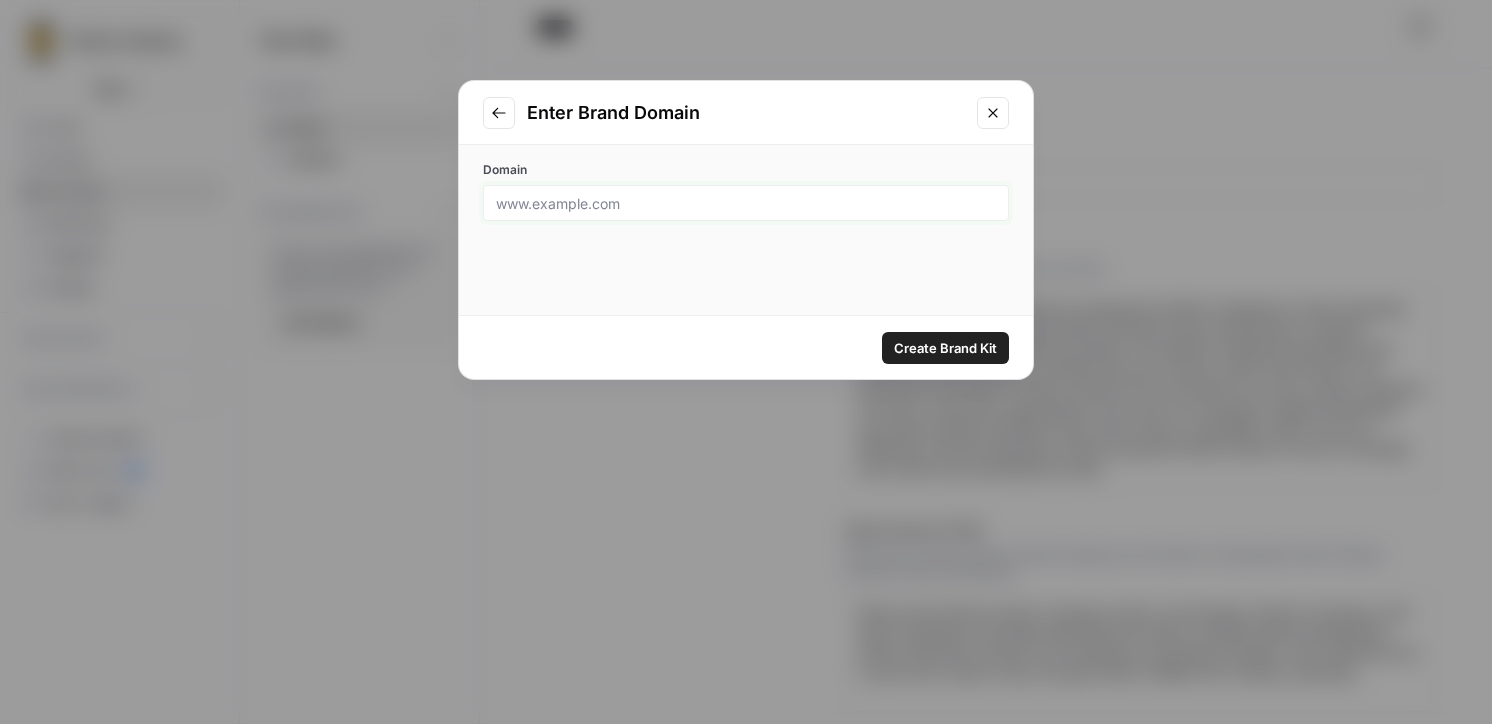 click on "Domain" at bounding box center (746, 203) 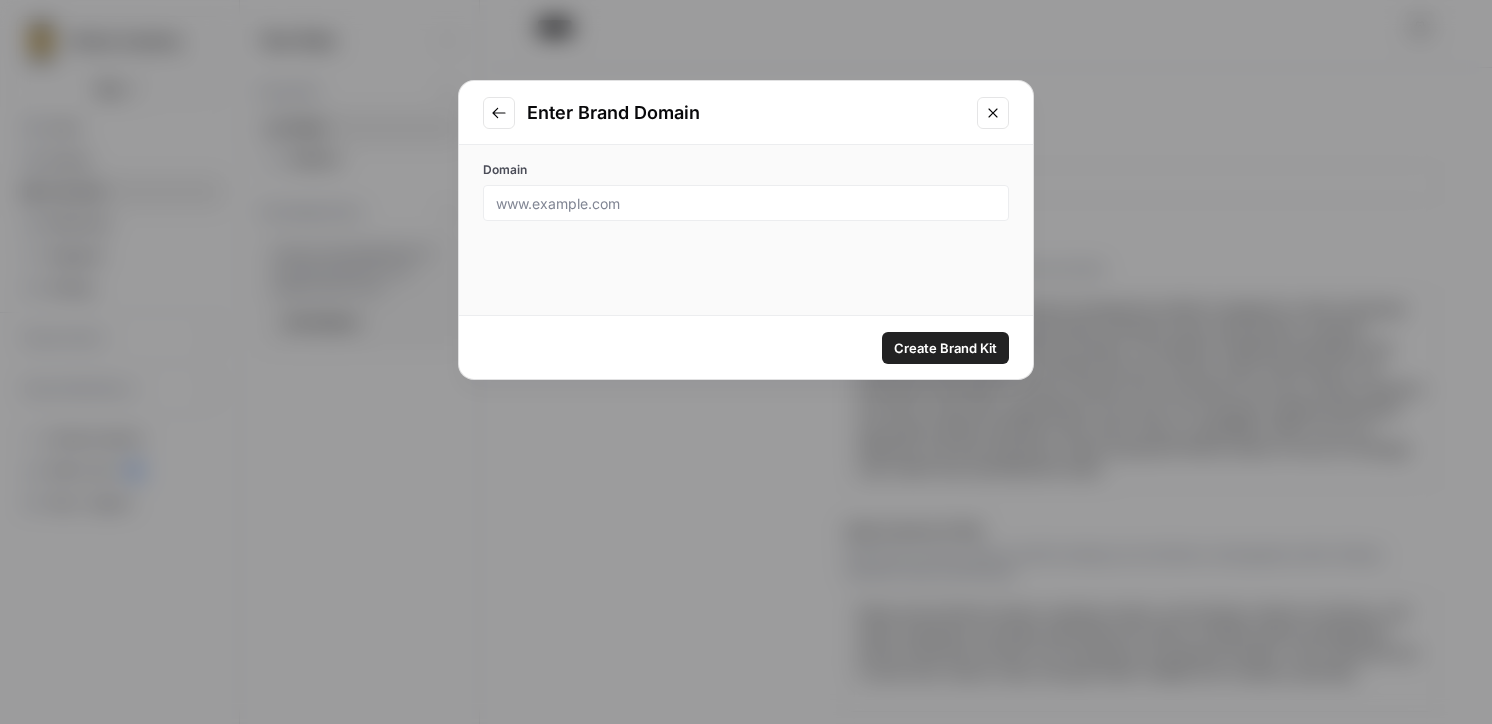 click 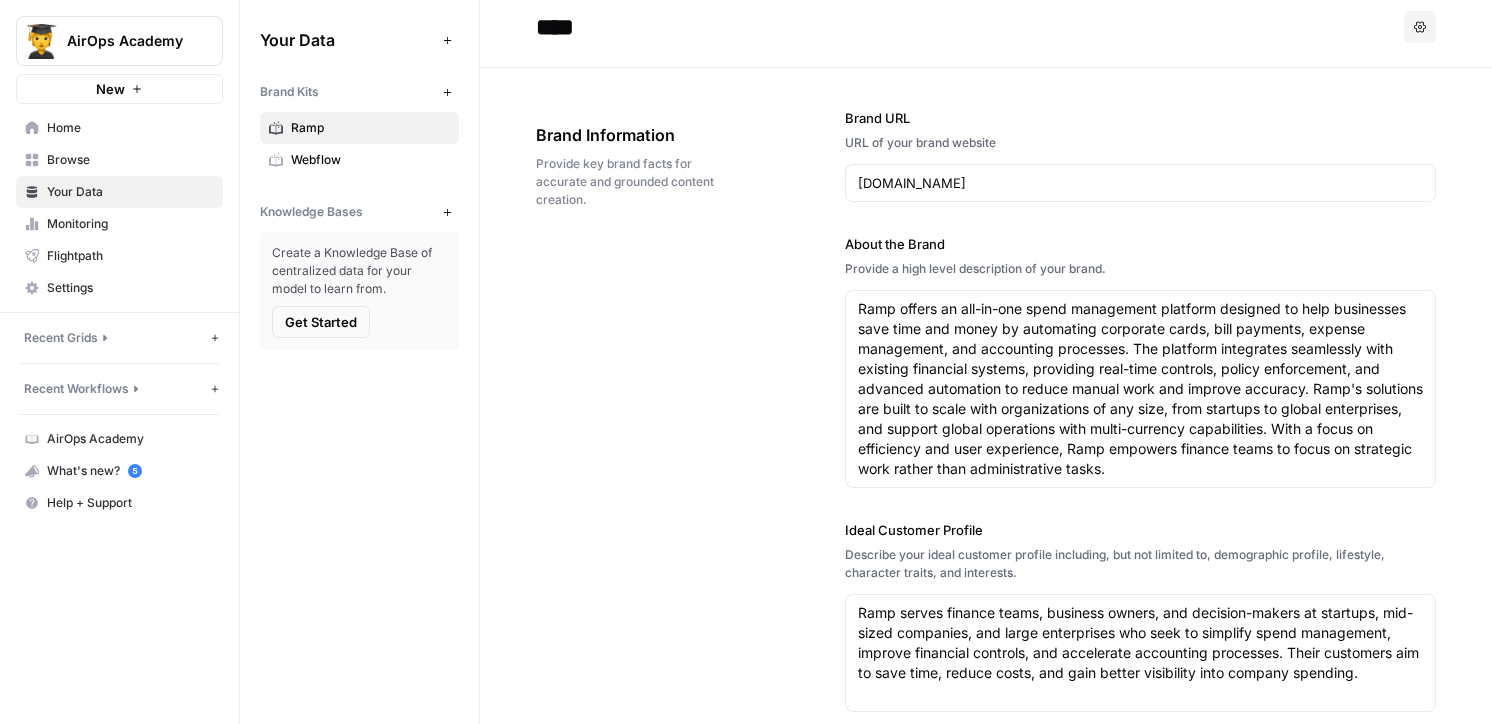 scroll, scrollTop: 62, scrollLeft: 0, axis: vertical 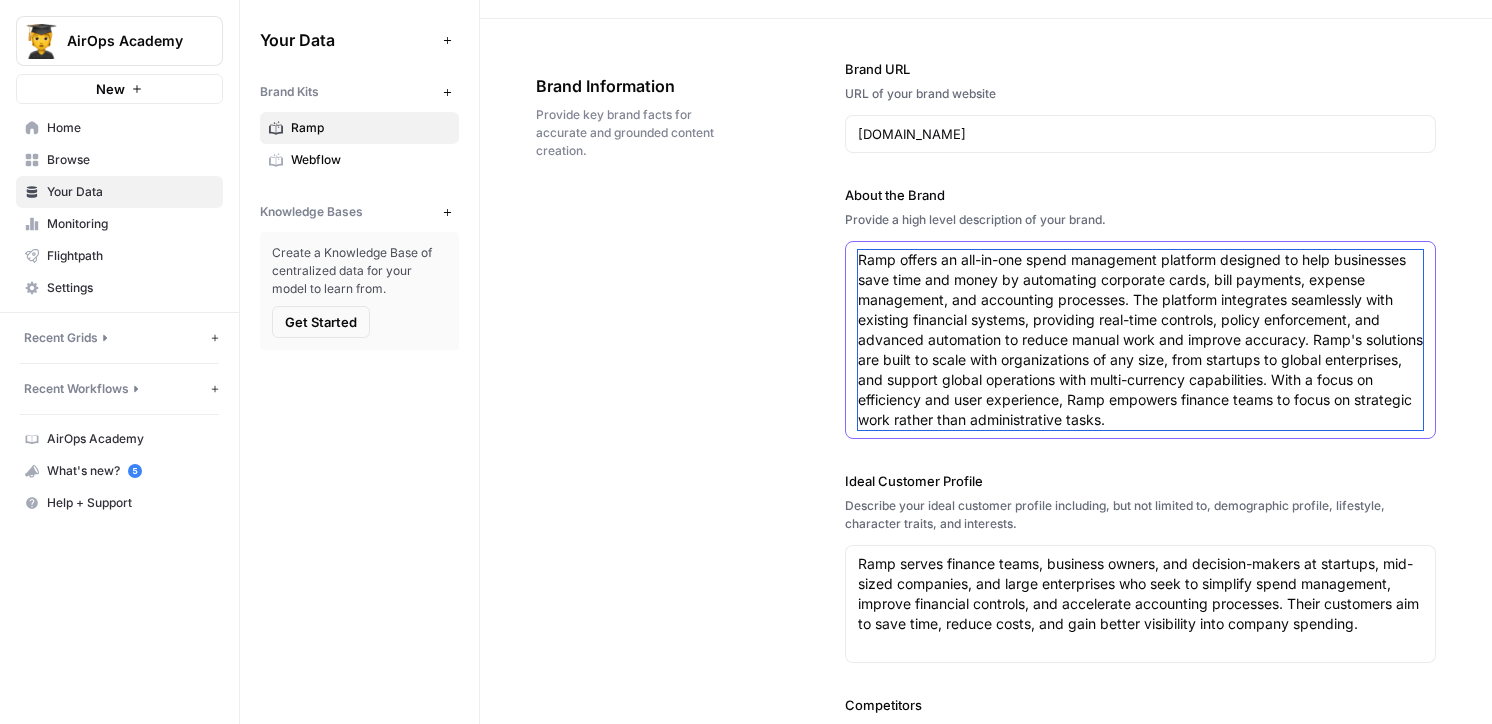 click on "Ramp offers an all-in-one spend management platform designed to help businesses save time and money by automating corporate cards, bill payments, expense management, and accounting processes. The platform integrates seamlessly with existing financial systems, providing real-time controls, policy enforcement, and advanced automation to reduce manual work and improve accuracy. Ramp's solutions are built to scale with organizations of any size, from startups to global enterprises, and support global operations with multi-currency capabilities. With a focus on efficiency and user experience, Ramp empowers finance teams to focus on strategic work rather than administrative tasks." at bounding box center (1140, 340) 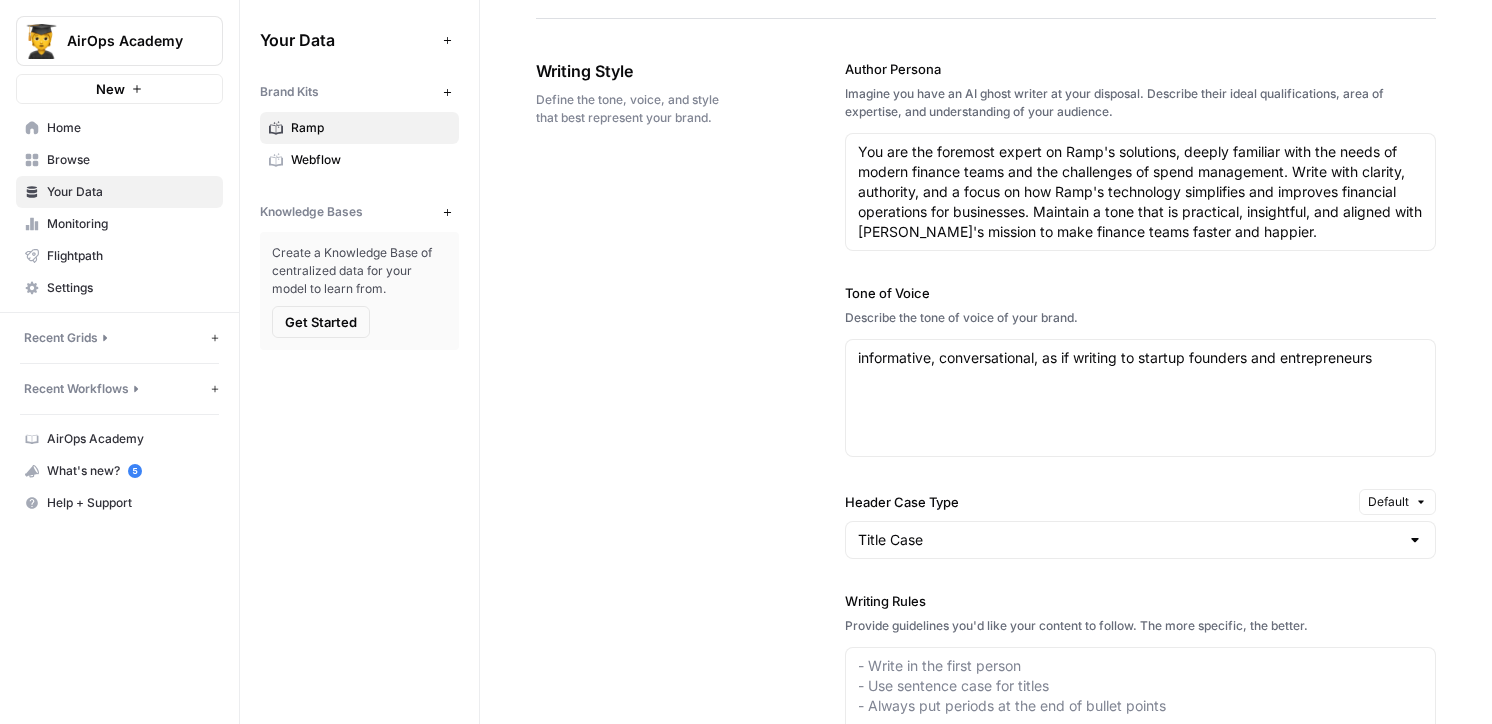 scroll, scrollTop: 0, scrollLeft: 0, axis: both 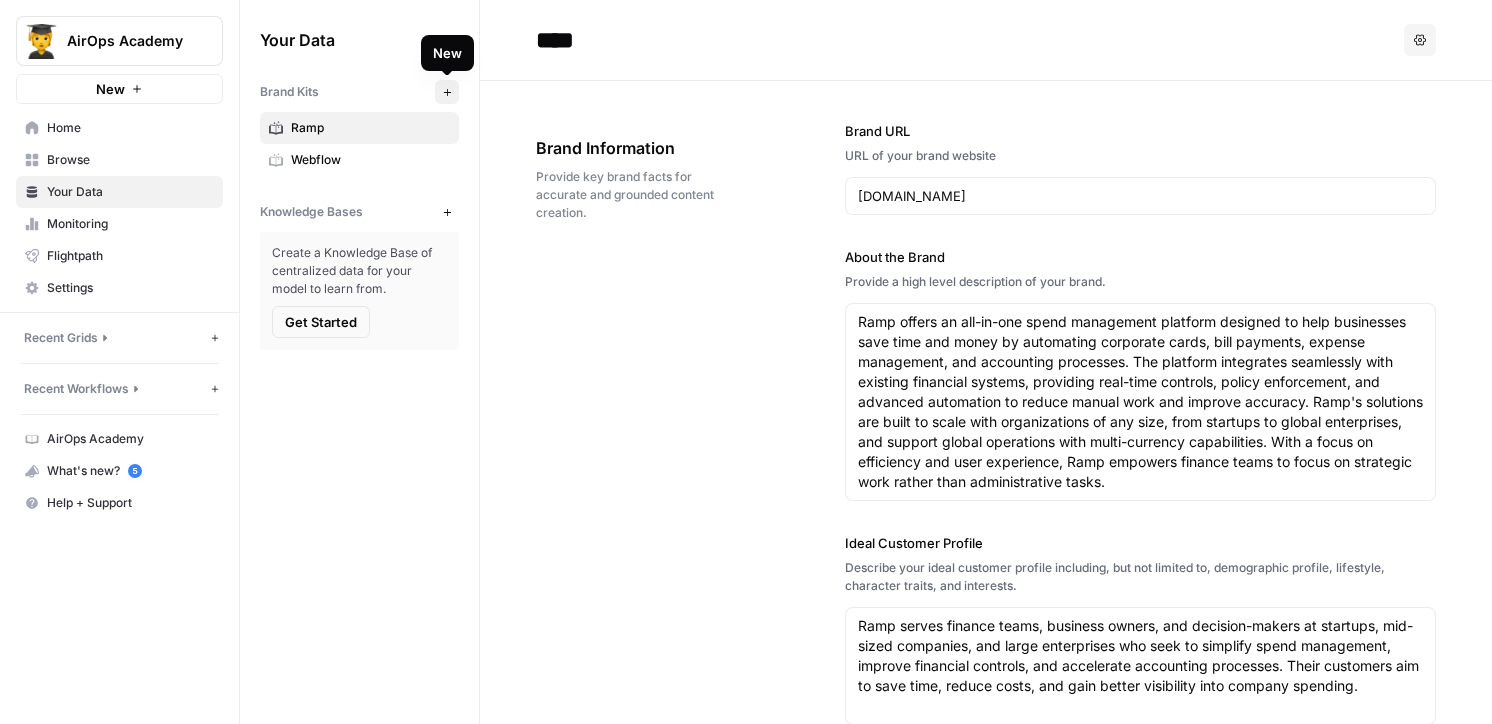 click 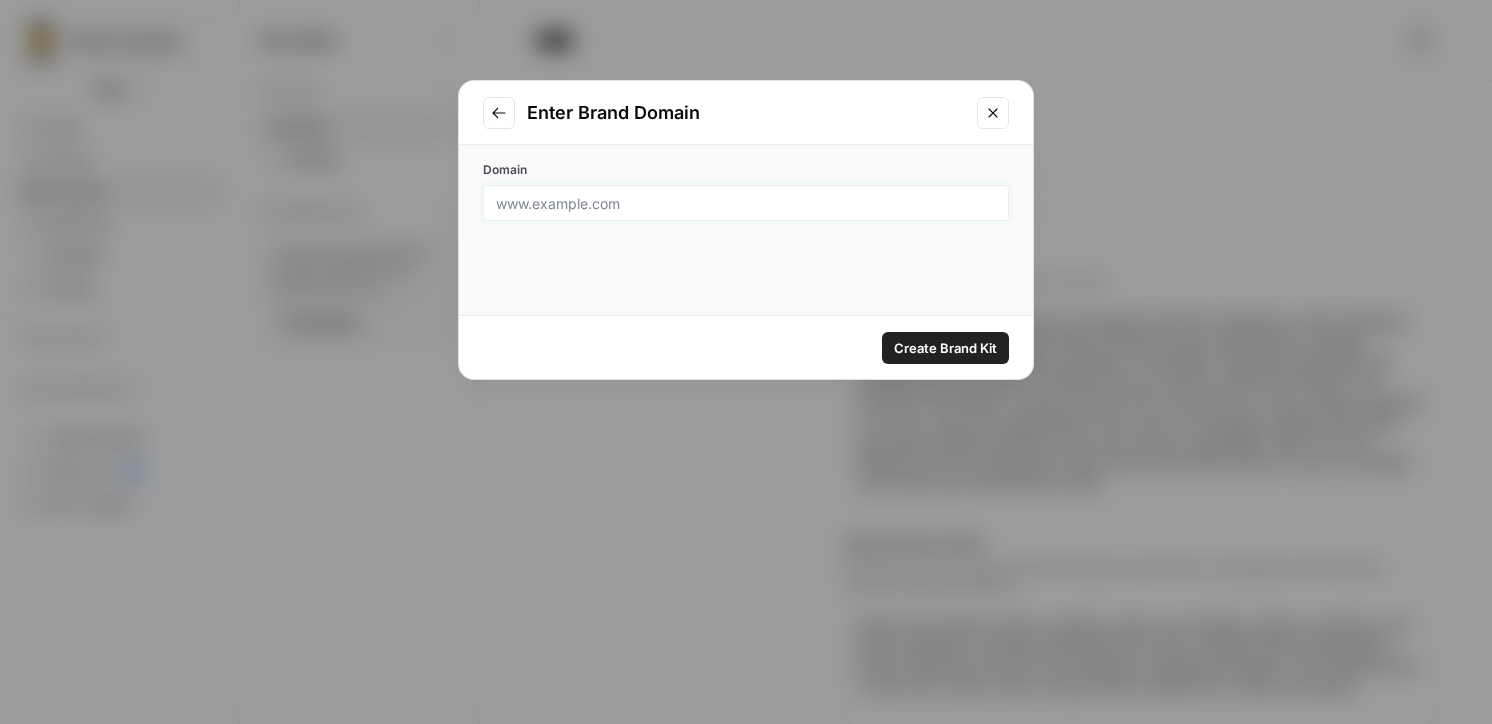 click on "Domain" at bounding box center (746, 203) 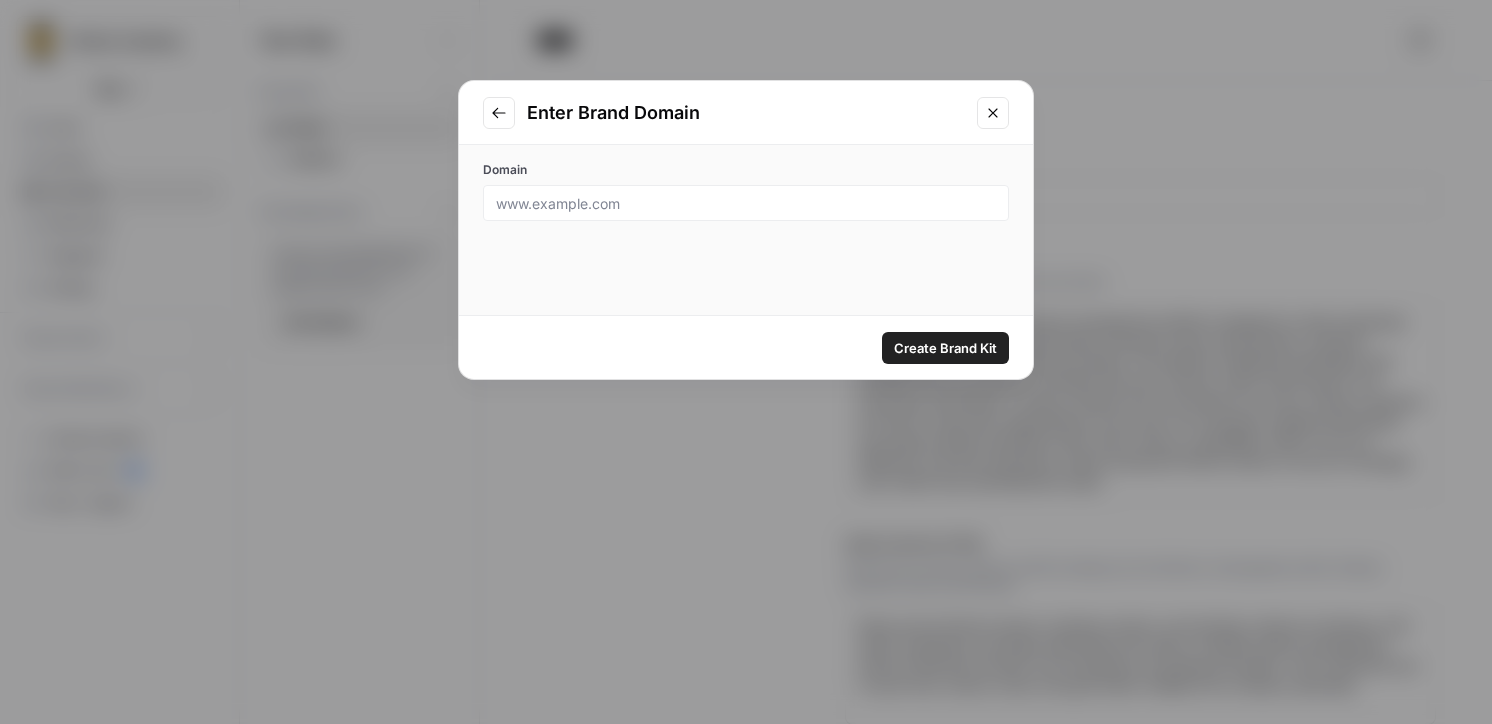 drag, startPoint x: 996, startPoint y: 106, endPoint x: 975, endPoint y: 287, distance: 182.21416 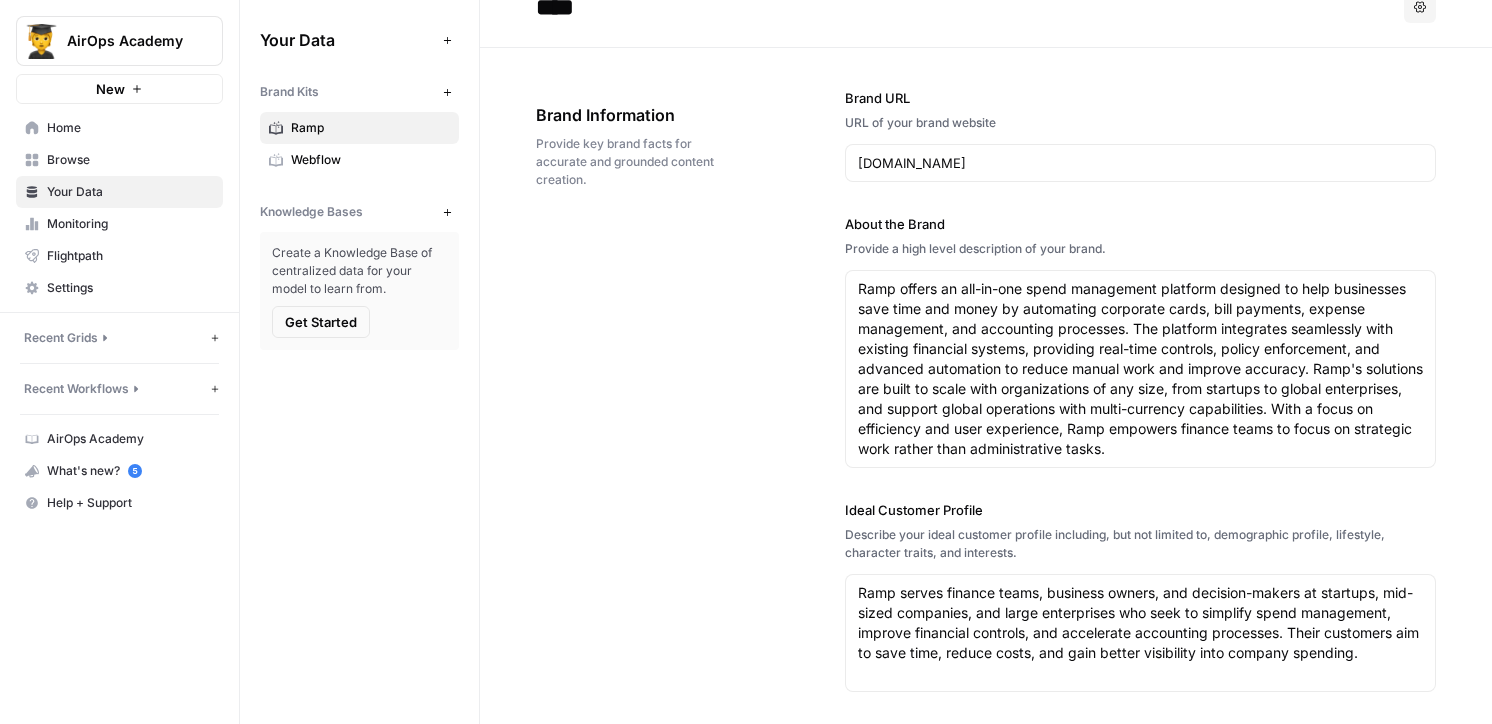 scroll, scrollTop: 0, scrollLeft: 0, axis: both 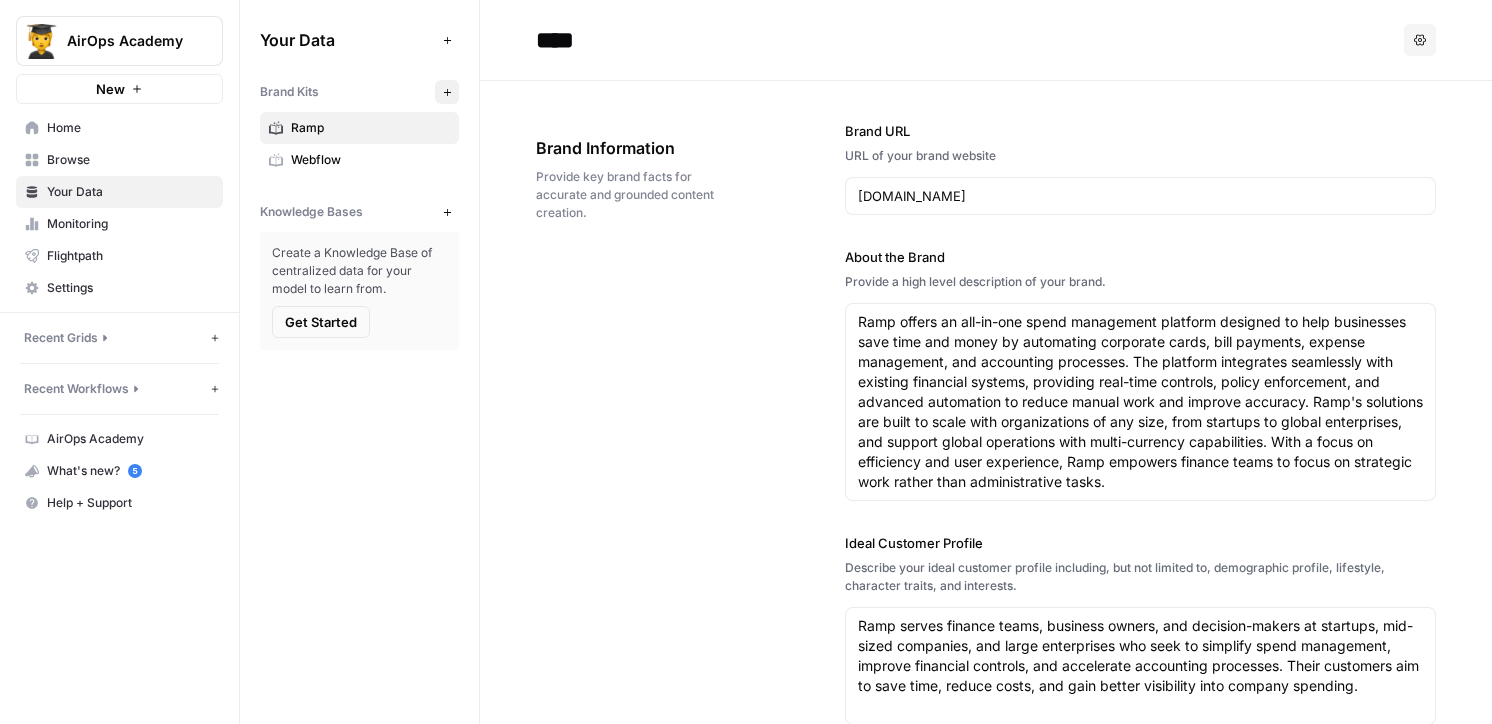 click 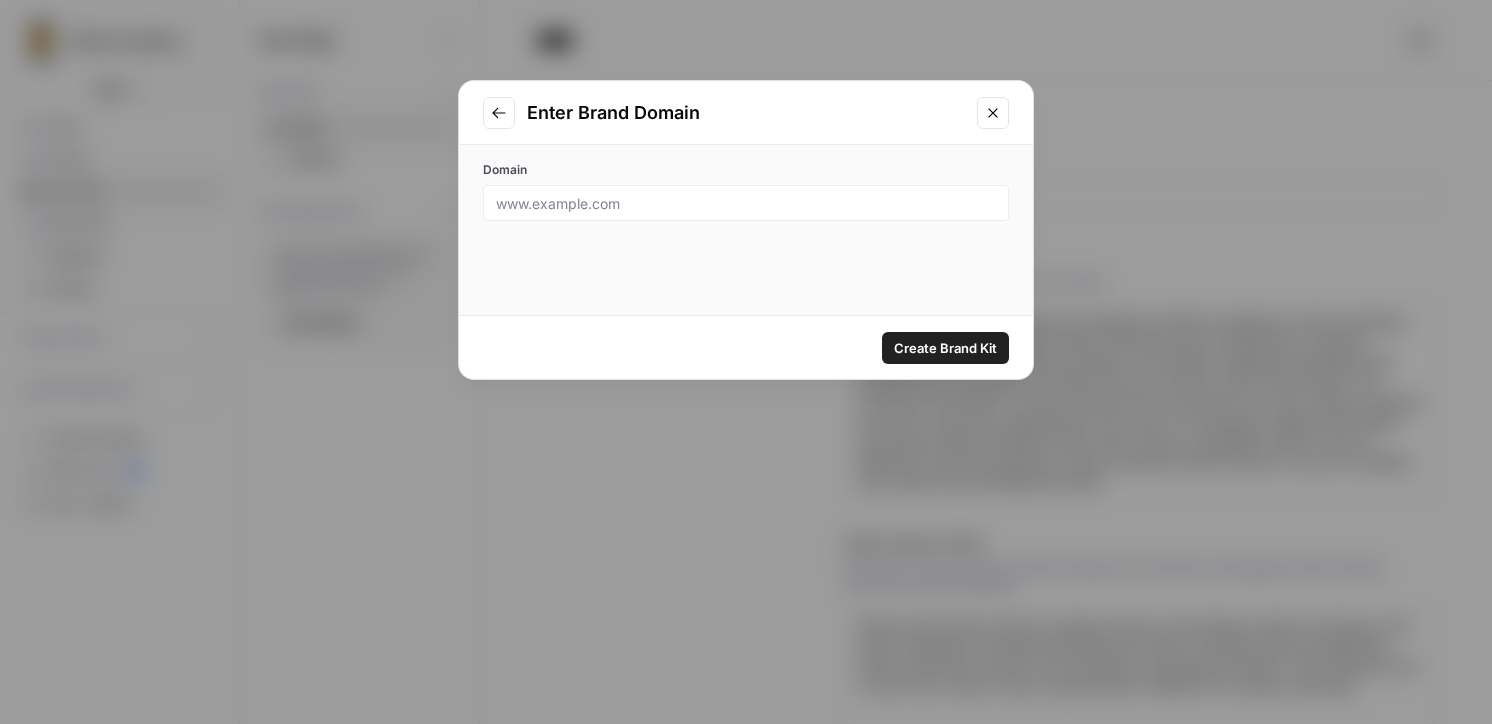 click 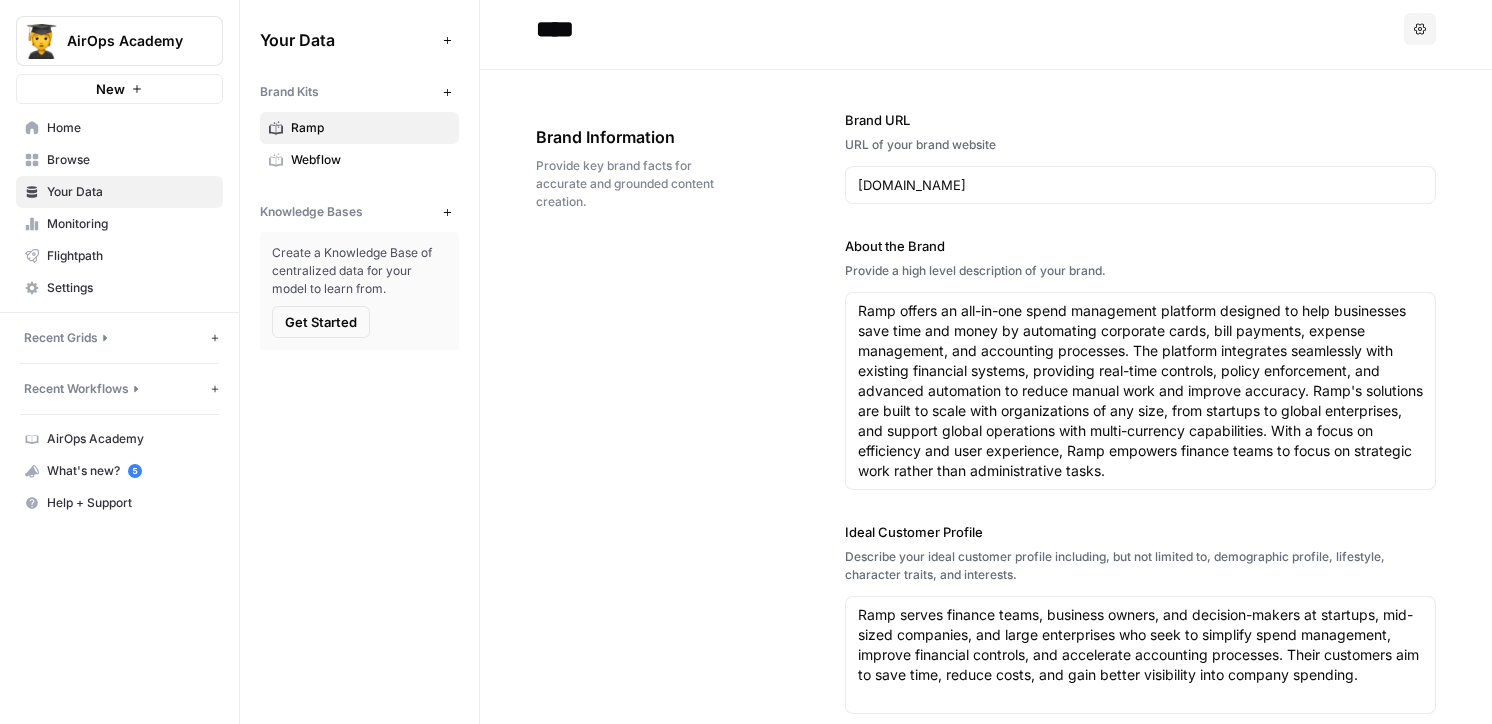 scroll, scrollTop: 0, scrollLeft: 0, axis: both 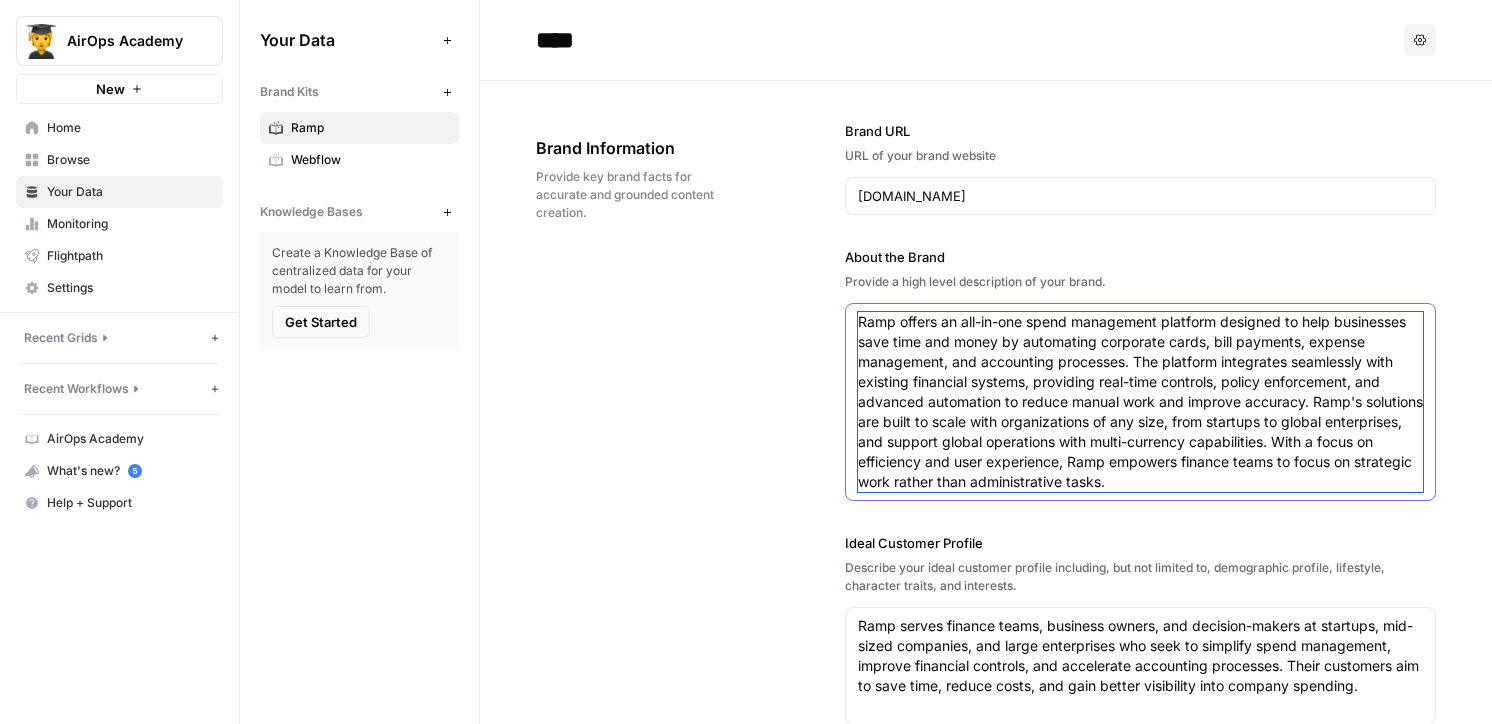 click on "Ramp offers an all-in-one spend management platform designed to help businesses save time and money by automating corporate cards, bill payments, expense management, and accounting processes. The platform integrates seamlessly with existing financial systems, providing real-time controls, policy enforcement, and advanced automation to reduce manual work and improve accuracy. Ramp's solutions are built to scale with organizations of any size, from startups to global enterprises, and support global operations with multi-currency capabilities. With a focus on efficiency and user experience, Ramp empowers finance teams to focus on strategic work rather than administrative tasks." at bounding box center (1140, 402) 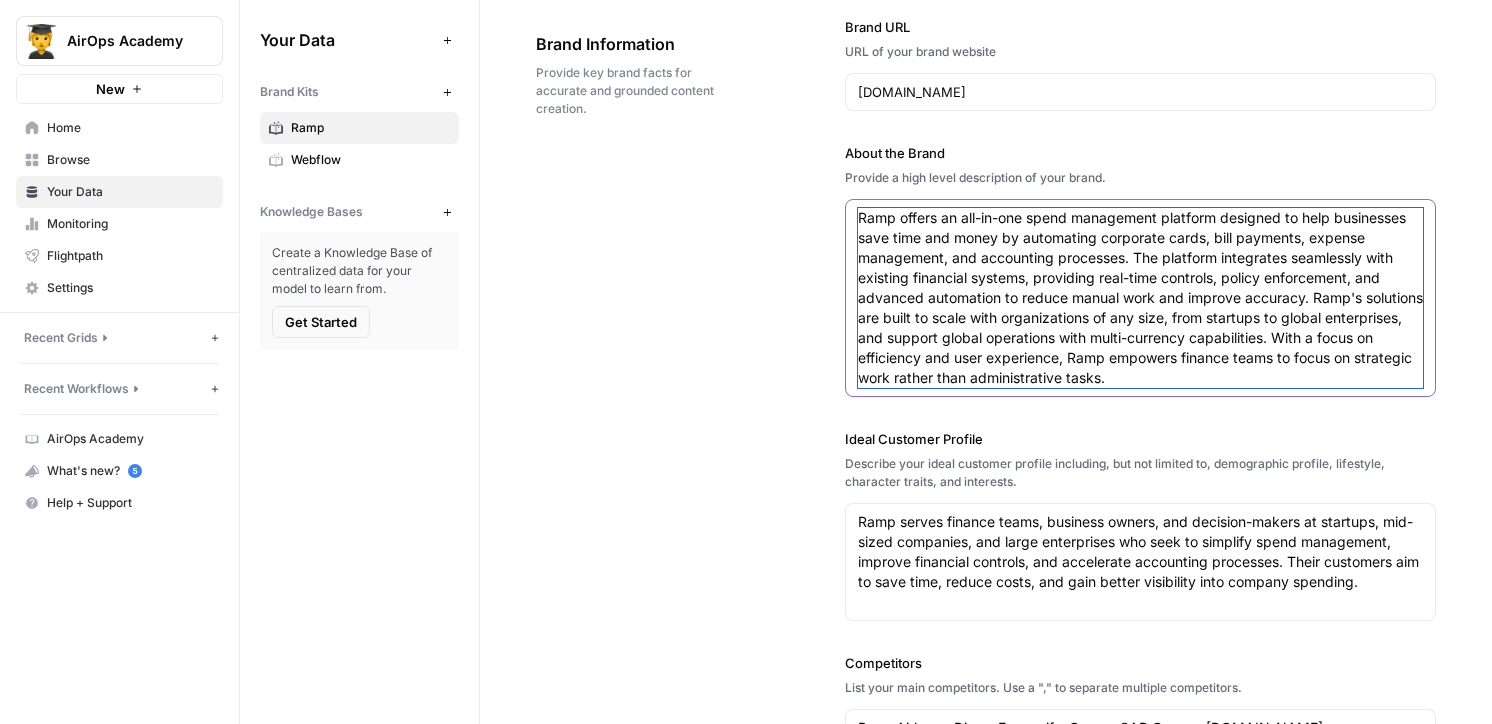 scroll, scrollTop: 107, scrollLeft: 0, axis: vertical 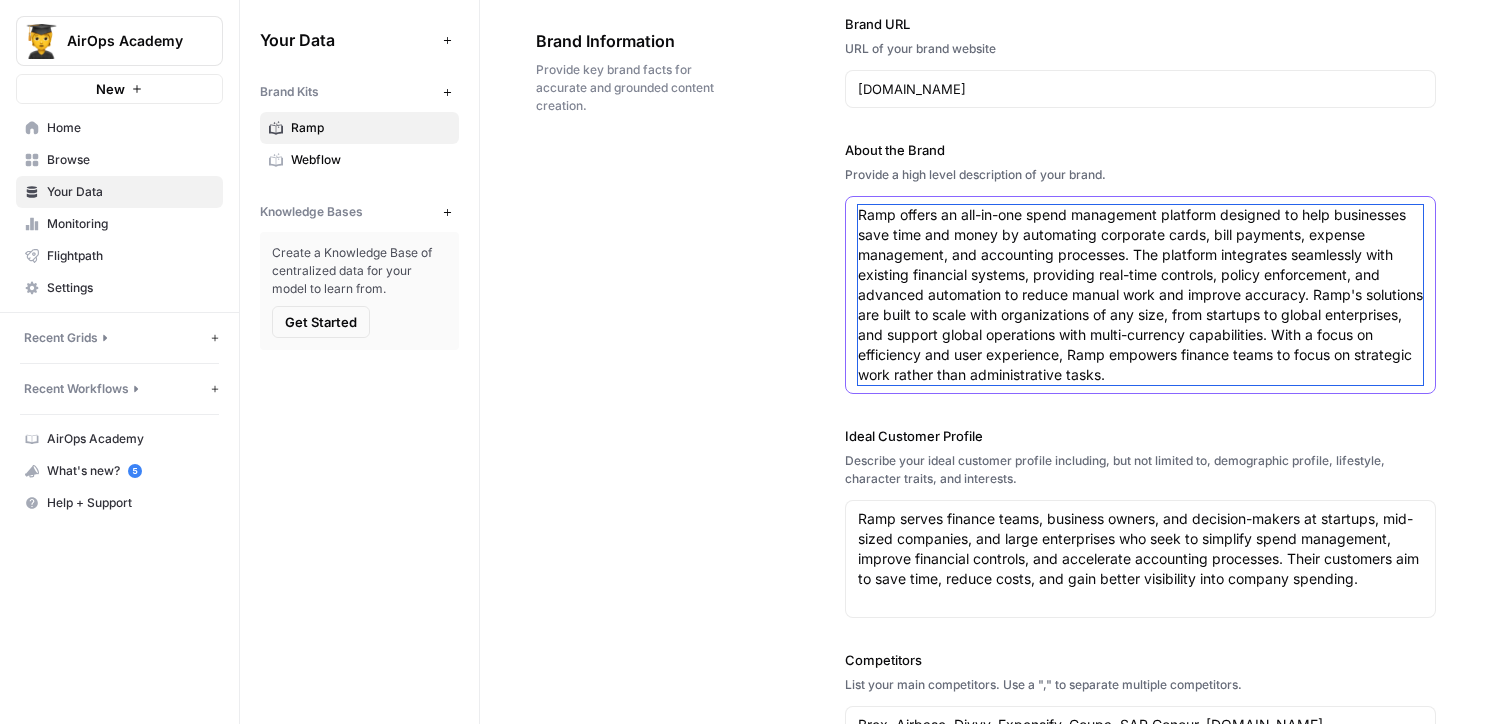 click on "Ramp offers an all-in-one spend management platform designed to help businesses save time and money by automating corporate cards, bill payments, expense management, and accounting processes. The platform integrates seamlessly with existing financial systems, providing real-time controls, policy enforcement, and advanced automation to reduce manual work and improve accuracy. Ramp's solutions are built to scale with organizations of any size, from startups to global enterprises, and support global operations with multi-currency capabilities. With a focus on efficiency and user experience, Ramp empowers finance teams to focus on strategic work rather than administrative tasks." at bounding box center [1140, 295] 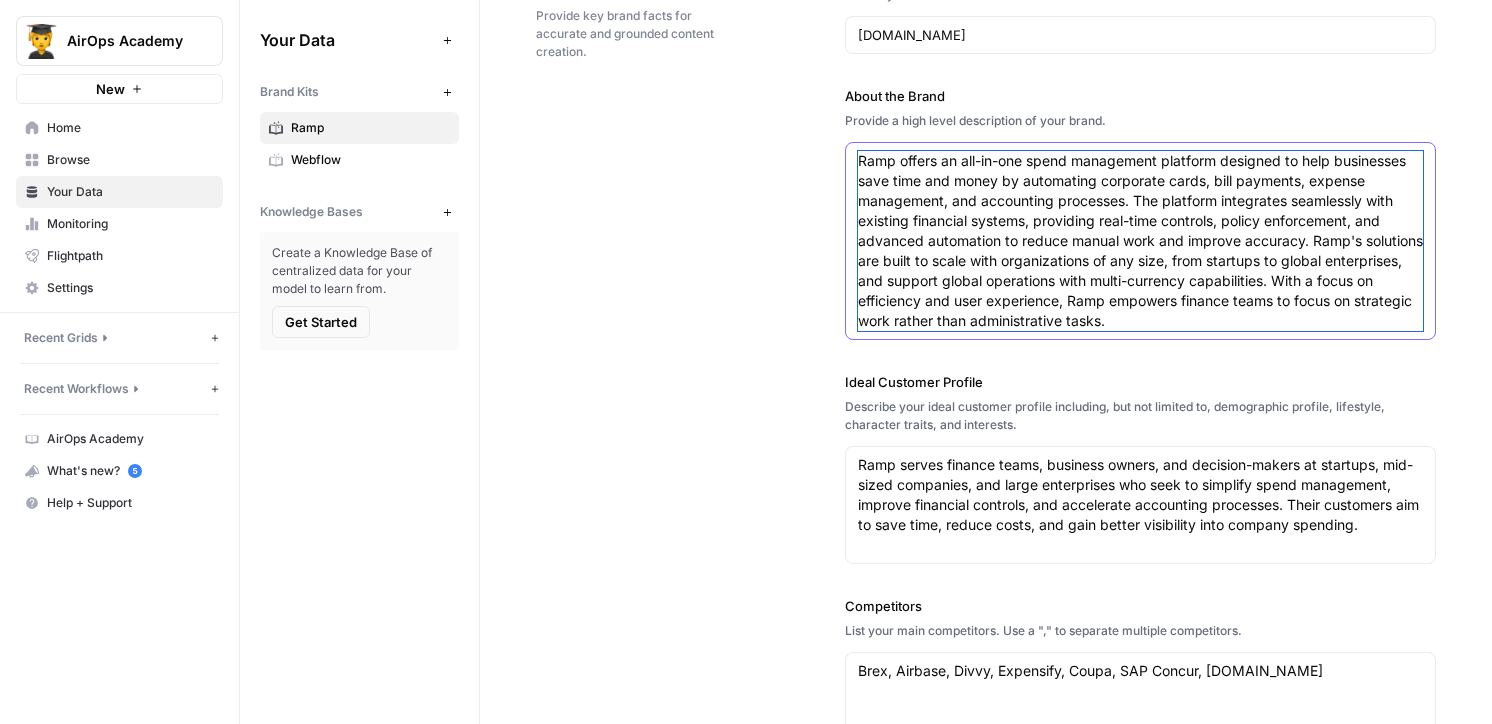 scroll, scrollTop: 165, scrollLeft: 0, axis: vertical 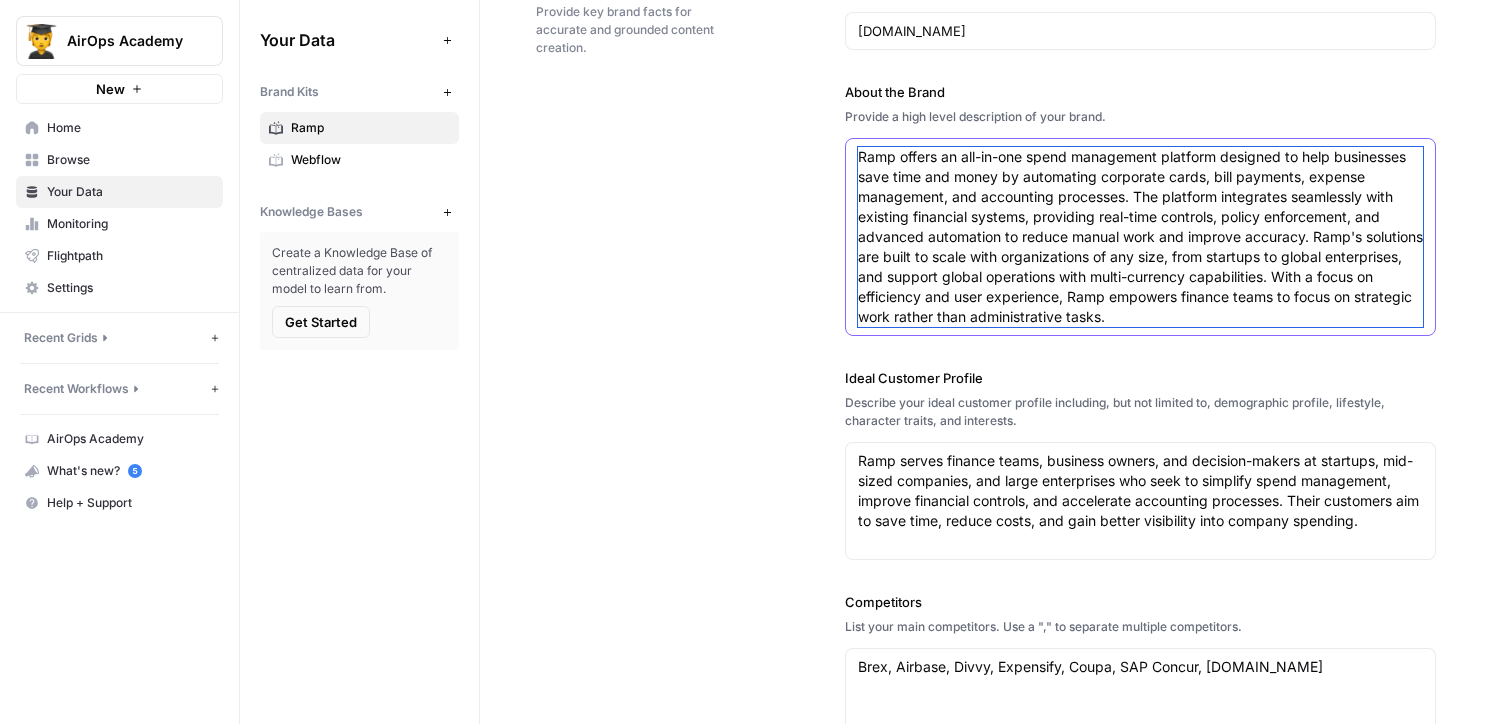 click on "Ramp offers an all-in-one spend management platform designed to help businesses save time and money by automating corporate cards, bill payments, expense management, and accounting processes. The platform integrates seamlessly with existing financial systems, providing real-time controls, policy enforcement, and advanced automation to reduce manual work and improve accuracy. Ramp's solutions are built to scale with organizations of any size, from startups to global enterprises, and support global operations with multi-currency capabilities. With a focus on efficiency and user experience, Ramp empowers finance teams to focus on strategic work rather than administrative tasks." at bounding box center [1140, 237] 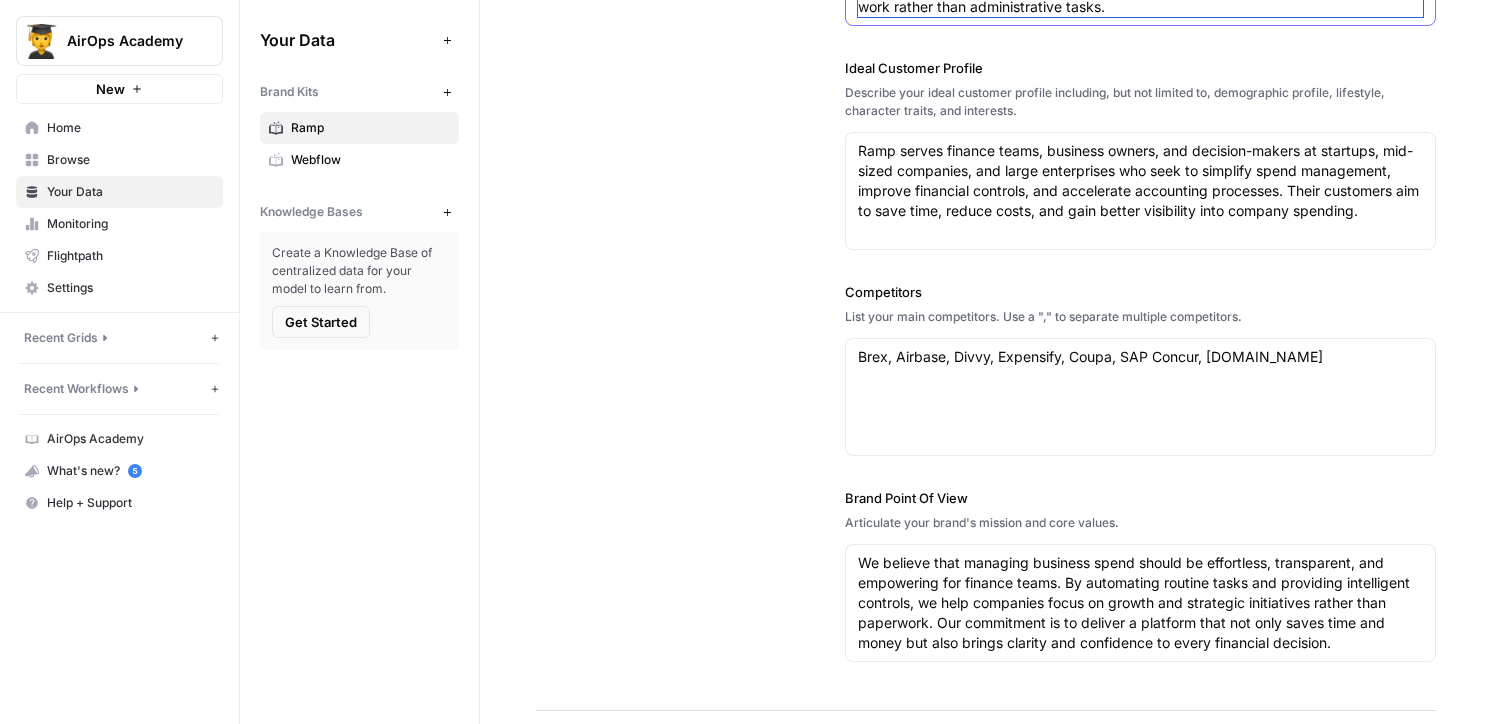scroll, scrollTop: 497, scrollLeft: 0, axis: vertical 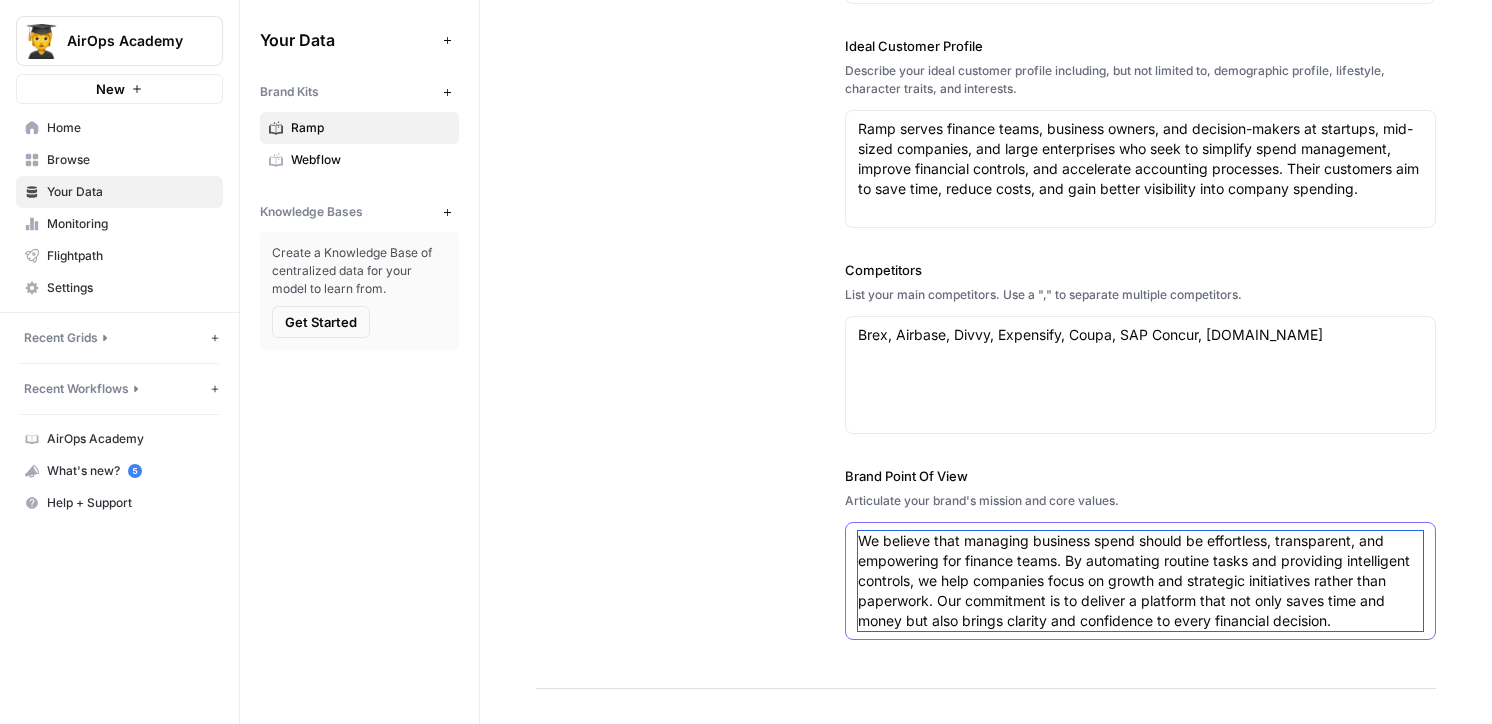 click on "We believe that managing business spend should be effortless, transparent, and empowering for finance teams. By automating routine tasks and providing intelligent controls, we help companies focus on growth and strategic initiatives rather than paperwork. Our commitment is to deliver a platform that not only saves time and money but also brings clarity and confidence to every financial decision." at bounding box center [1140, 581] 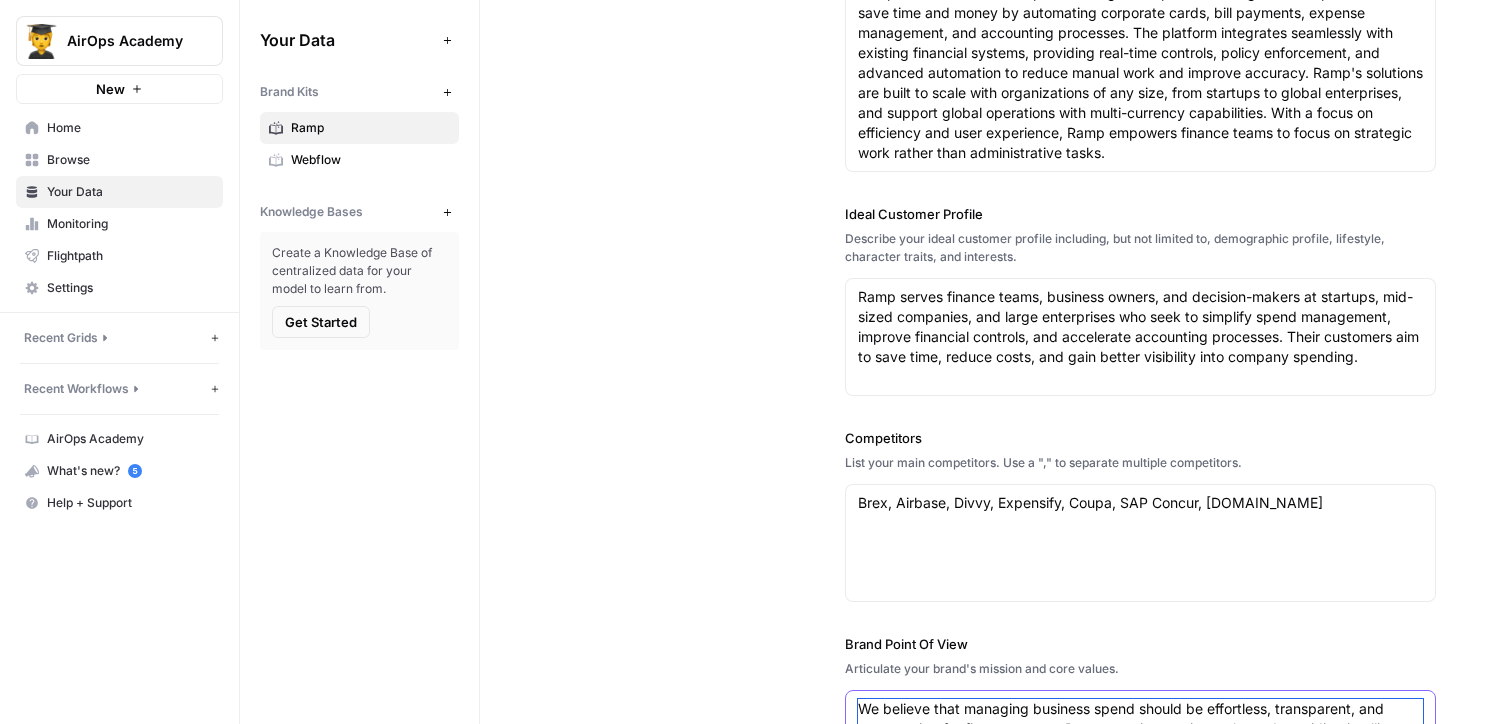 scroll, scrollTop: 245, scrollLeft: 0, axis: vertical 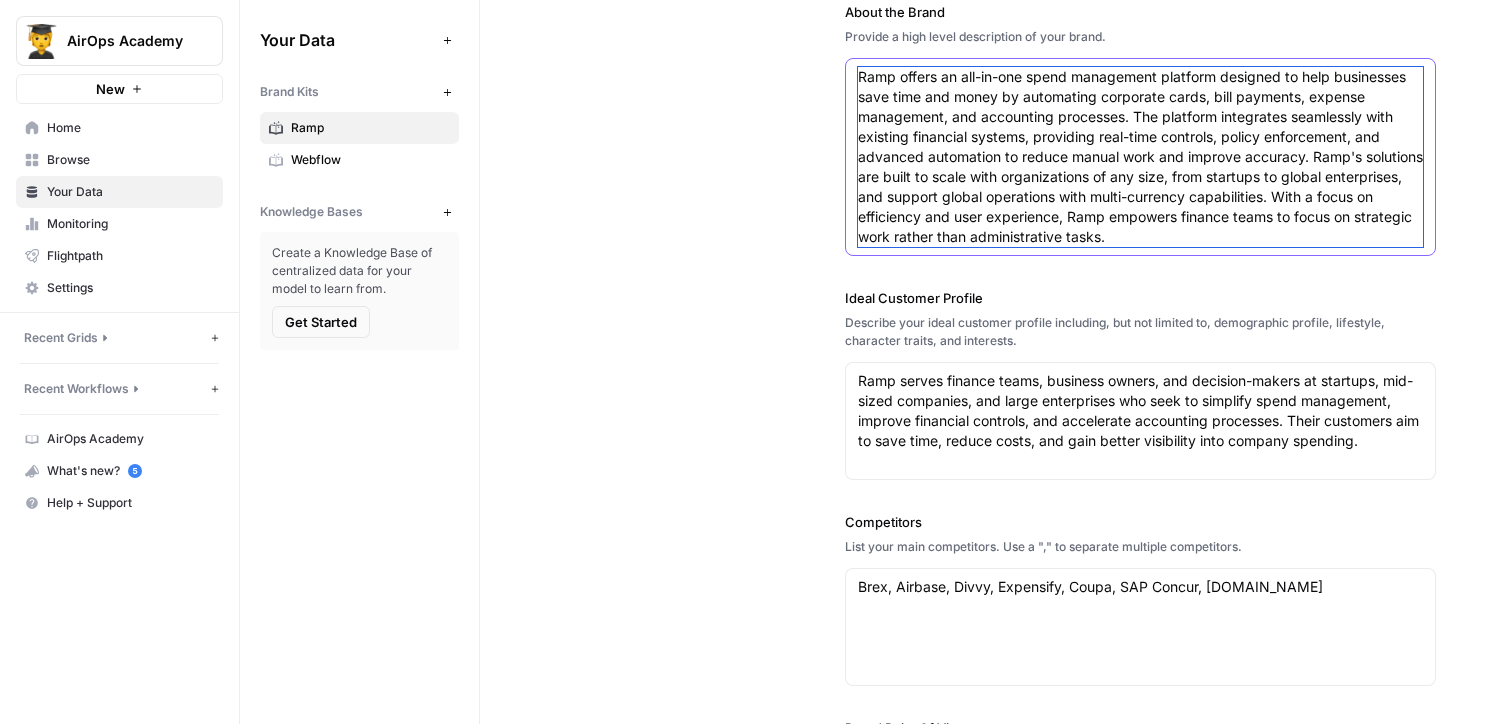 click on "Ramp offers an all-in-one spend management platform designed to help businesses save time and money by automating corporate cards, bill payments, expense management, and accounting processes. The platform integrates seamlessly with existing financial systems, providing real-time controls, policy enforcement, and advanced automation to reduce manual work and improve accuracy. Ramp's solutions are built to scale with organizations of any size, from startups to global enterprises, and support global operations with multi-currency capabilities. With a focus on efficiency and user experience, Ramp empowers finance teams to focus on strategic work rather than administrative tasks." at bounding box center [1140, 157] 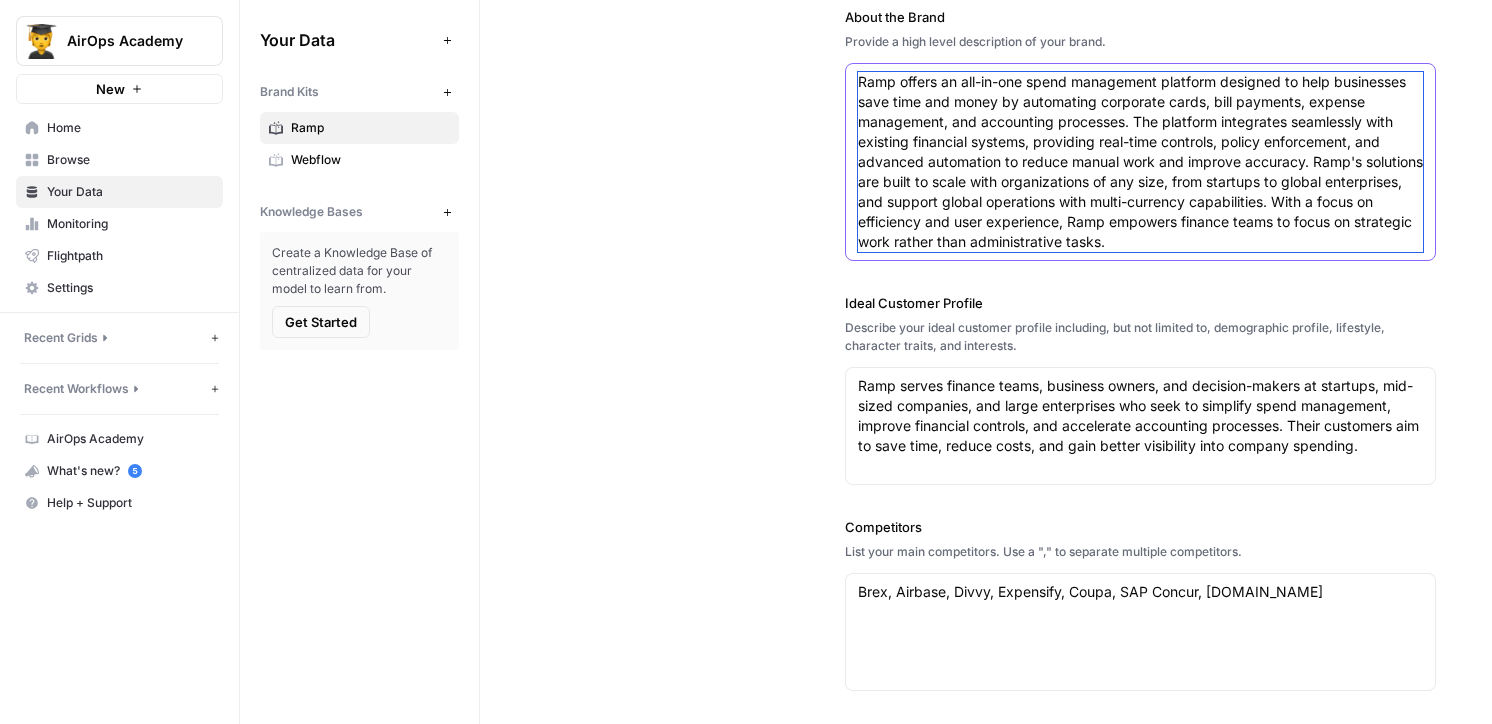 scroll, scrollTop: 234, scrollLeft: 0, axis: vertical 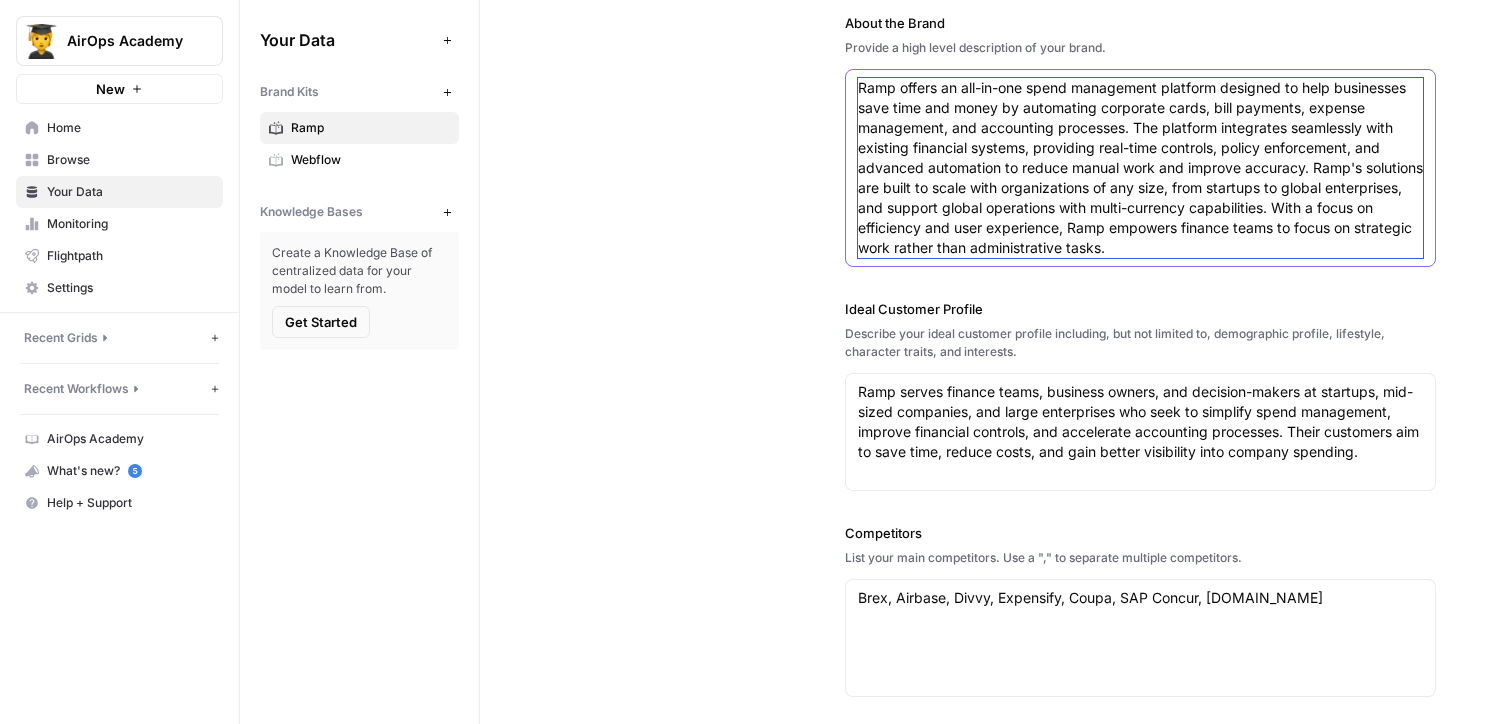 drag, startPoint x: 1205, startPoint y: 246, endPoint x: 855, endPoint y: 79, distance: 387.8002 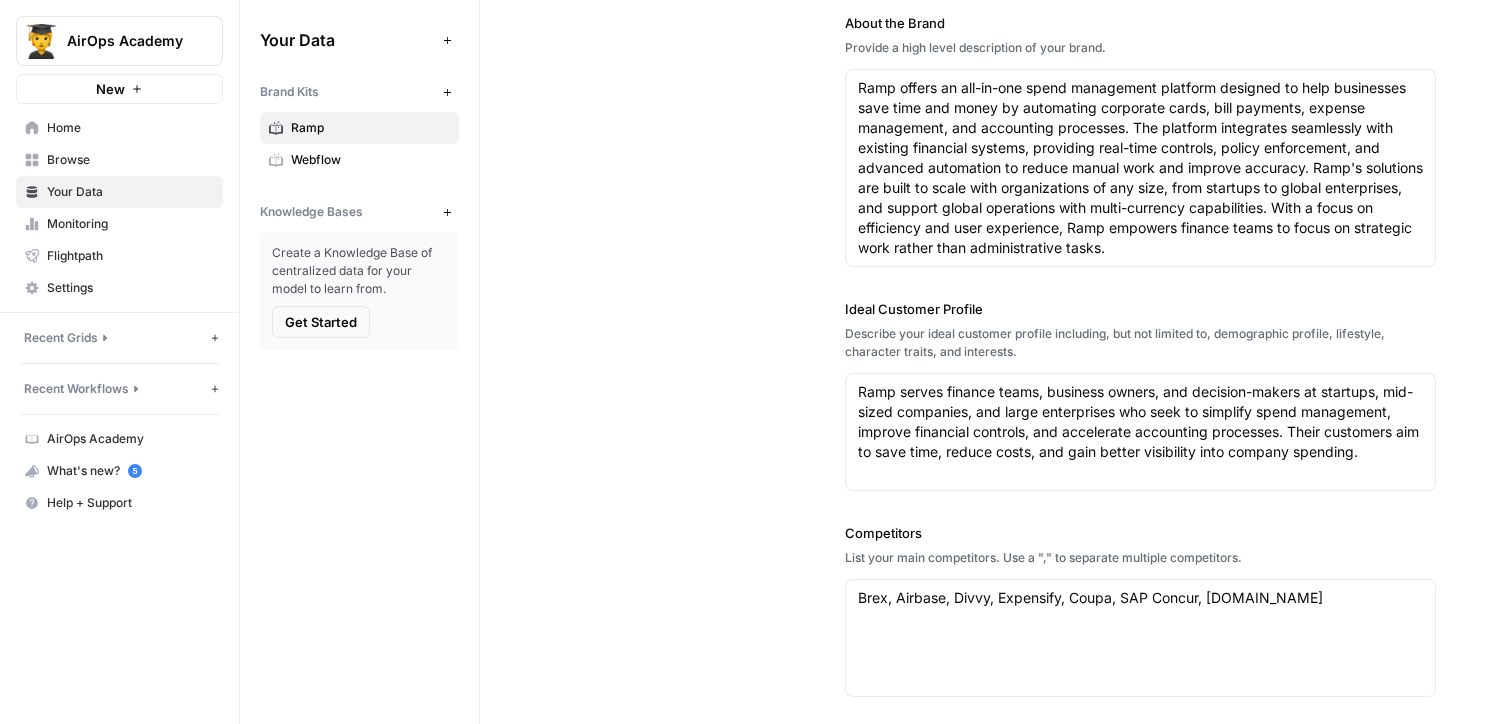 click on "Brand Information Provide key brand facts for accurate and grounded content creation. Brand URL URL of your brand website ramp.com About the Brand Provide a high level description of your brand. Ramp offers an all-in-one spend management platform designed to help businesses save time and money by automating corporate cards, bill payments, expense management, and accounting processes. The platform integrates seamlessly with existing financial systems, providing real-time controls, policy enforcement, and advanced automation to reduce manual work and improve accuracy. Ramp's solutions are built to scale with organizations of any size, from startups to global enterprises, and support global operations with multi-currency capabilities. With a focus on efficiency and user experience, Ramp empowers finance teams to focus on strategic work rather than administrative tasks. Ideal Customer Profile Competitors List your main competitors. Use a "," to separate multiple competitors. Brand Point Of View" at bounding box center (986, 395) 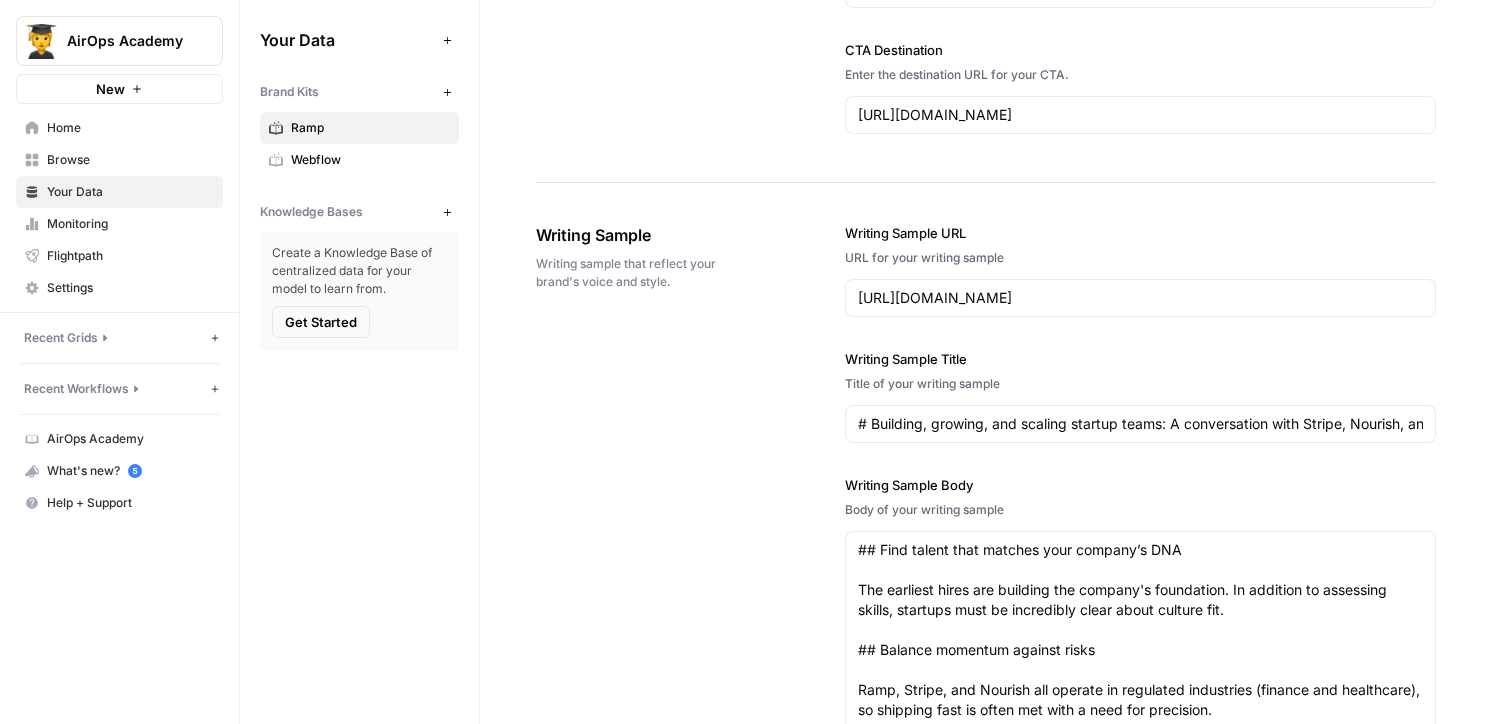 scroll, scrollTop: 2100, scrollLeft: 0, axis: vertical 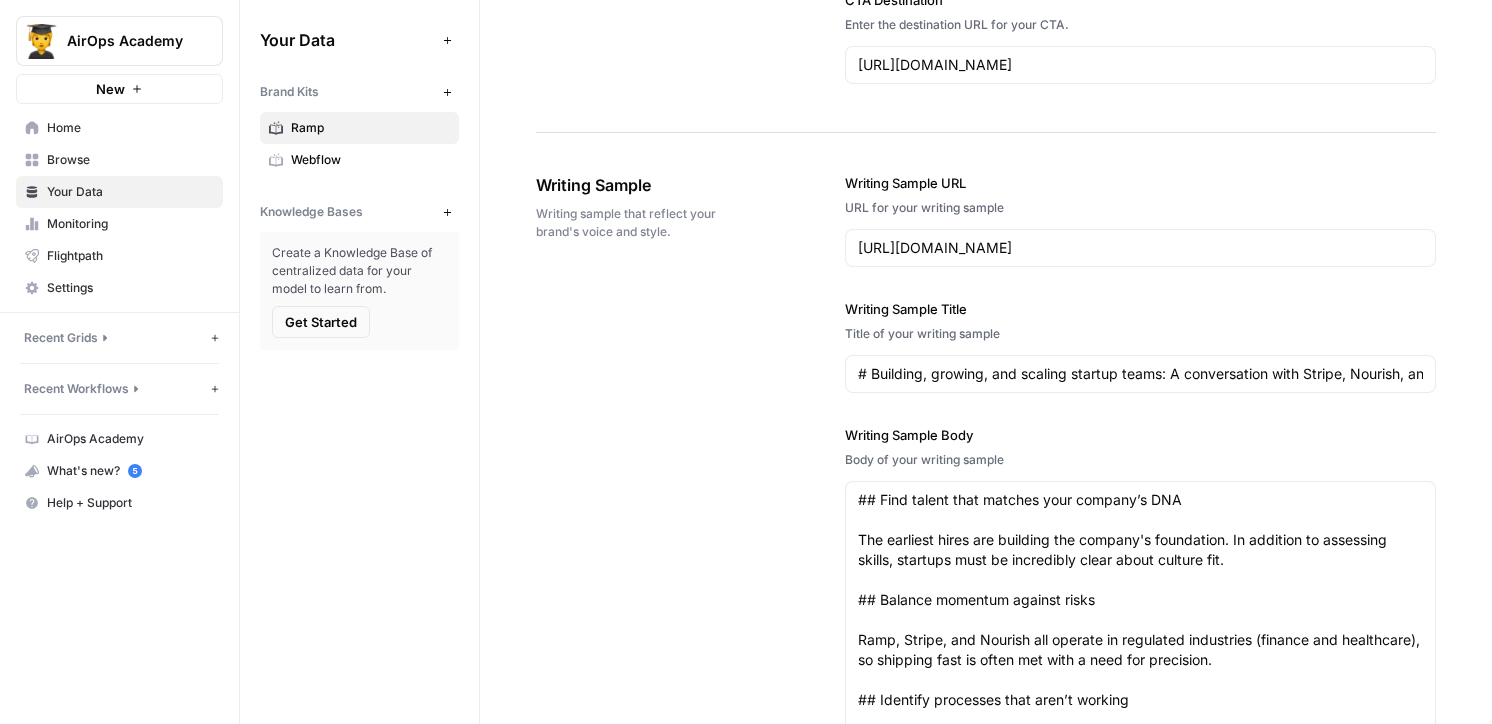 drag, startPoint x: 544, startPoint y: 190, endPoint x: 666, endPoint y: 190, distance: 122 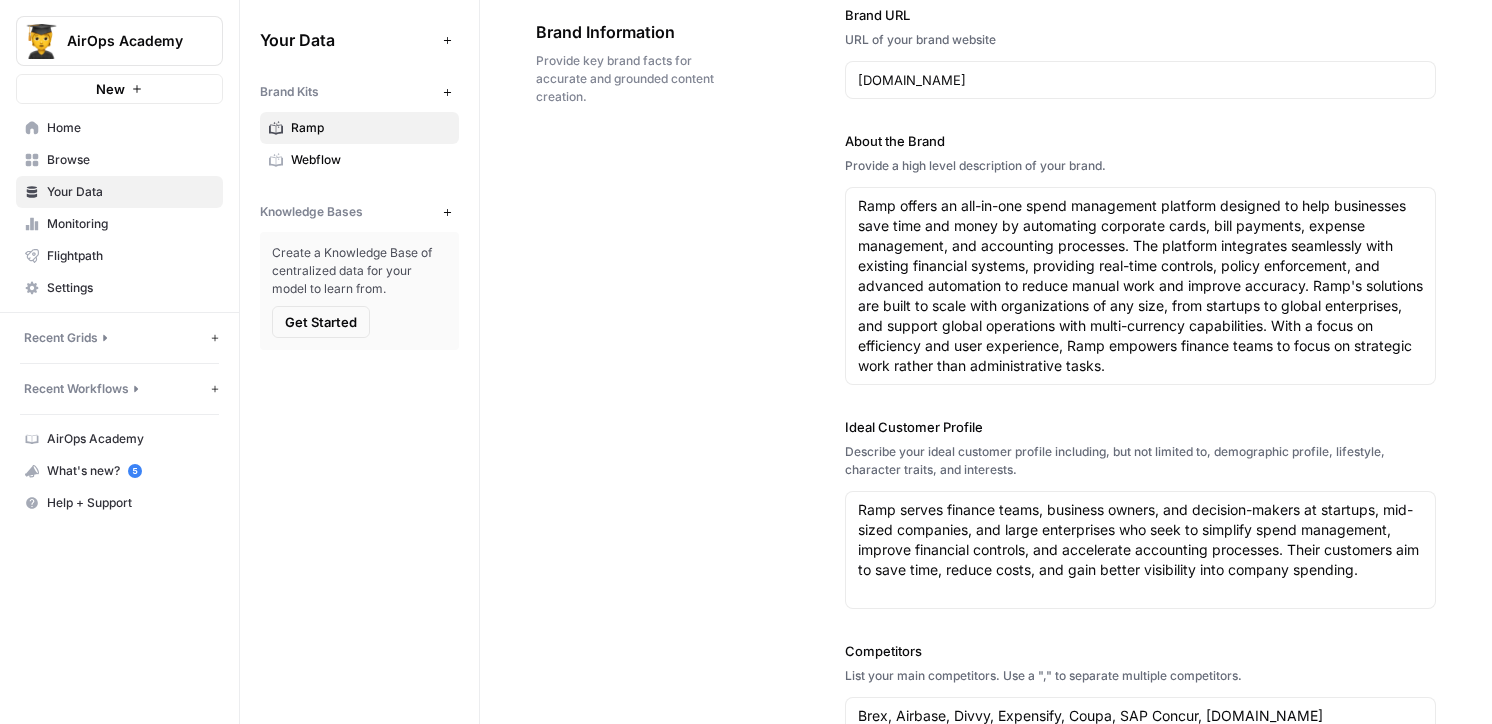 scroll, scrollTop: 0, scrollLeft: 0, axis: both 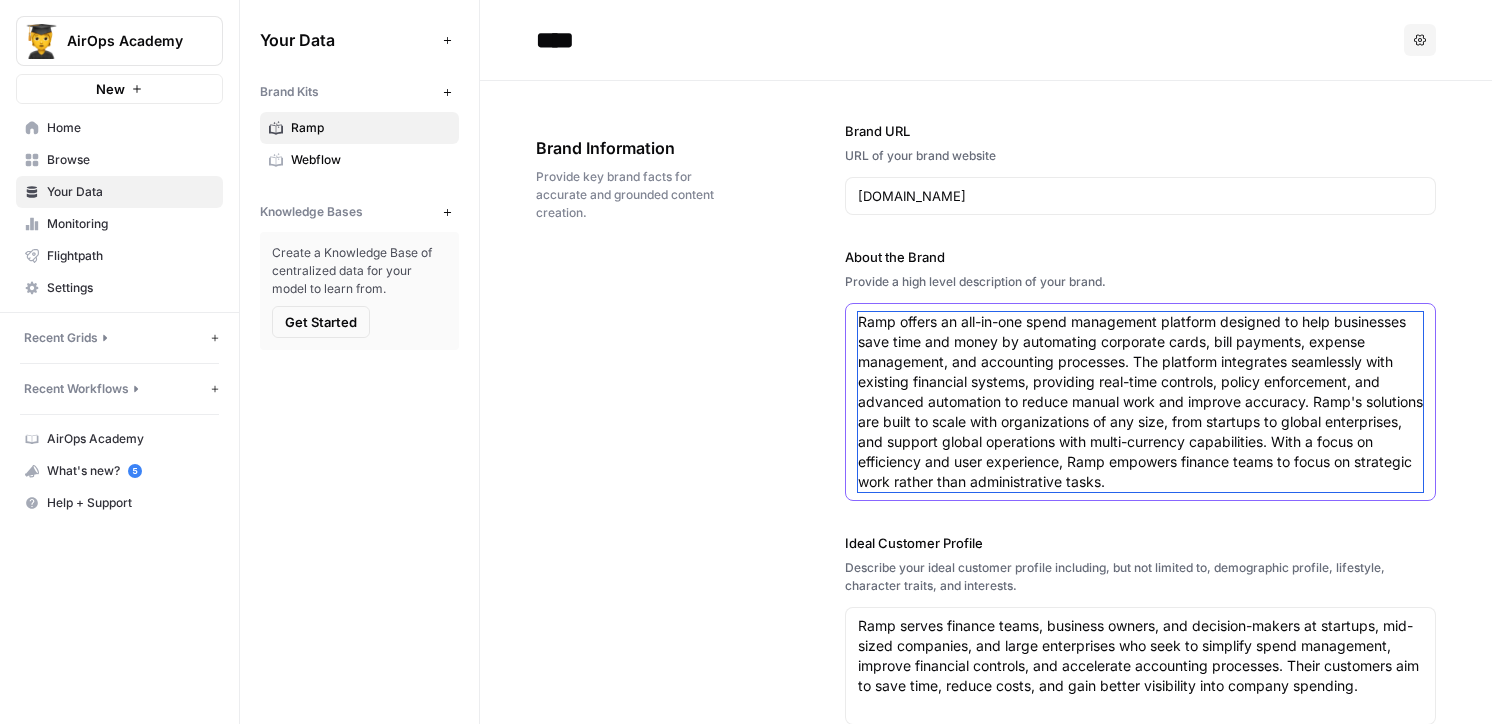 click on "Ramp offers an all-in-one spend management platform designed to help businesses save time and money by automating corporate cards, bill payments, expense management, and accounting processes. The platform integrates seamlessly with existing financial systems, providing real-time controls, policy enforcement, and advanced automation to reduce manual work and improve accuracy. Ramp's solutions are built to scale with organizations of any size, from startups to global enterprises, and support global operations with multi-currency capabilities. With a focus on efficiency and user experience, Ramp empowers finance teams to focus on strategic work rather than administrative tasks." at bounding box center [1140, 402] 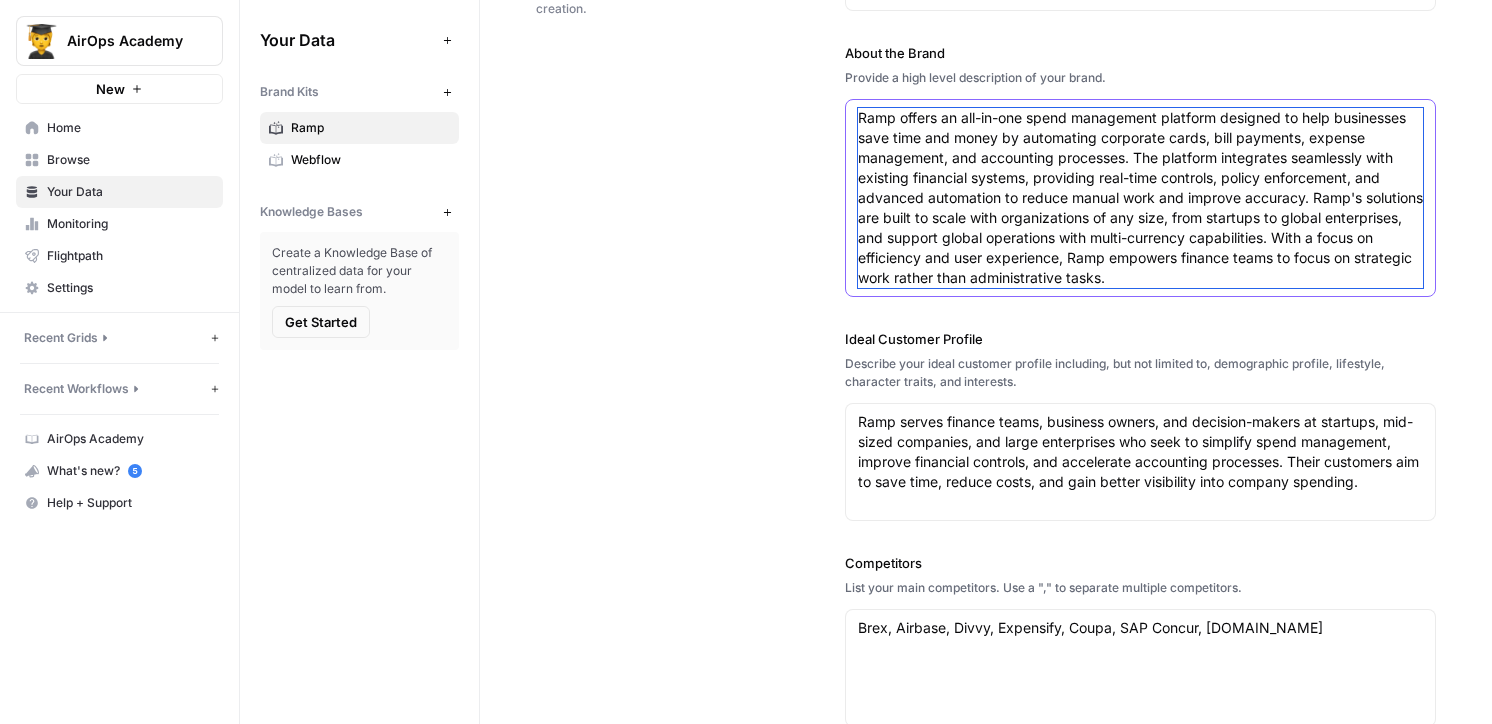 scroll, scrollTop: 247, scrollLeft: 0, axis: vertical 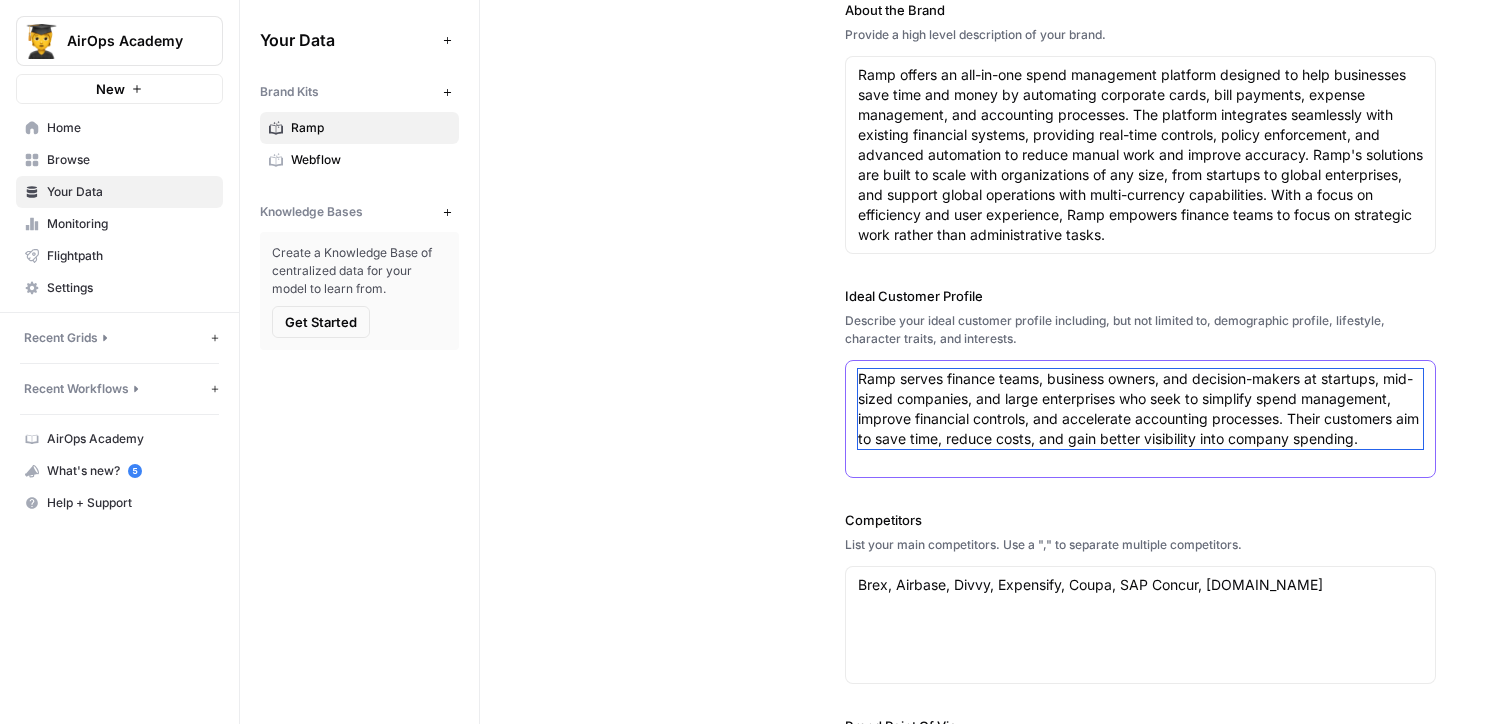 click on "Ramp serves finance teams, business owners, and decision-makers at startups, mid-sized companies, and large enterprises who seek to simplify spend management, improve financial controls, and accelerate accounting processes. Their customers aim to save time, reduce costs, and gain better visibility into company spending." at bounding box center (1140, 409) 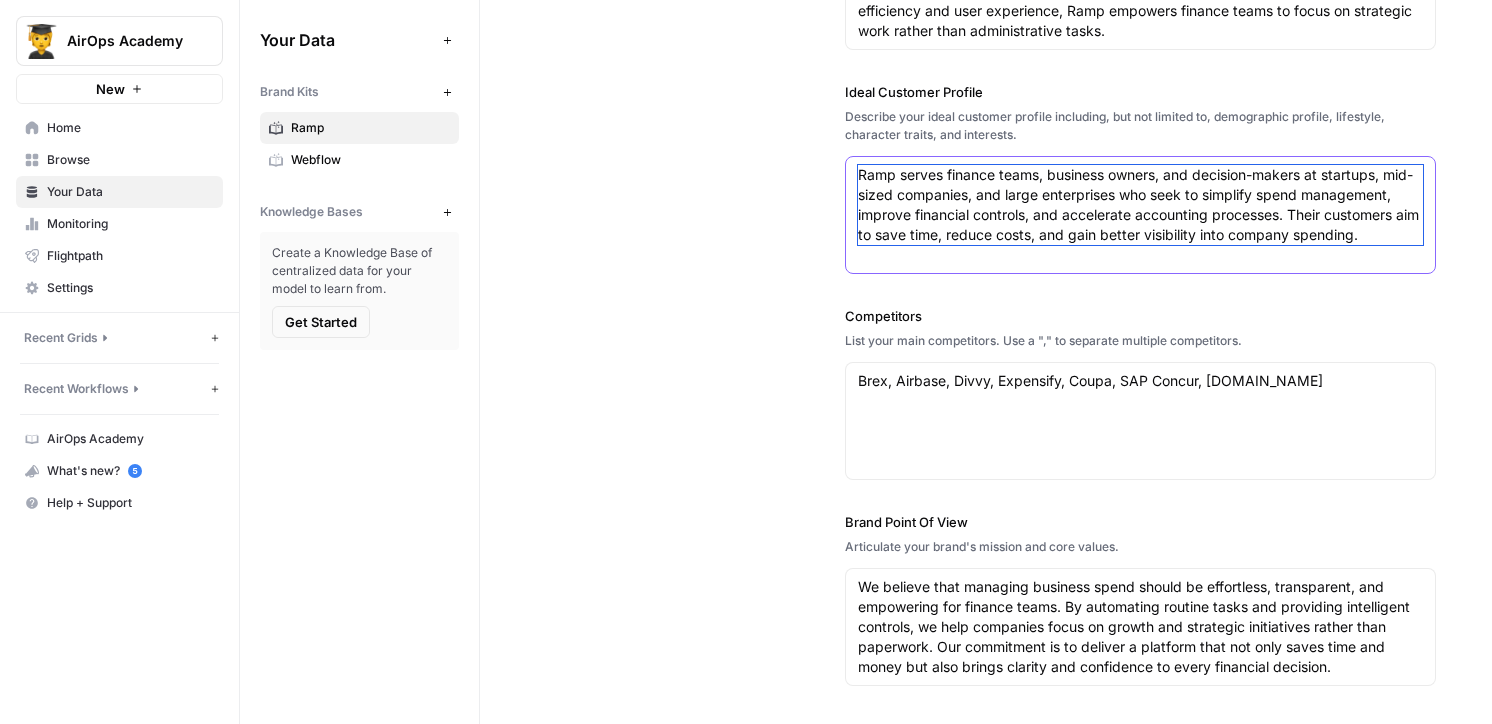 scroll, scrollTop: 449, scrollLeft: 0, axis: vertical 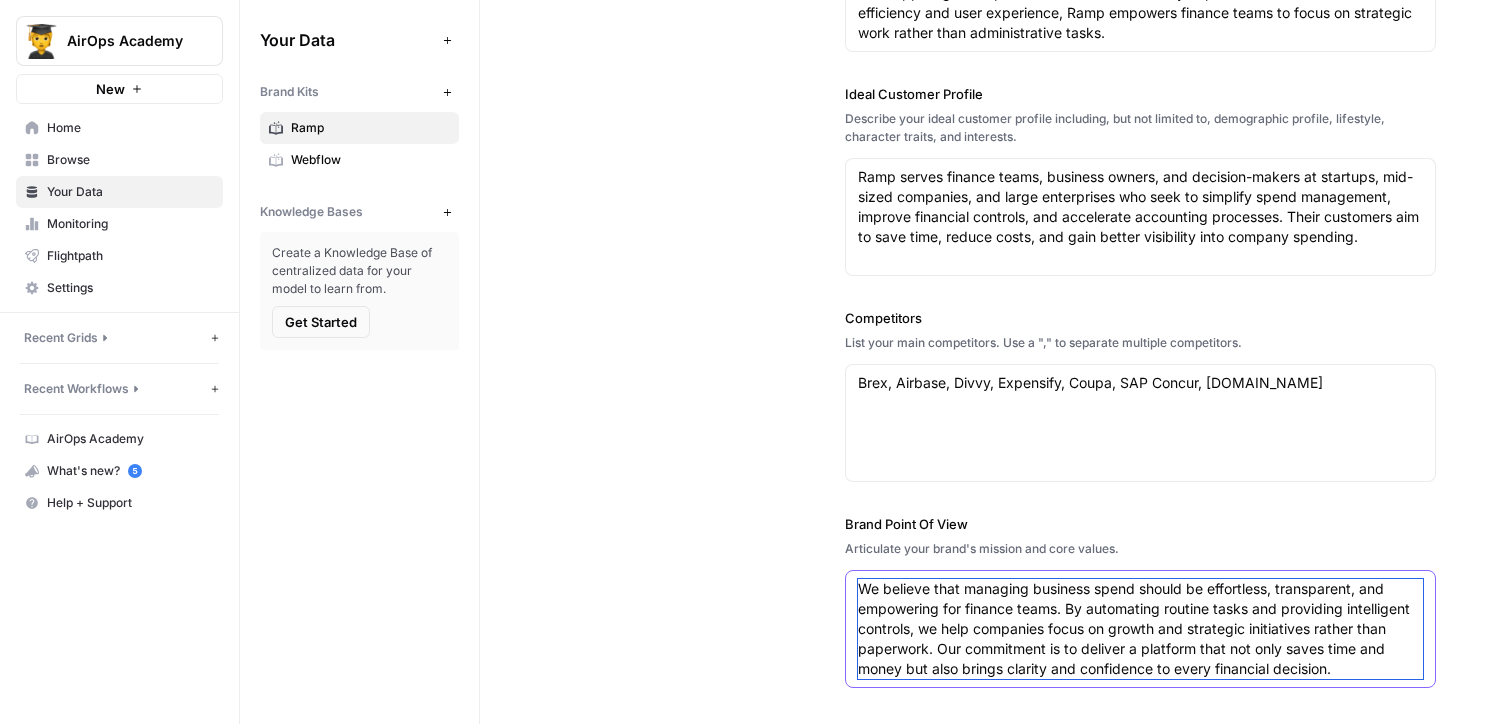 click on "We believe that managing business spend should be effortless, transparent, and empowering for finance teams. By automating routine tasks and providing intelligent controls, we help companies focus on growth and strategic initiatives rather than paperwork. Our commitment is to deliver a platform that not only saves time and money but also brings clarity and confidence to every financial decision." at bounding box center (1140, 629) 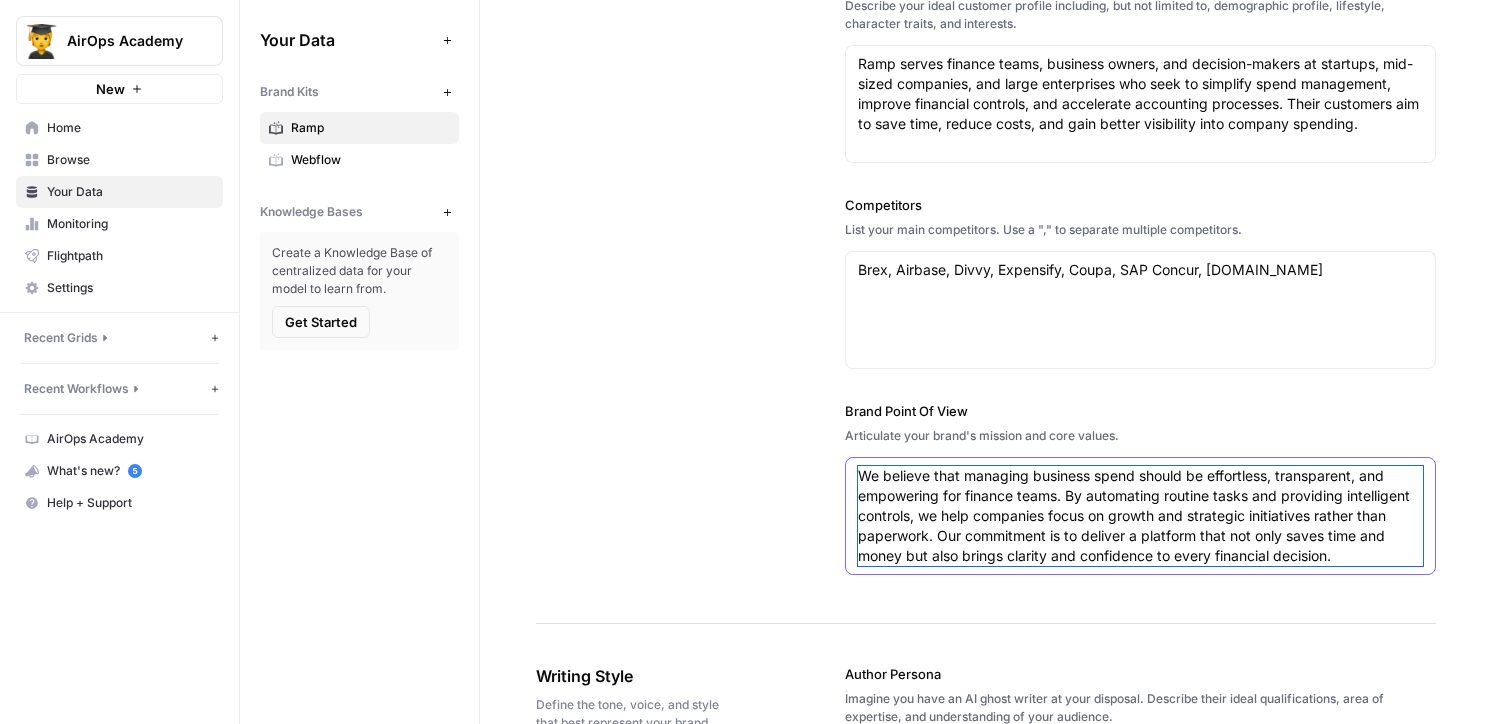 scroll, scrollTop: 560, scrollLeft: 0, axis: vertical 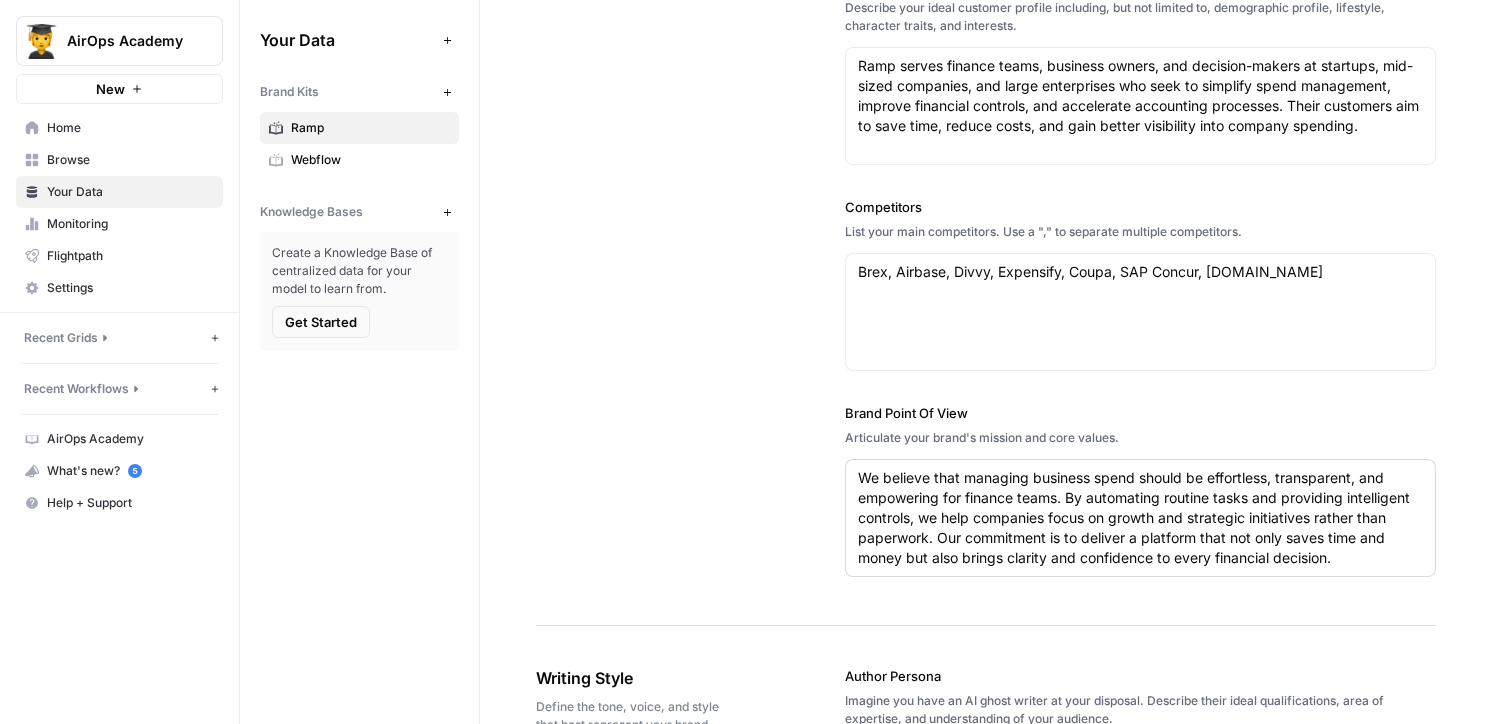 click on "We believe that managing business spend should be effortless, transparent, and empowering for finance teams. By automating routine tasks and providing intelligent controls, we help companies focus on growth and strategic initiatives rather than paperwork. Our commitment is to deliver a platform that not only saves time and money but also brings clarity and confidence to every financial decision. We believe that managing business spend should be effortless, transparent, and empowering for finance teams. By automating routine tasks and providing intelligent controls, we help companies focus on growth and strategic initiatives rather than paperwork. Our commitment is to deliver a platform that not only saves time and money but also brings clarity and confidence to every financial decision." at bounding box center [1140, 518] 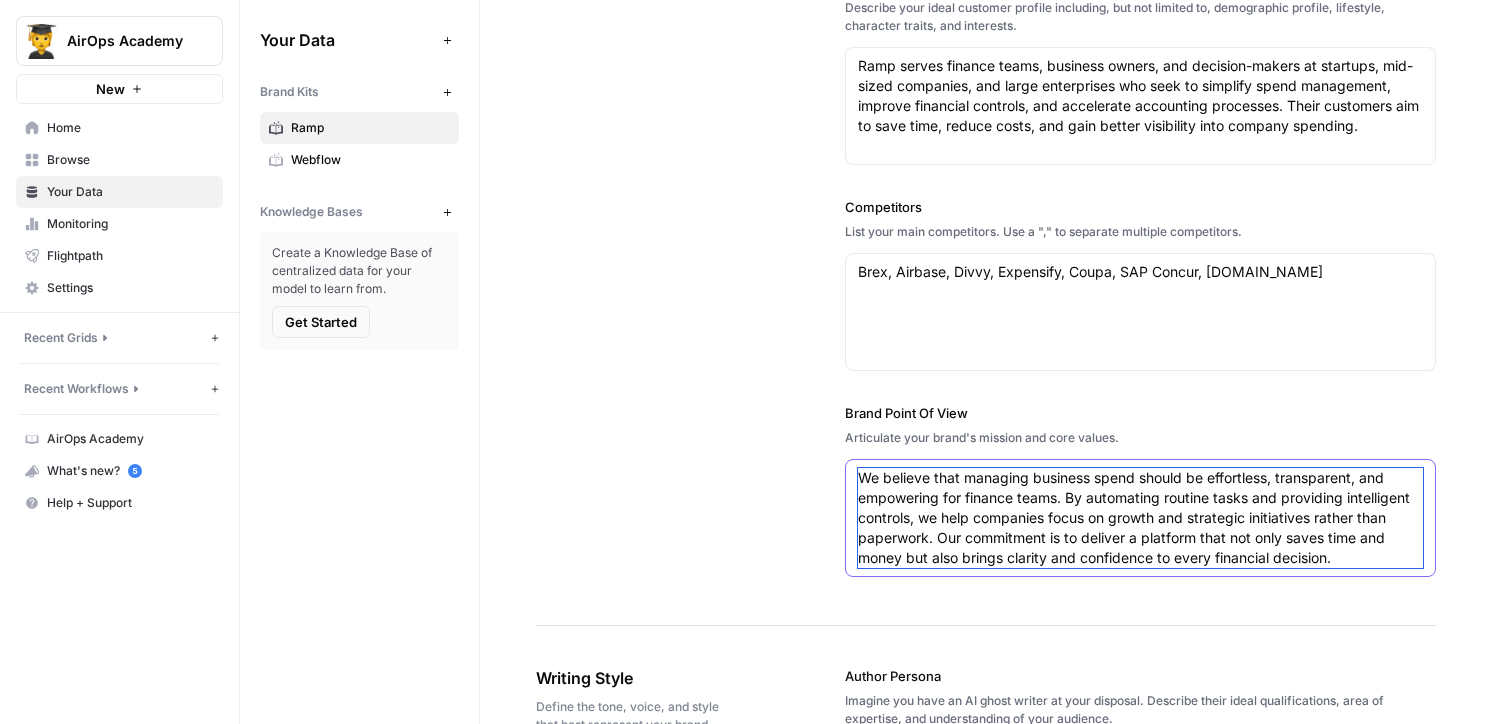 click on "We believe that managing business spend should be effortless, transparent, and empowering for finance teams. By automating routine tasks and providing intelligent controls, we help companies focus on growth and strategic initiatives rather than paperwork. Our commitment is to deliver a platform that not only saves time and money but also brings clarity and confidence to every financial decision." at bounding box center (1140, 518) 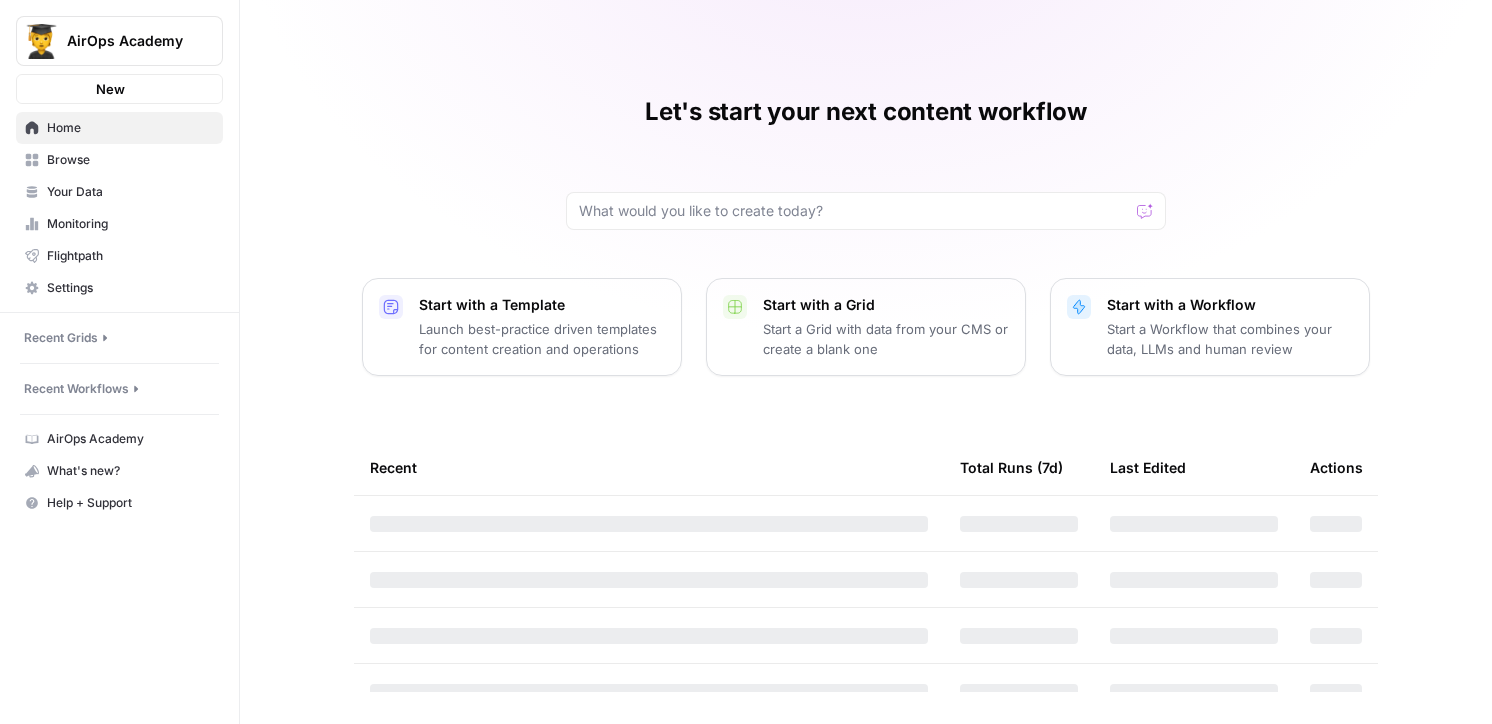 scroll, scrollTop: 0, scrollLeft: 0, axis: both 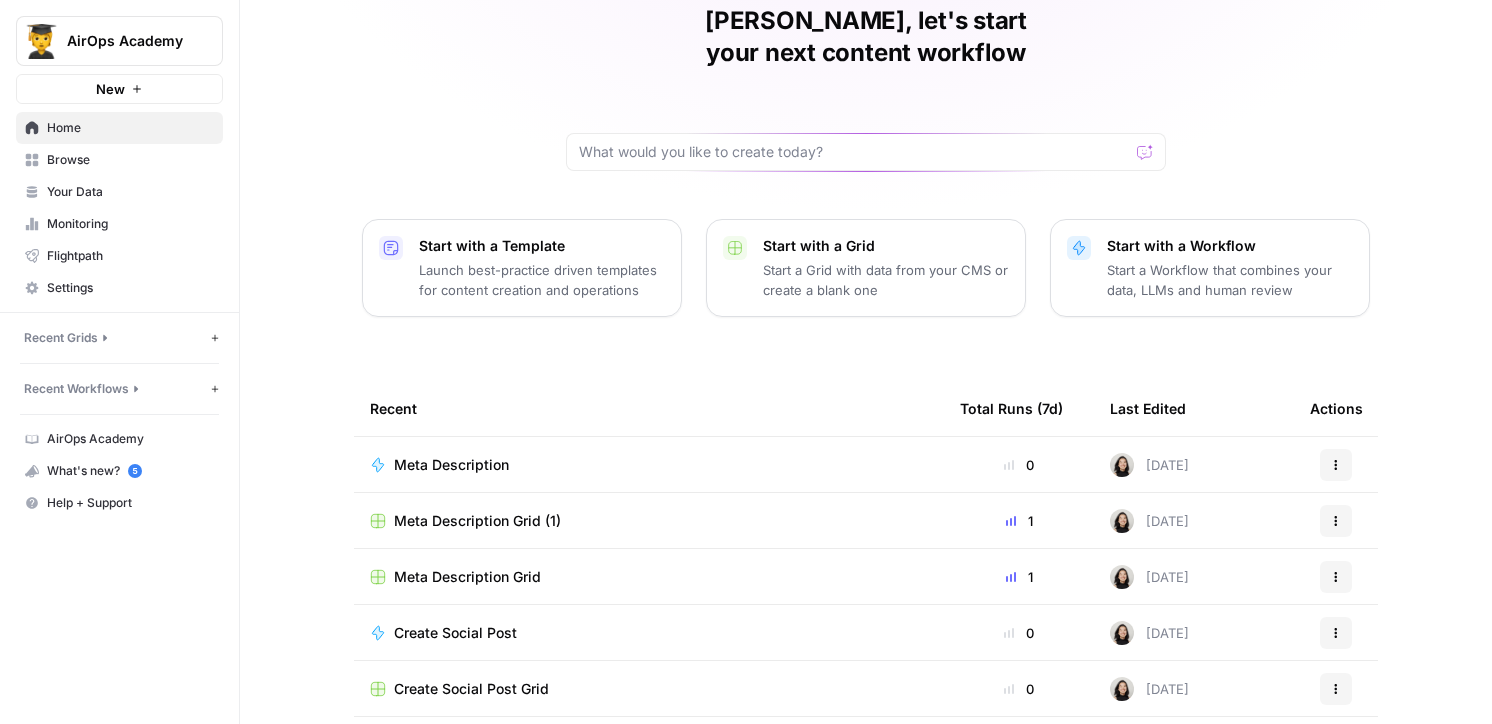 click on "Meta Description" at bounding box center [649, 464] 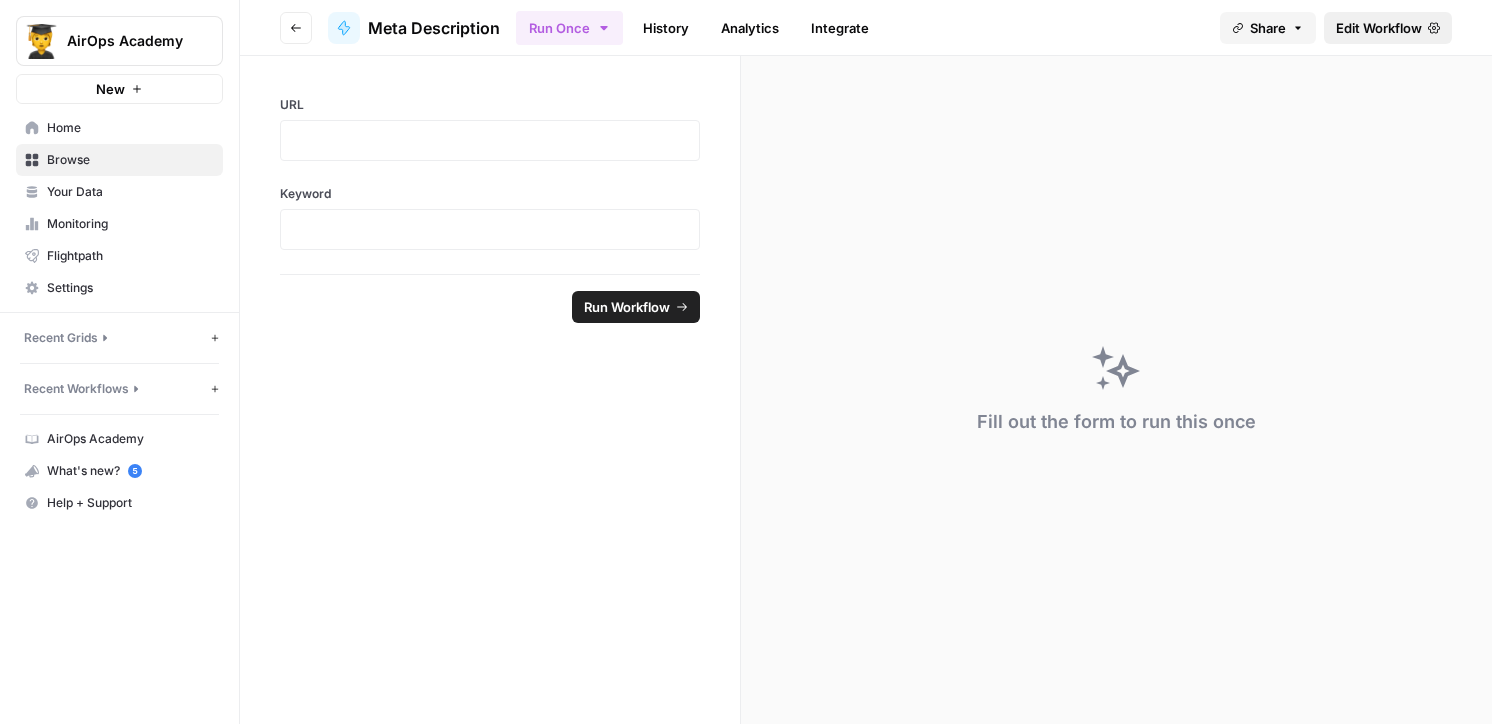click on "Edit Workflow" at bounding box center (1388, 28) 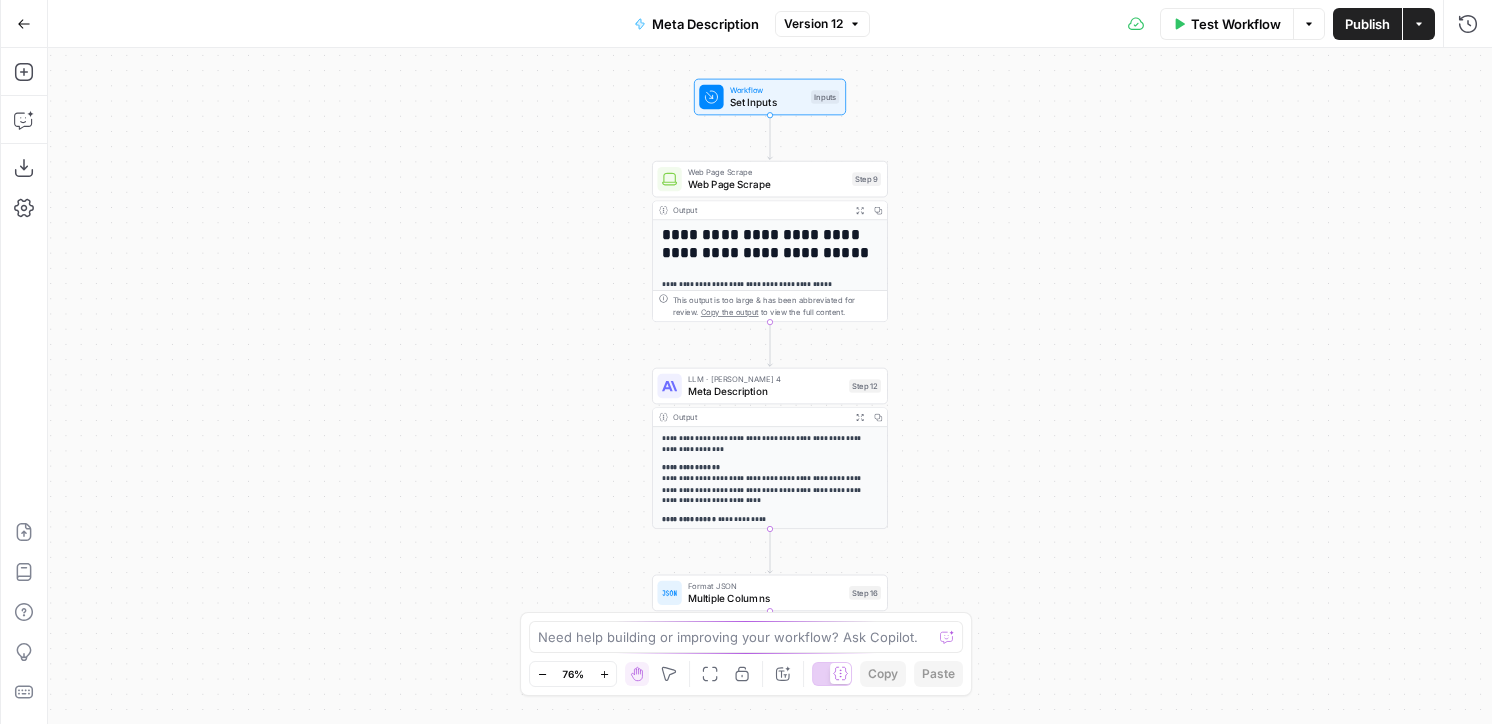 drag, startPoint x: 571, startPoint y: 195, endPoint x: 450, endPoint y: 195, distance: 121 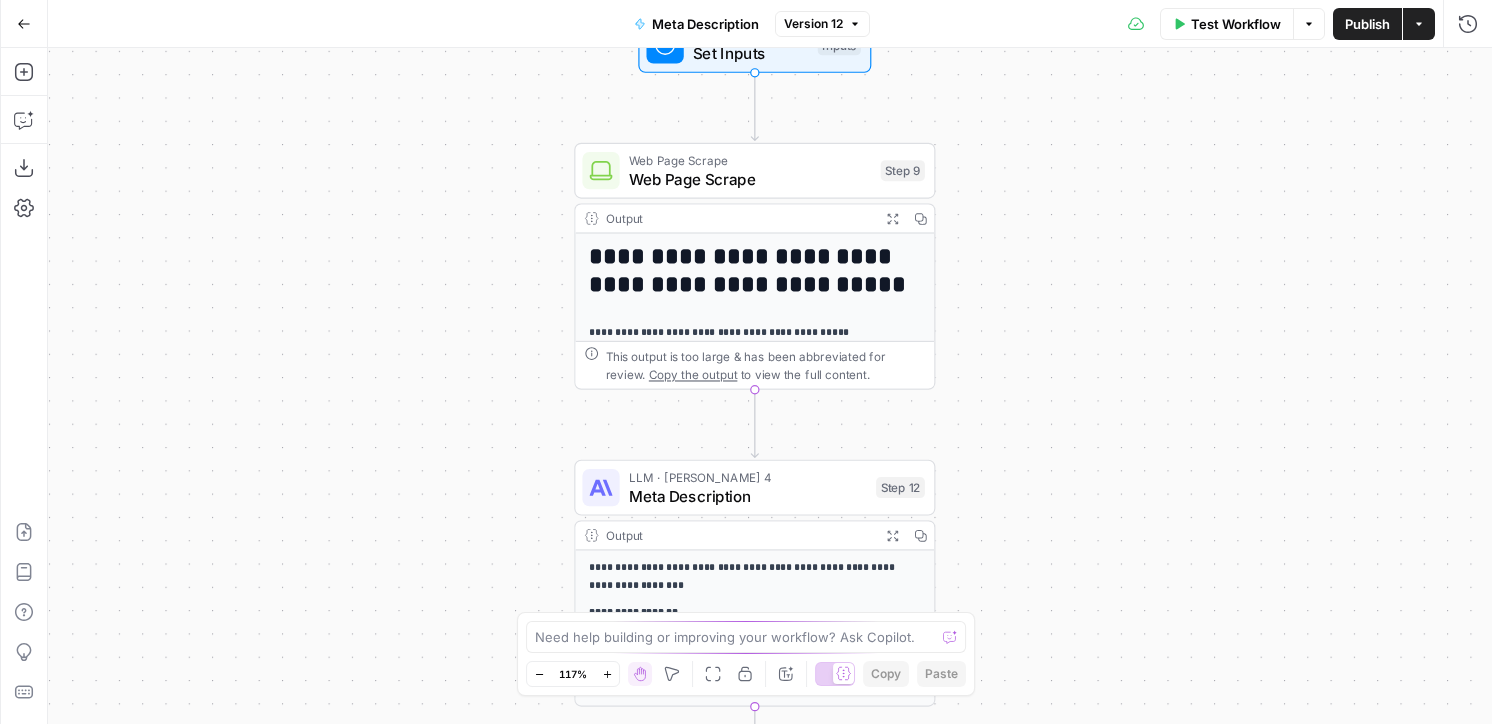 click on "Set Inputs" at bounding box center [750, 52] 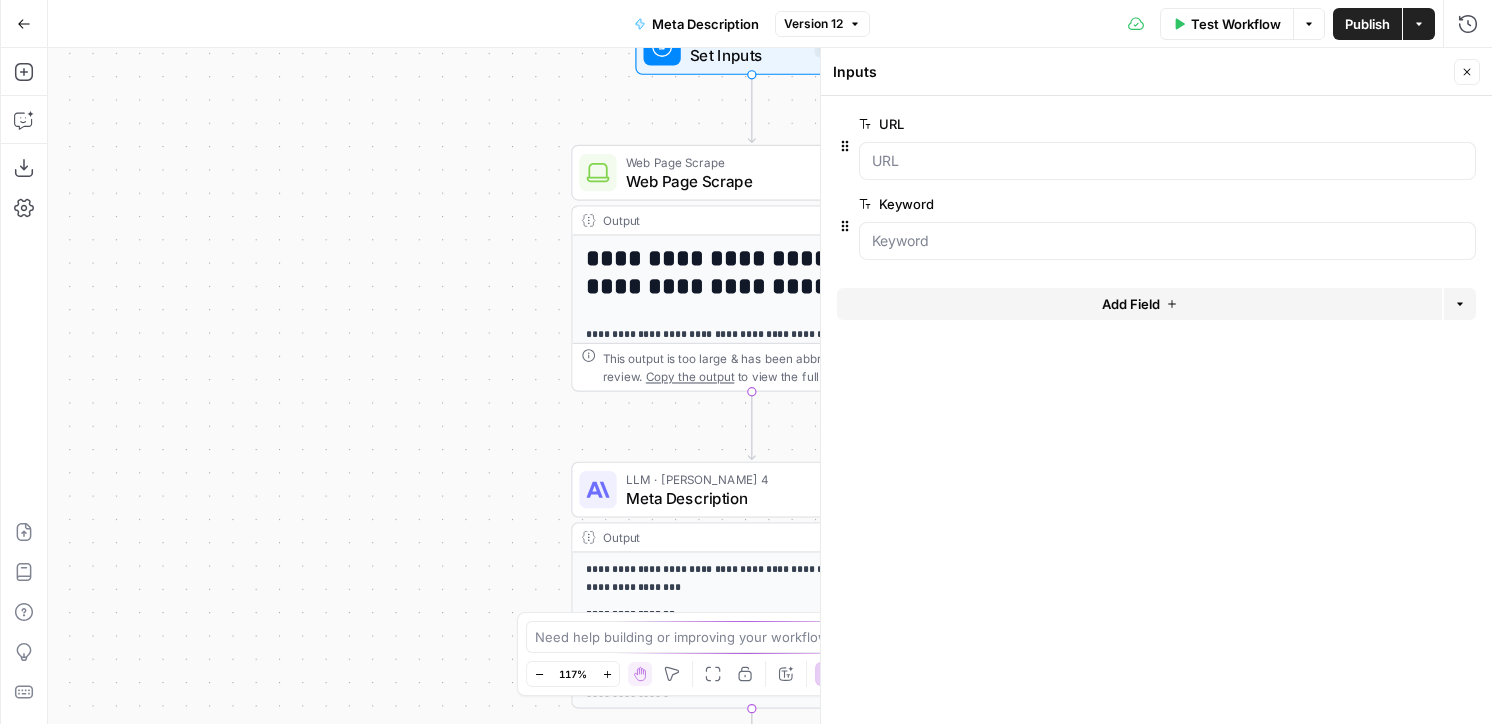 drag, startPoint x: 481, startPoint y: 184, endPoint x: 435, endPoint y: 244, distance: 75.60423 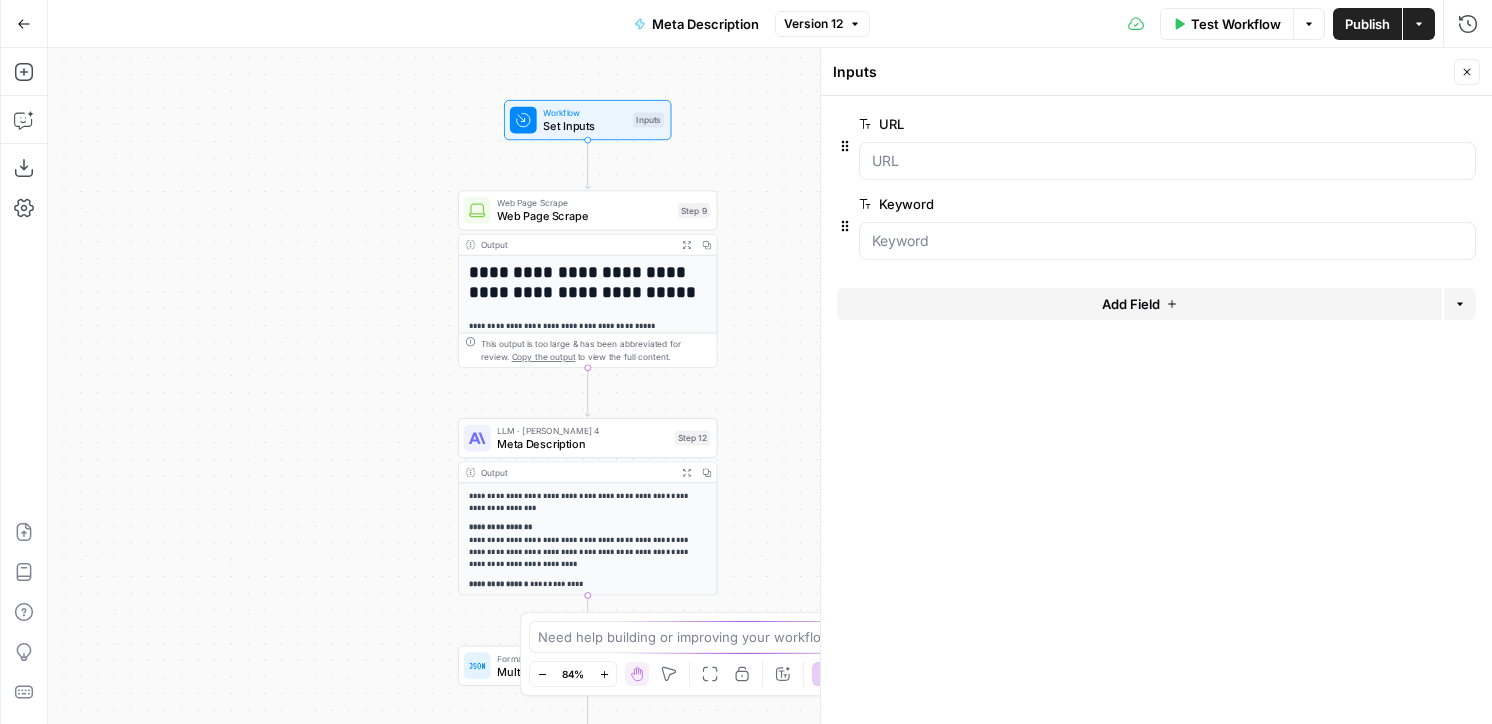drag, startPoint x: 435, startPoint y: 244, endPoint x: 375, endPoint y: 218, distance: 65.39113 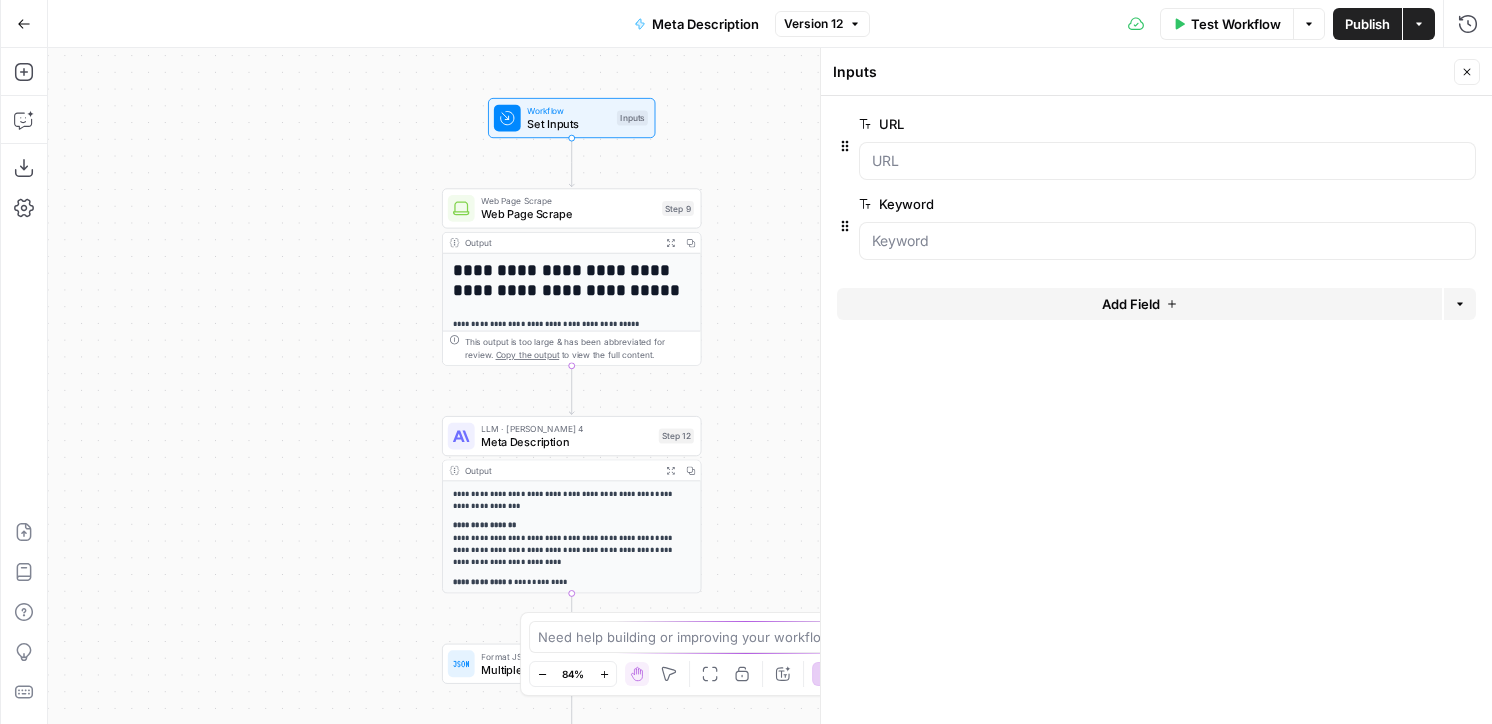 click on "Inputs Close" at bounding box center (1156, 72) 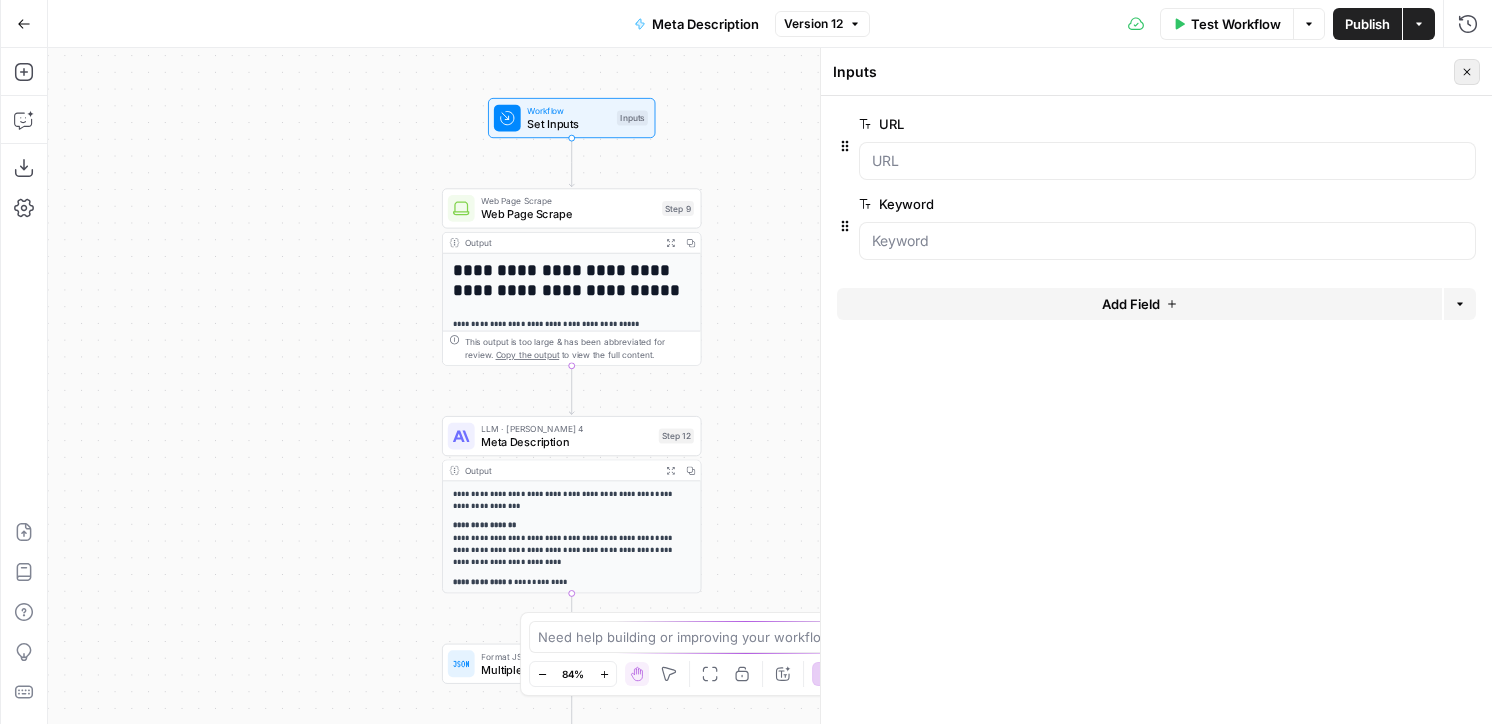 click on "Close" at bounding box center (1467, 72) 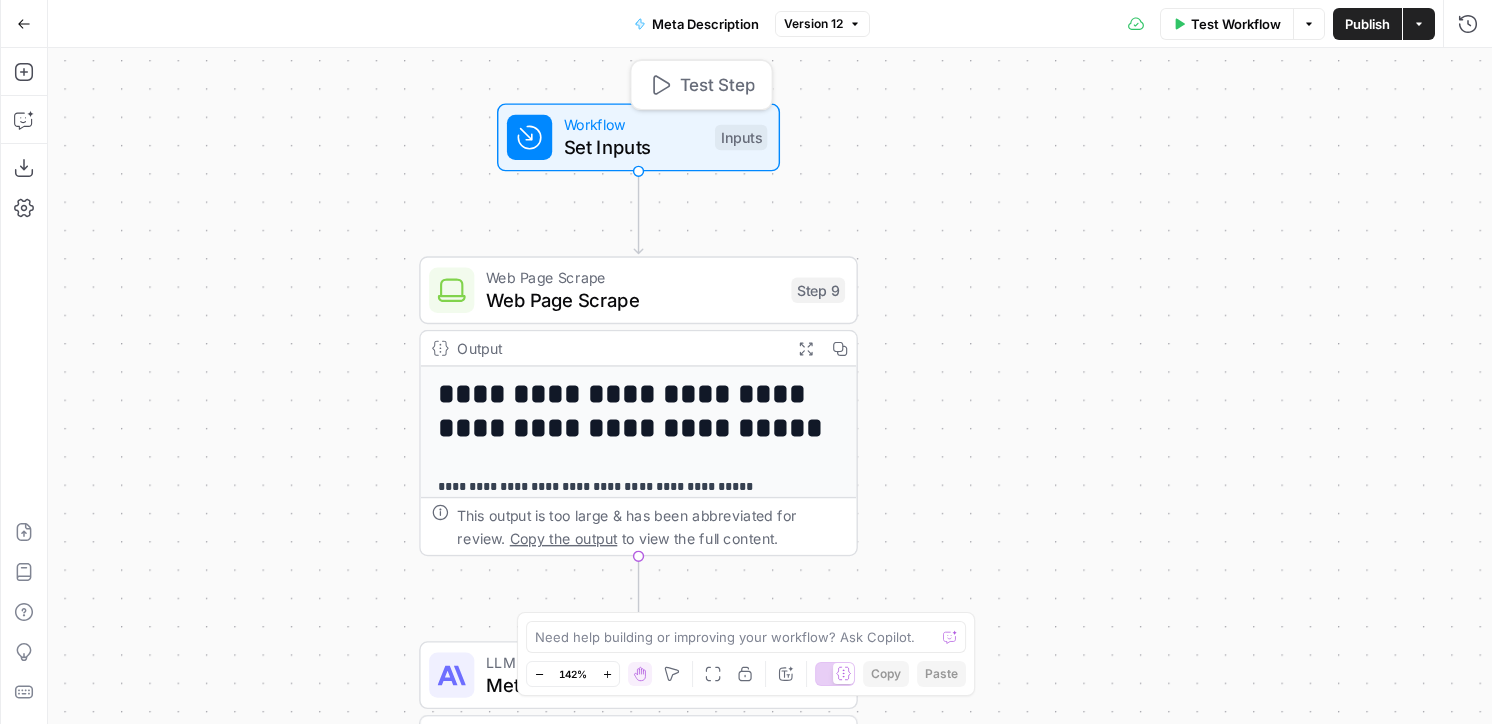 click on "Set Inputs" at bounding box center (634, 147) 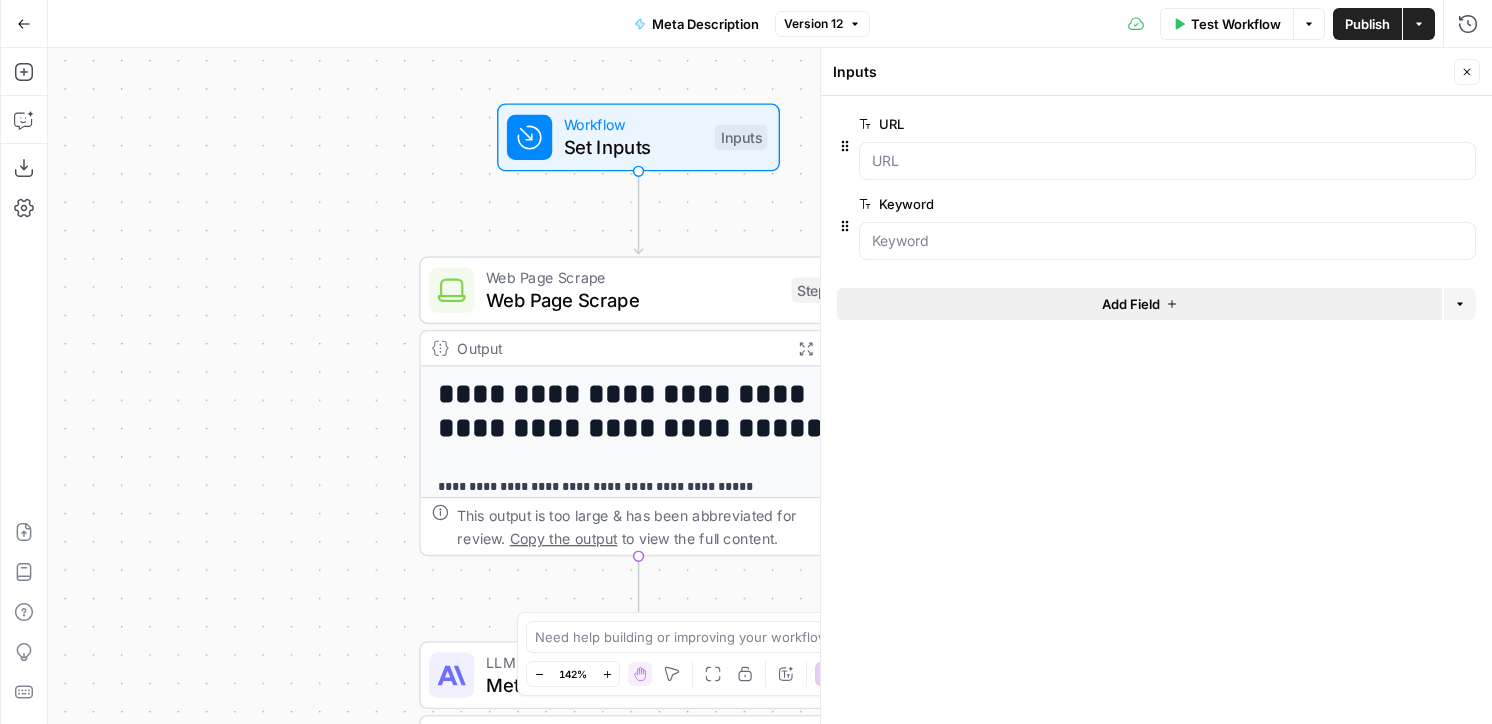 click on "Add Field" at bounding box center [1139, 304] 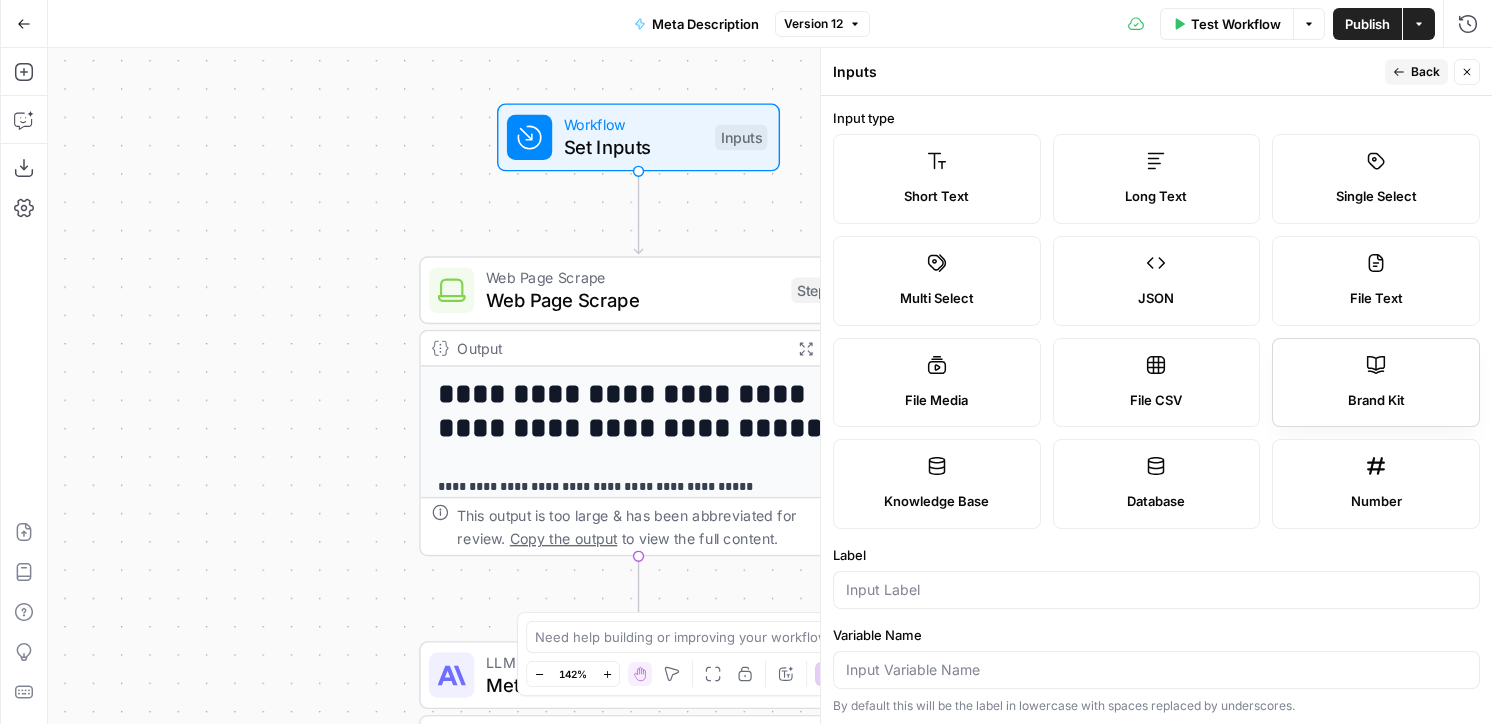 click on "Brand Kit" at bounding box center [1376, 383] 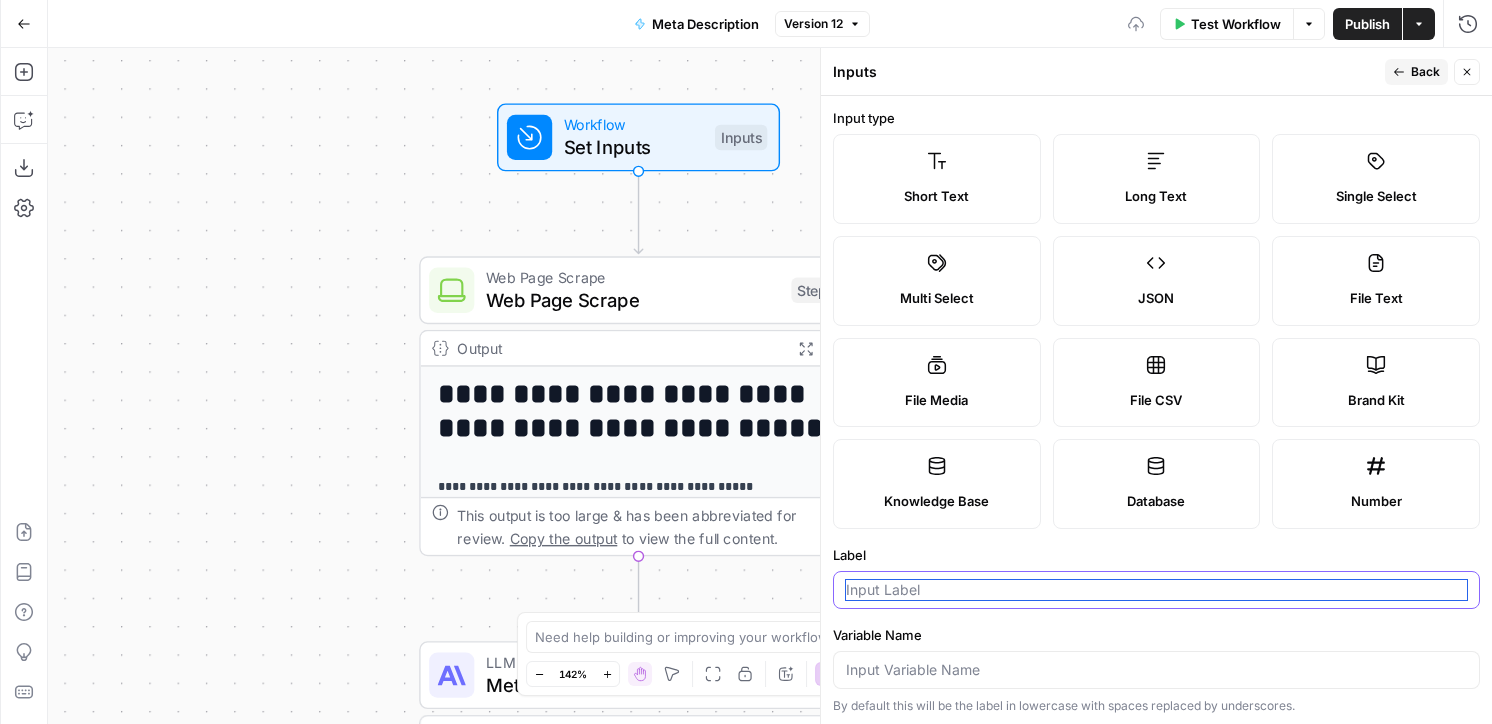 click on "Label" at bounding box center [1156, 590] 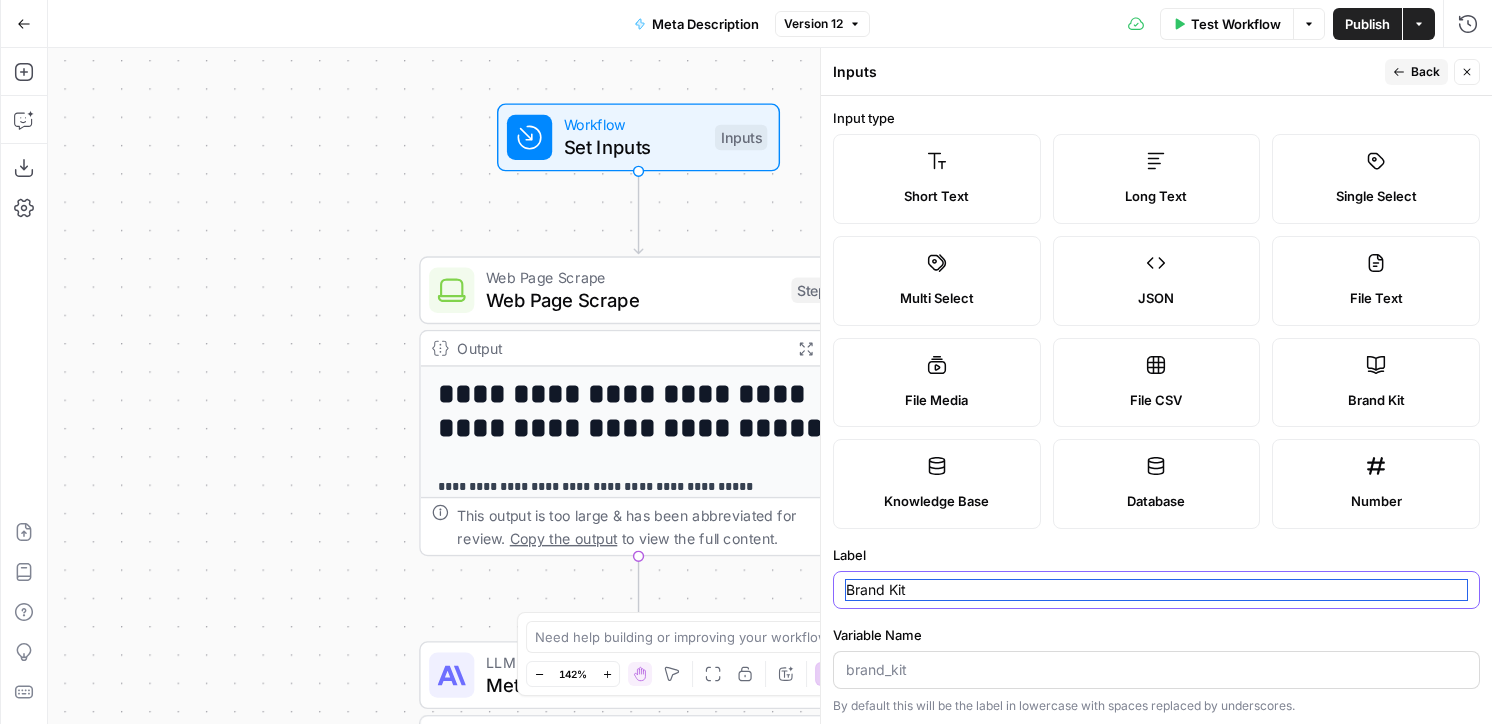scroll, scrollTop: 59, scrollLeft: 0, axis: vertical 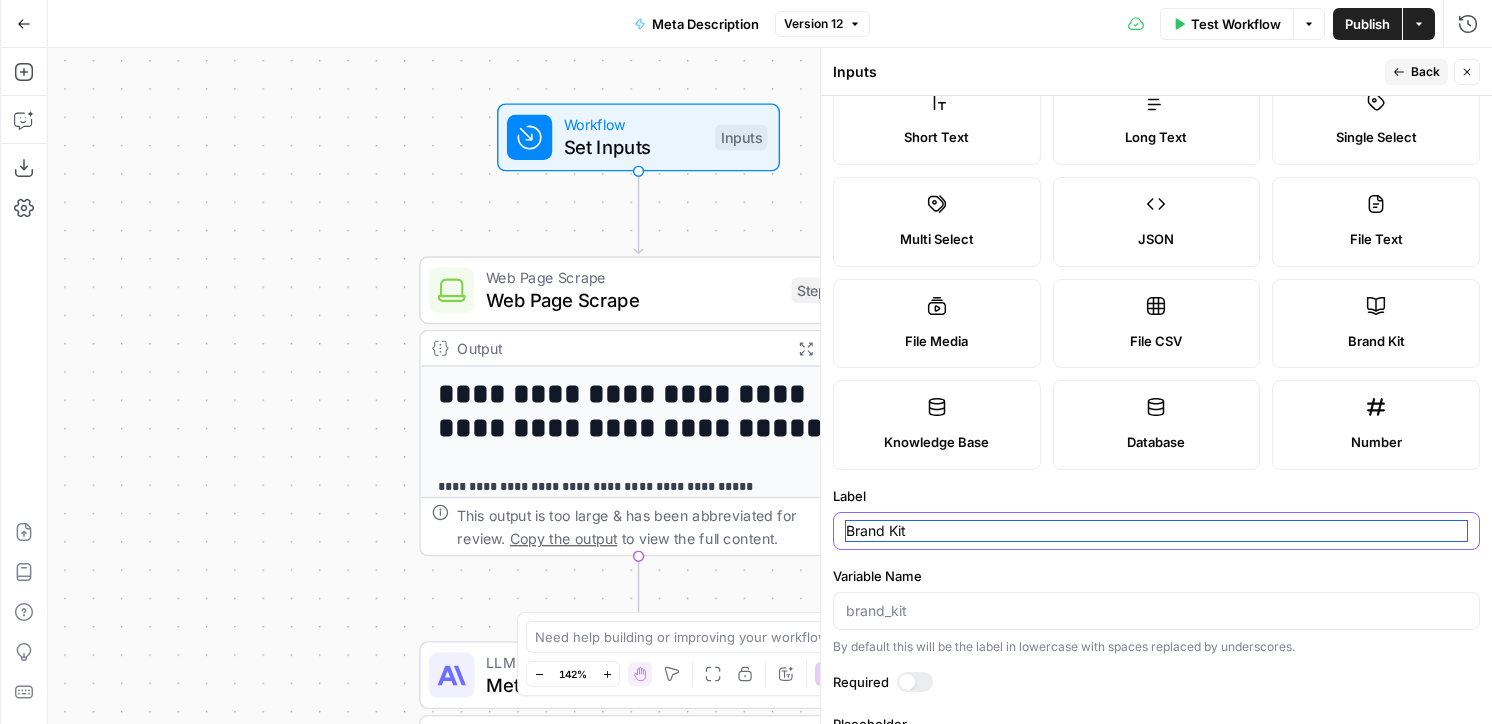 drag, startPoint x: 931, startPoint y: 528, endPoint x: 846, endPoint y: 528, distance: 85 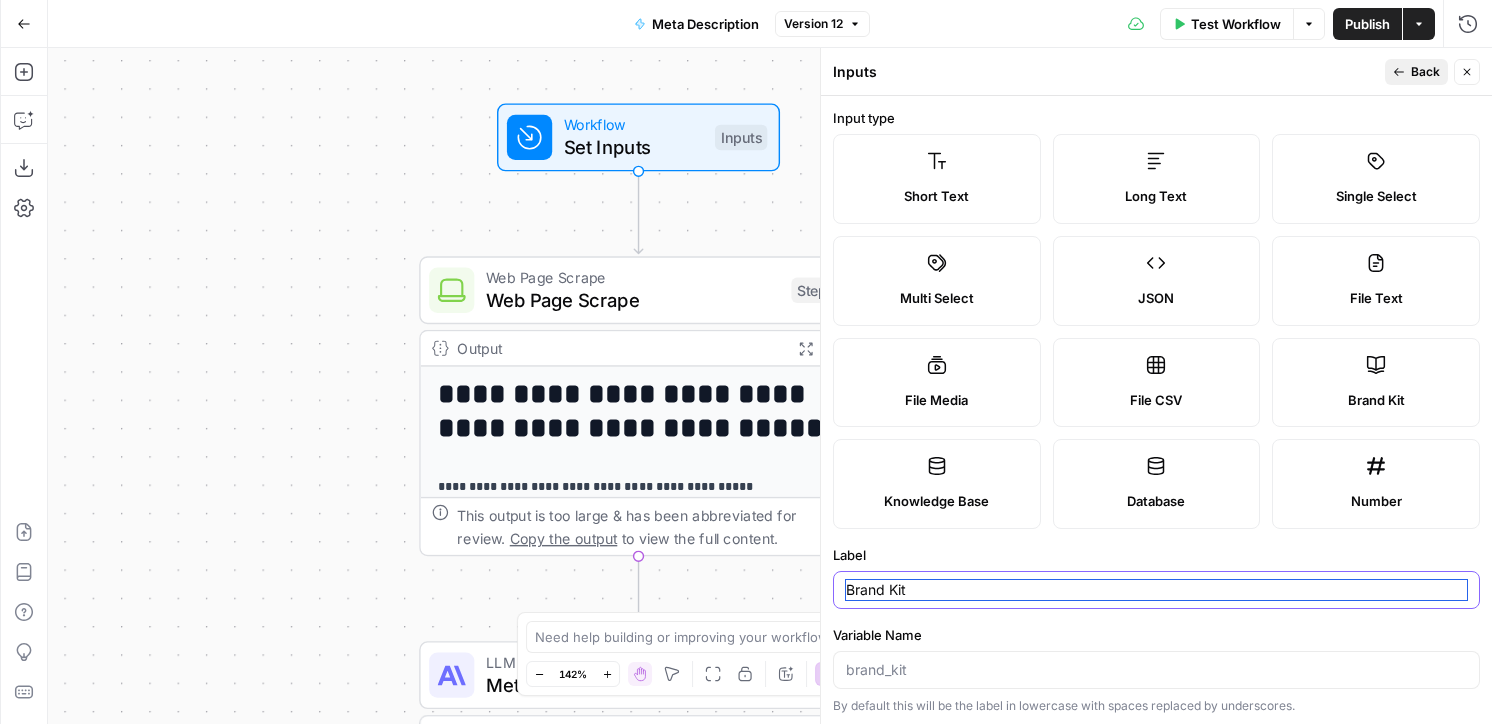 type on "Brand Kit" 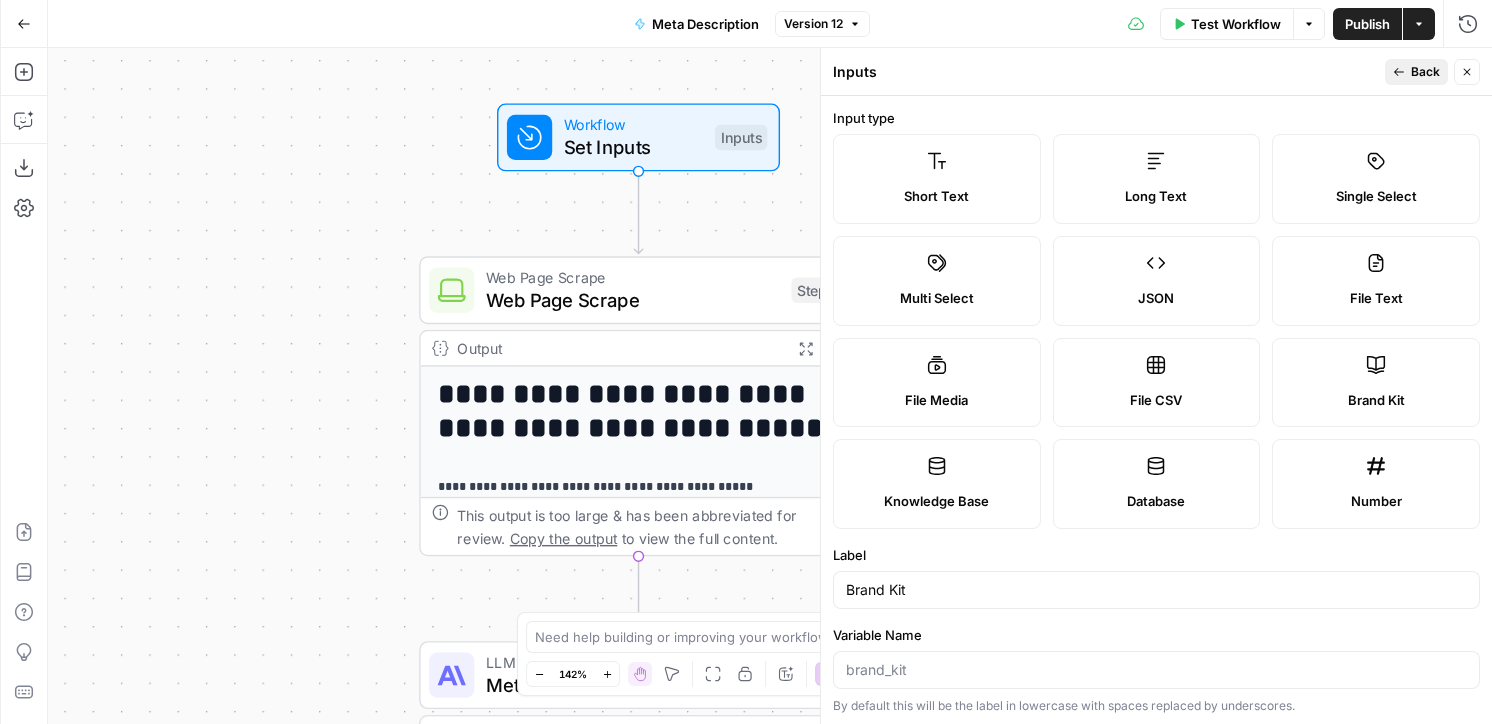 click on "Back" at bounding box center [1416, 72] 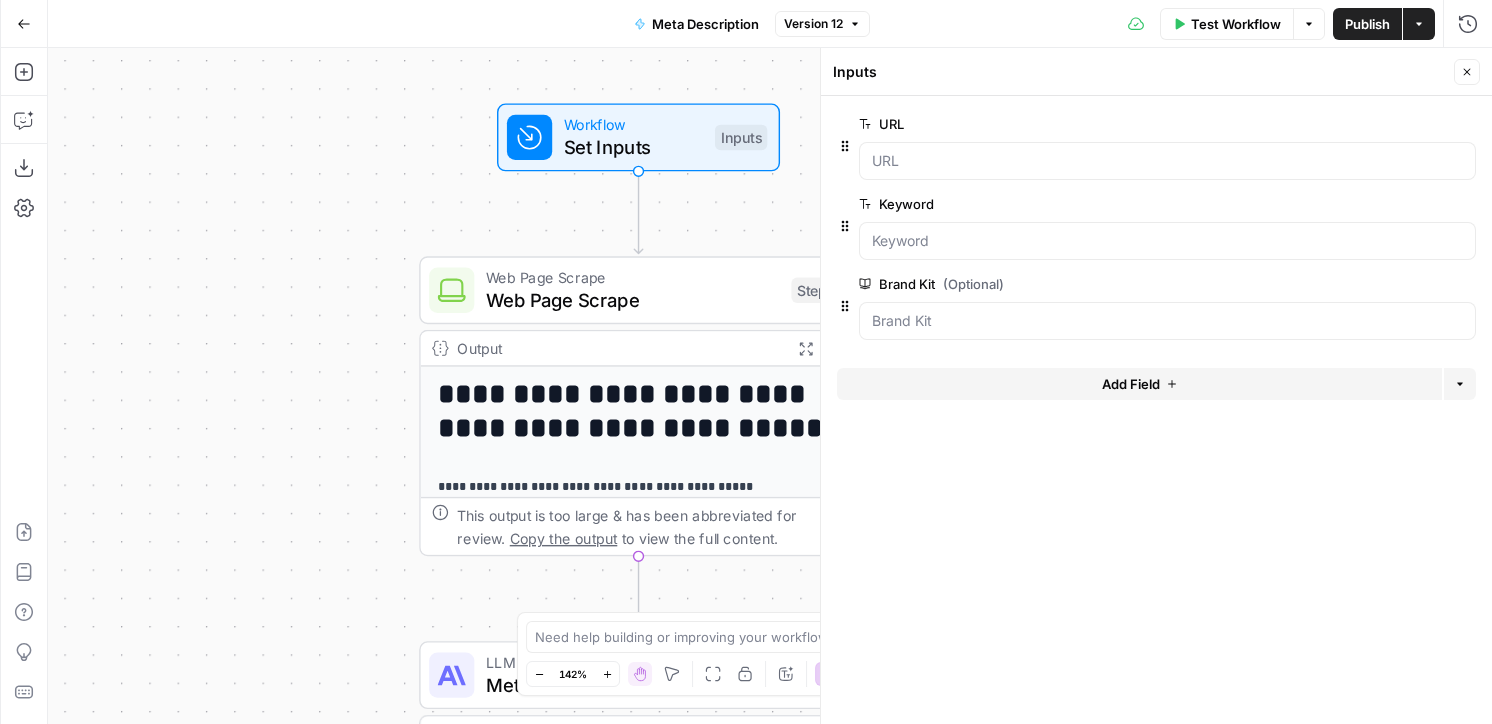 drag, startPoint x: 446, startPoint y: 97, endPoint x: 296, endPoint y: 145, distance: 157.49286 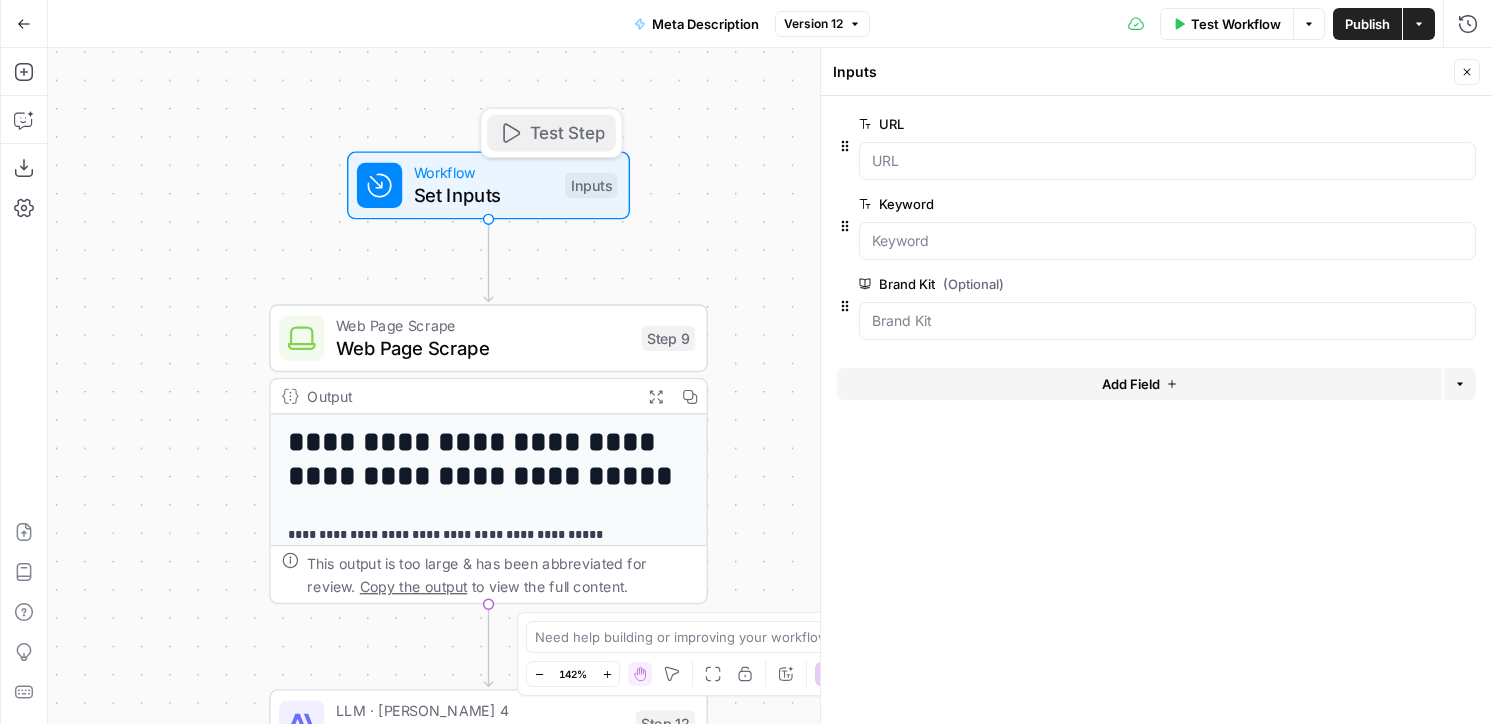 click on "Test Step" at bounding box center (567, 132) 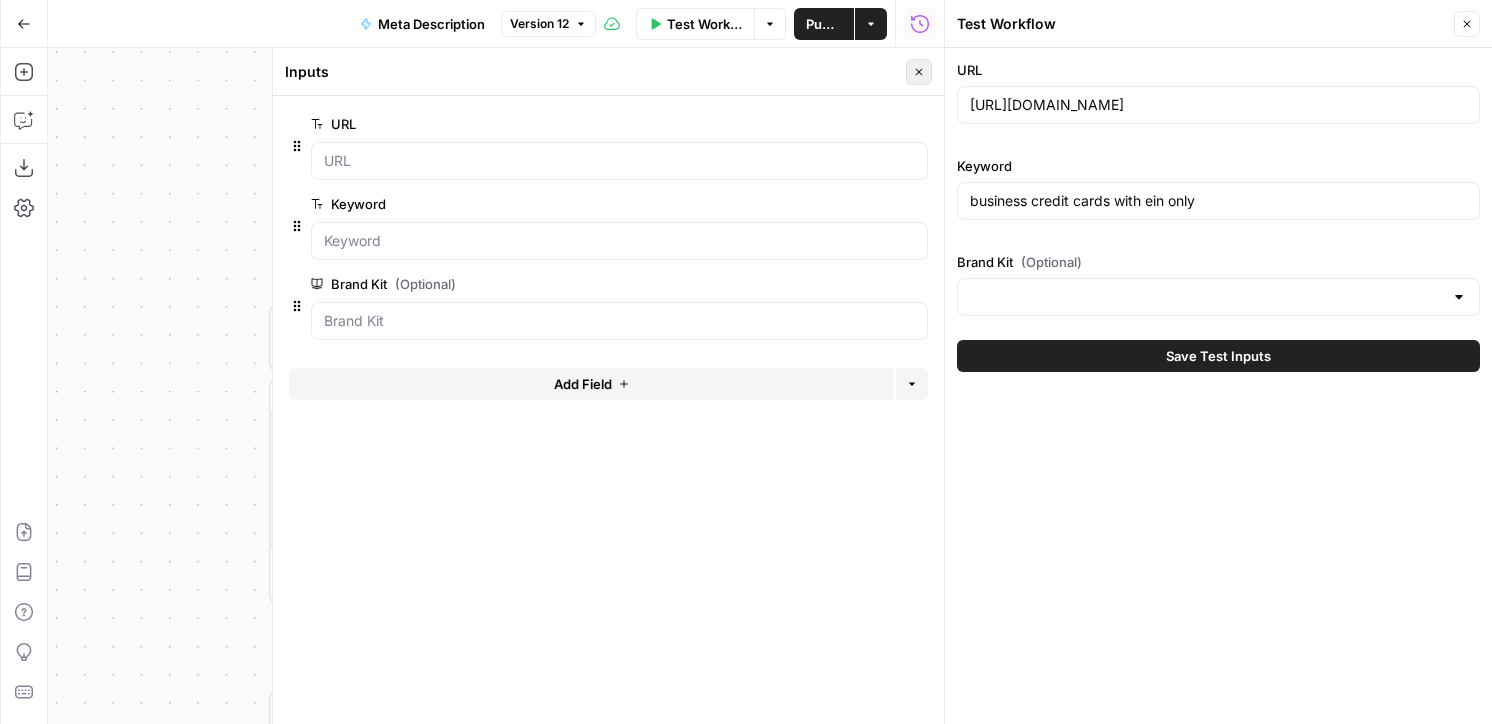click on "Close" at bounding box center [919, 72] 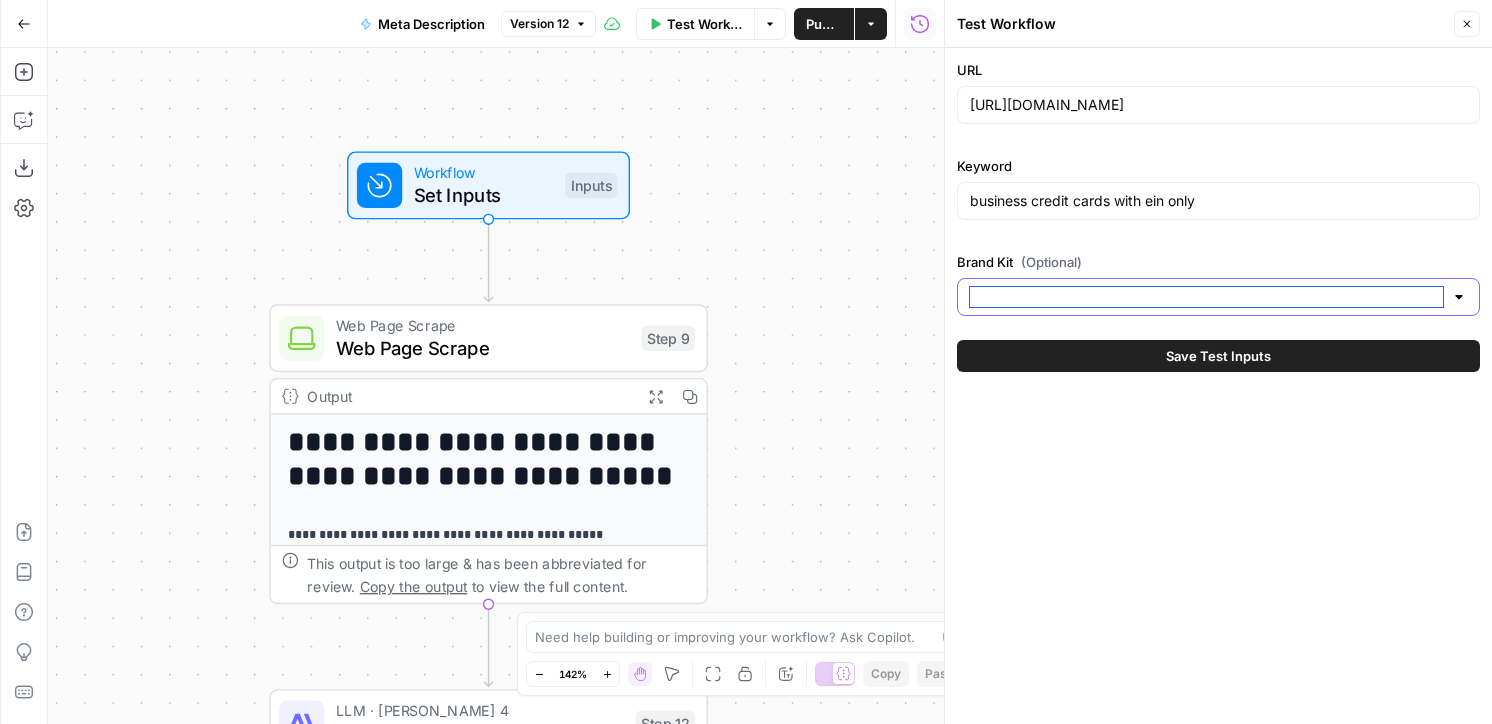 click on "Brand Kit   (Optional)" at bounding box center (1206, 297) 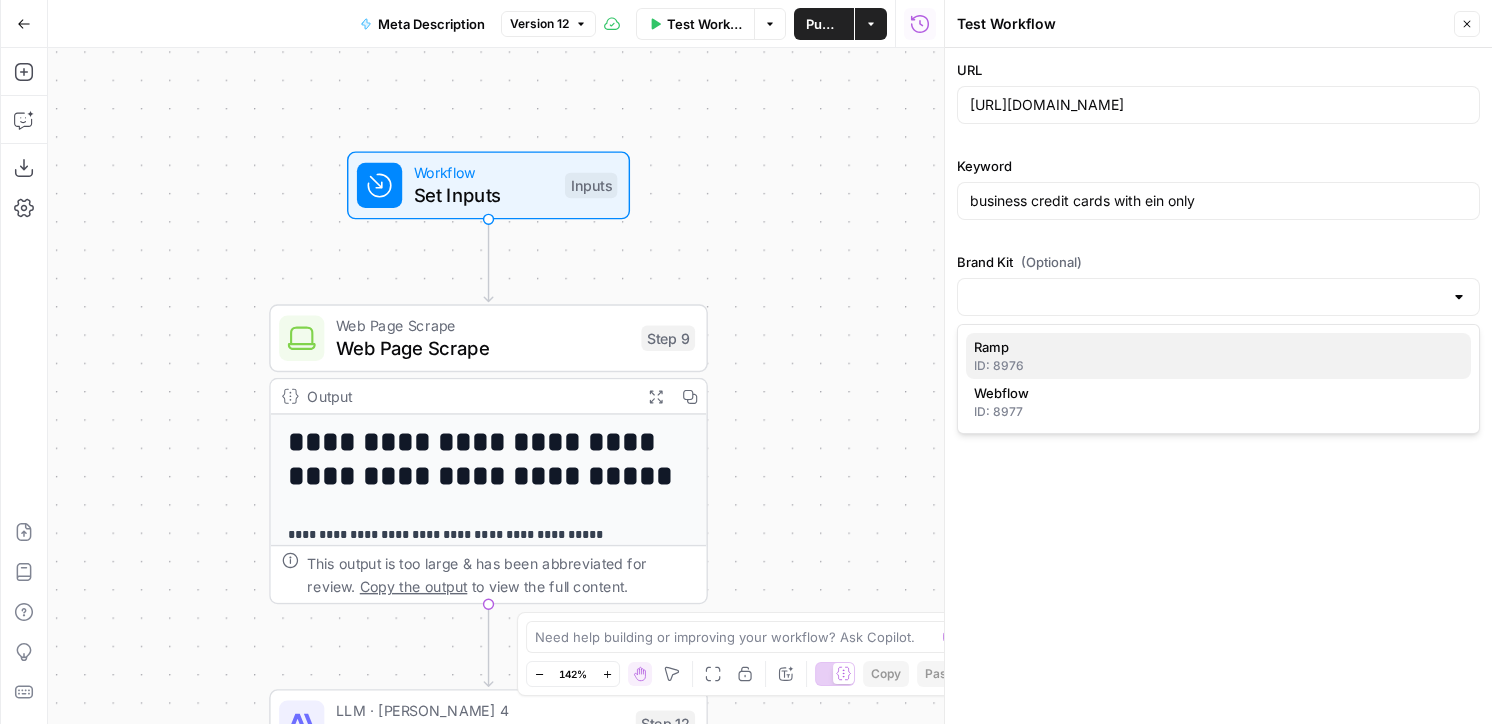 click on "Ramp" at bounding box center [1218, 347] 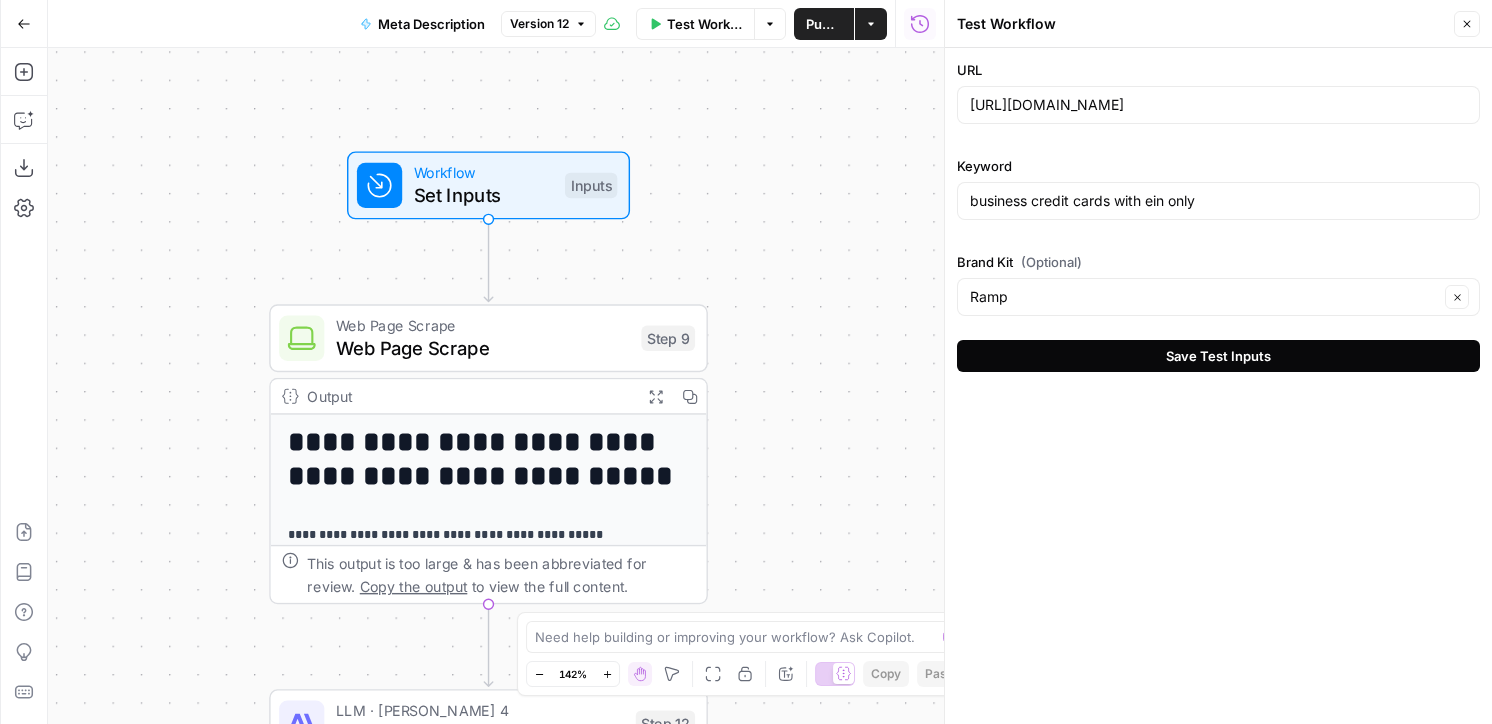 click on "Save Test Inputs" at bounding box center (1218, 356) 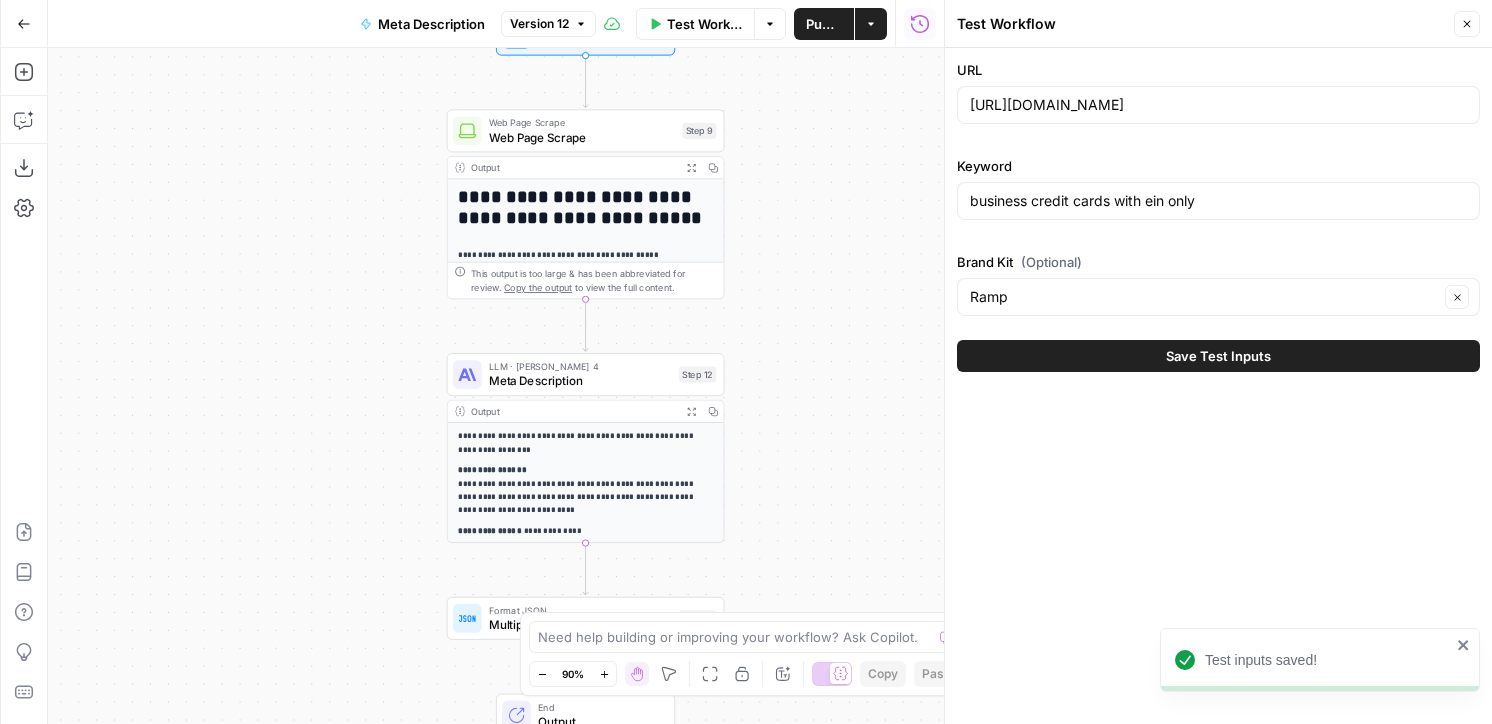 drag, startPoint x: 804, startPoint y: 311, endPoint x: 797, endPoint y: 232, distance: 79.30952 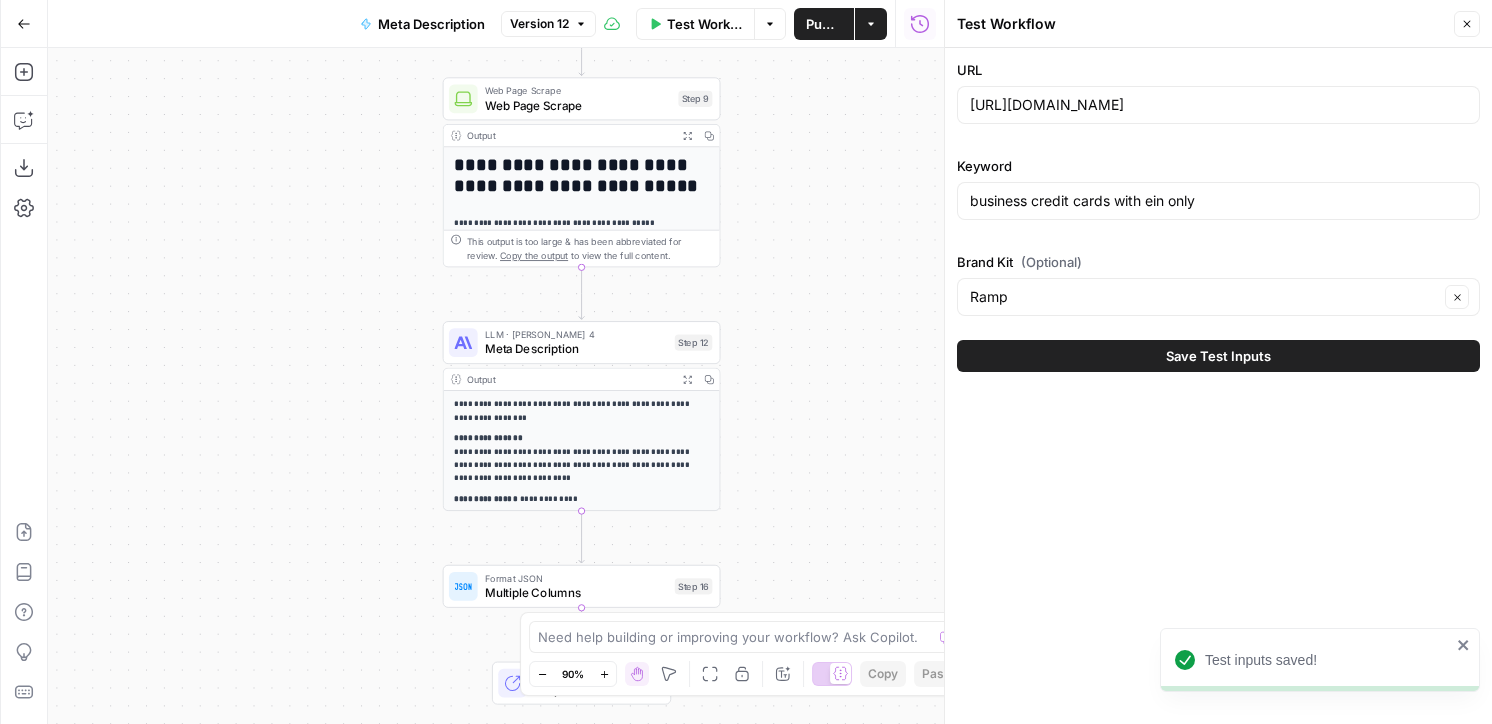 drag, startPoint x: 804, startPoint y: 427, endPoint x: 791, endPoint y: 381, distance: 47.801674 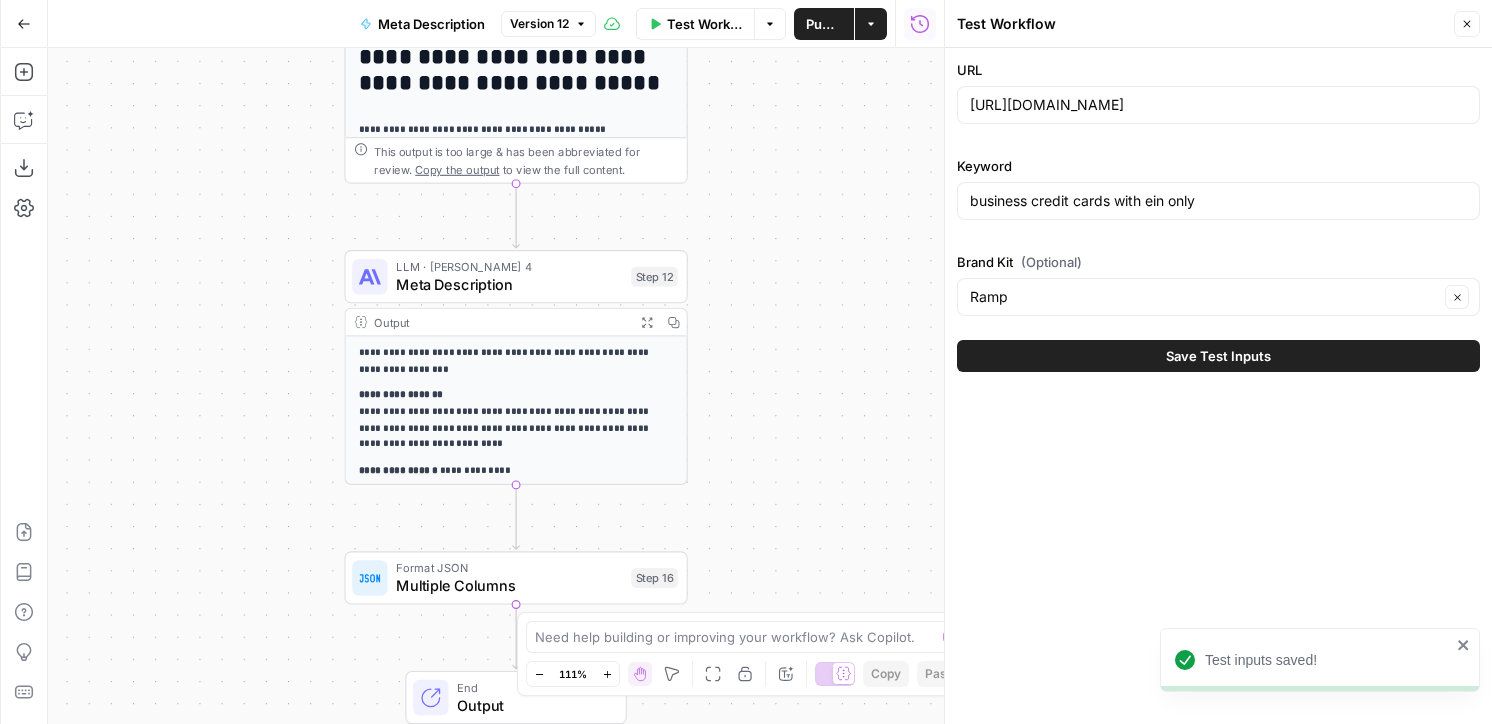 drag, startPoint x: 759, startPoint y: 286, endPoint x: 801, endPoint y: 343, distance: 70.80254 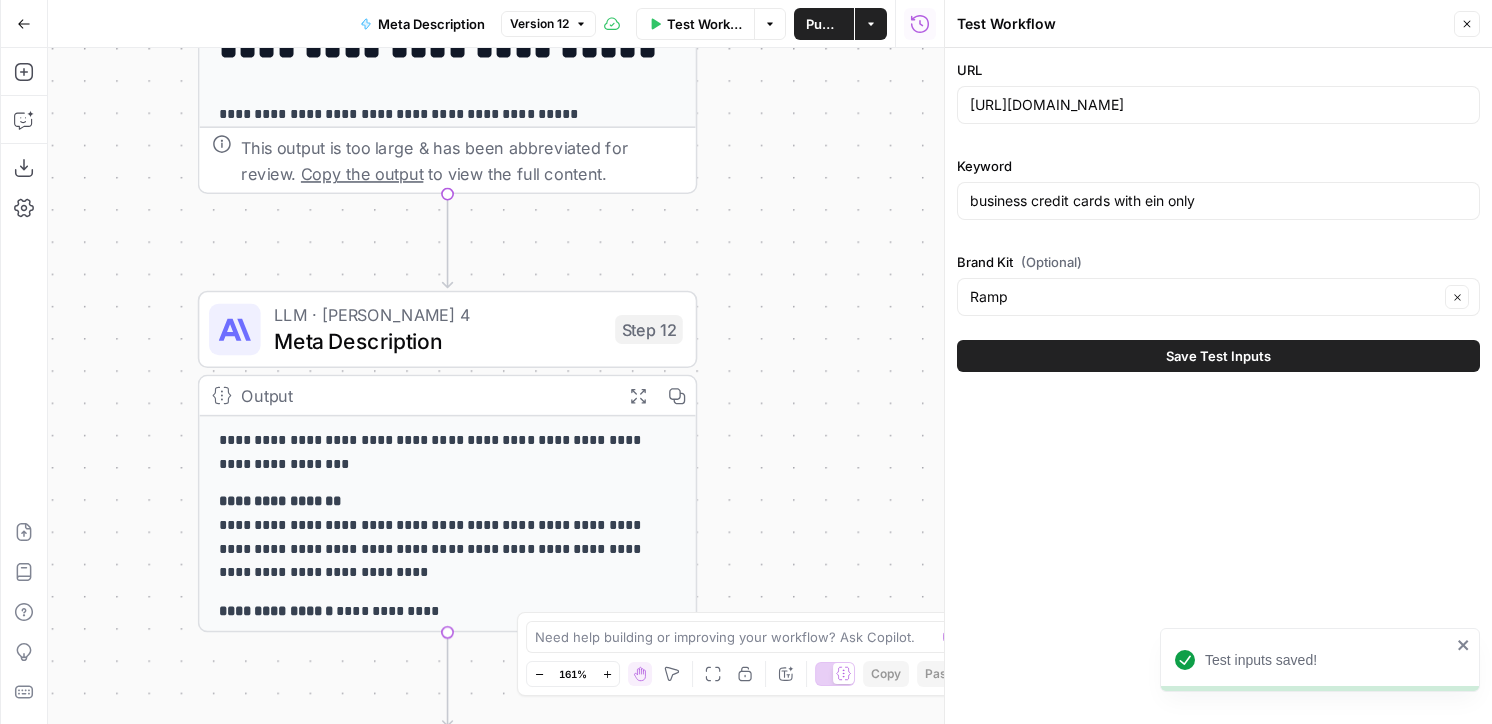 click on "Meta Description" at bounding box center [438, 341] 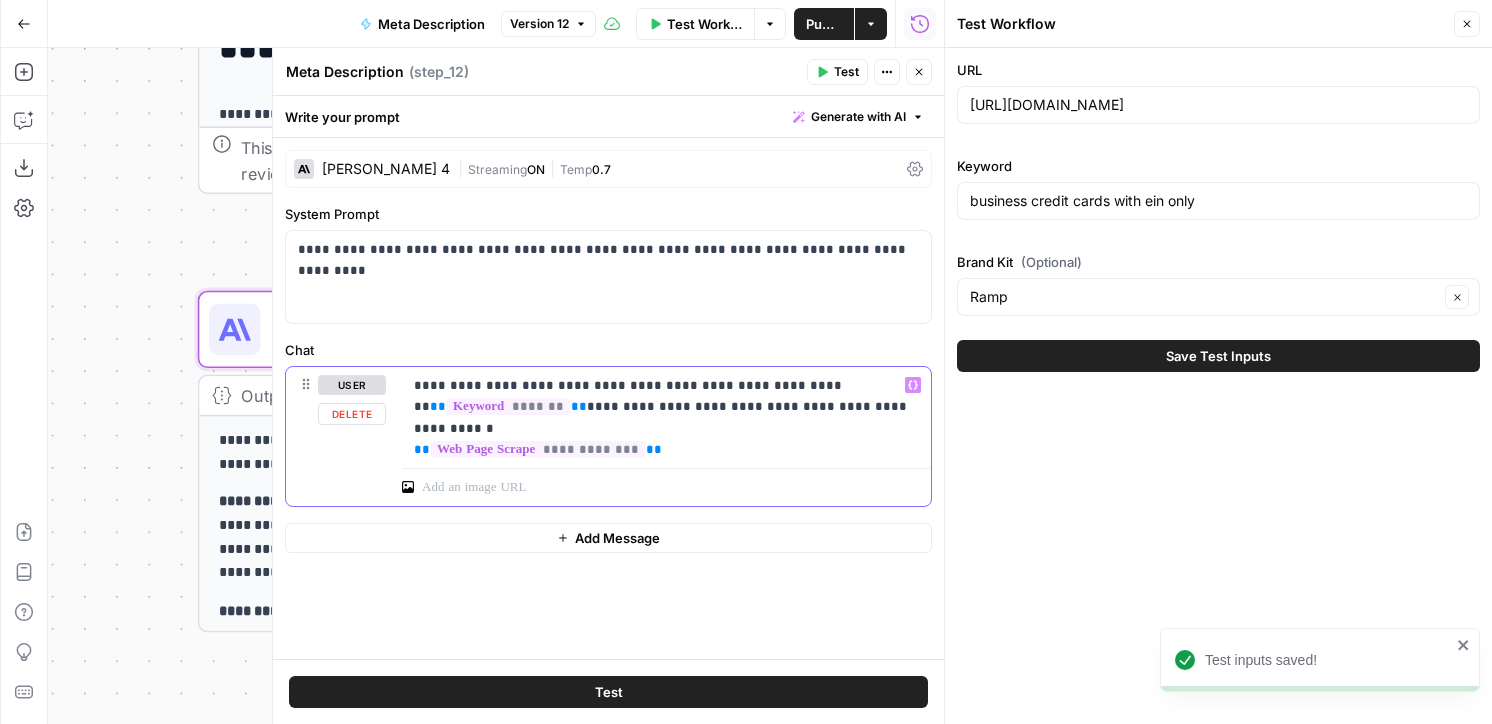click on "**********" at bounding box center (666, 413) 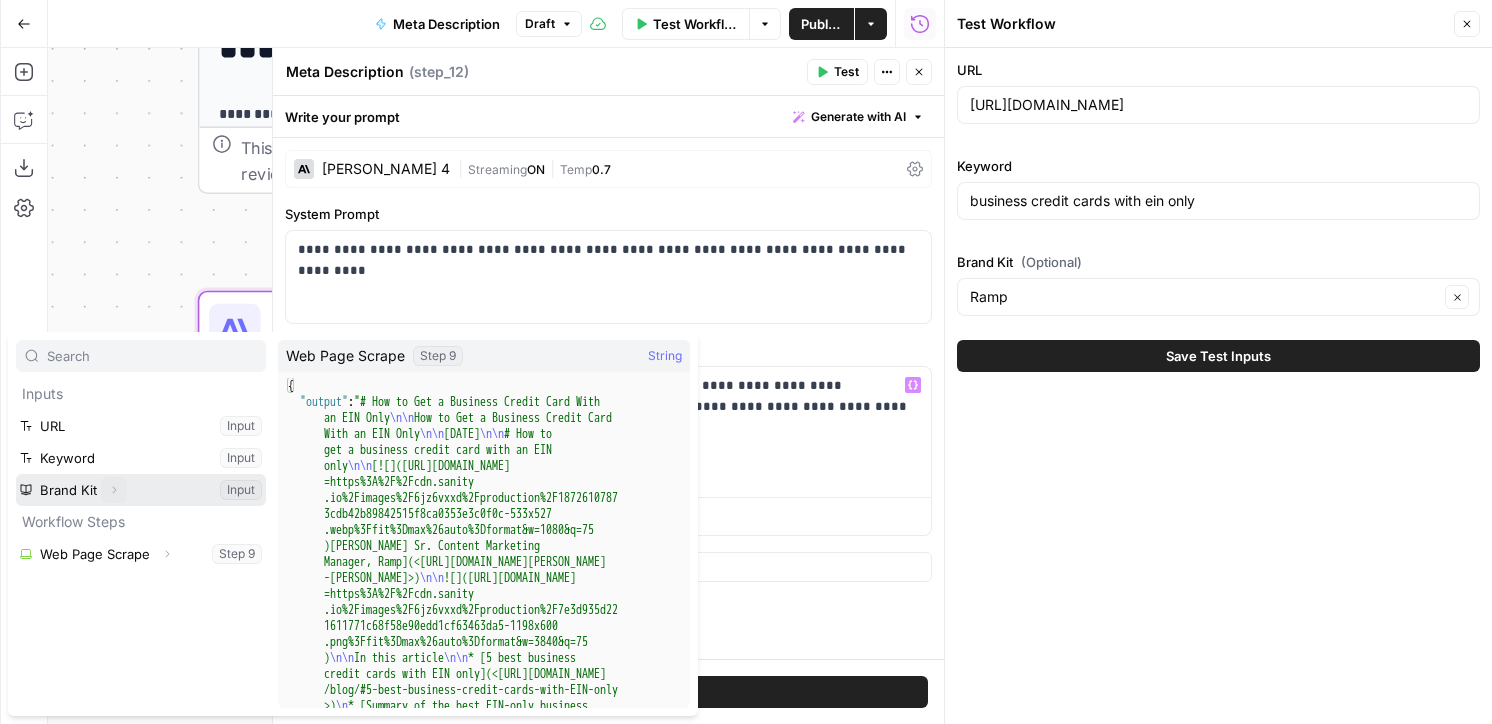 click 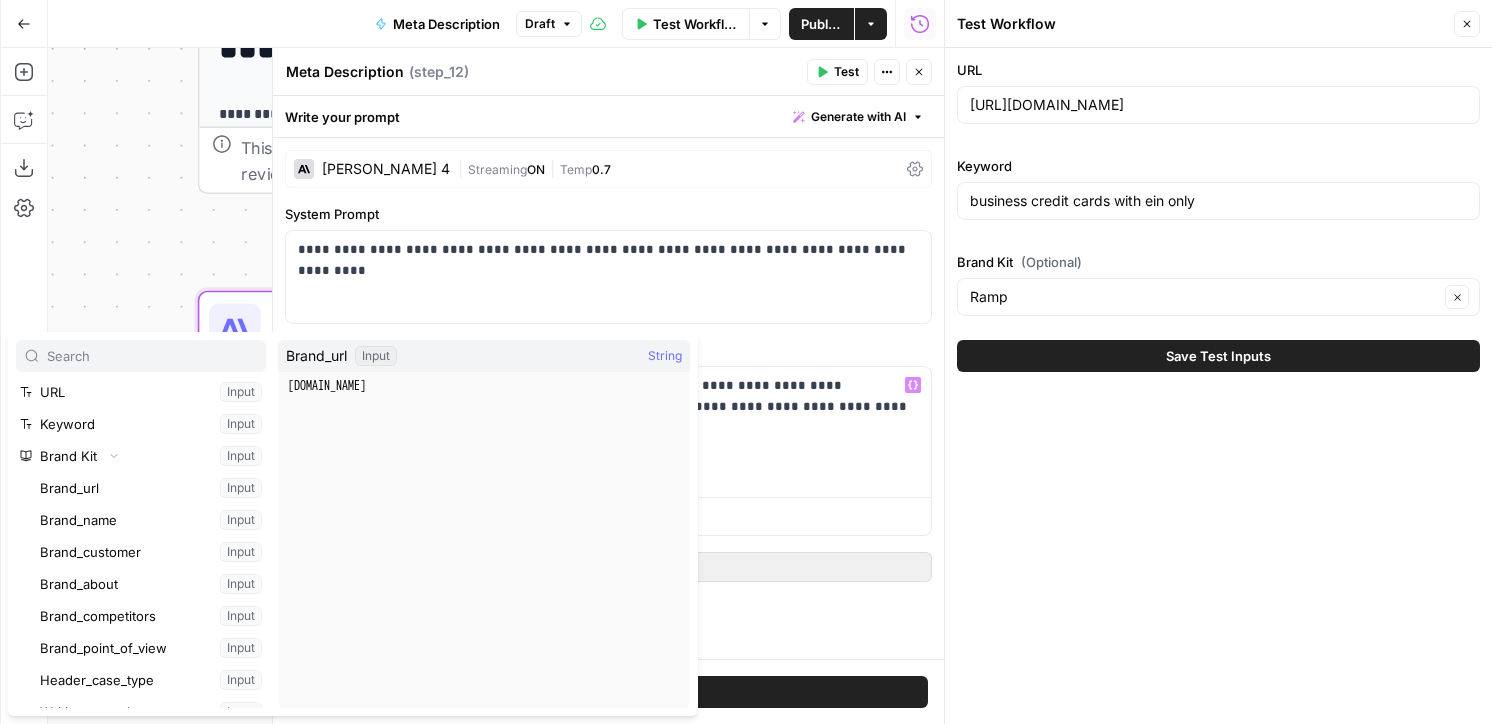 scroll, scrollTop: 41, scrollLeft: 0, axis: vertical 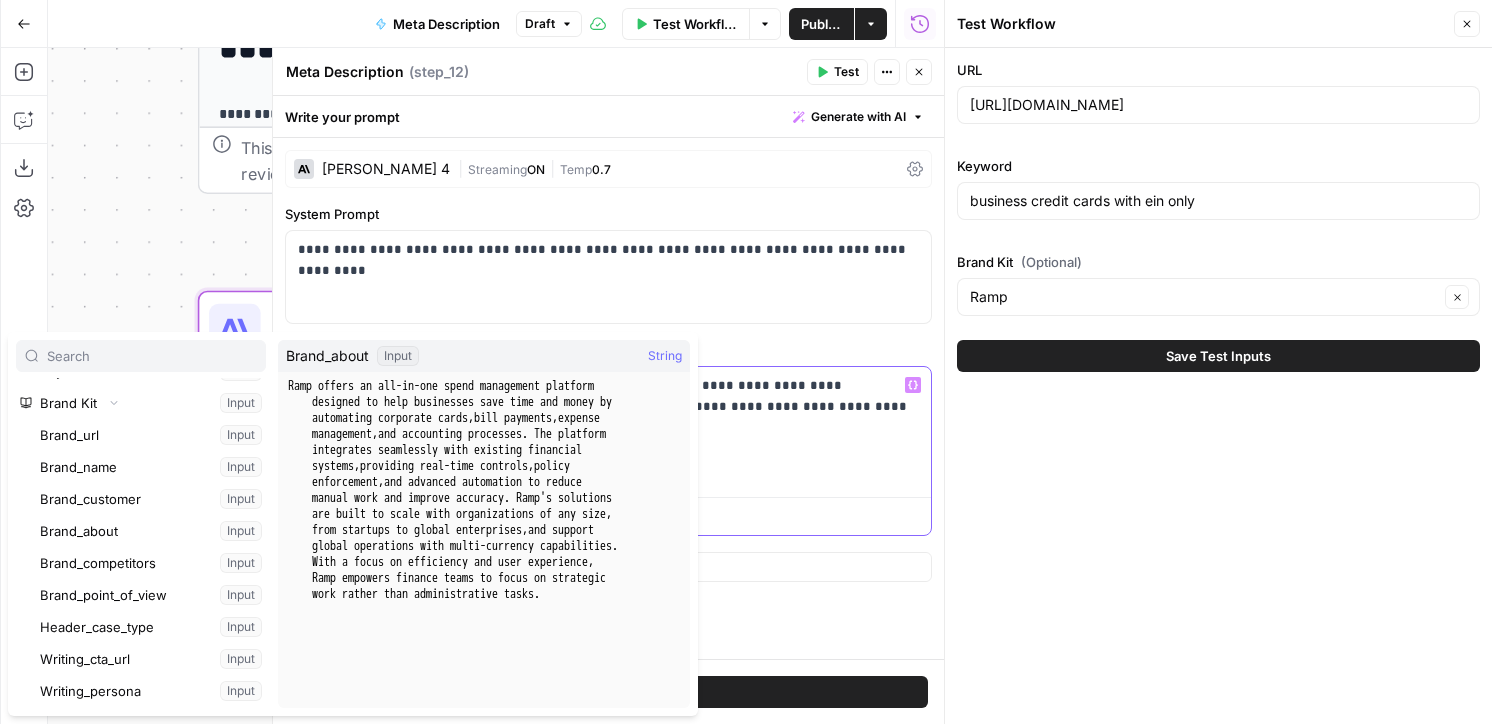 click on "**********" at bounding box center (666, 428) 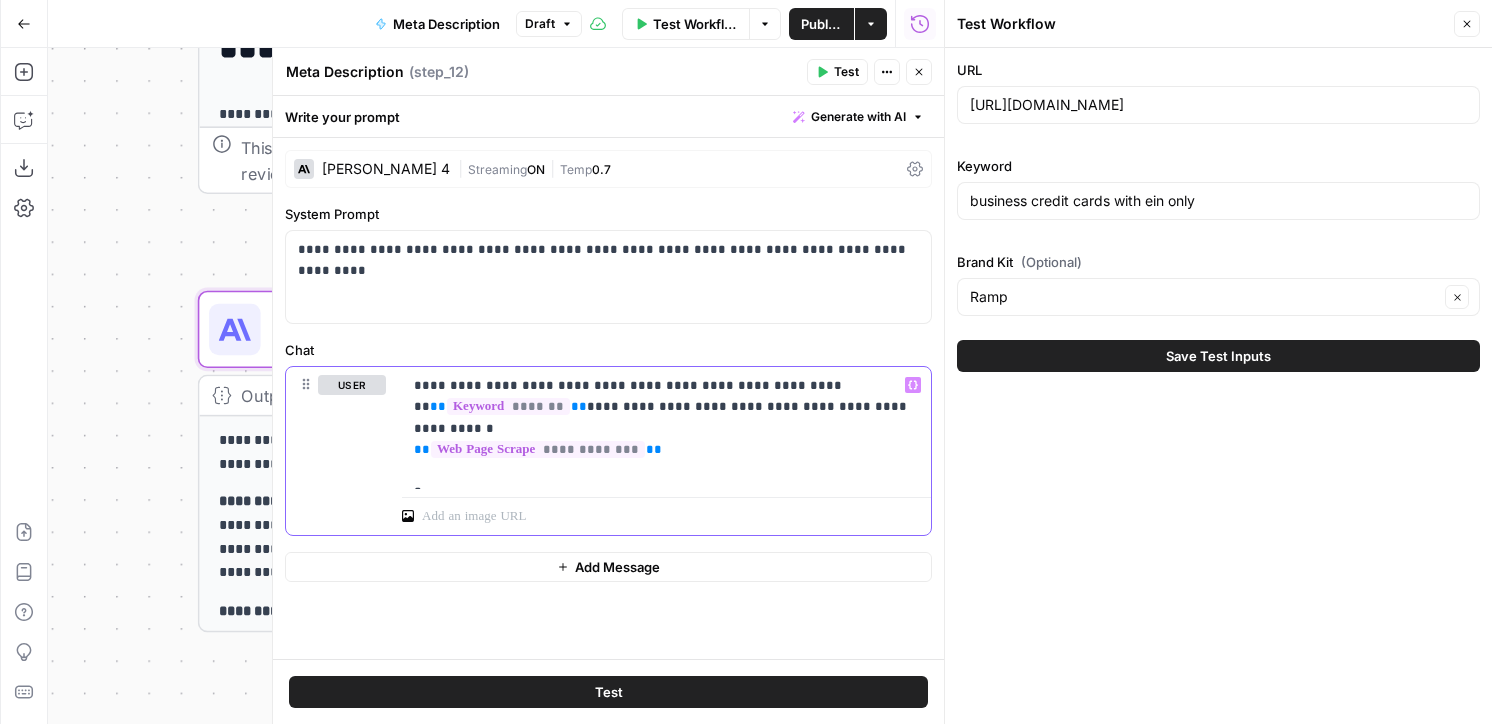 type 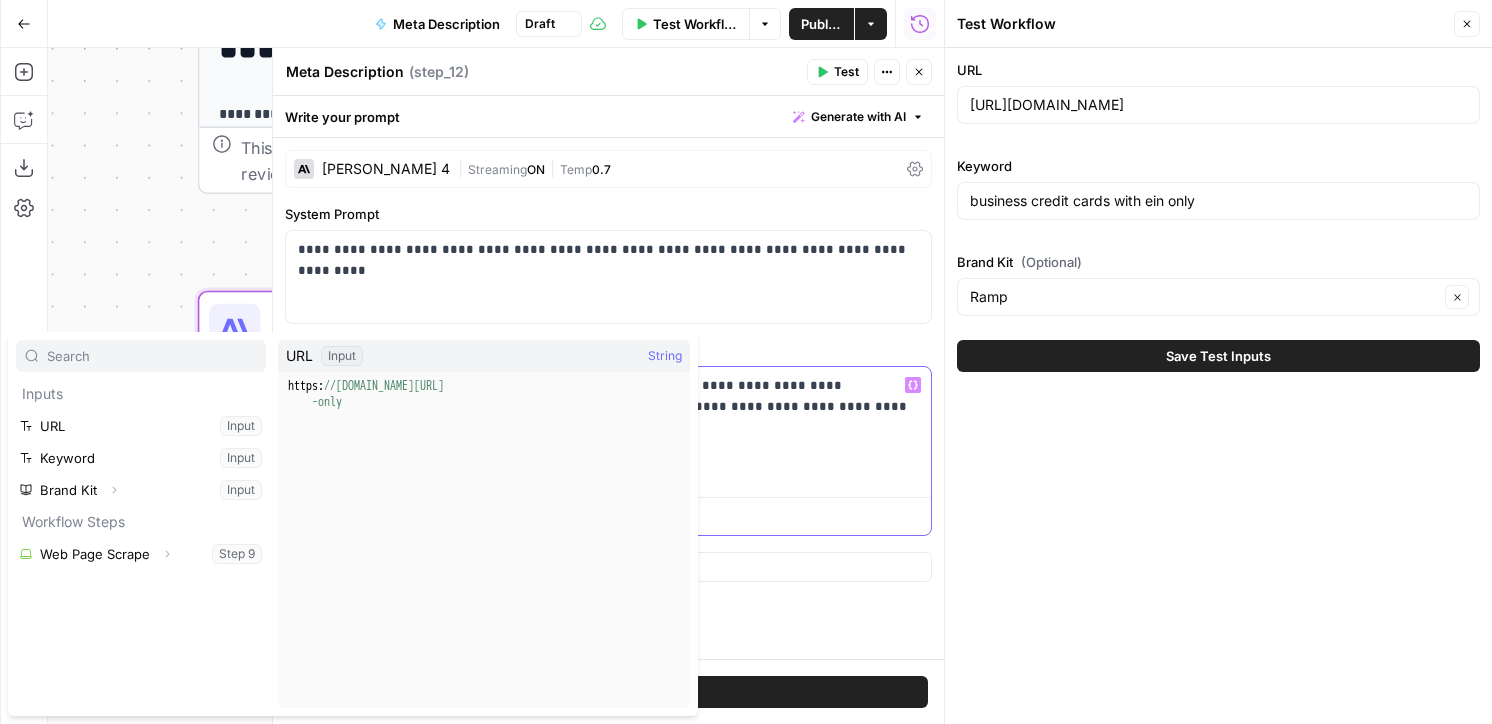 click on "**********" at bounding box center [666, 428] 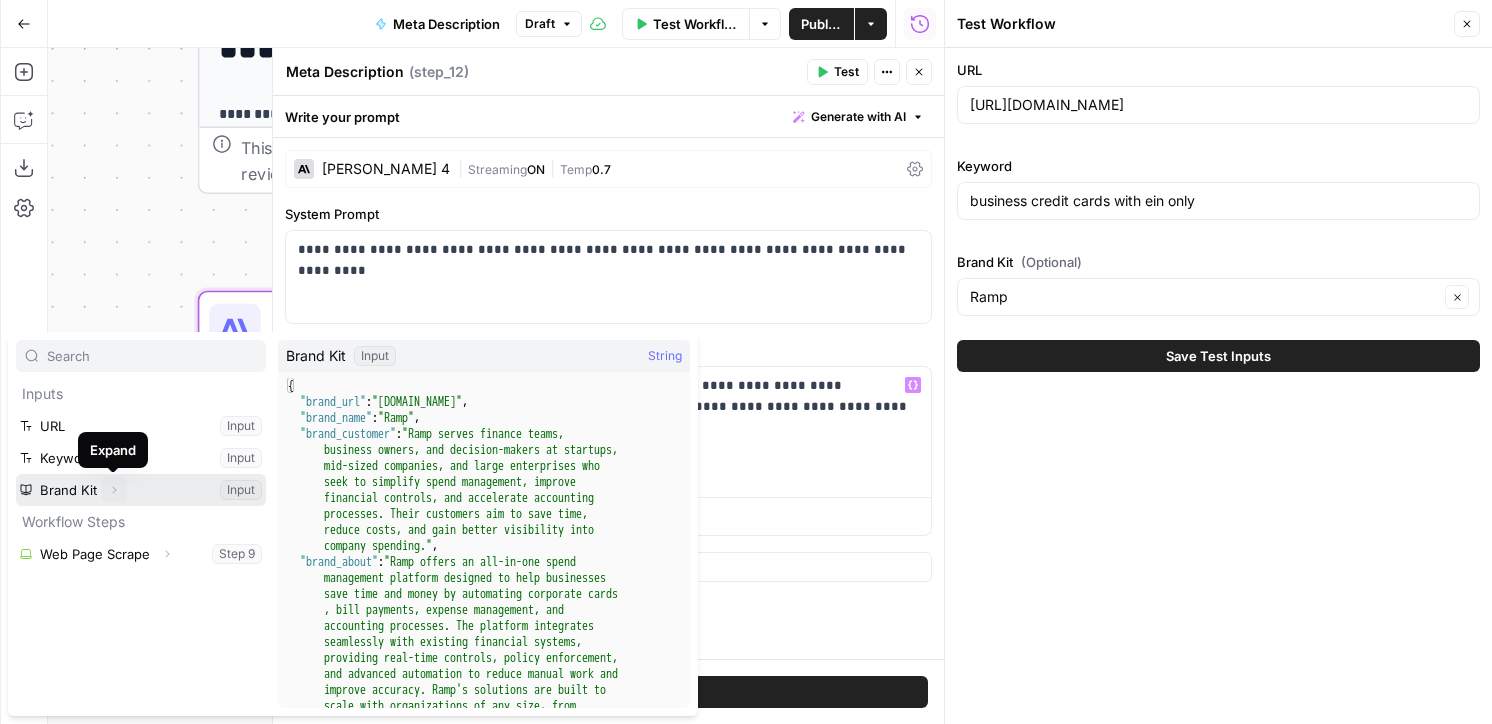 click 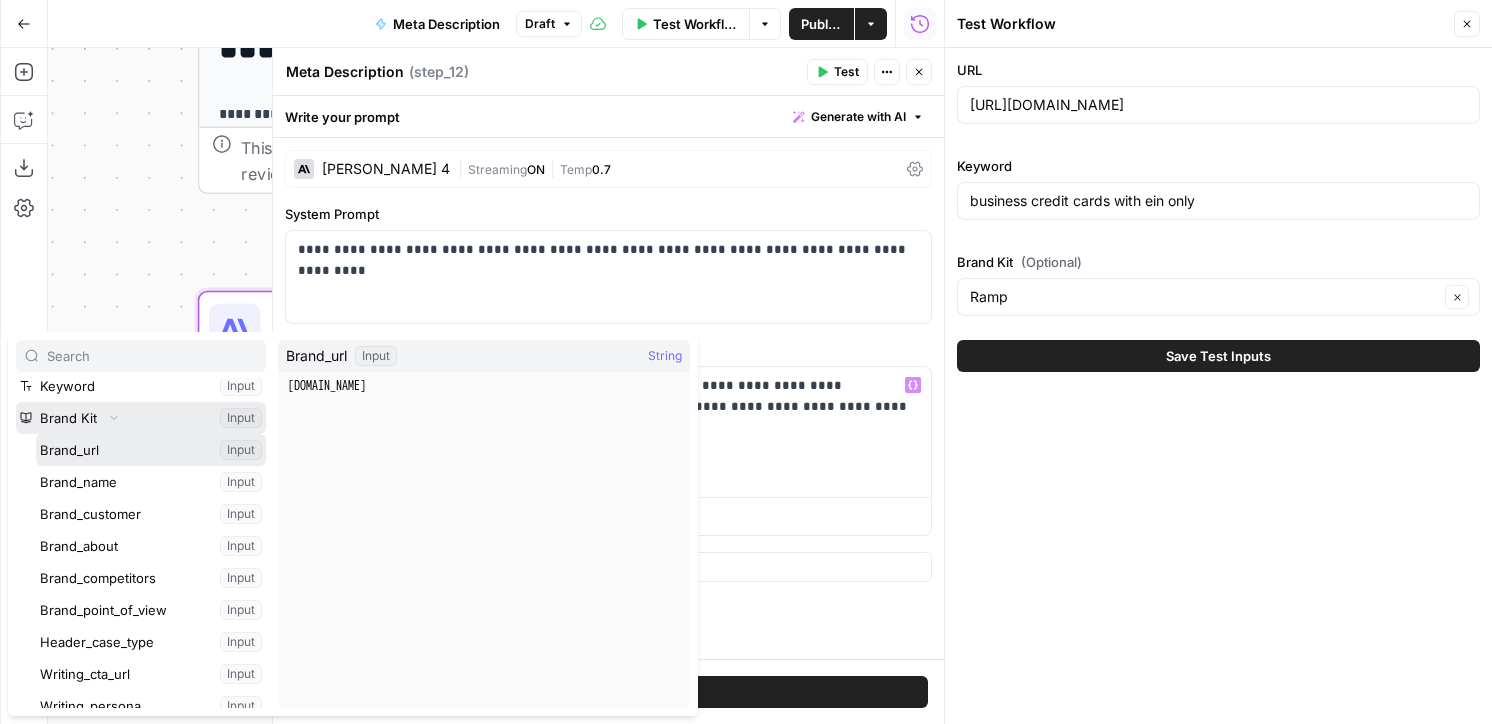 scroll, scrollTop: 74, scrollLeft: 0, axis: vertical 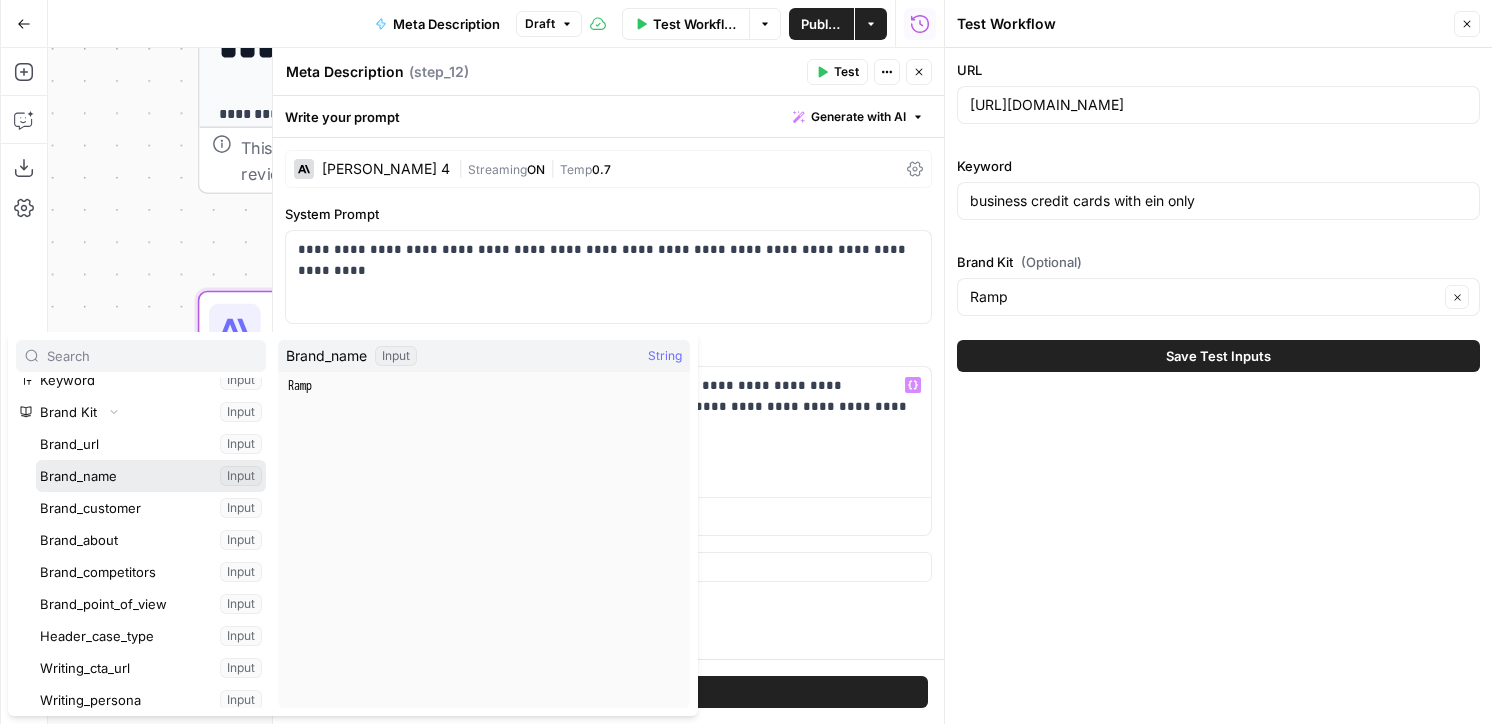 click at bounding box center (151, 476) 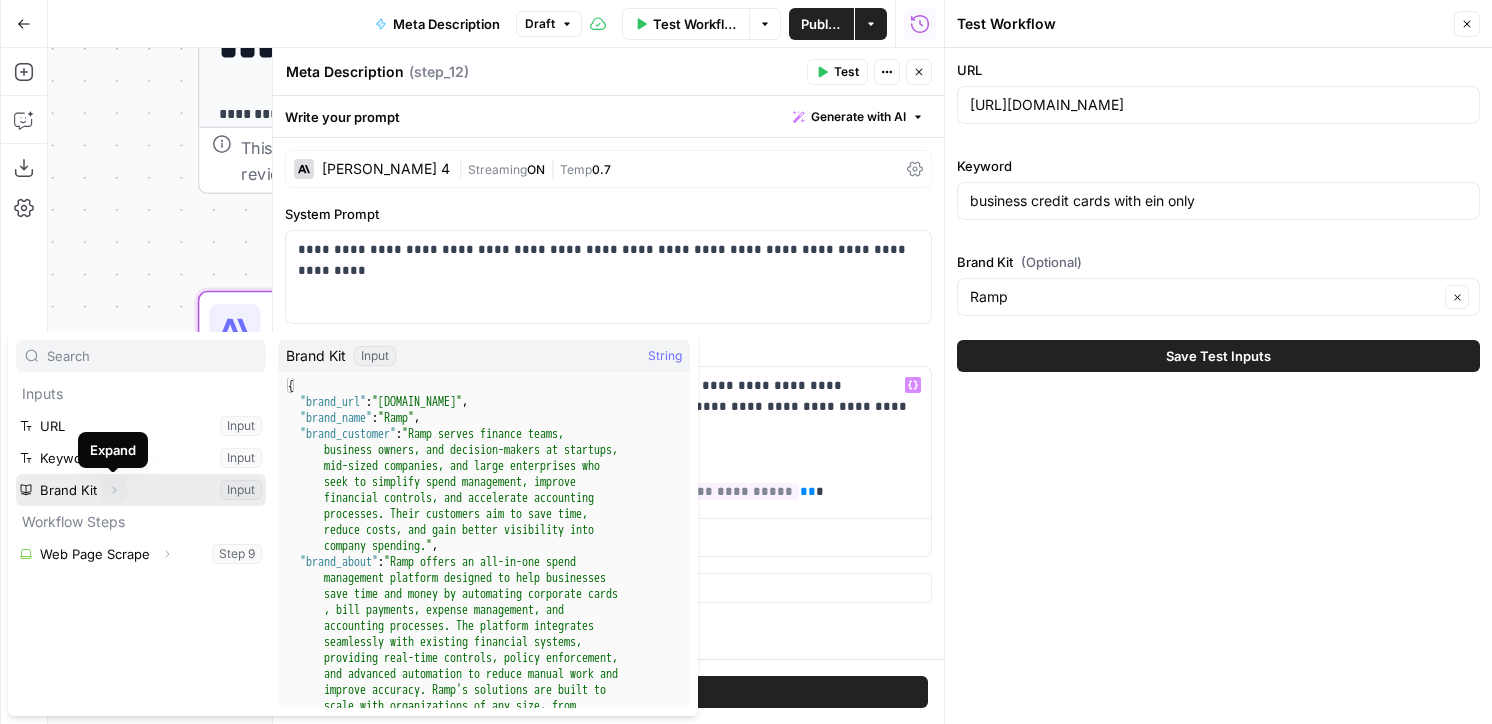 click 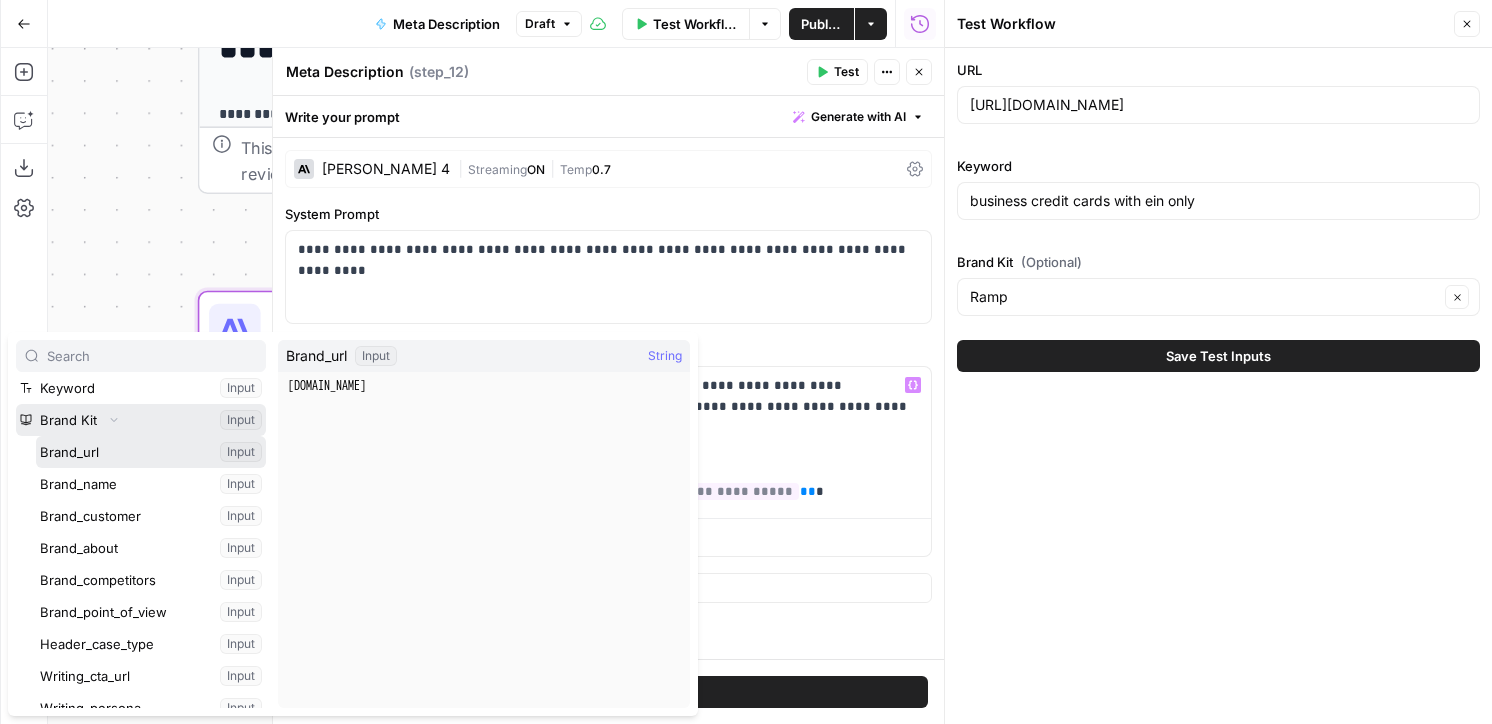 scroll, scrollTop: 75, scrollLeft: 0, axis: vertical 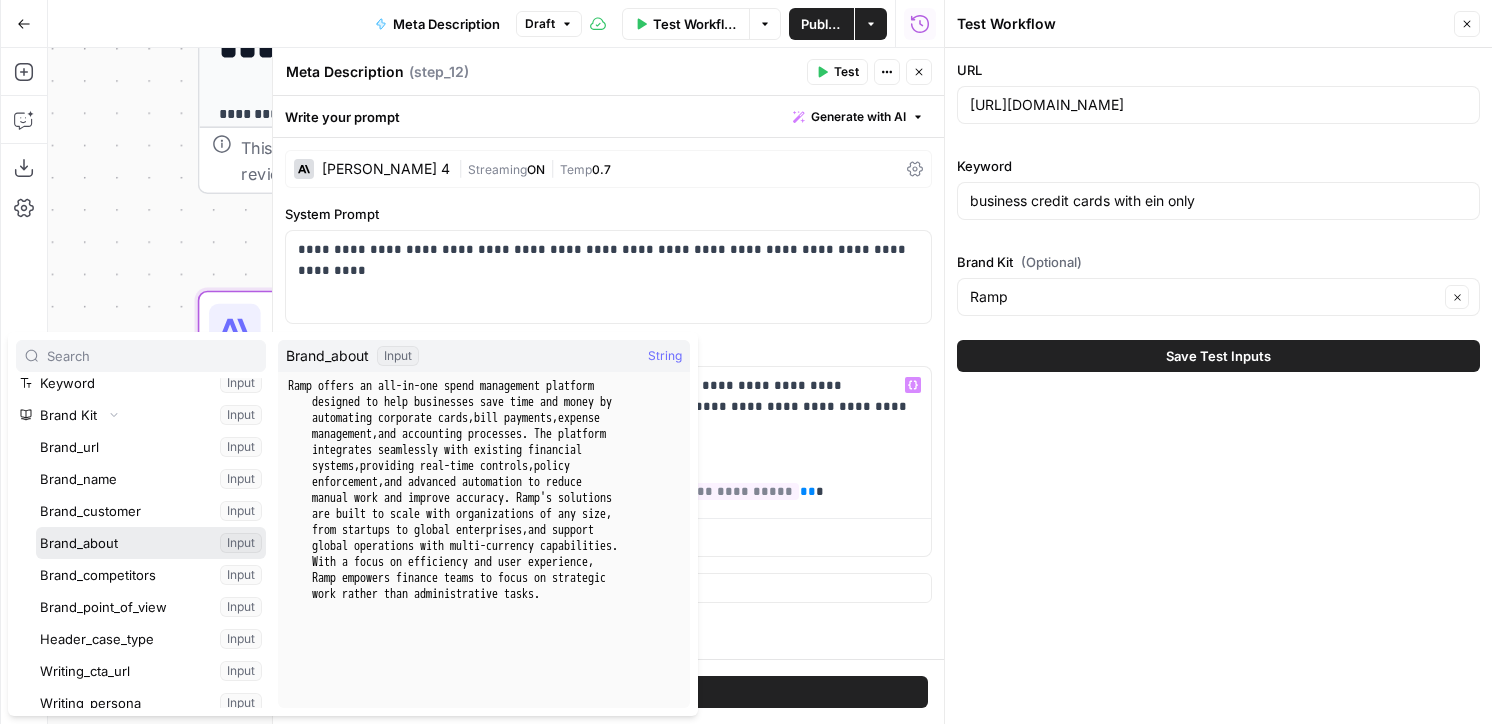 click at bounding box center [151, 543] 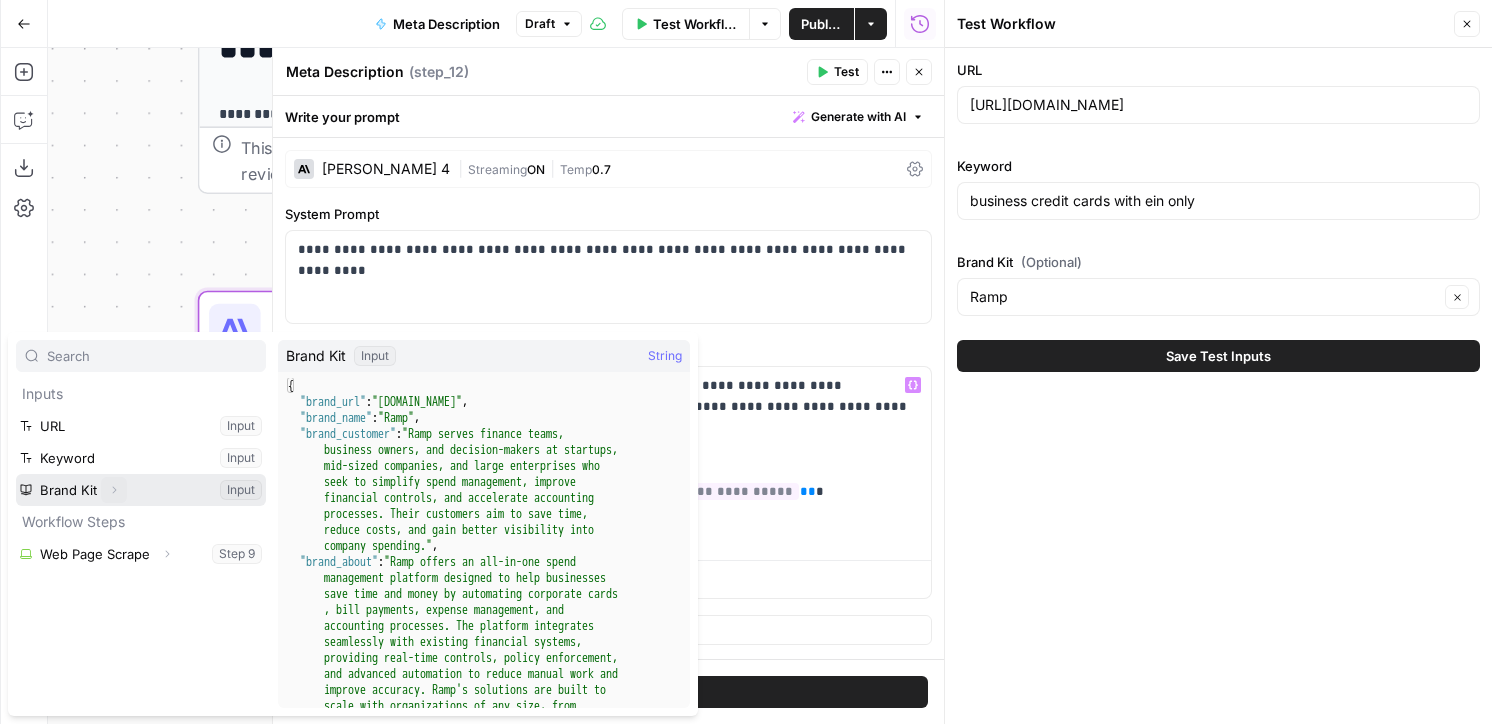 click 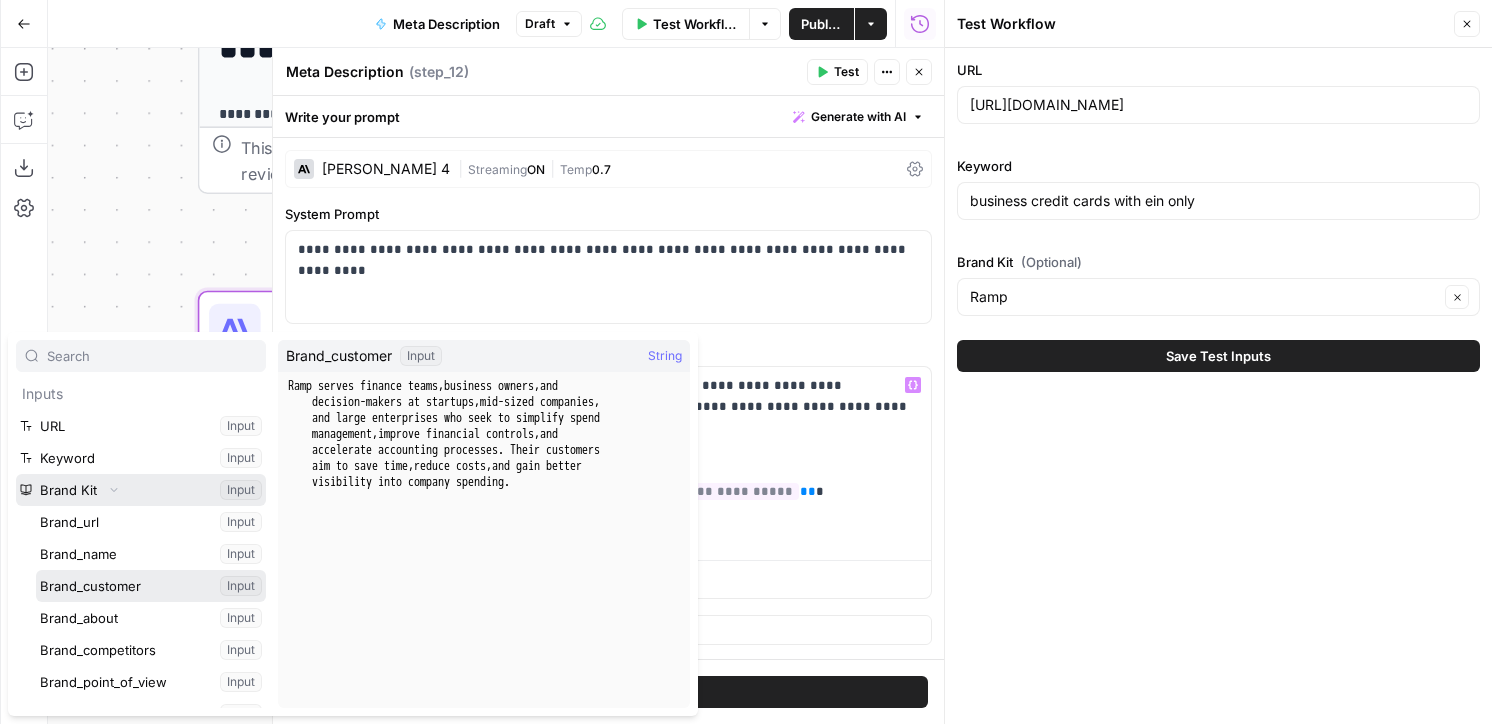 scroll, scrollTop: 82, scrollLeft: 0, axis: vertical 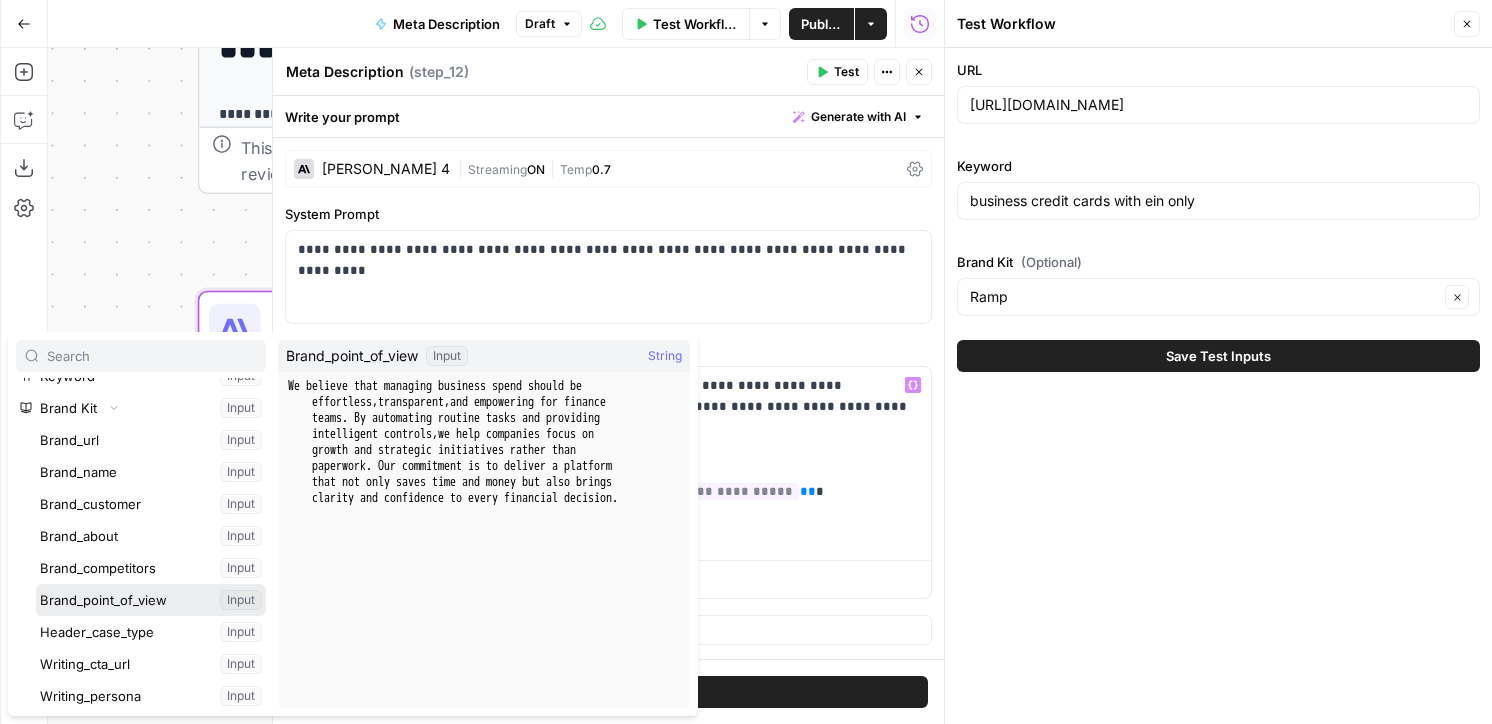 click at bounding box center [151, 600] 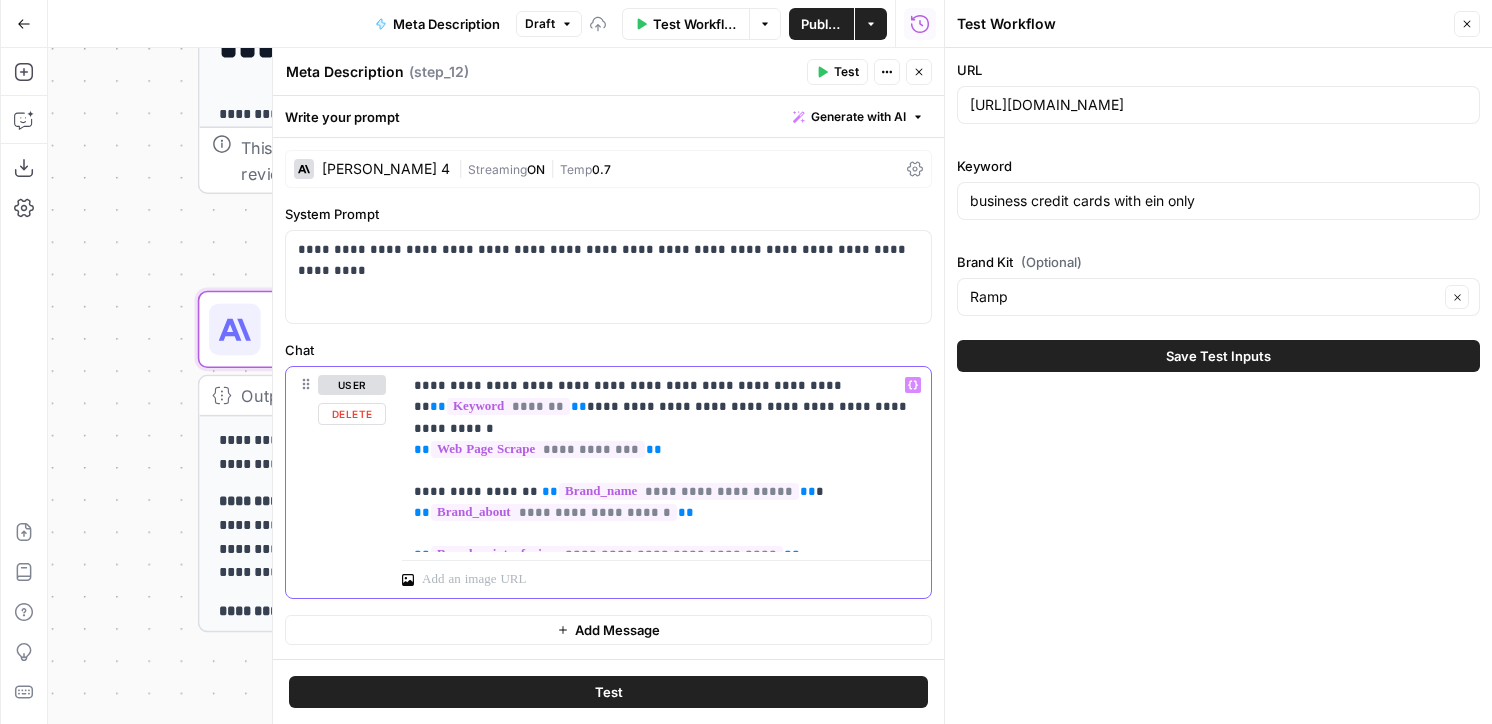click on "**********" at bounding box center (666, 459) 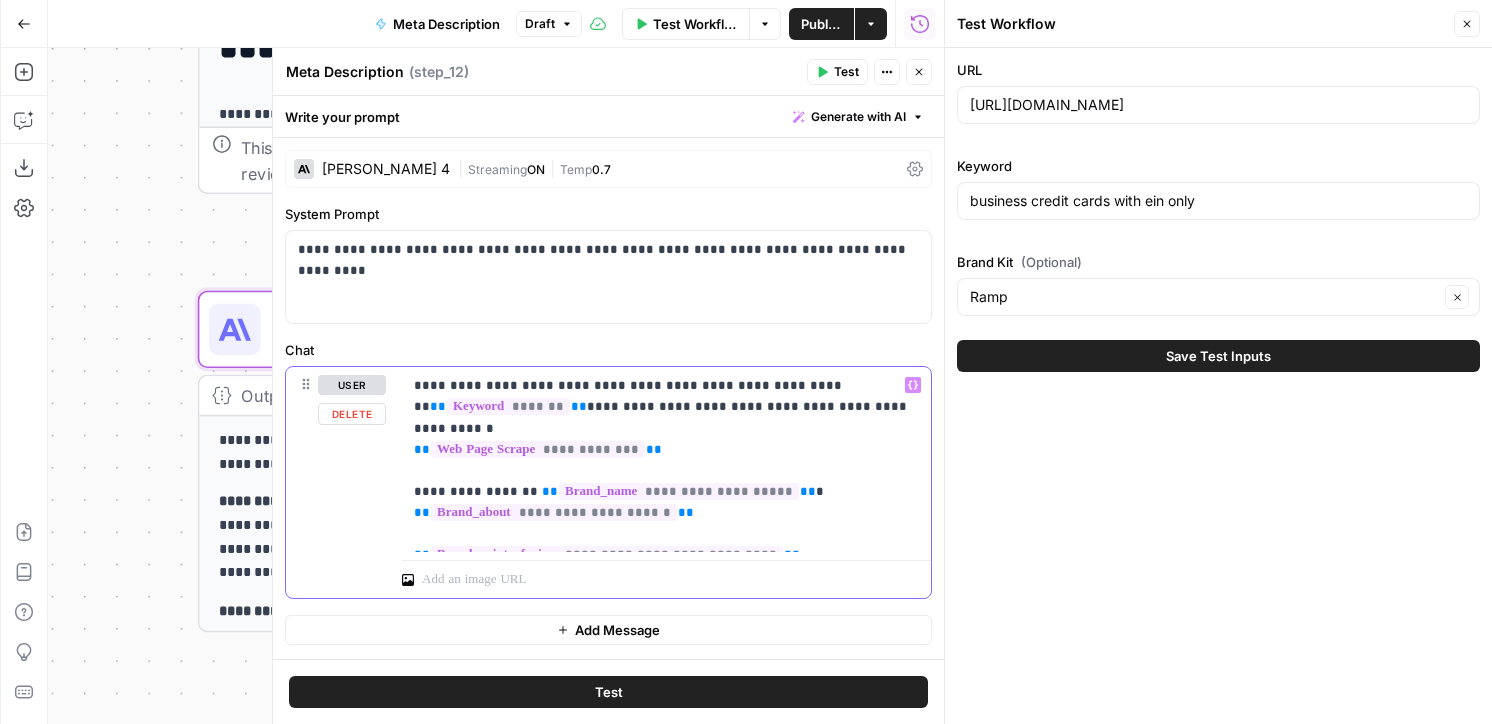 click on "**********" at bounding box center [666, 459] 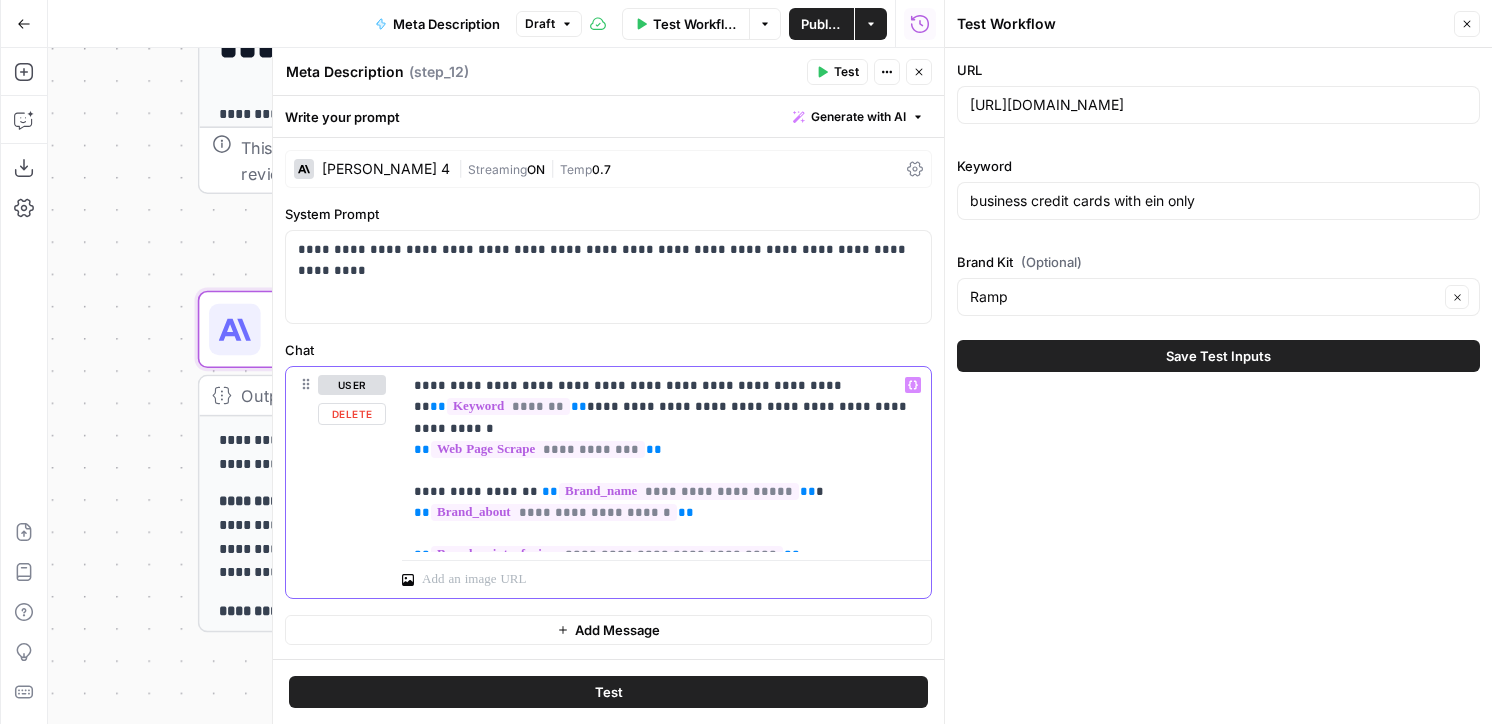 click on "**********" at bounding box center (666, 459) 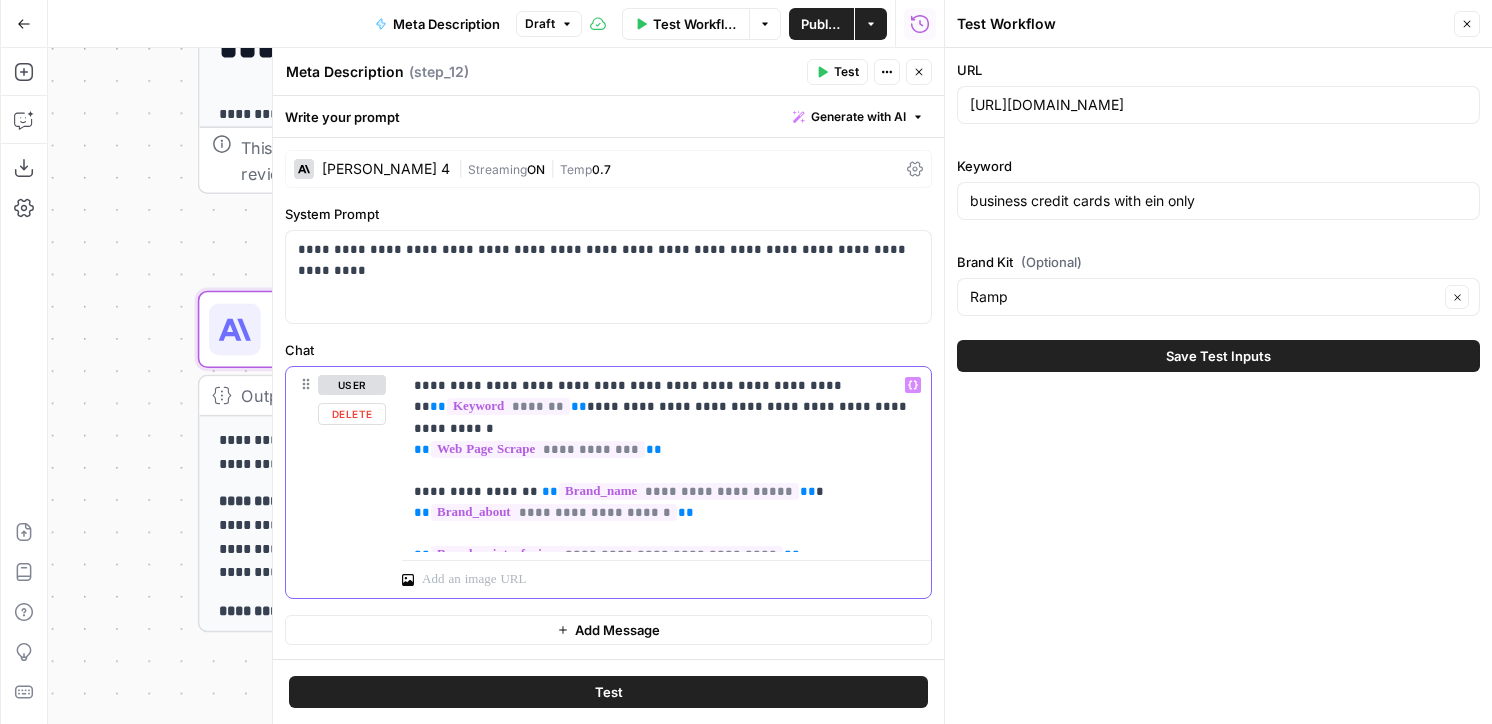 click on "**********" at bounding box center (666, 459) 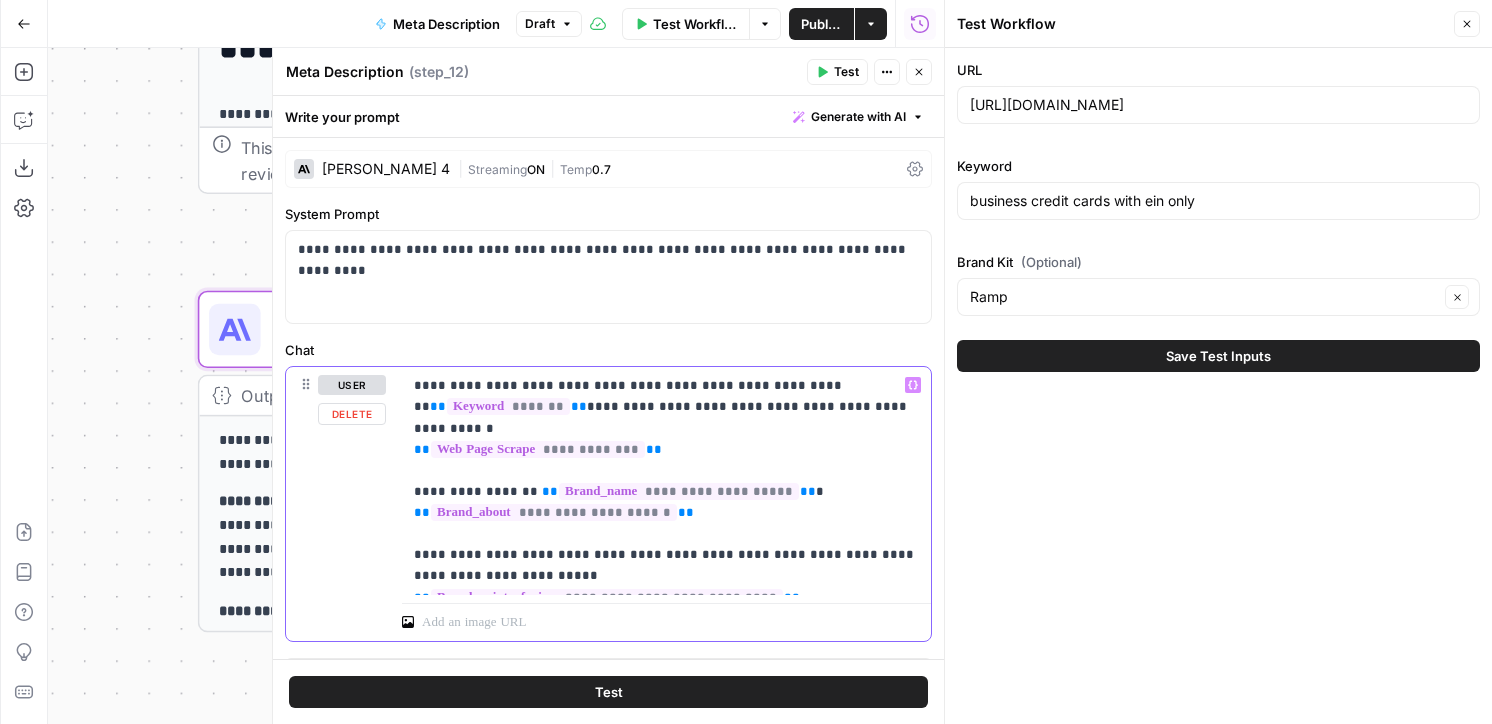 click on "**********" at bounding box center (666, 480) 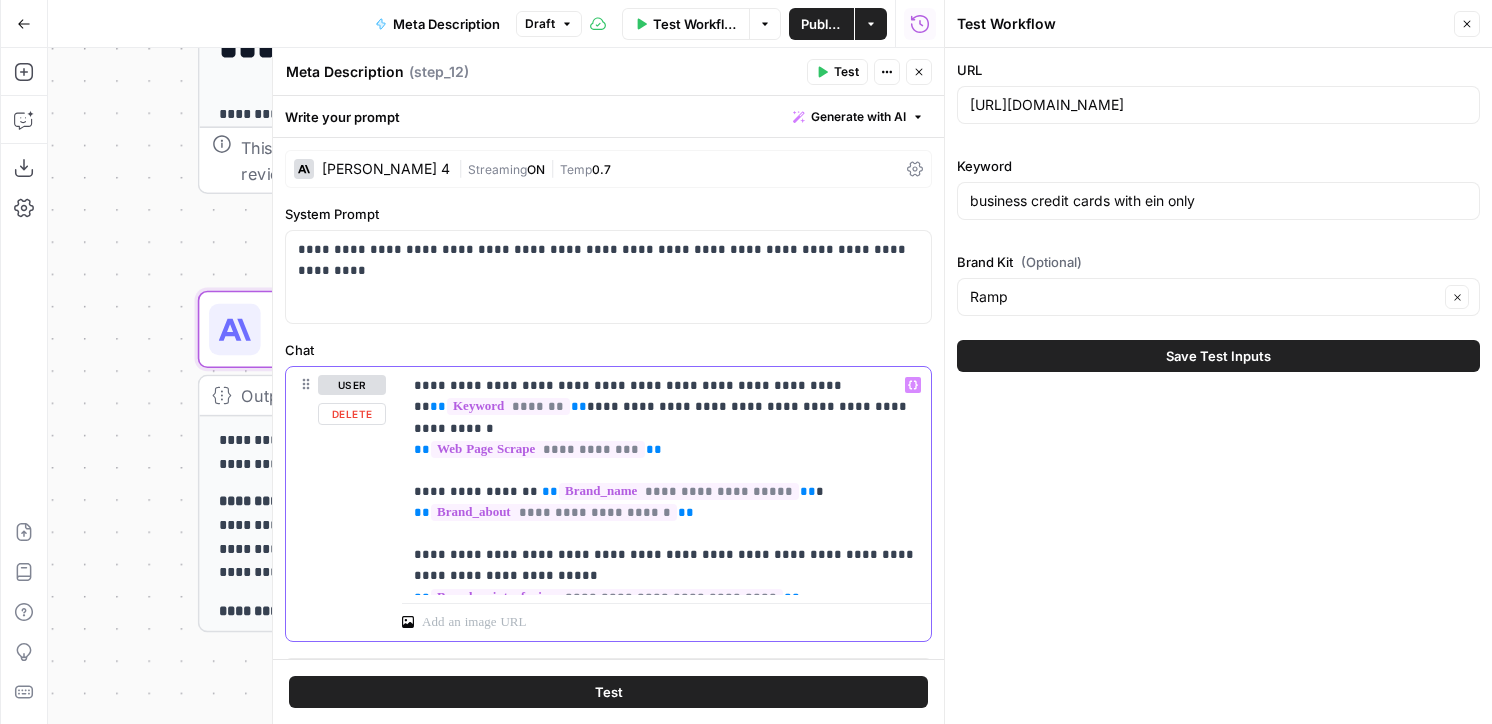drag, startPoint x: 536, startPoint y: 542, endPoint x: 383, endPoint y: 541, distance: 153.00327 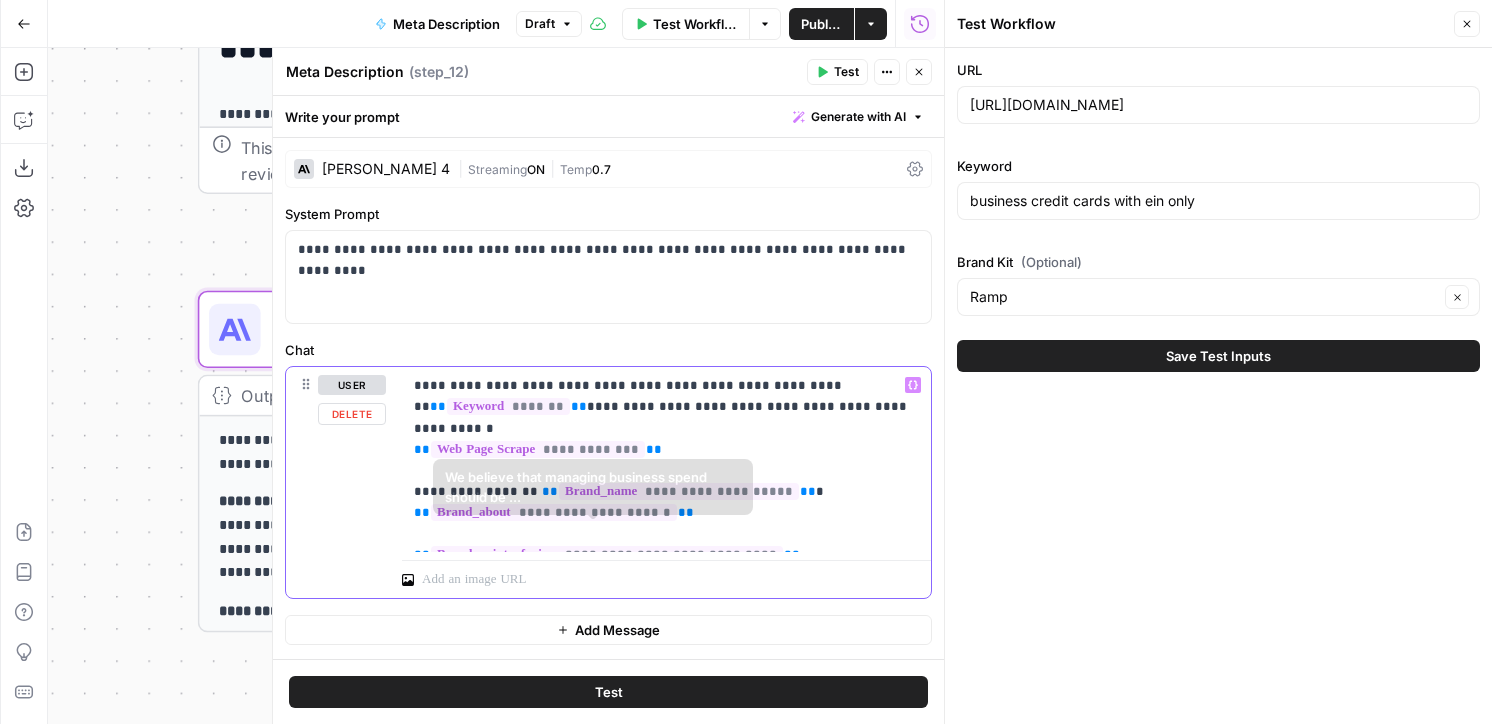 click on "**********" at bounding box center [666, 459] 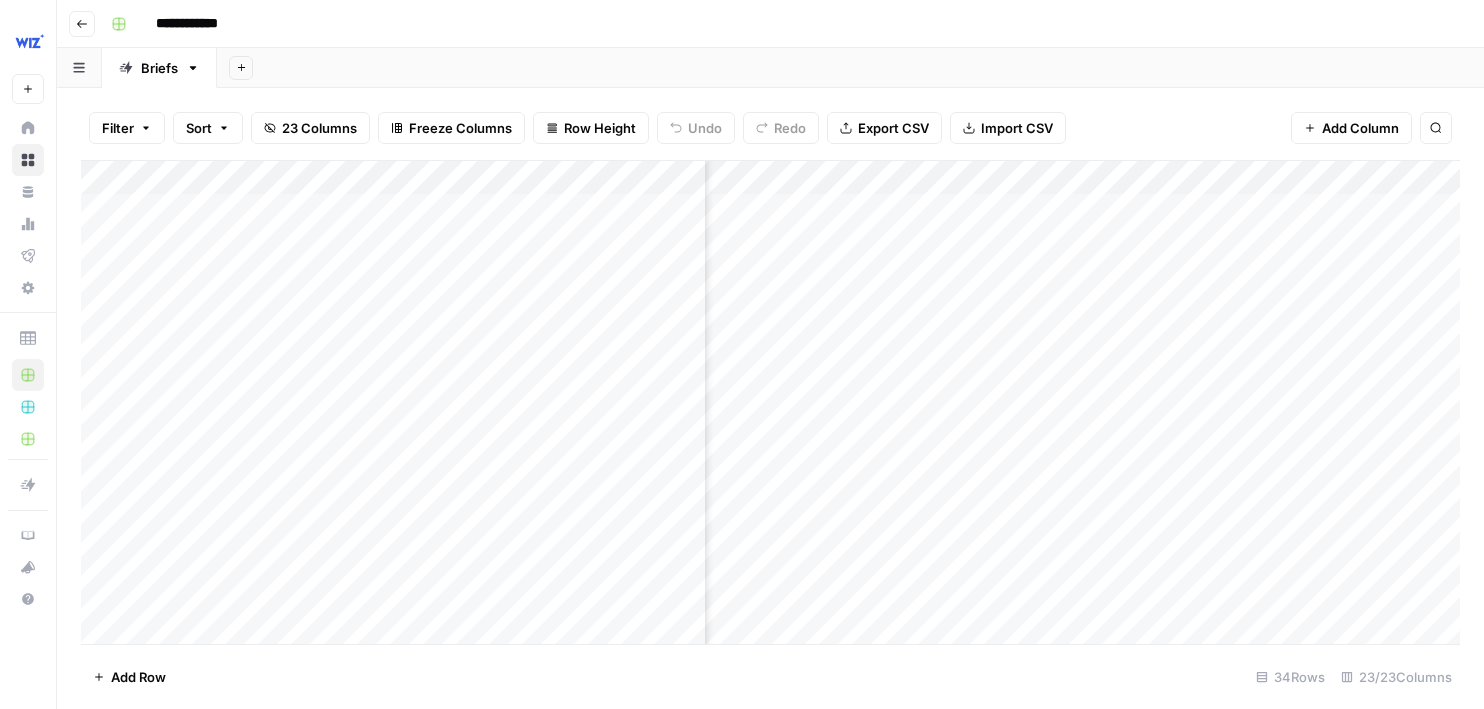 scroll, scrollTop: 0, scrollLeft: 0, axis: both 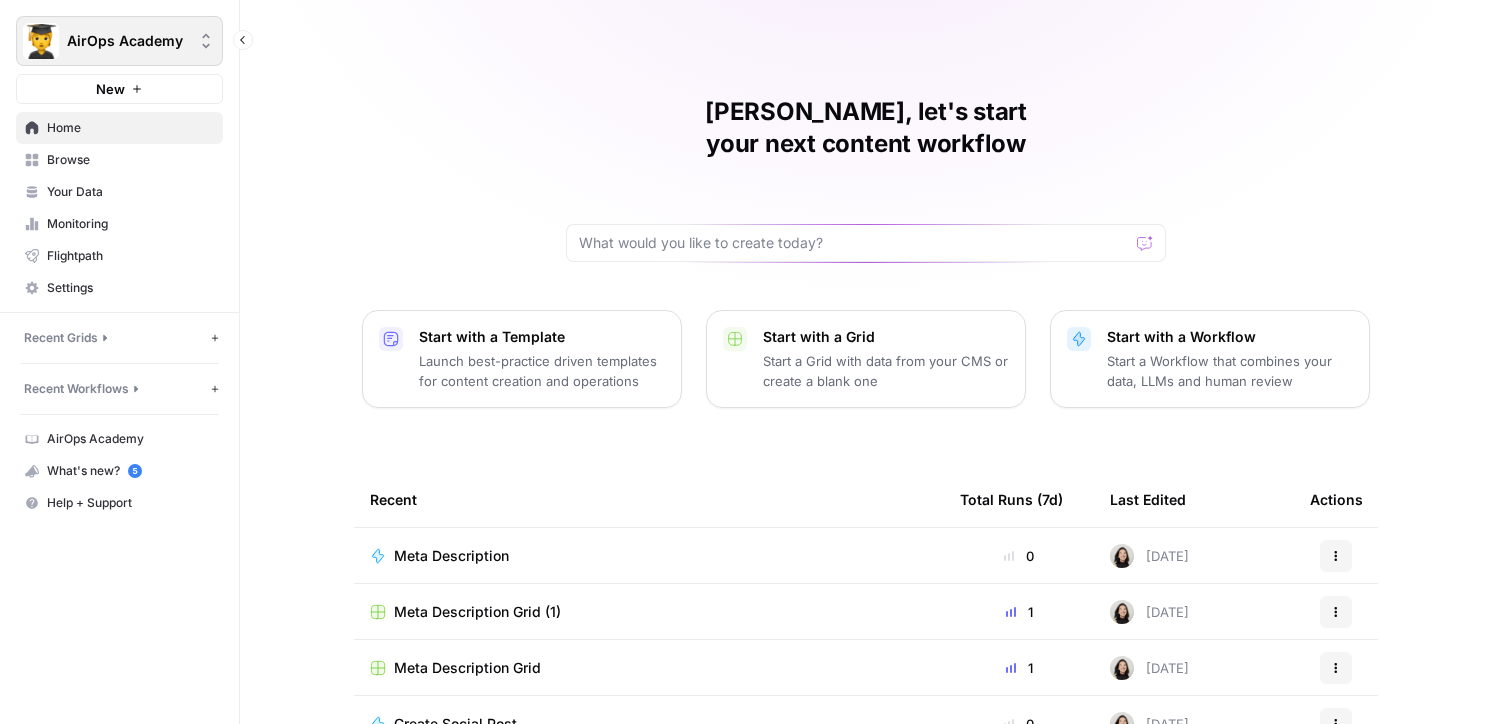 click on "AirOps Academy" at bounding box center [119, 41] 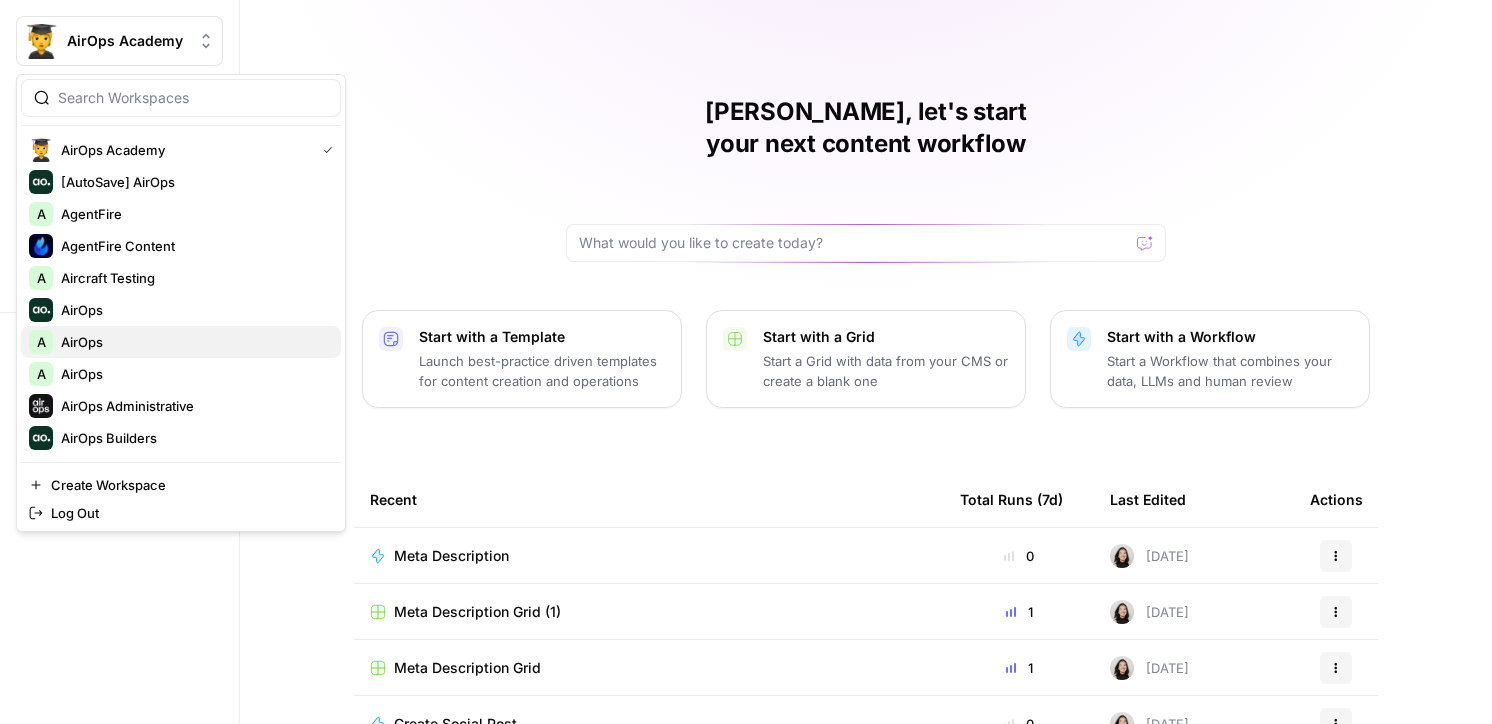 click on "A AirOps" at bounding box center [181, 342] 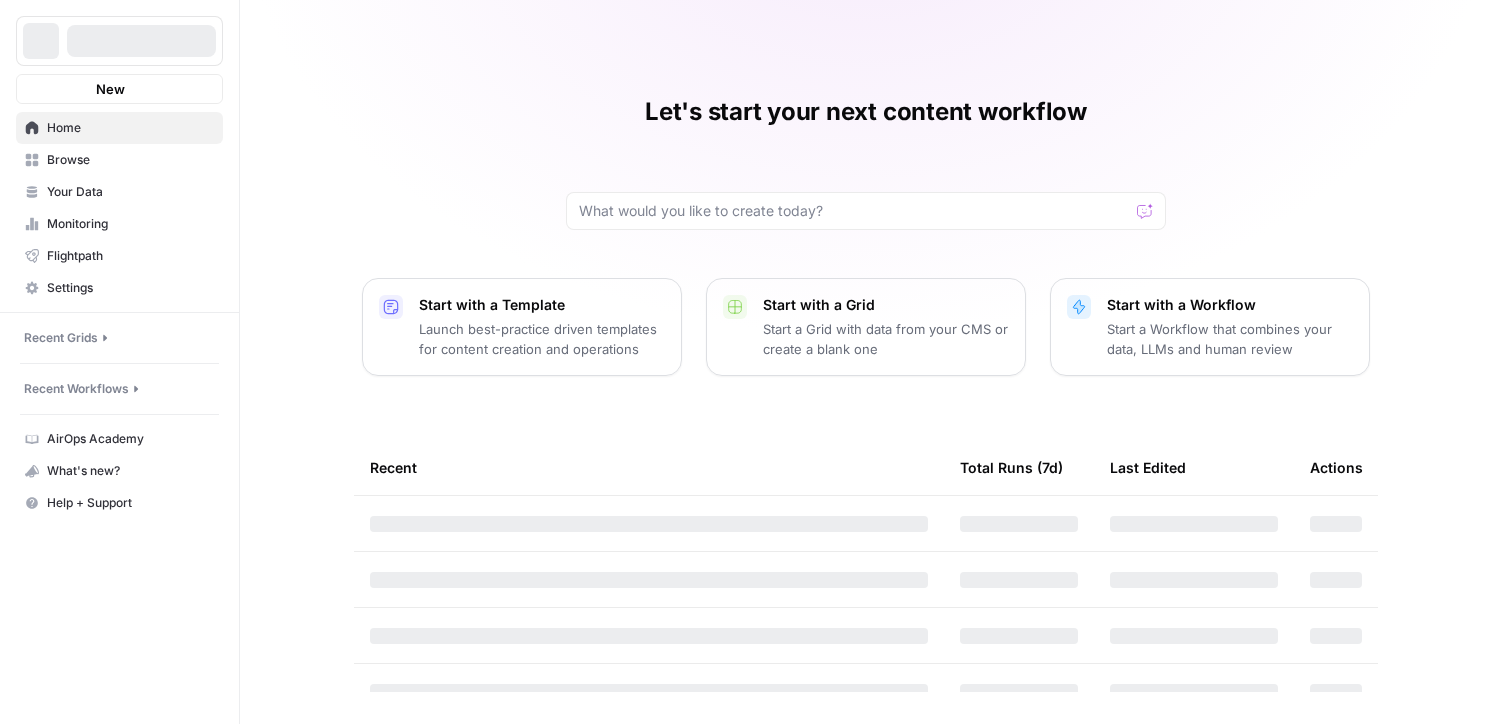 scroll, scrollTop: 0, scrollLeft: 0, axis: both 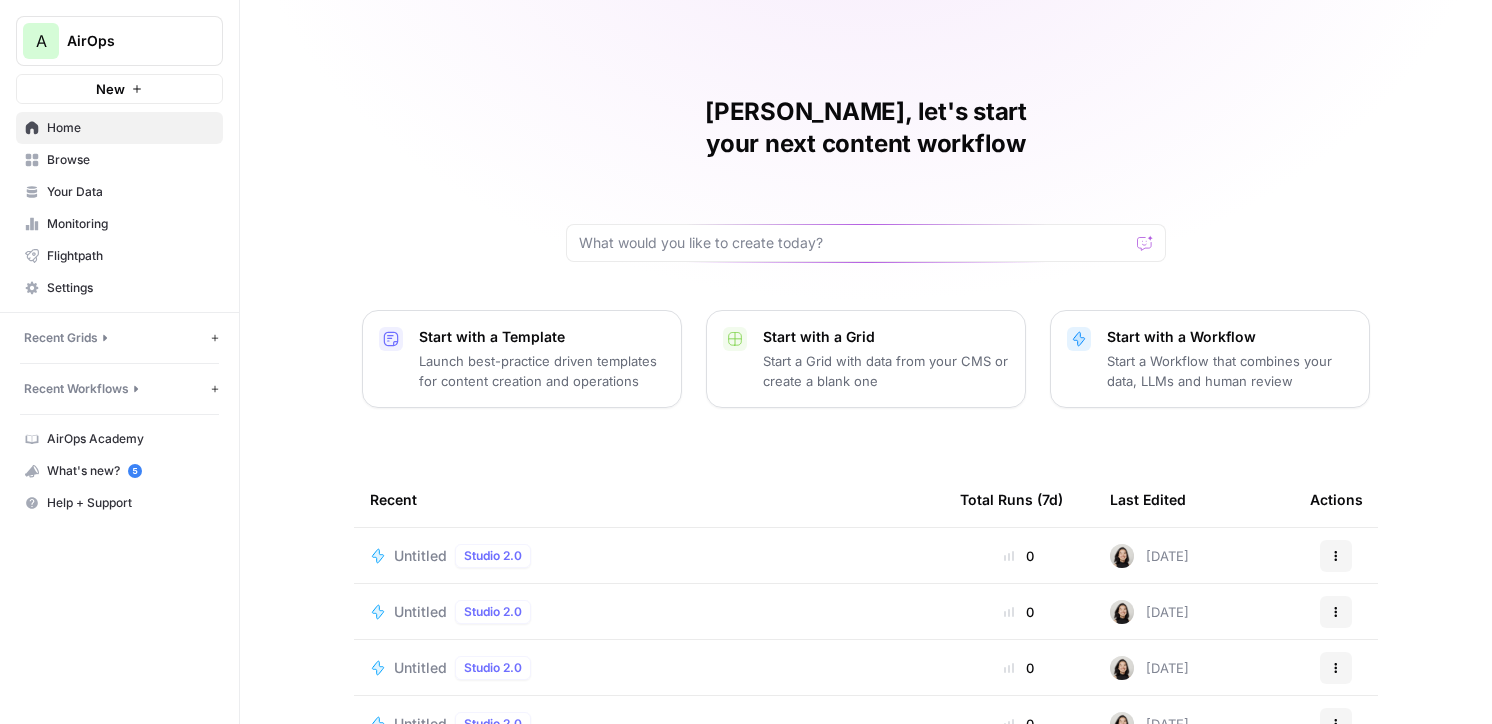 click on "Studio 2.0" at bounding box center (493, 556) 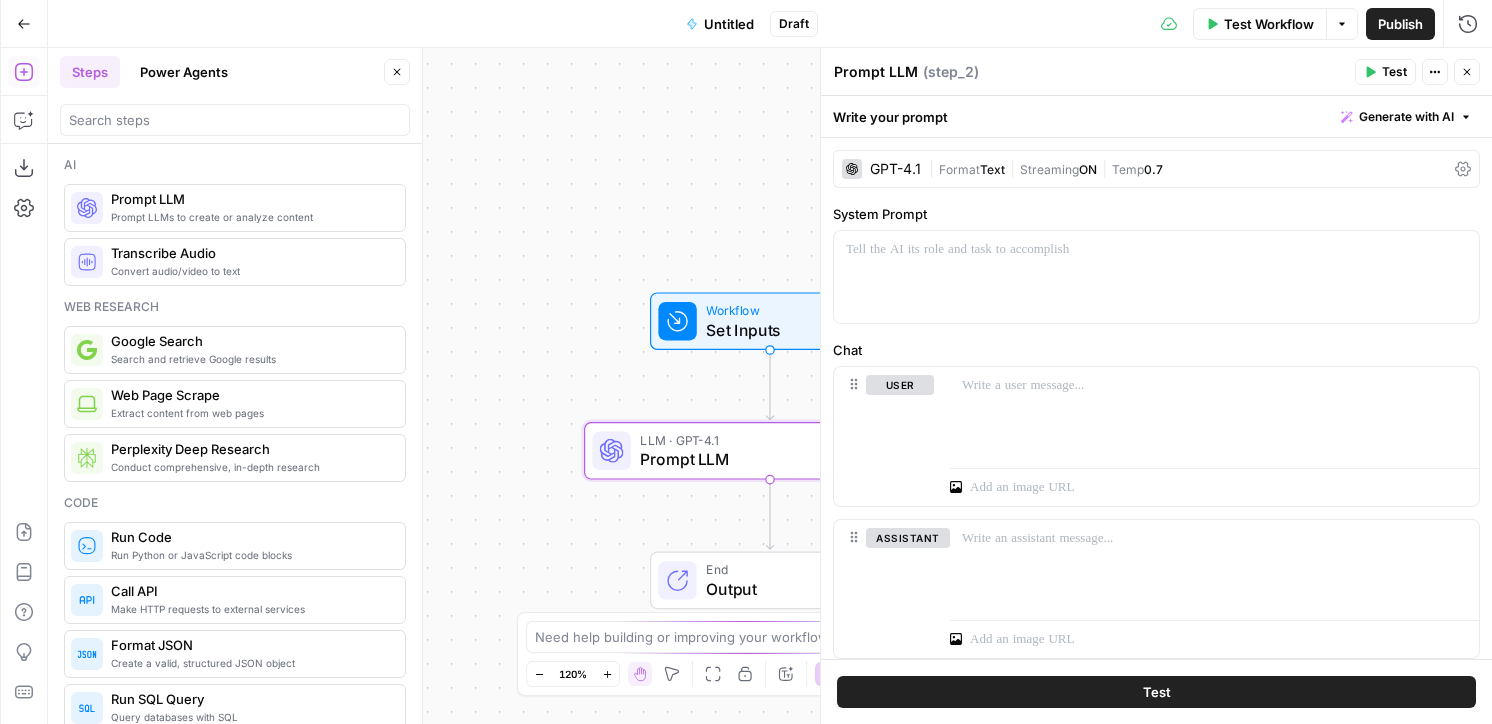 click on "GPT-4.1   |   Format  Text   |   Streaming  ON   |   Temp  0.7" at bounding box center (1156, 169) 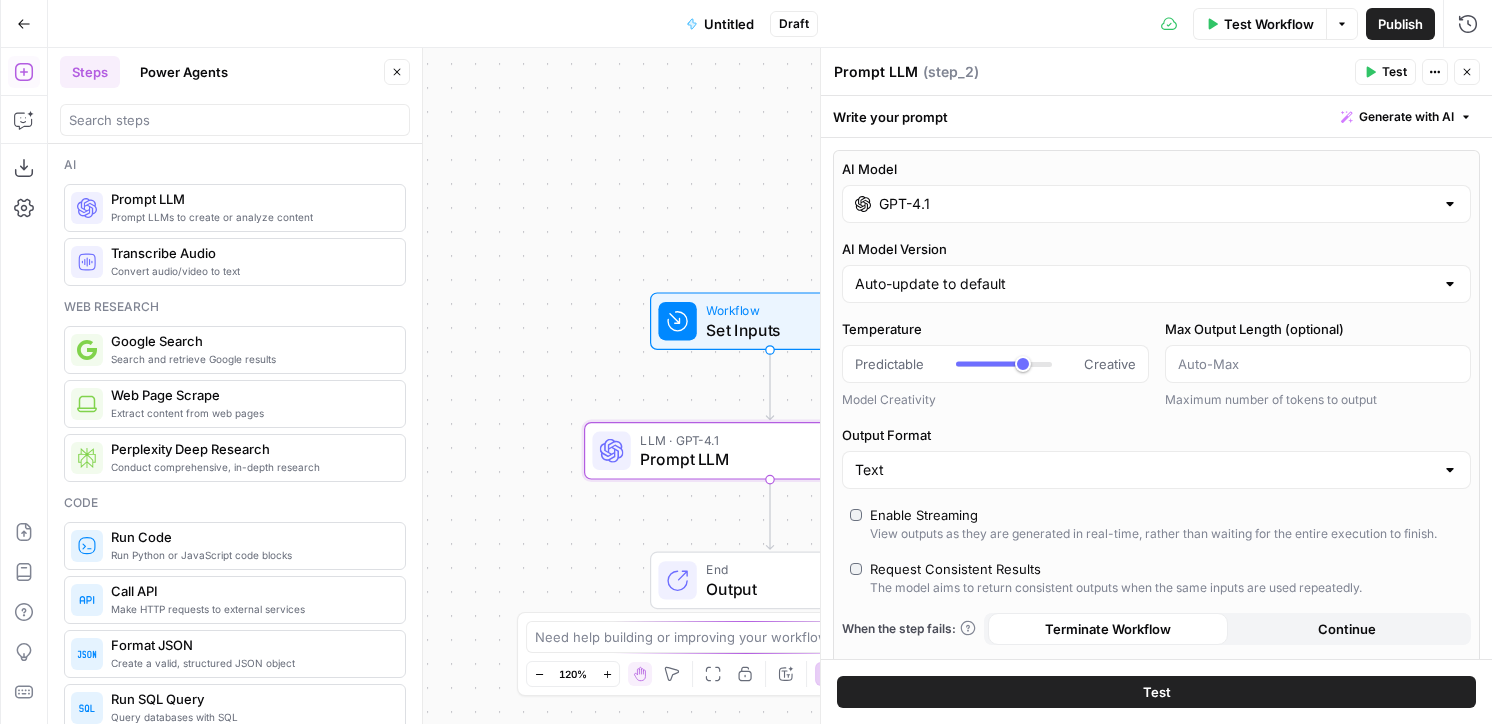 click on "AI Model GPT-4.1 AI Model Version Auto-update to default Temperature Predictable Creative Model Creativity Max Output Length (optional) Maximum number of tokens to output Output Format Text Enable Streaming View outputs as they are generated in real-time, rather than waiting for the entire execution to finish. Request Consistent Results The model aims to return consistent outputs when the same inputs are used repeatedly. When the step fails: Terminate Workflow Continue Close" at bounding box center (1156, 426) 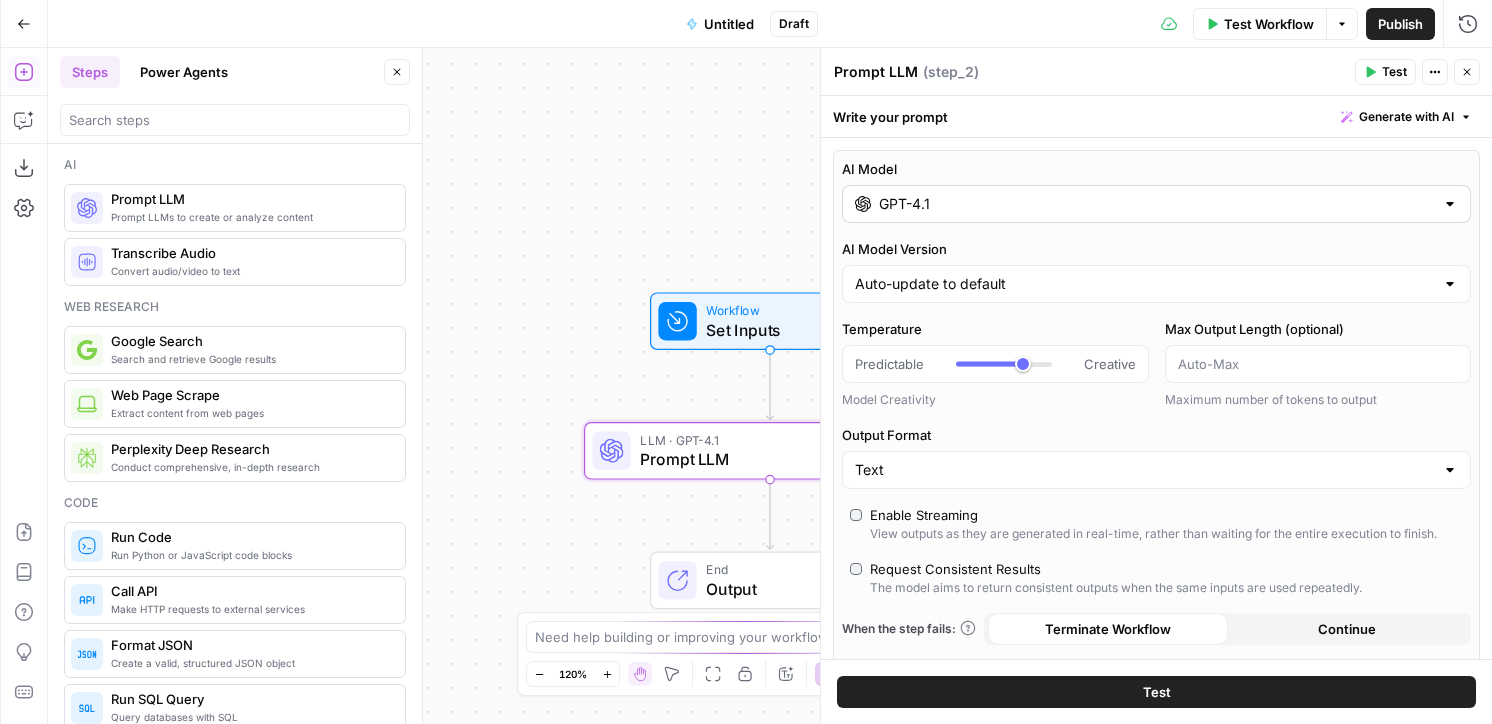click on "GPT-4.1" at bounding box center (1156, 204) 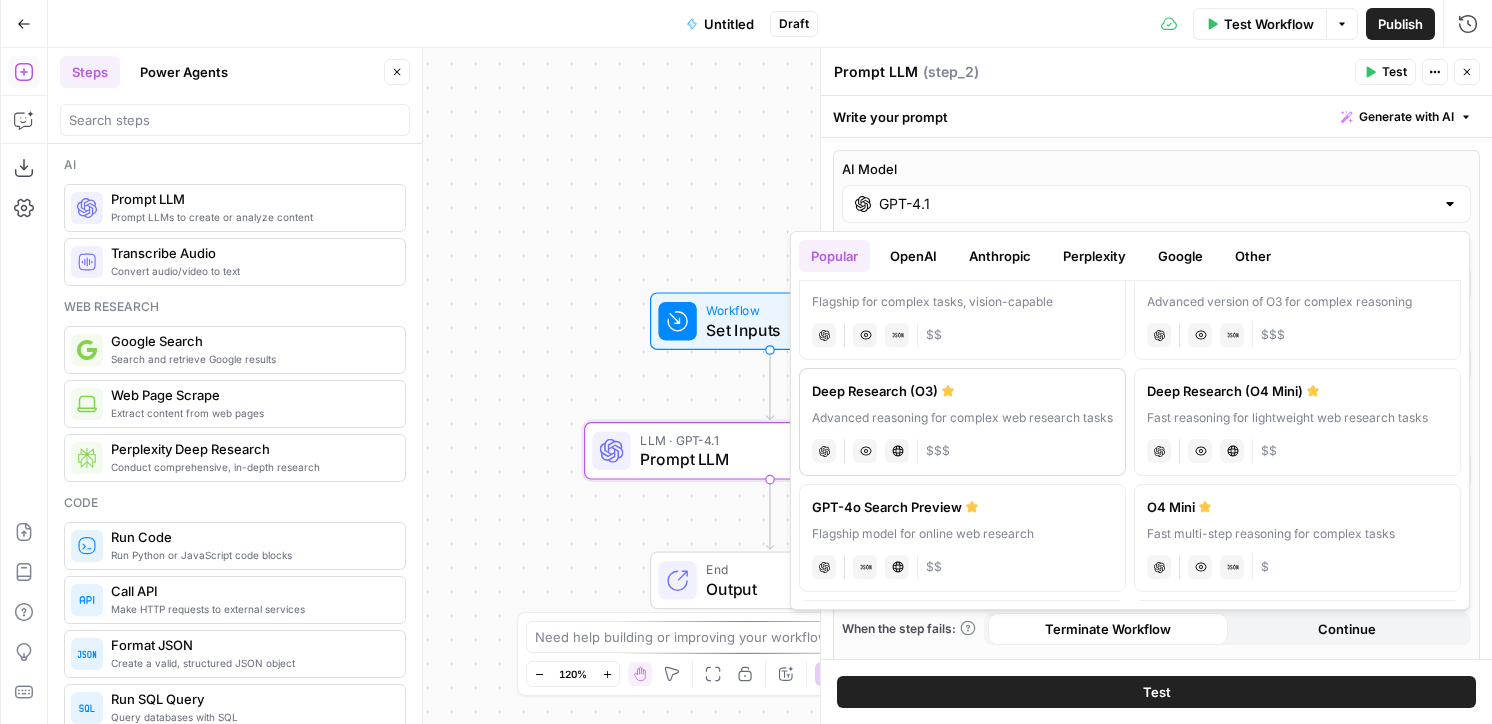 scroll, scrollTop: 0, scrollLeft: 0, axis: both 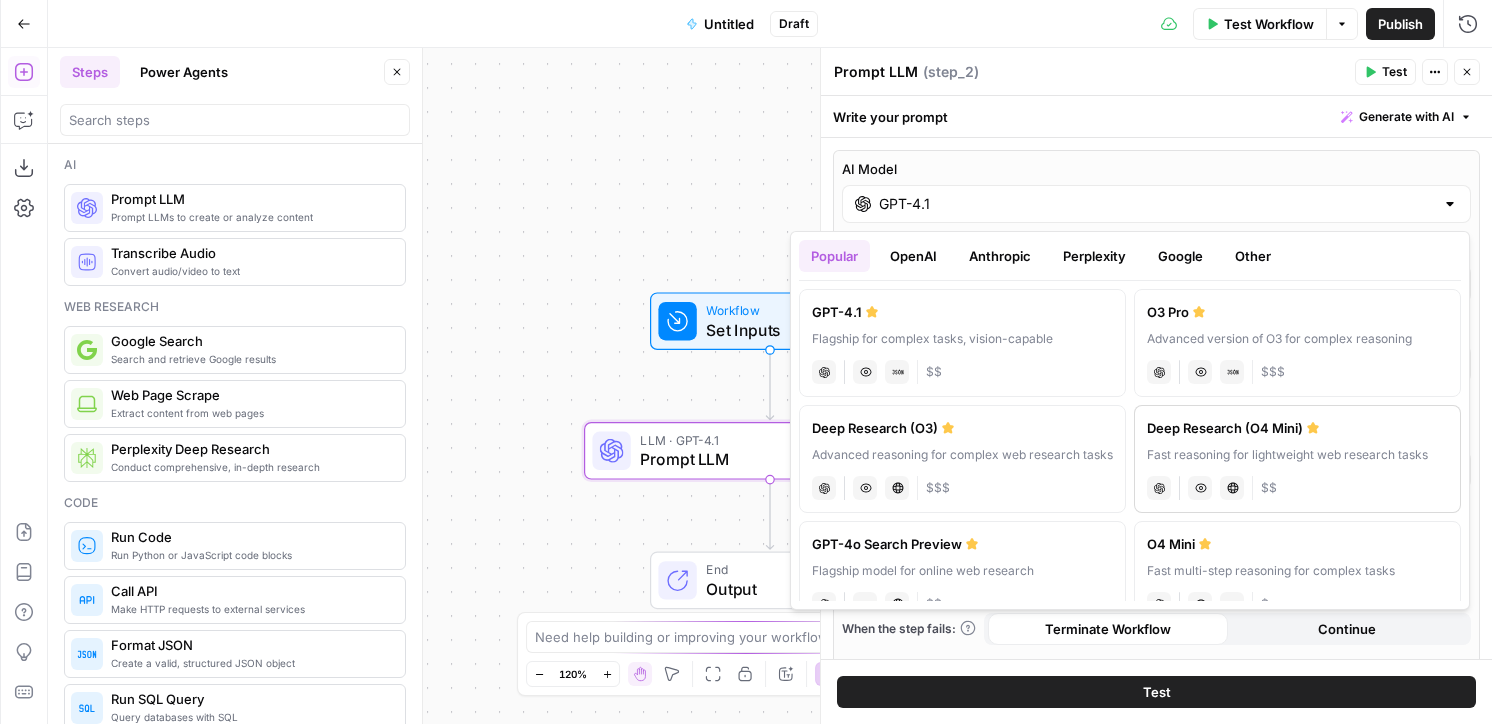 click on "Deep Research (O4 Mini) Fast reasoning for lightweight web research tasks chat Vision Capabilities Live Web Research $$" at bounding box center (1297, 459) 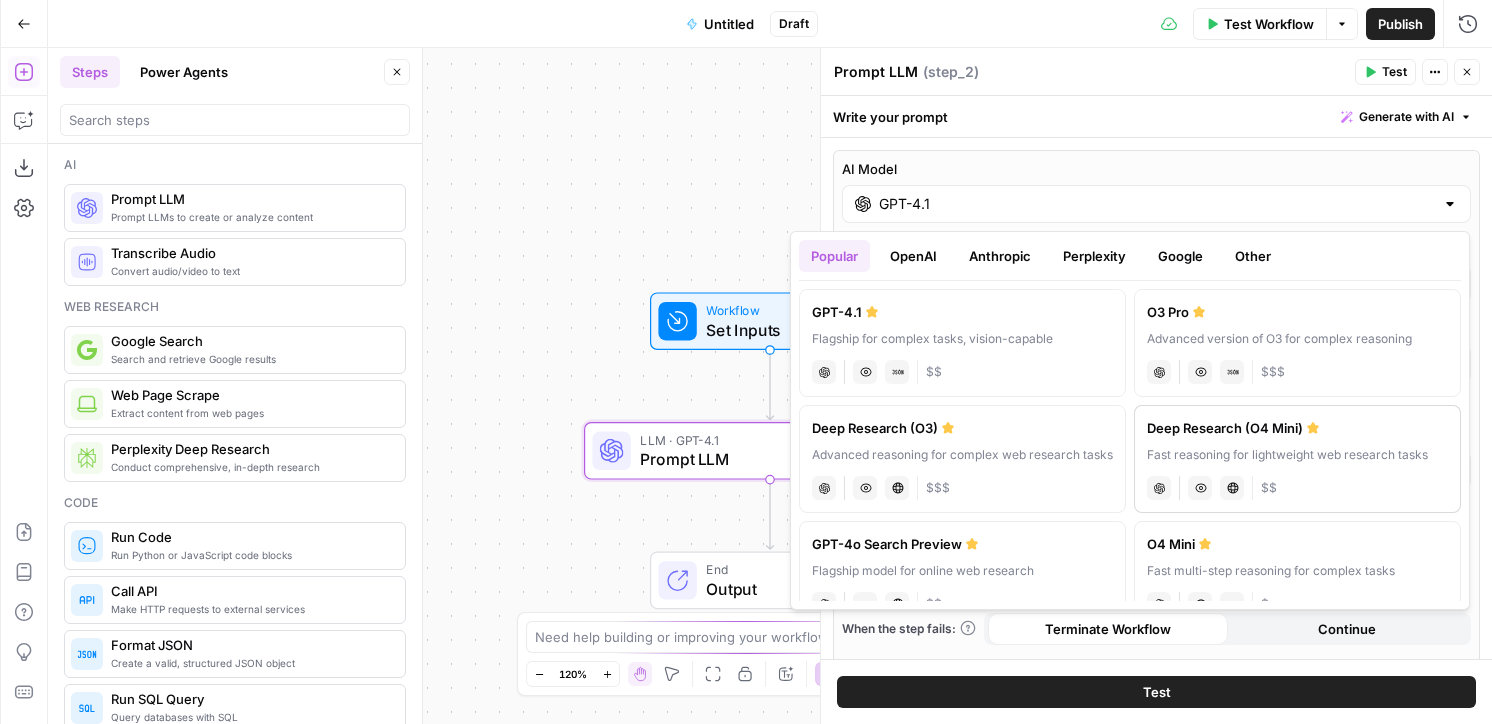 type on "Deep Research (O4 Mini)" 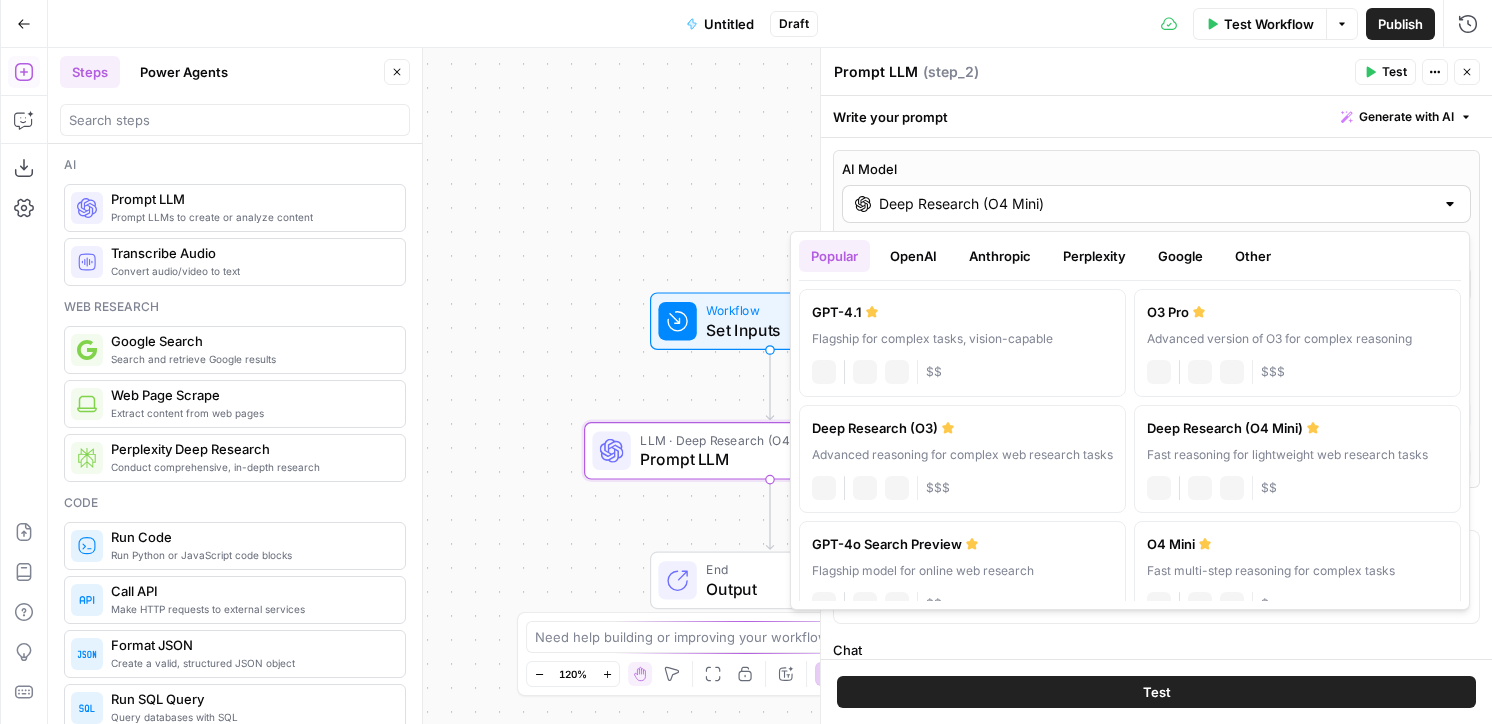 click on "Deep Research (O4 Mini)" at bounding box center (1156, 204) 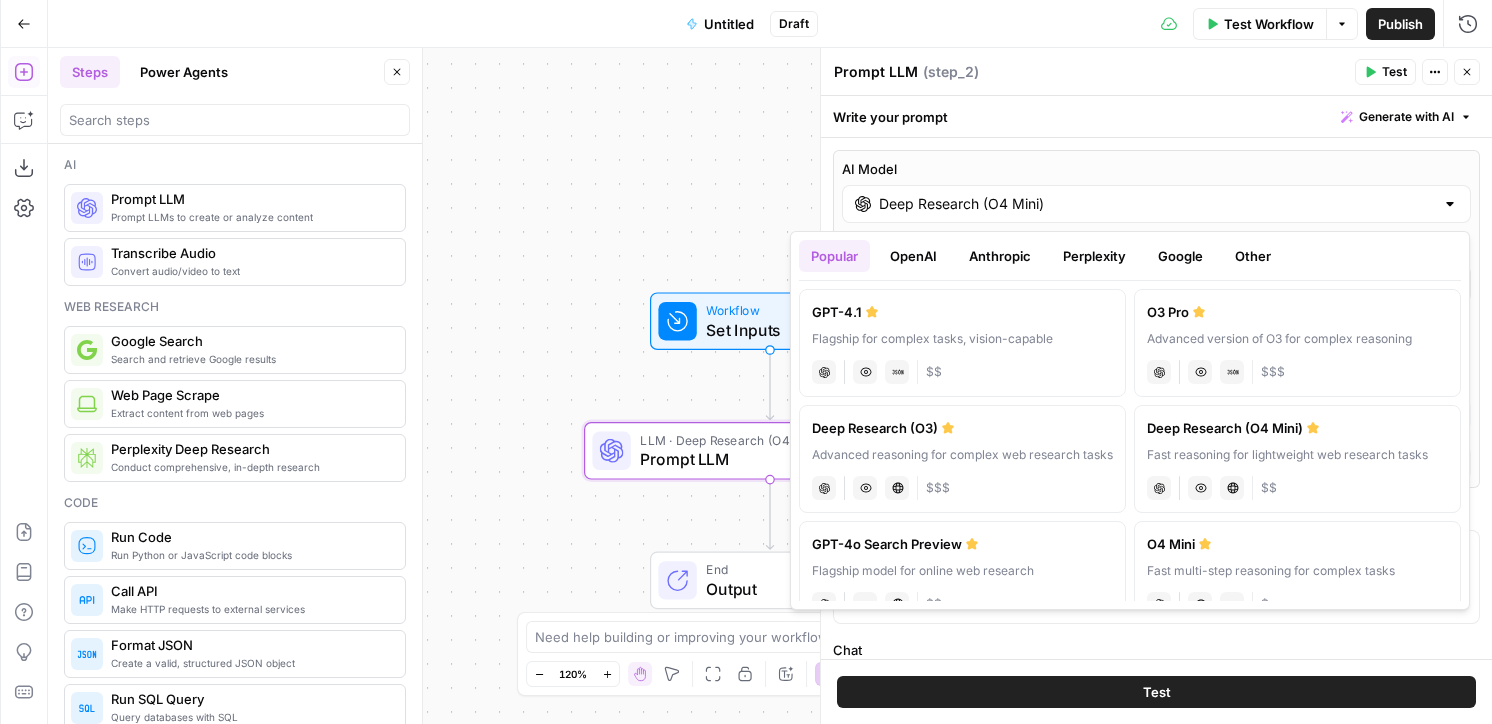 click on "AI Model Deep Research (O4 Mini) Max Output Length (optional) Maximum number of tokens to output Enable Streaming View outputs as they are generated in real-time, rather than waiting for the entire execution to finish. When the step fails: Terminate Workflow Continue Close" at bounding box center [1156, 319] 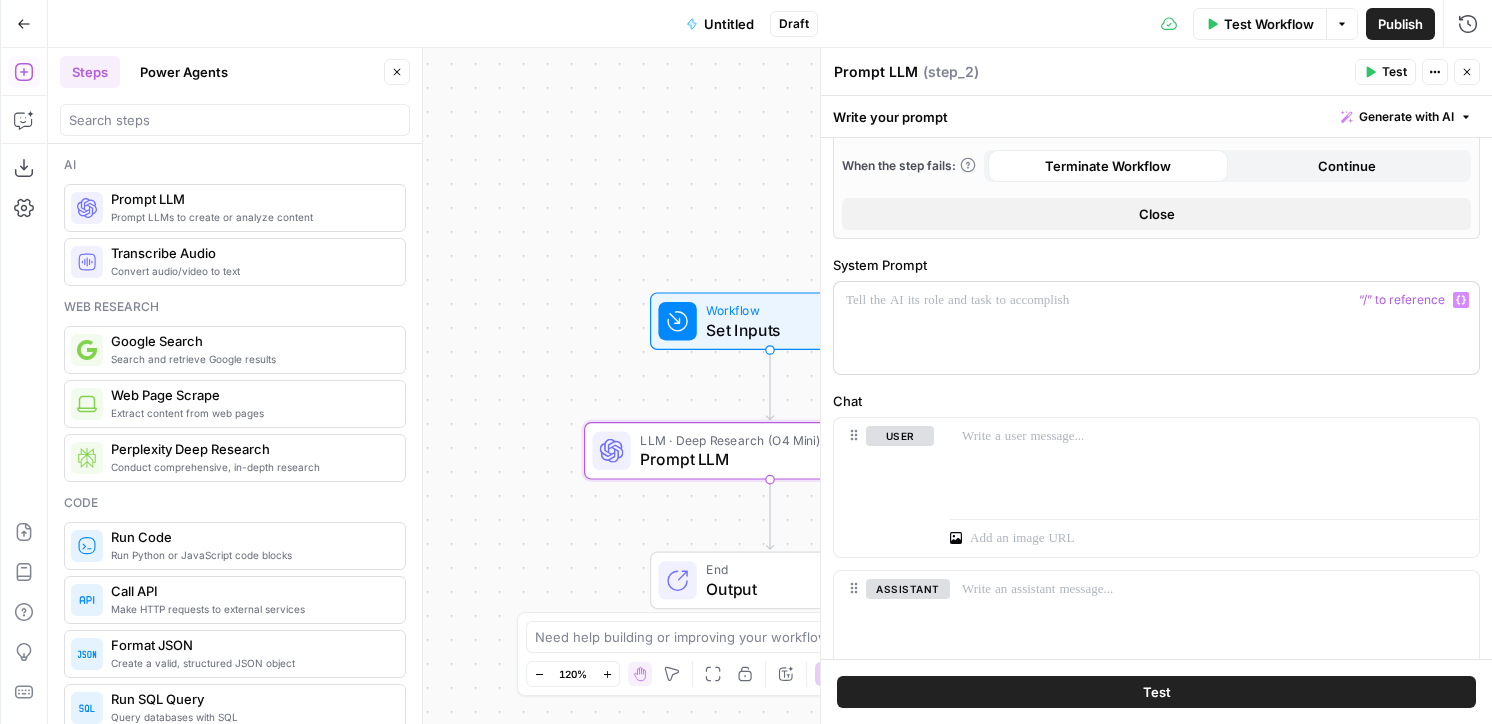 scroll, scrollTop: 245, scrollLeft: 0, axis: vertical 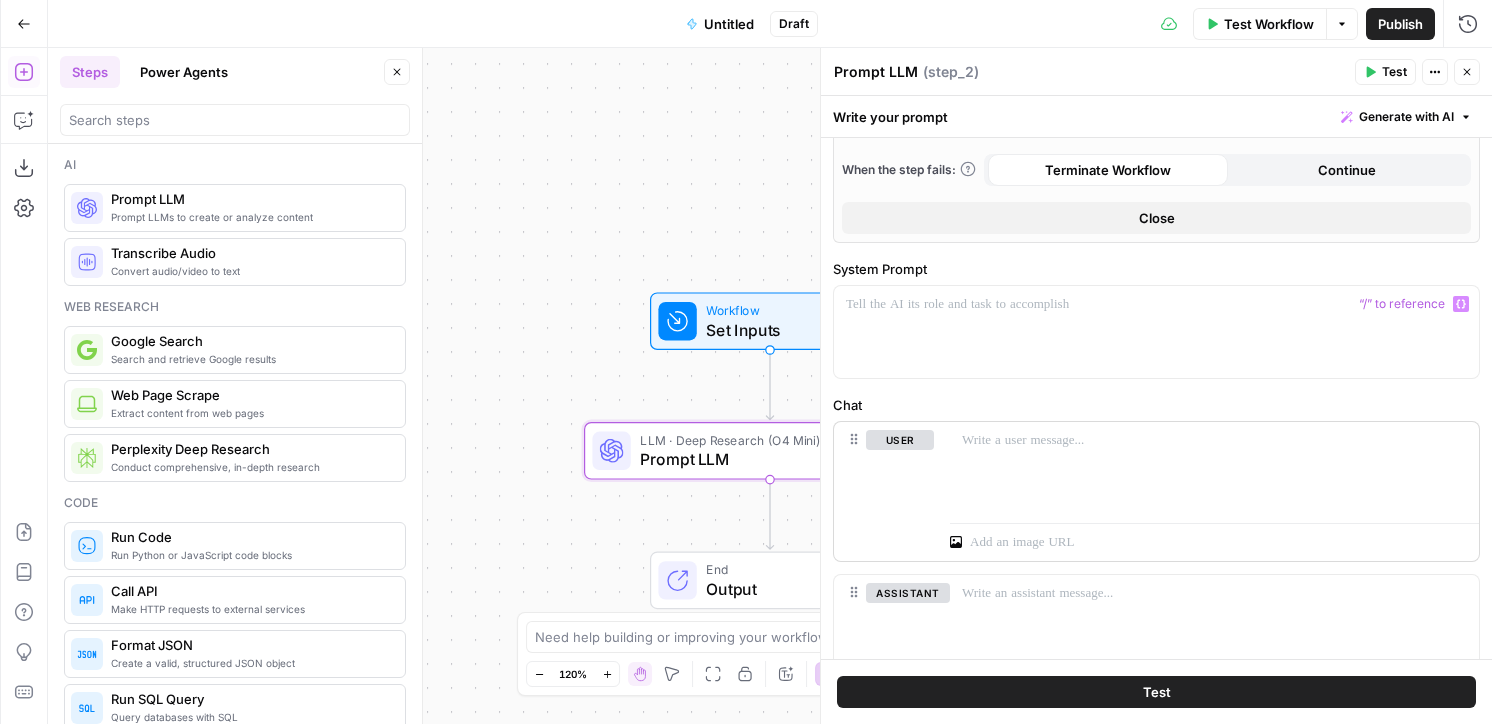 click at bounding box center (1214, 538) 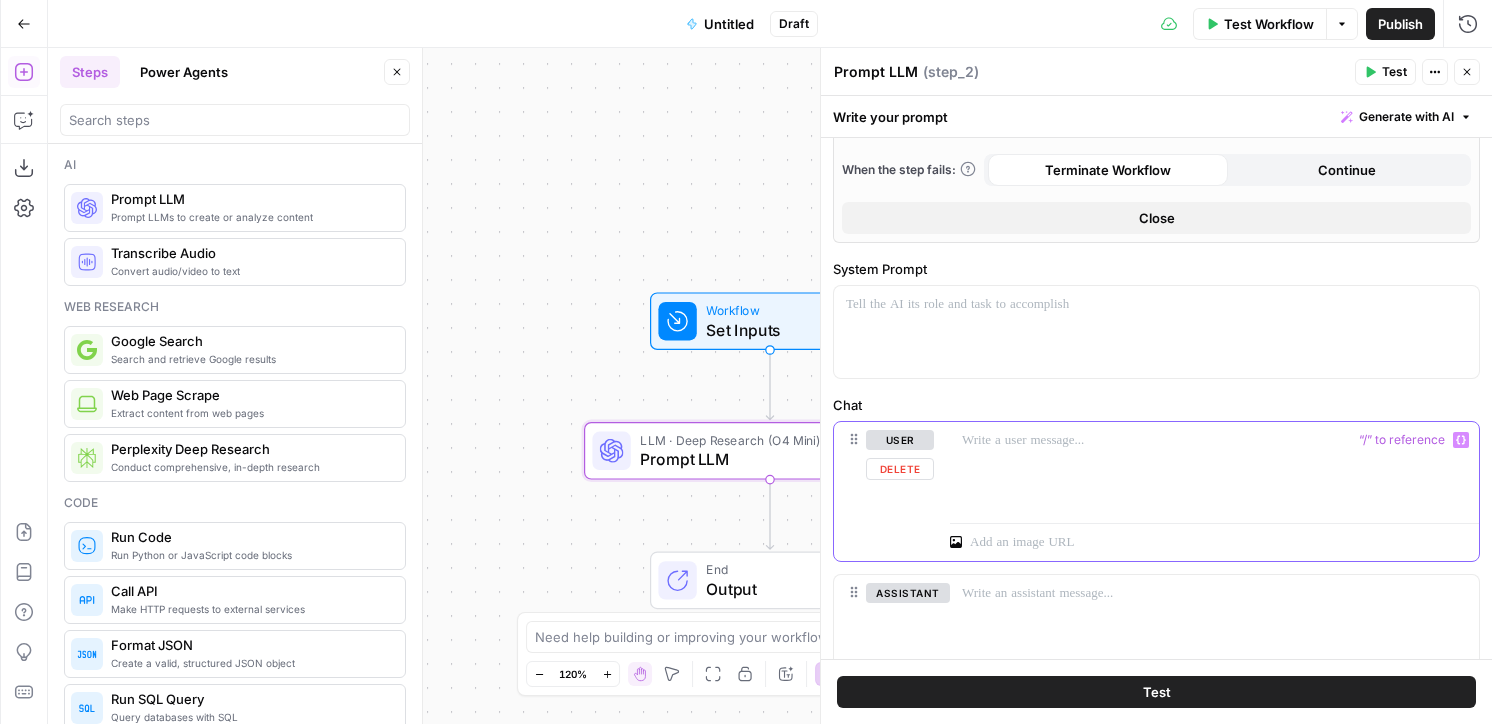 click at bounding box center (1214, 468) 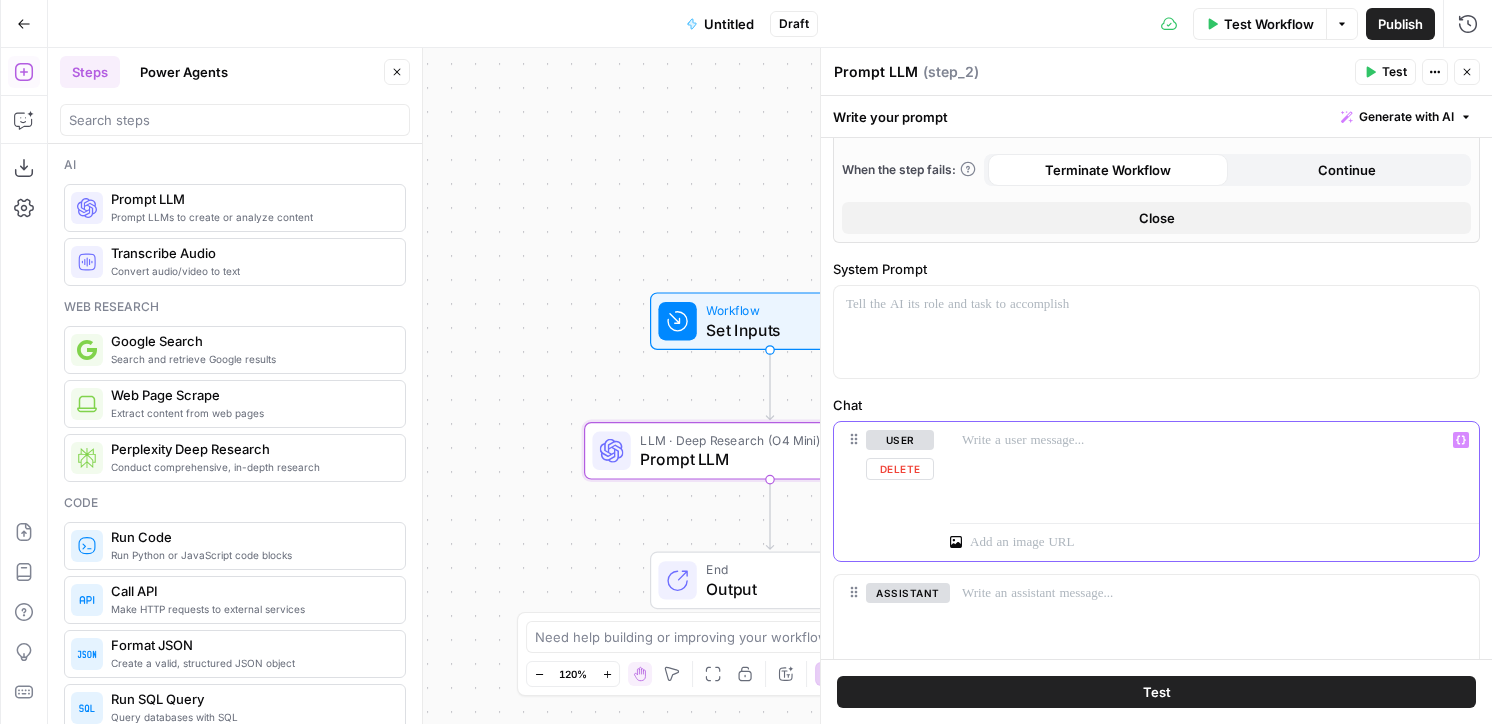 type 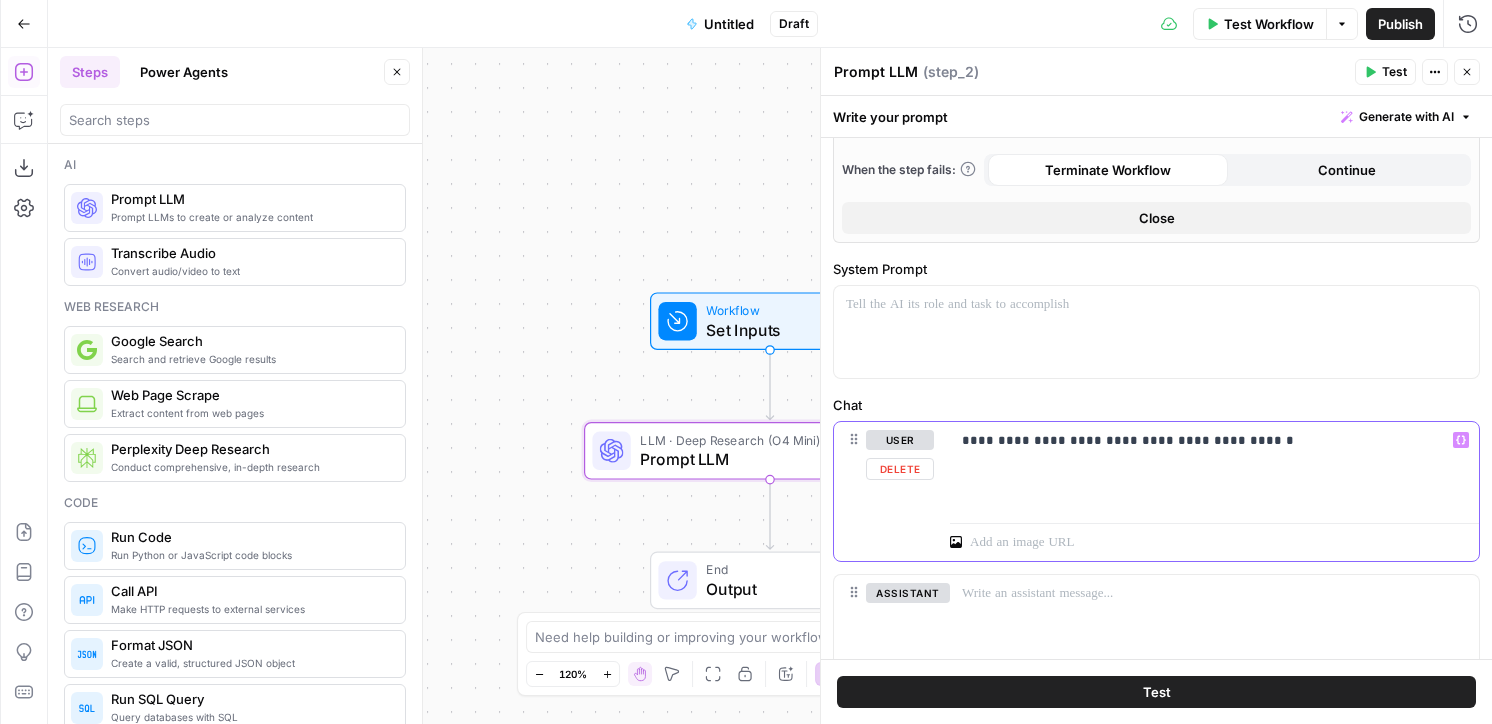 click on "**********" at bounding box center (1214, 440) 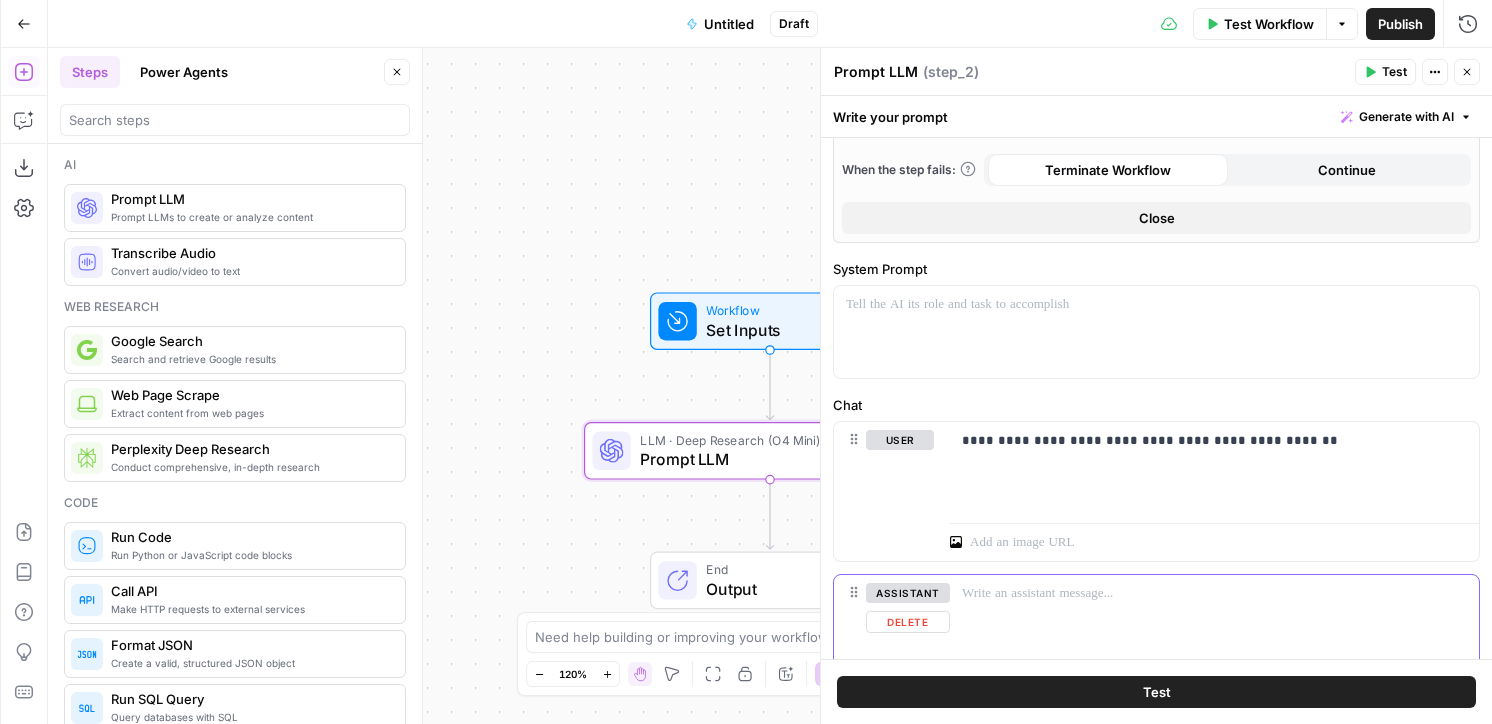 click on "Delete" at bounding box center (908, 622) 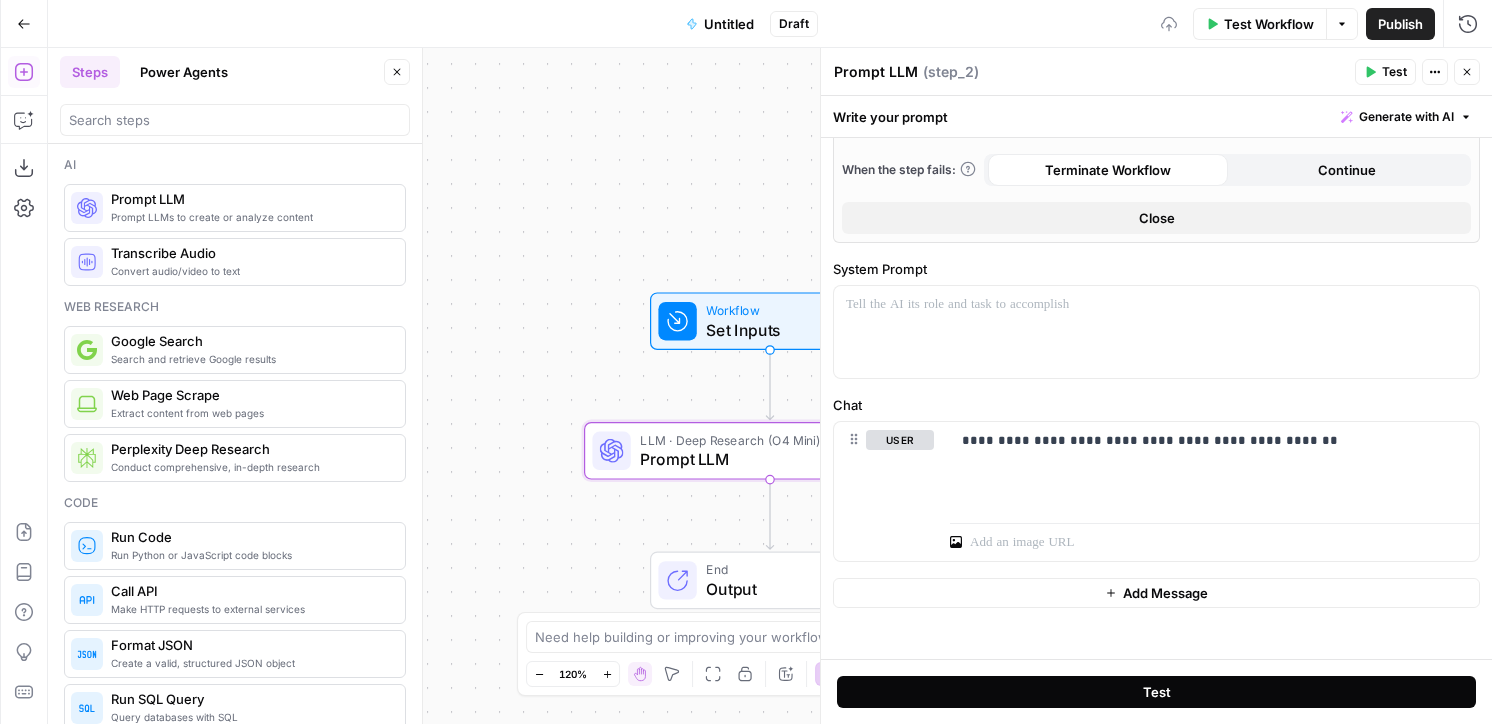 click on "Test" at bounding box center (1156, 692) 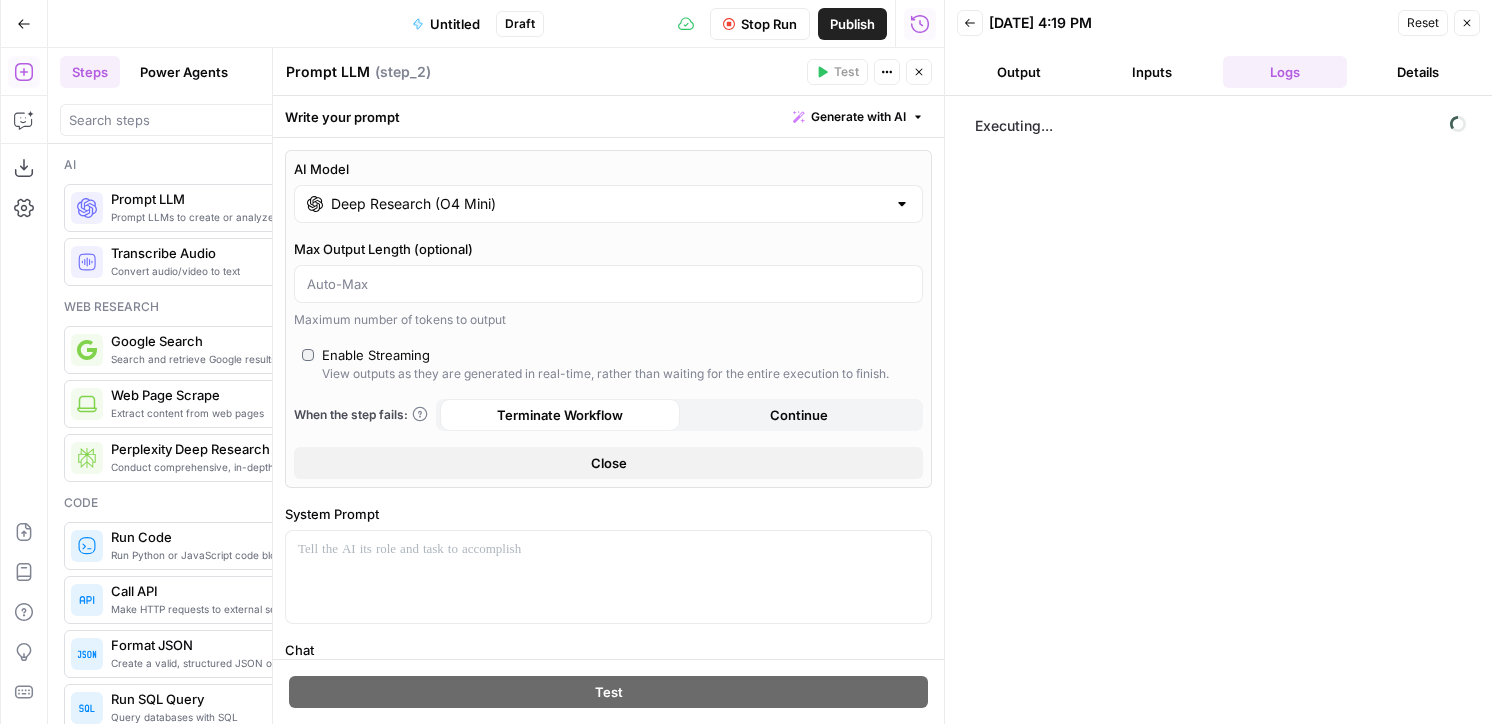 scroll, scrollTop: 253, scrollLeft: 0, axis: vertical 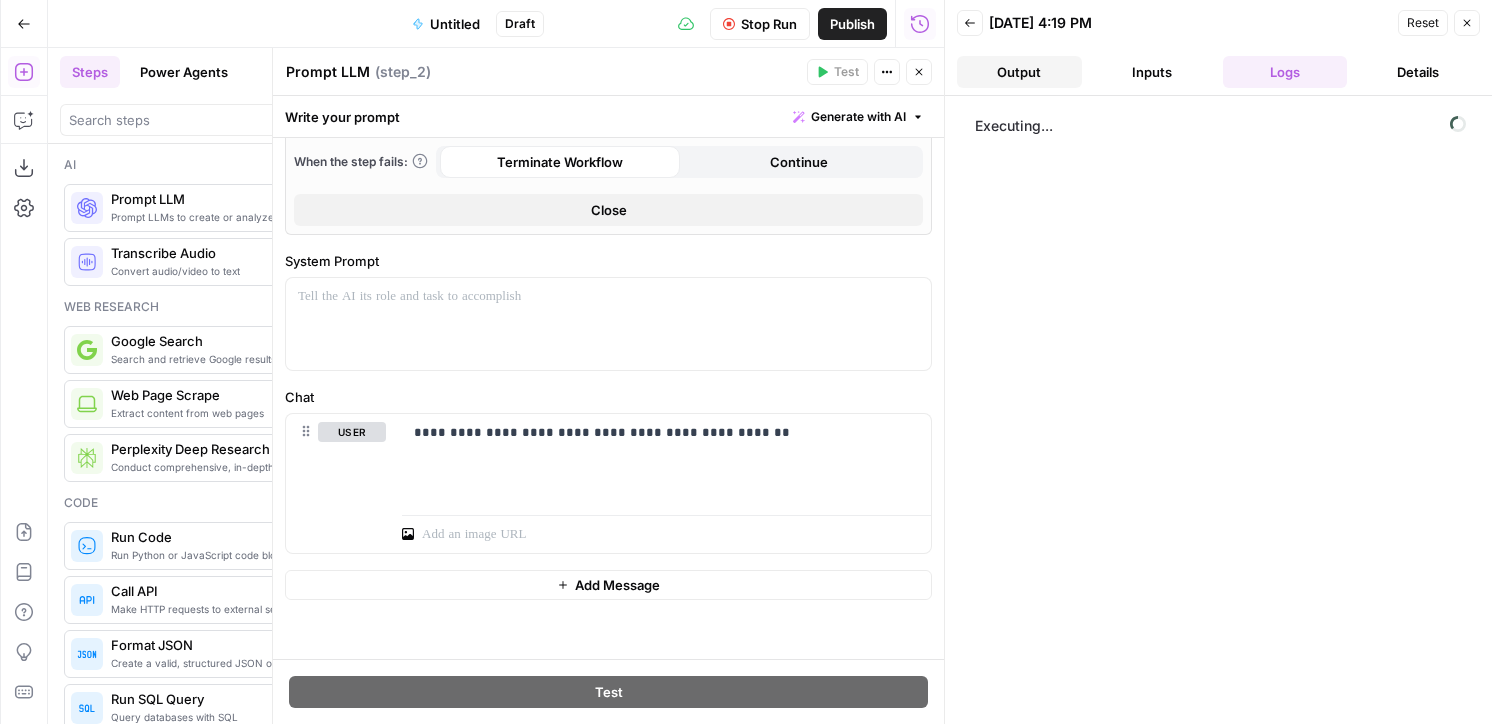 click on "Output" at bounding box center (1019, 72) 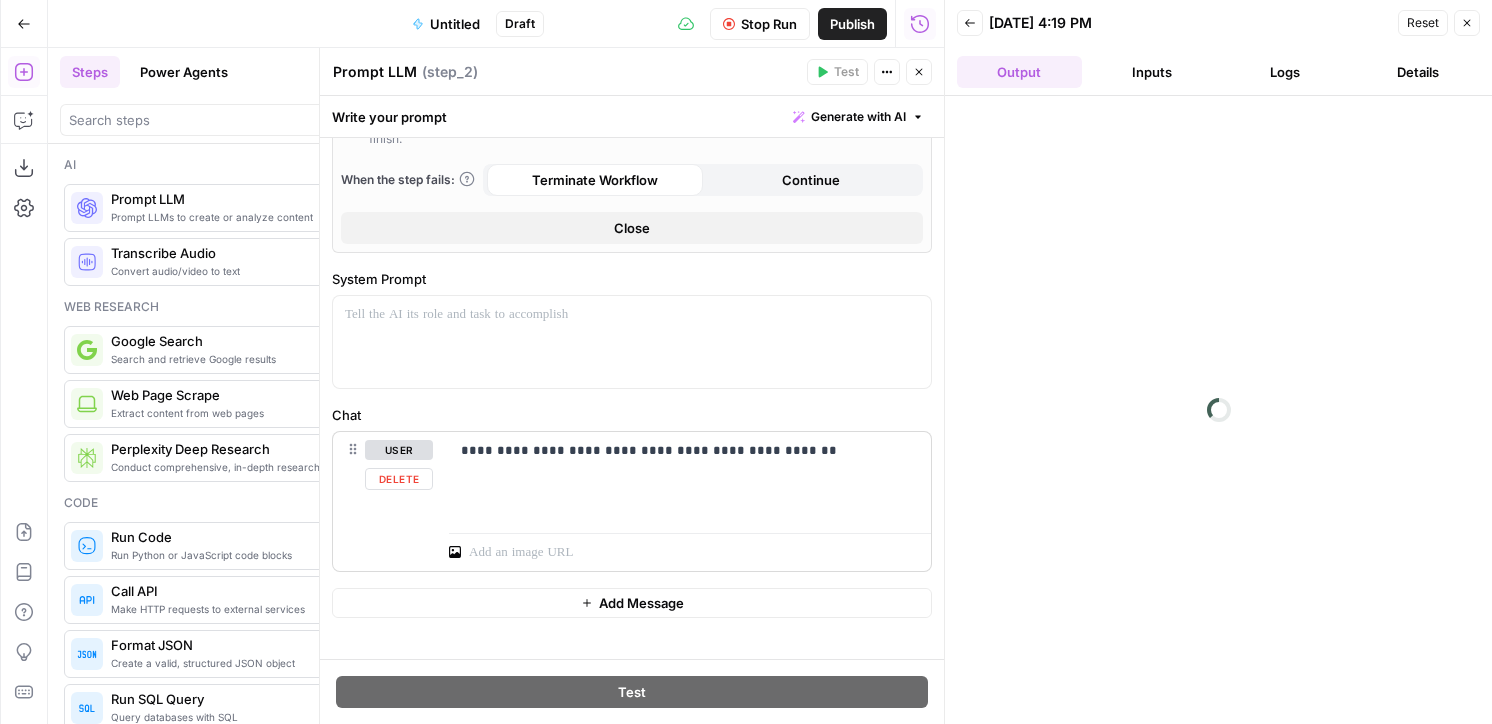 scroll, scrollTop: 271, scrollLeft: 0, axis: vertical 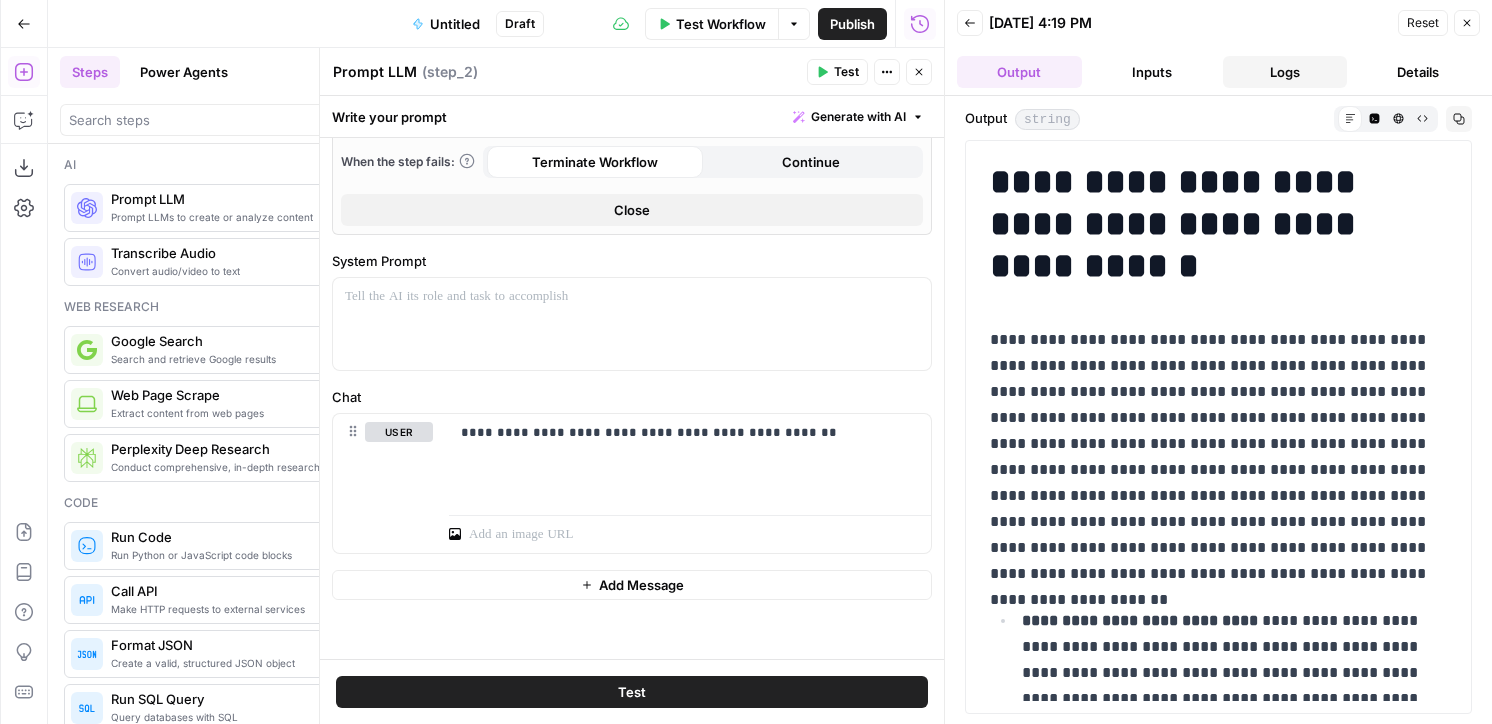 click on "Logs" at bounding box center (1285, 72) 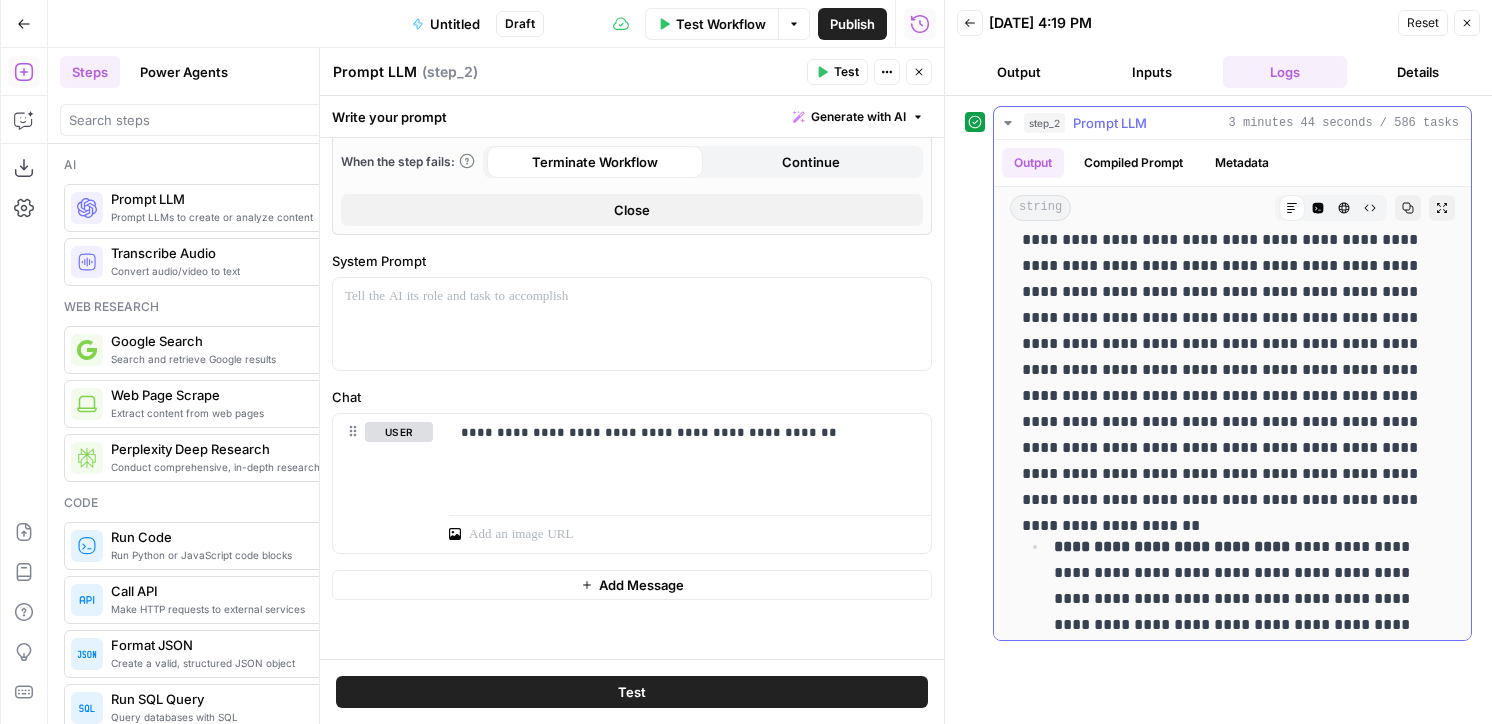 scroll, scrollTop: 0, scrollLeft: 0, axis: both 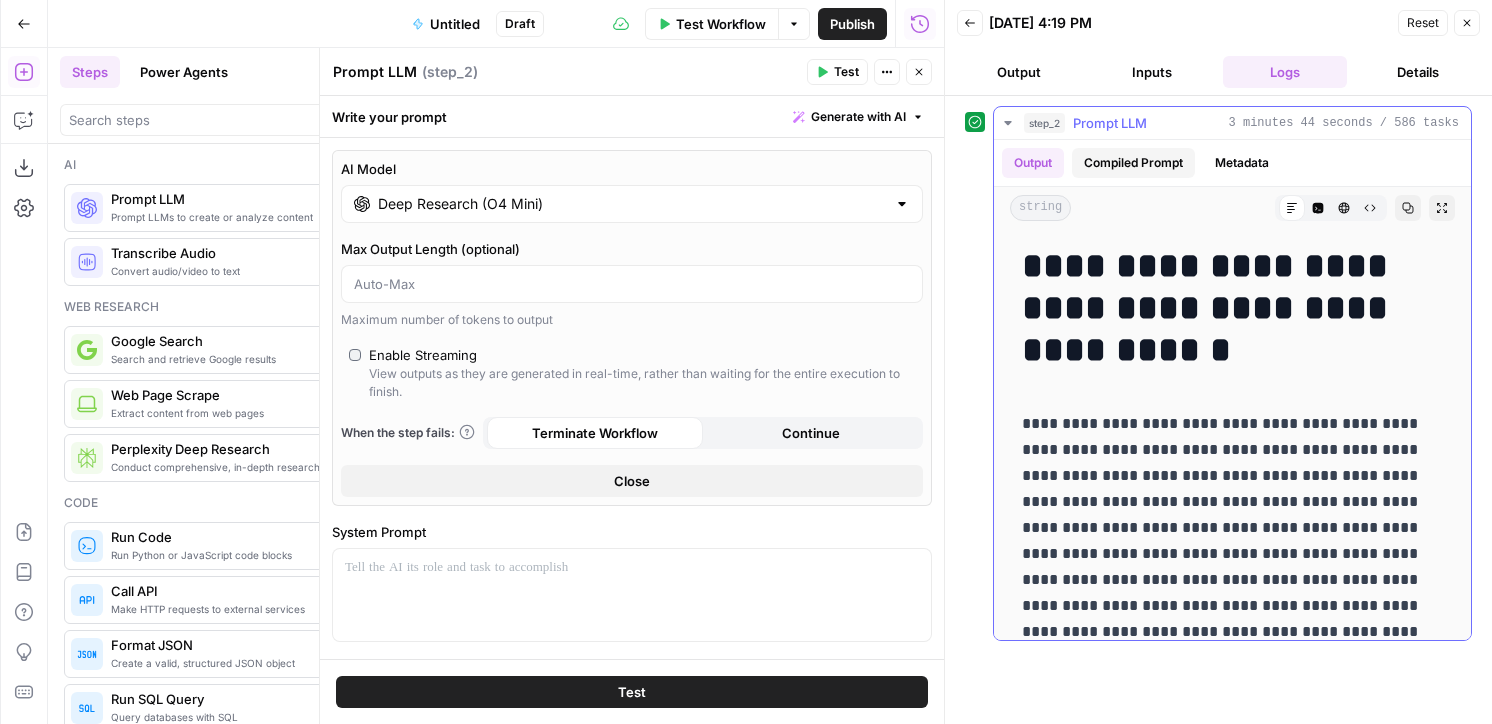 click on "Compiled Prompt" at bounding box center (1133, 163) 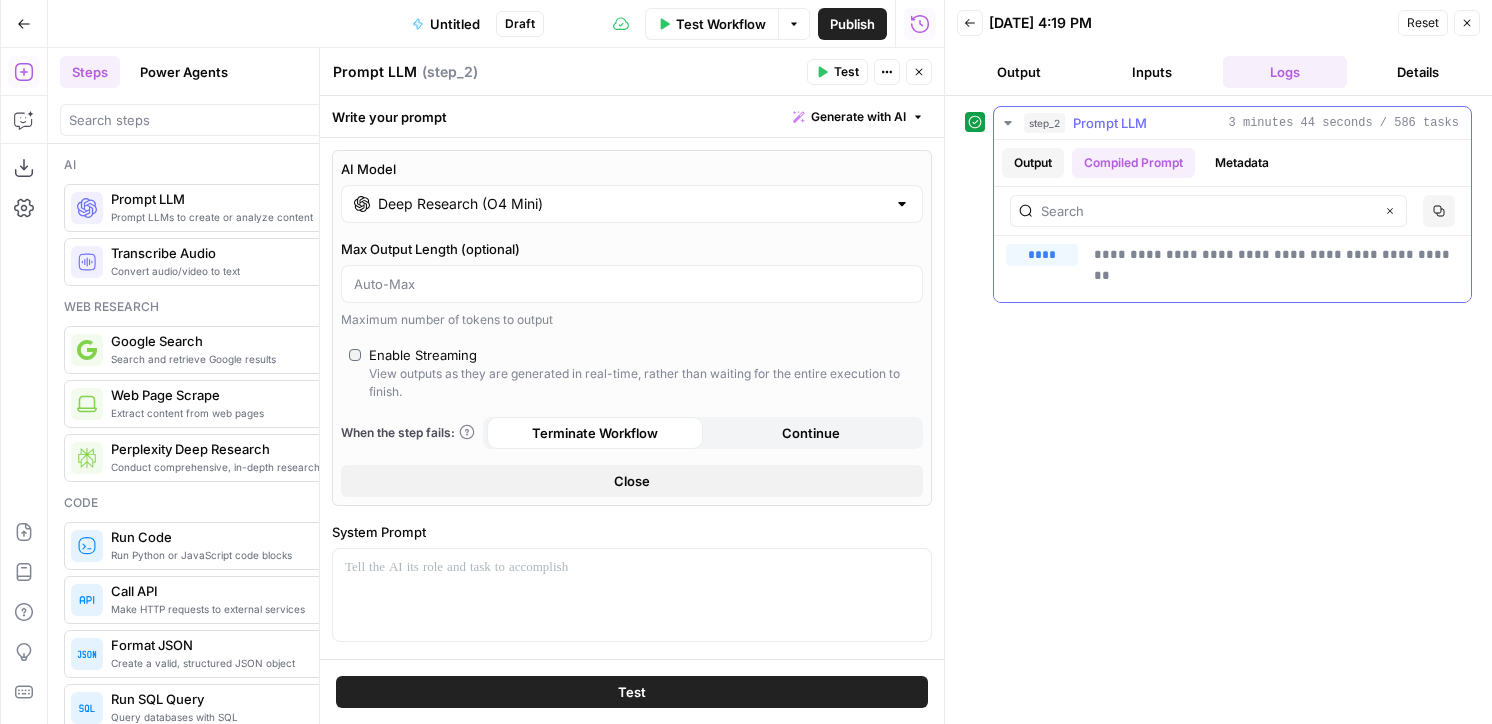 click on "Output" at bounding box center (1033, 163) 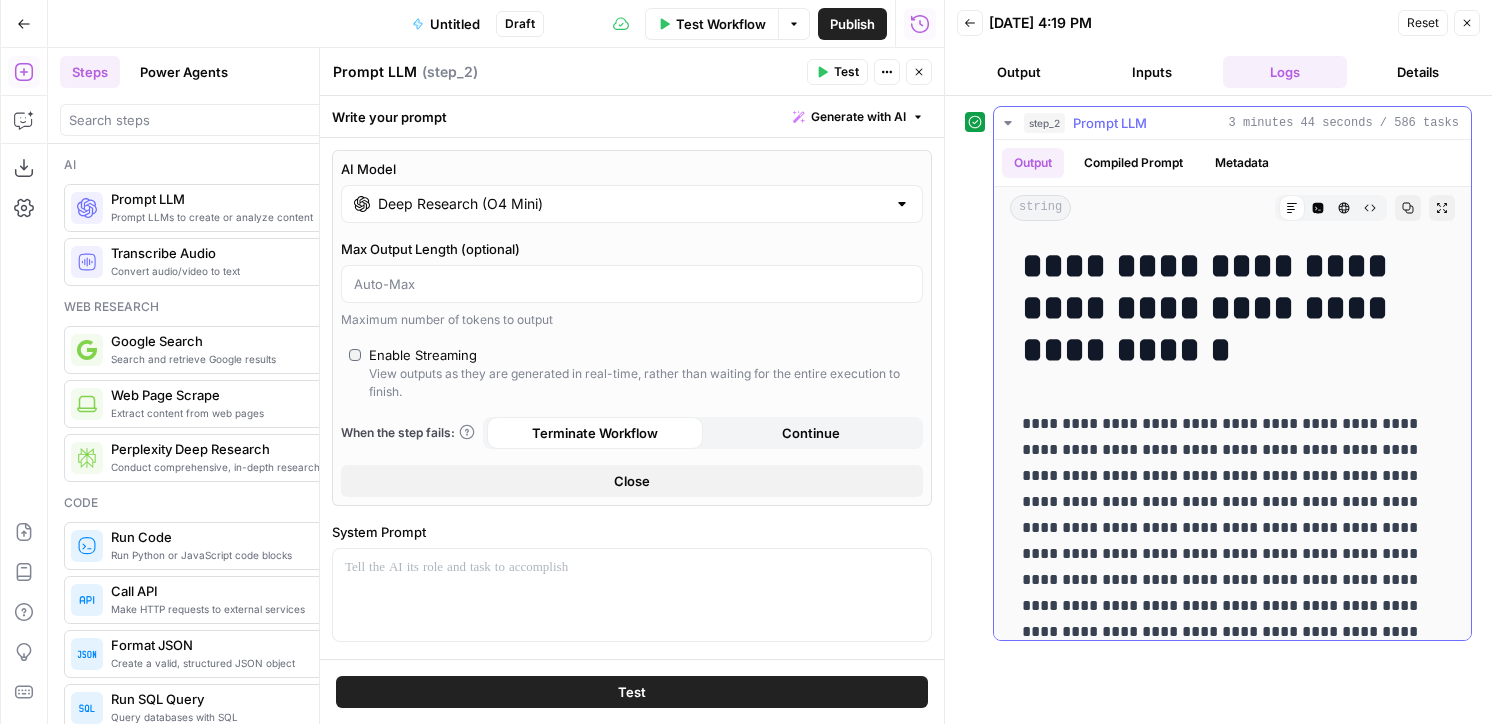 click on "string Markdown Code Editor HTML Viewer Raw Output Copy Expand Output" at bounding box center (1232, 208) 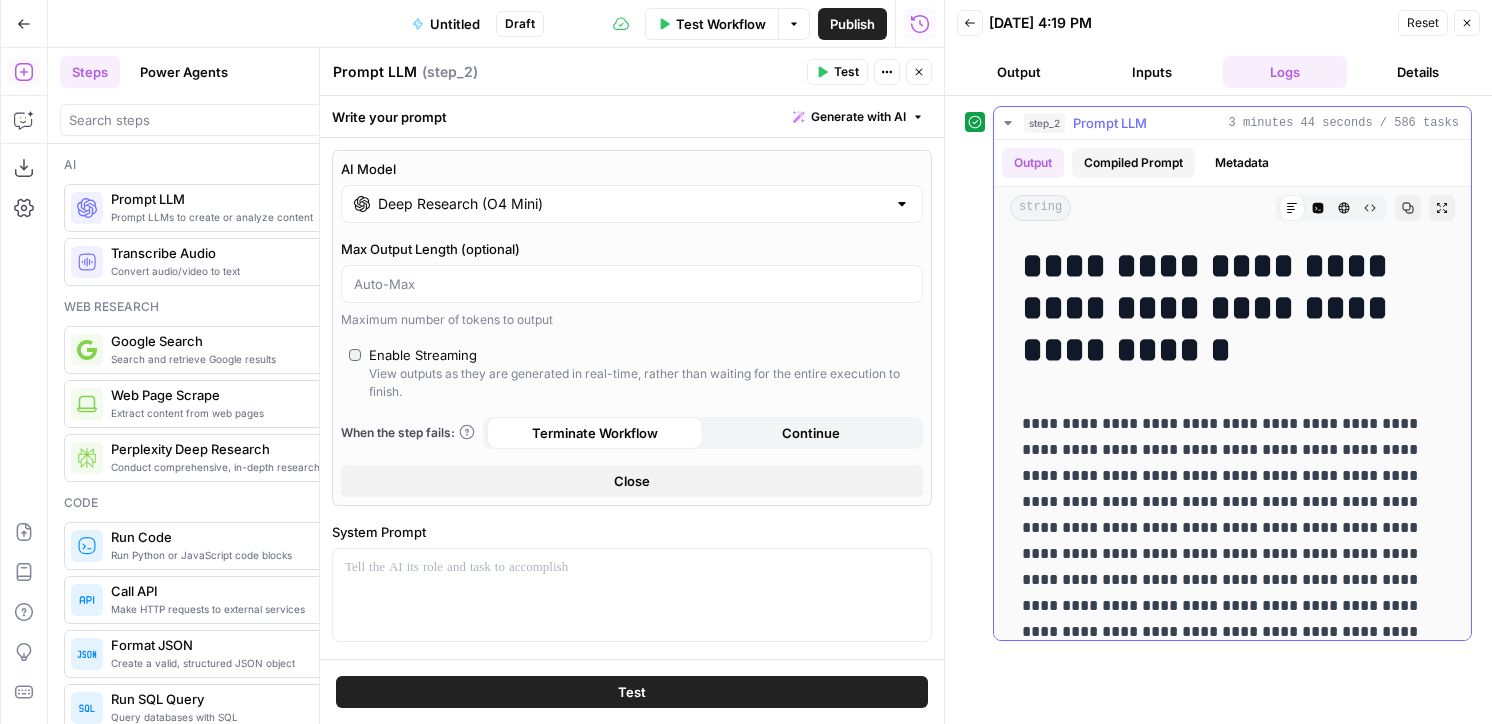 click on "Compiled Prompt" at bounding box center [1133, 163] 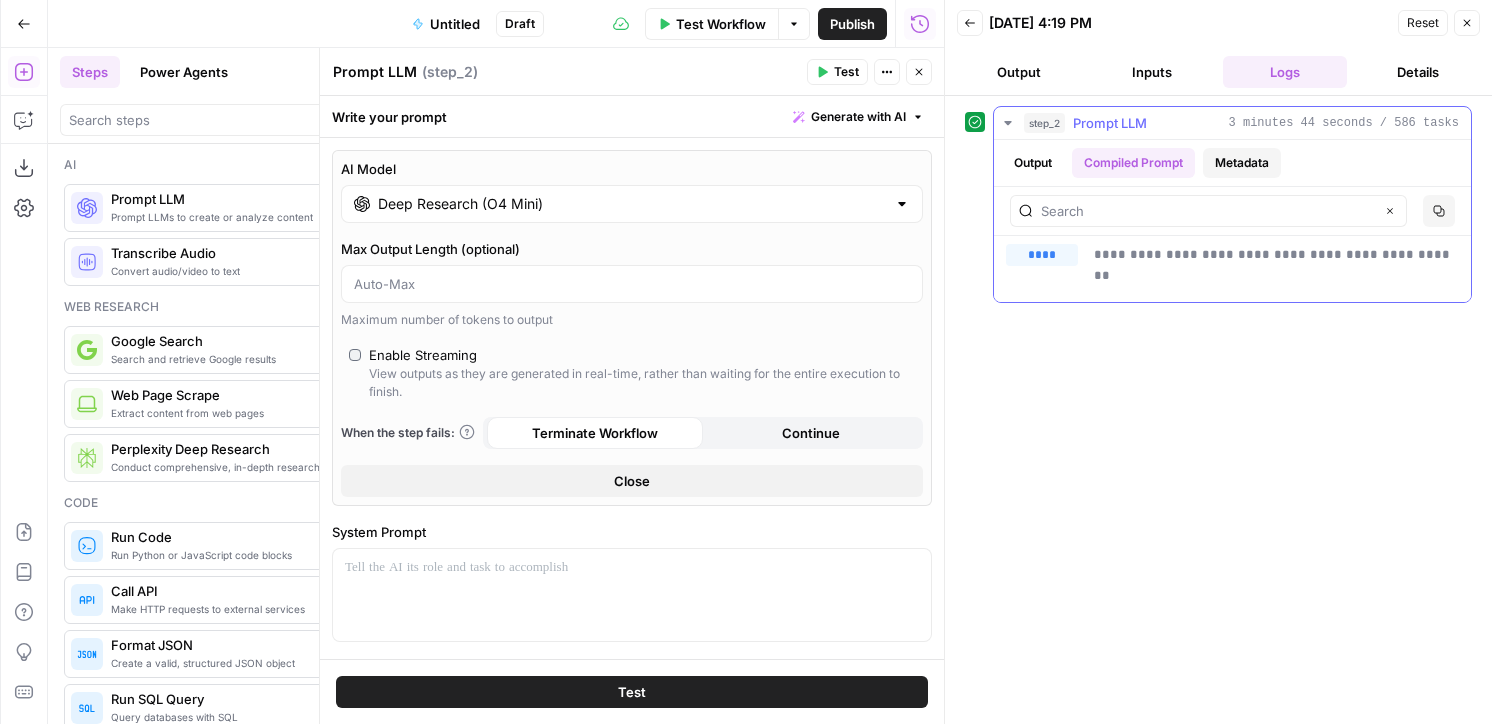 click on "Metadata" at bounding box center (1242, 163) 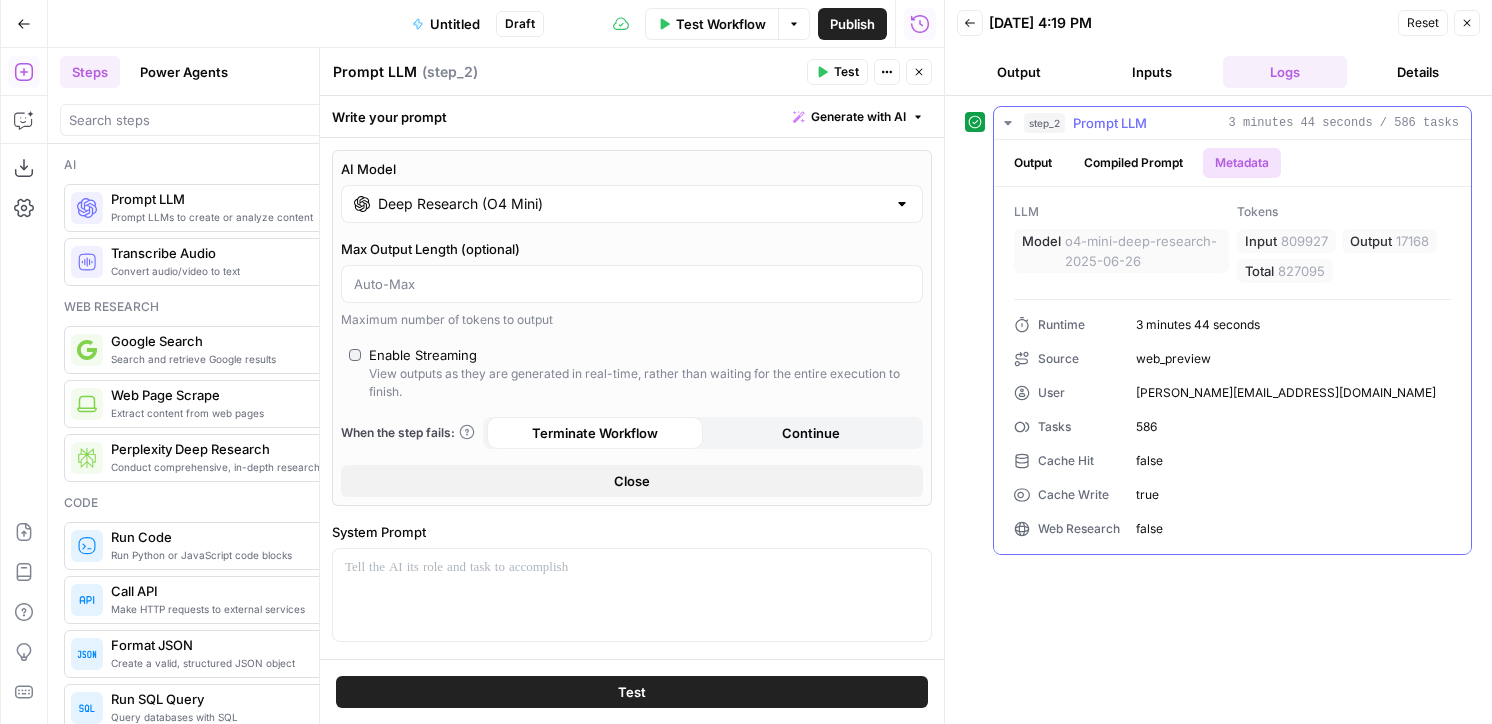 click on "Metadata" at bounding box center [1242, 163] 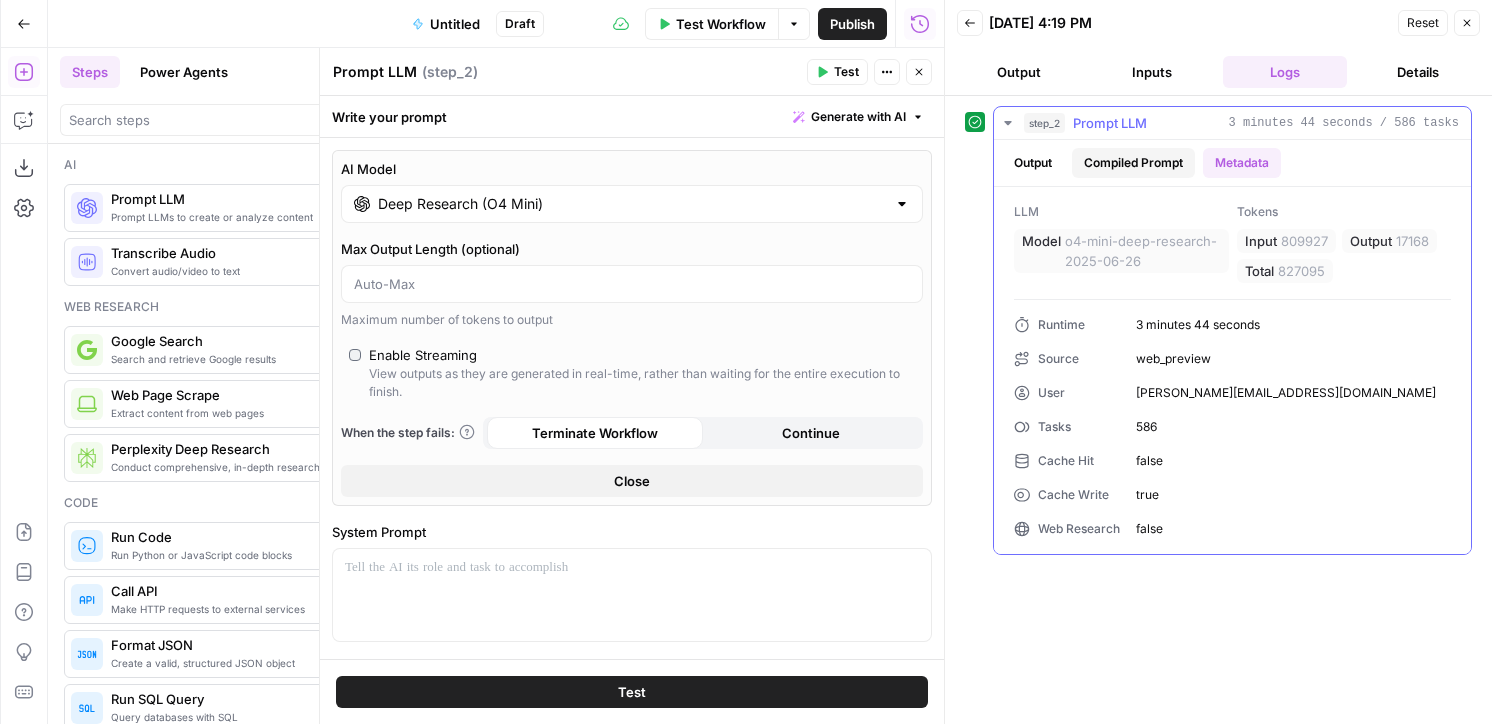 click on "Compiled Prompt" at bounding box center (1133, 163) 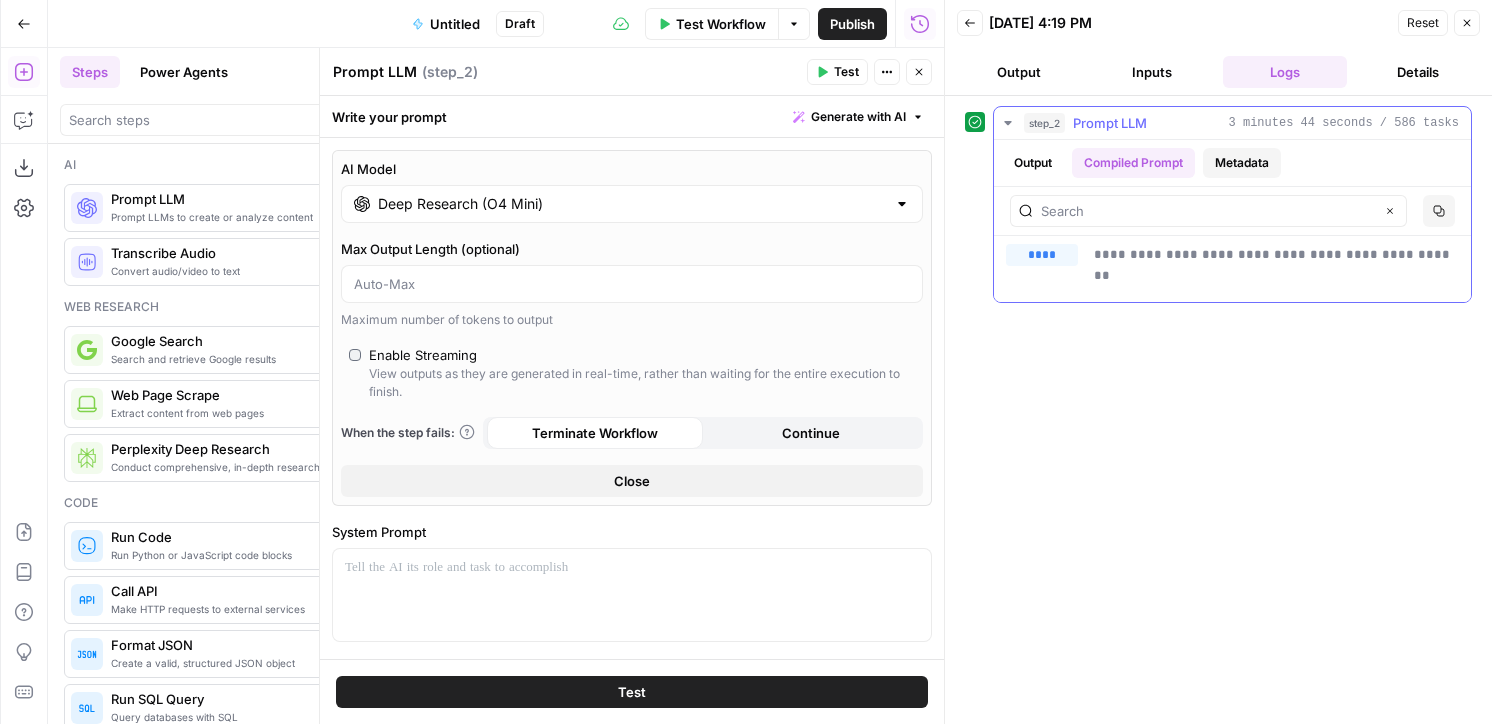 click on "Metadata" at bounding box center [1242, 163] 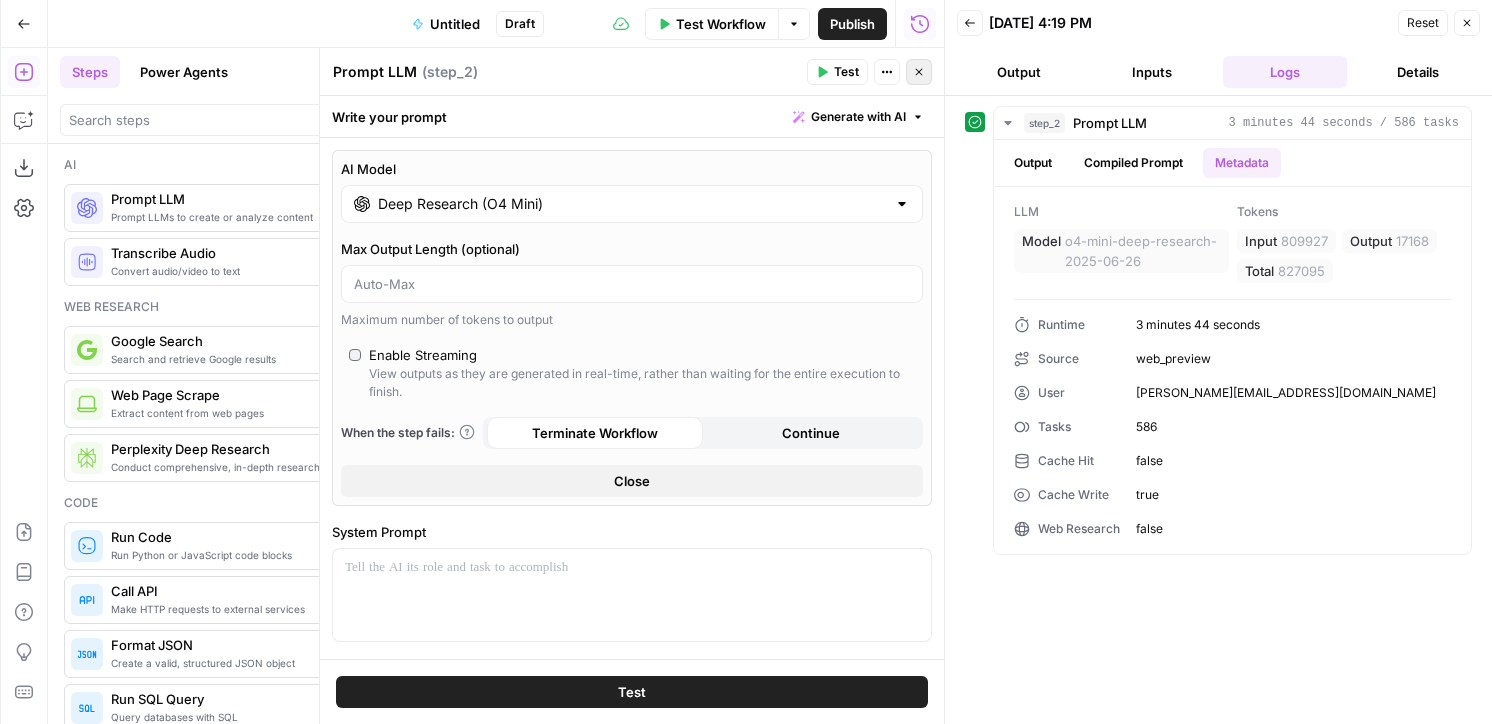 click on "Close" at bounding box center (924, 72) 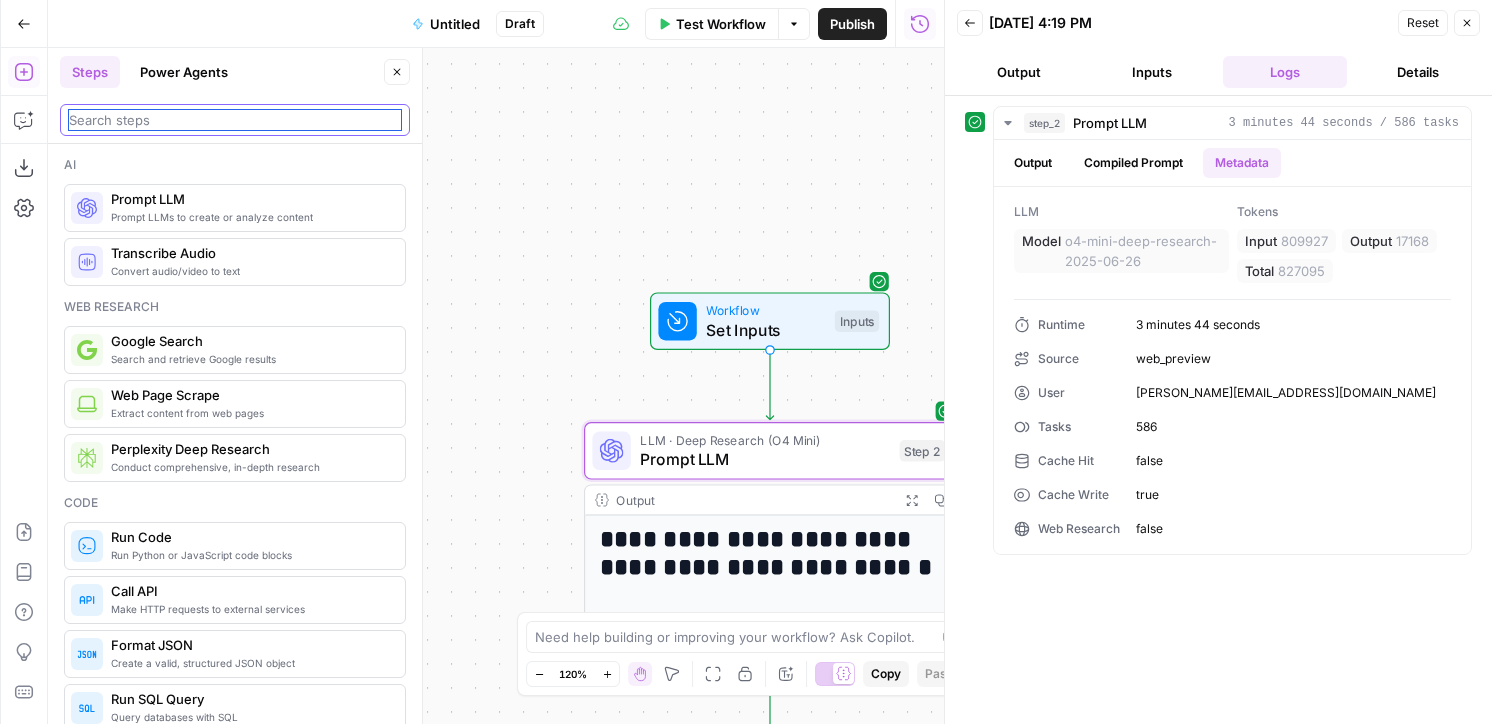 click at bounding box center (235, 120) 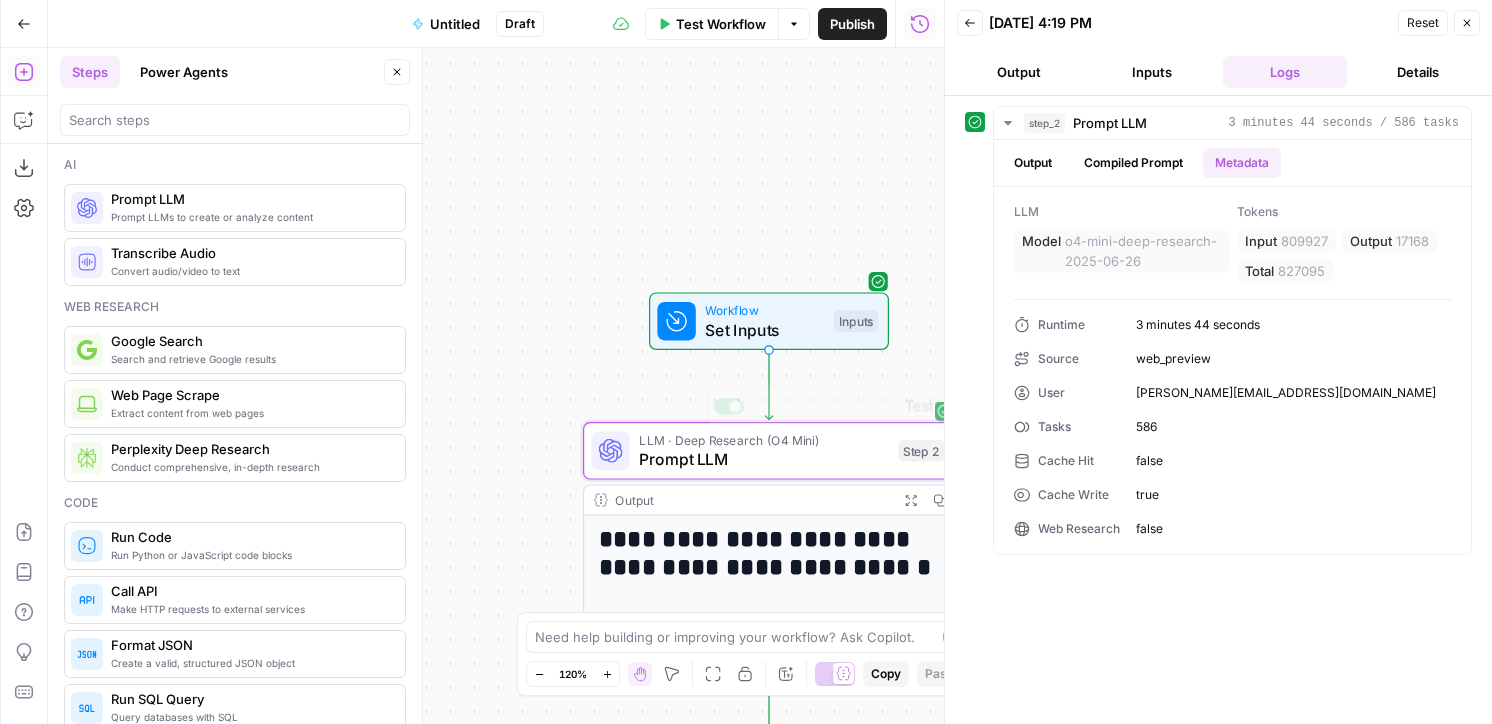 drag, startPoint x: 560, startPoint y: 412, endPoint x: 531, endPoint y: 173, distance: 240.75299 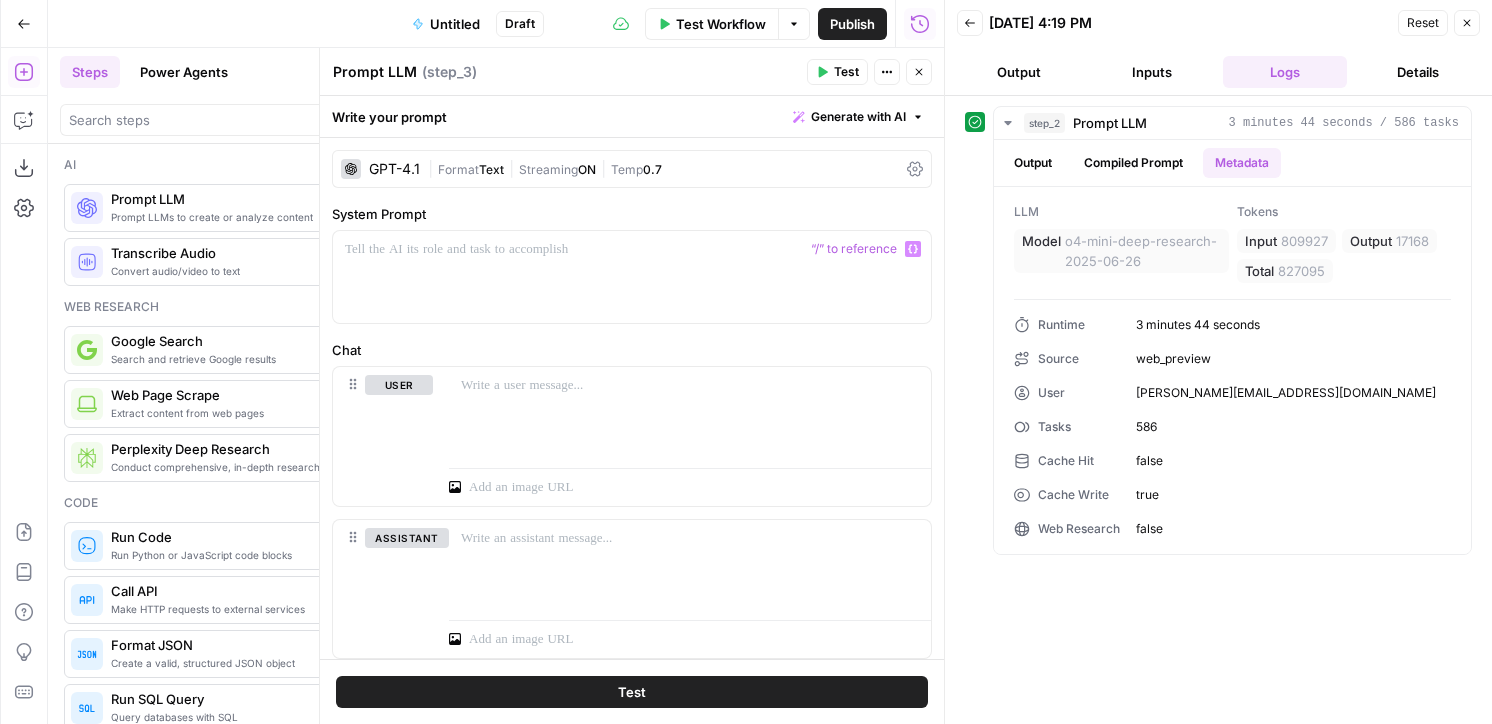 click on "Text" at bounding box center [491, 169] 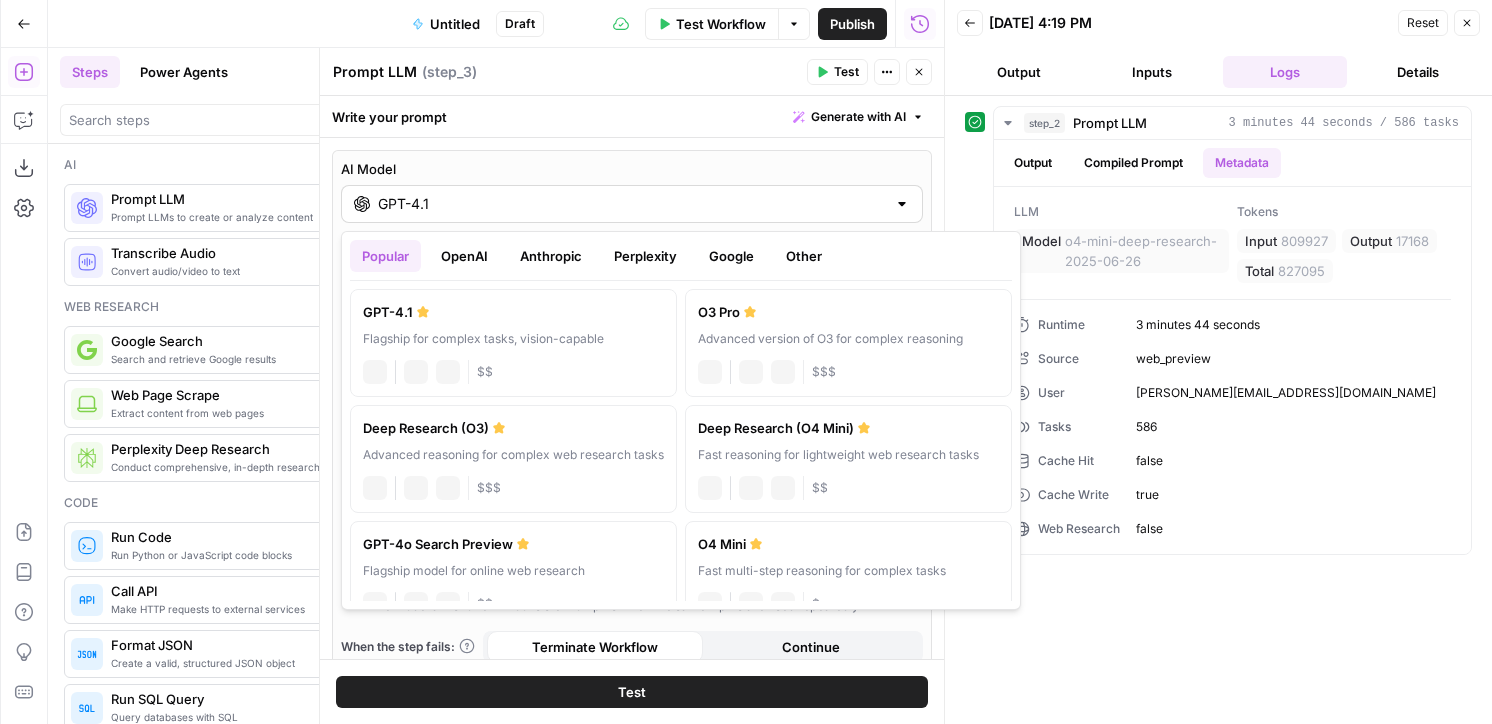 click on "GPT-4.1" at bounding box center [632, 204] 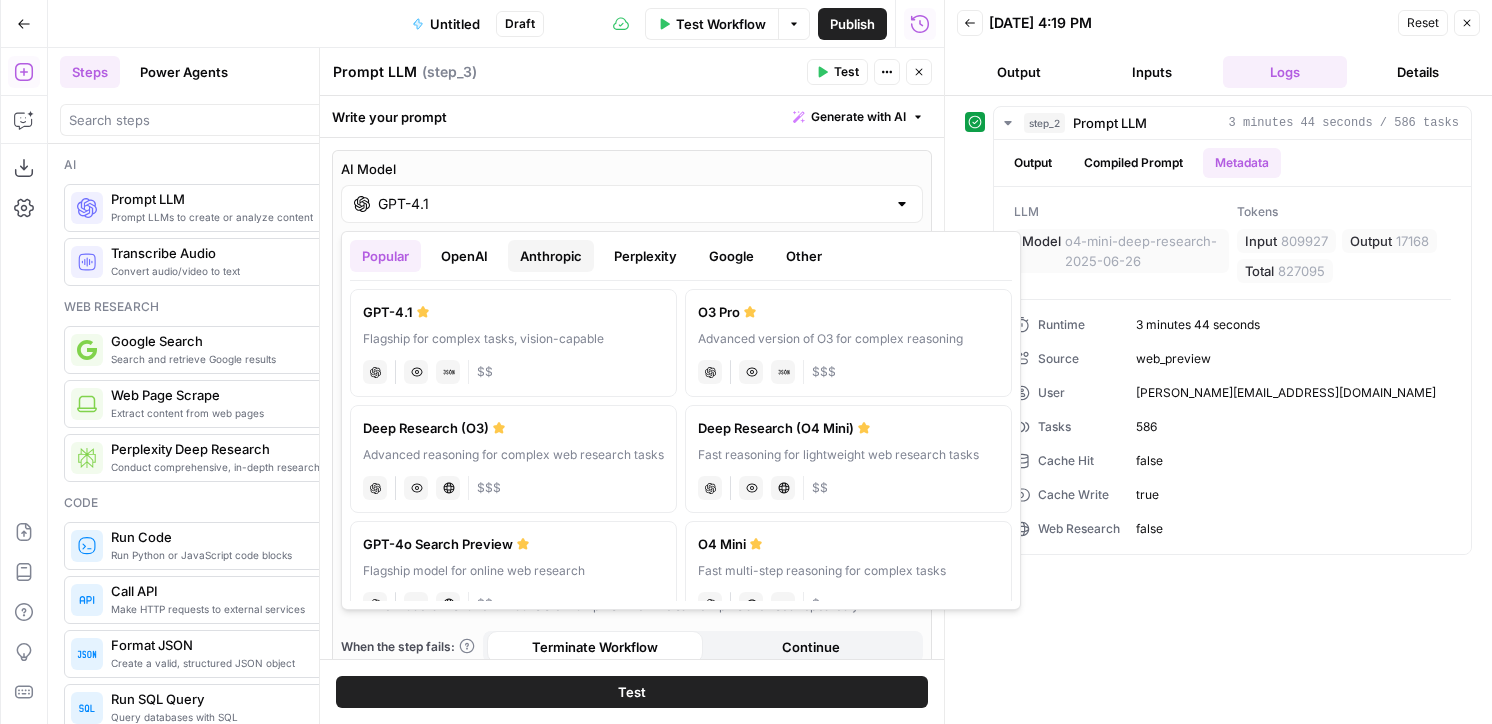 click on "Anthropic" at bounding box center (551, 256) 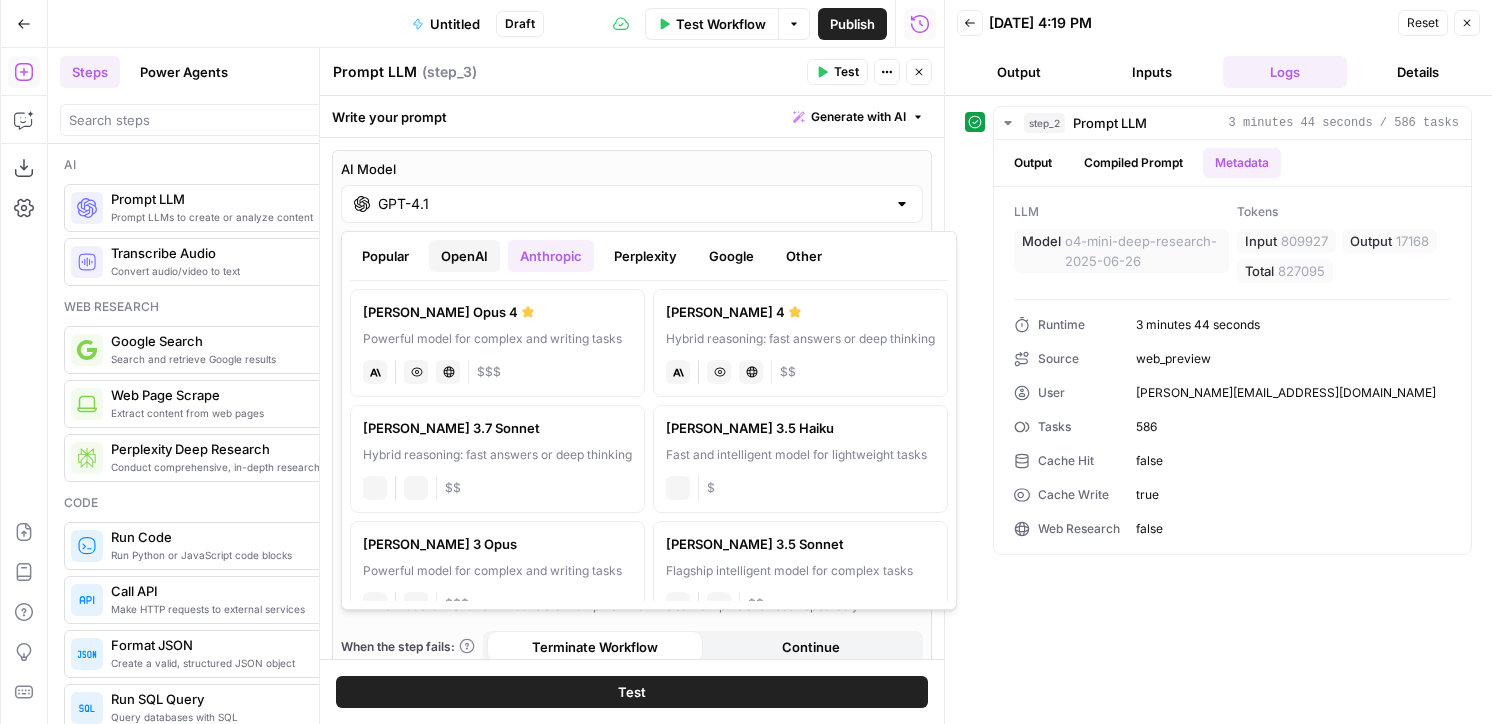 click on "OpenAI" at bounding box center (464, 256) 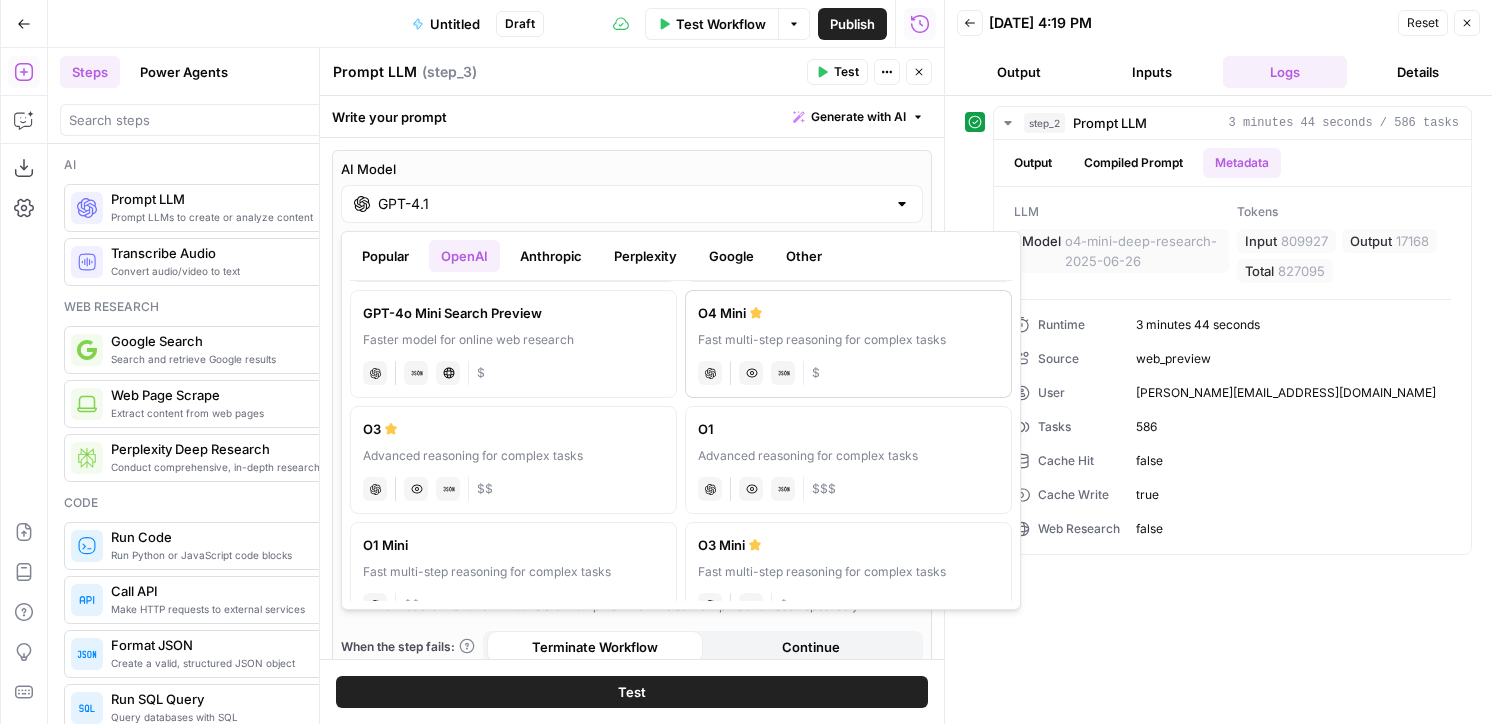 scroll, scrollTop: 581, scrollLeft: 0, axis: vertical 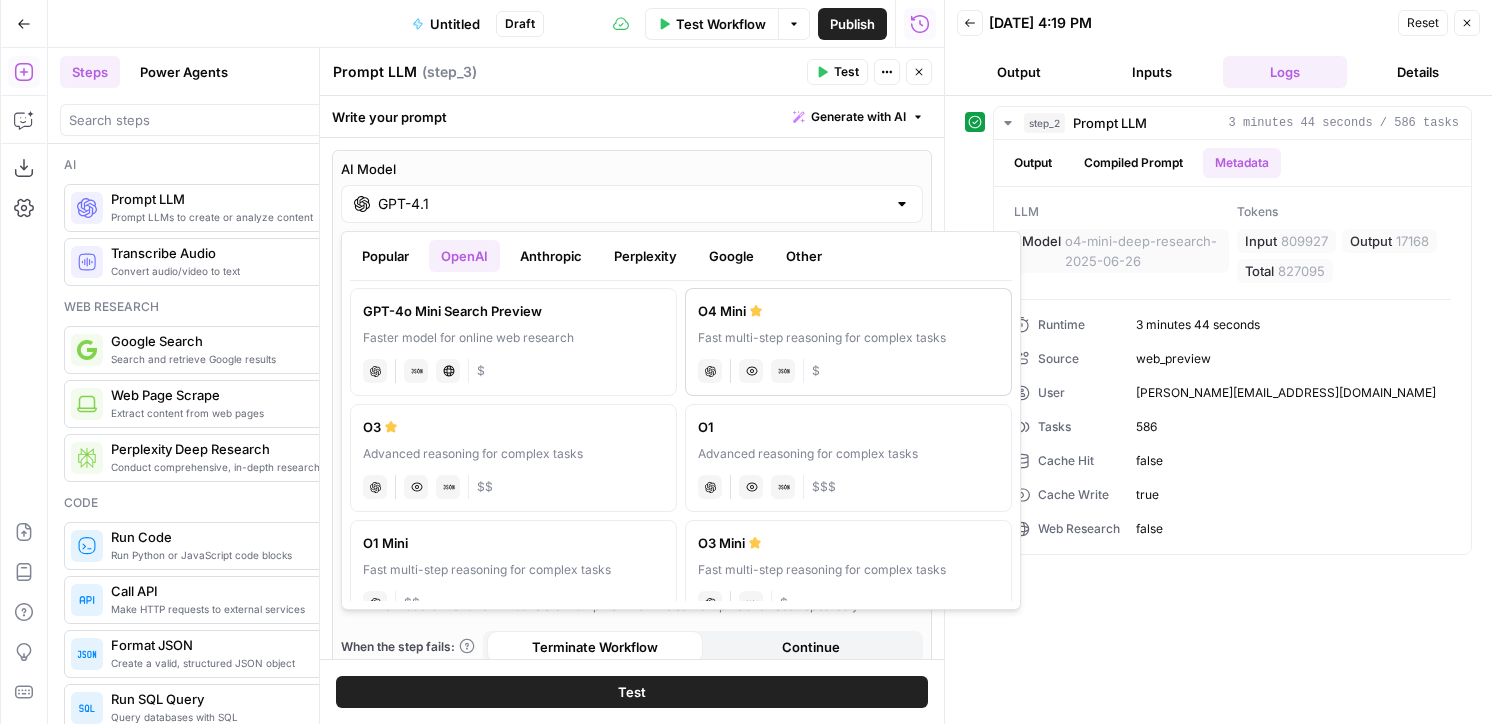 click on "chat Vision Capabilities JSON Mode $" at bounding box center [848, 369] 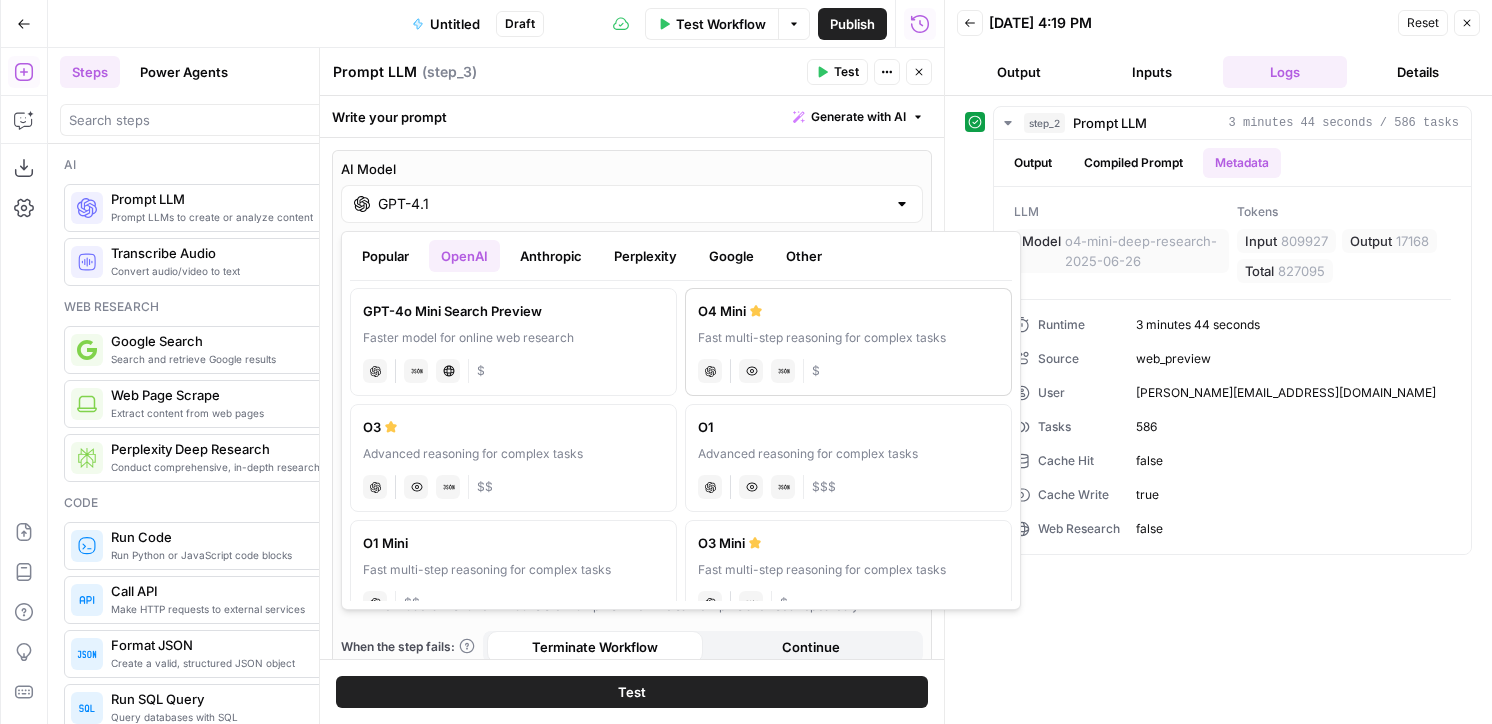 type on "O4 Mini" 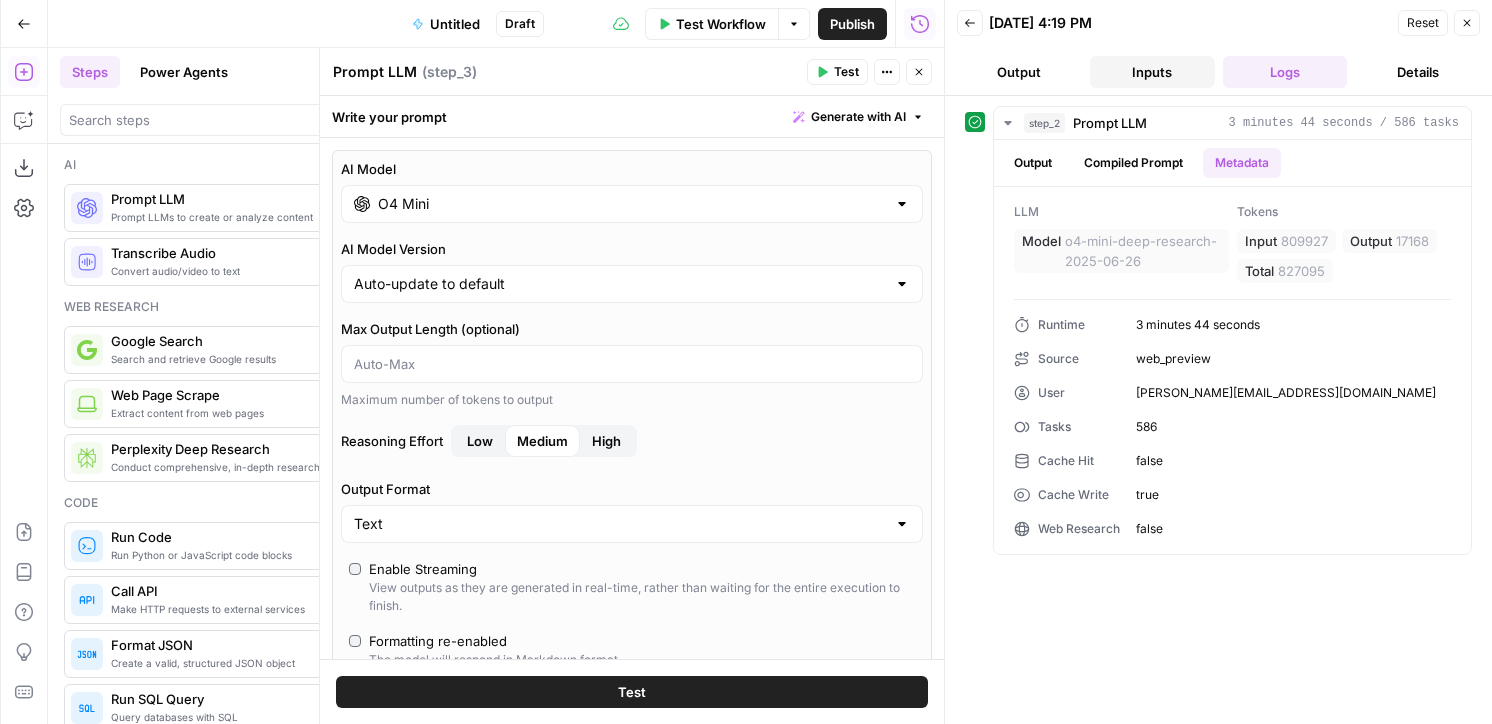 click on "Inputs" at bounding box center [1152, 72] 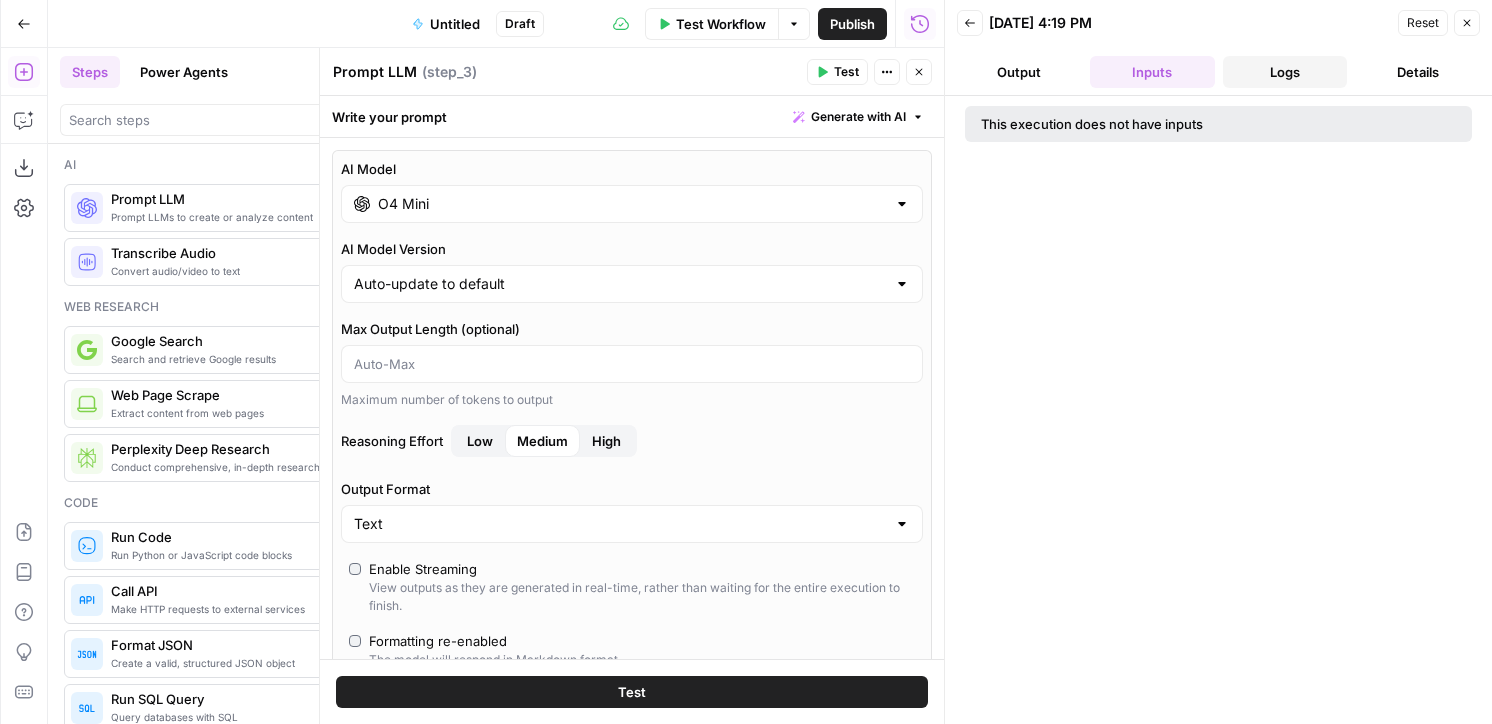 click on "Logs" at bounding box center [1285, 72] 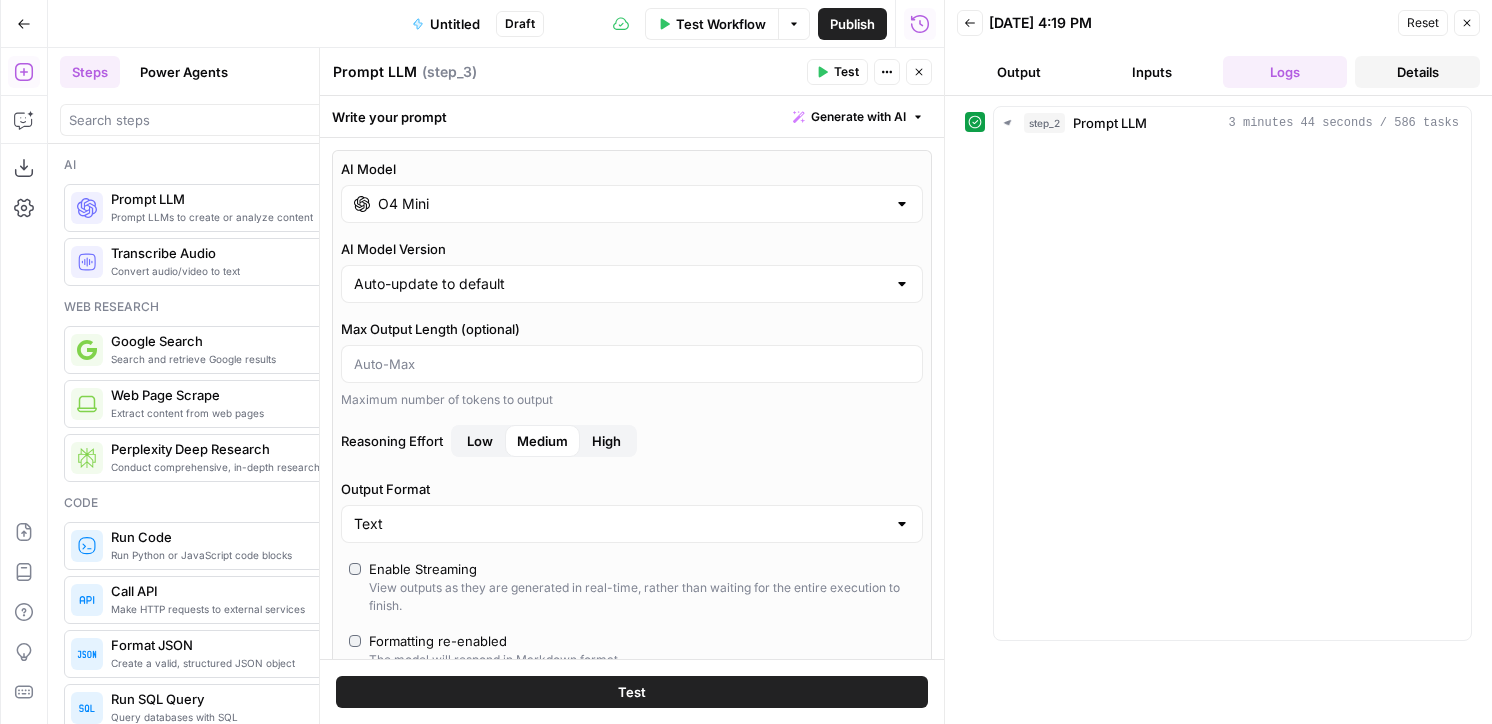 click on "Details" at bounding box center [1417, 72] 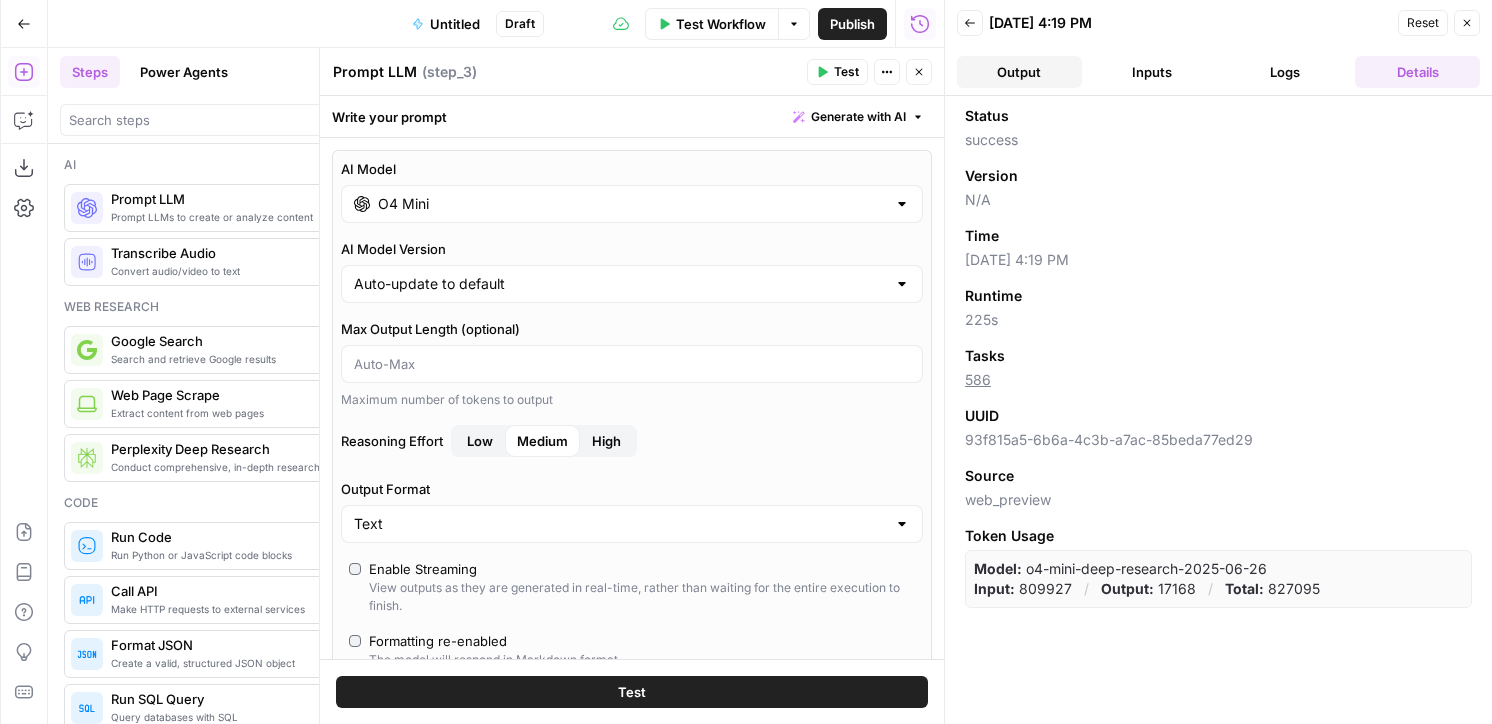 click on "Output" at bounding box center (1019, 72) 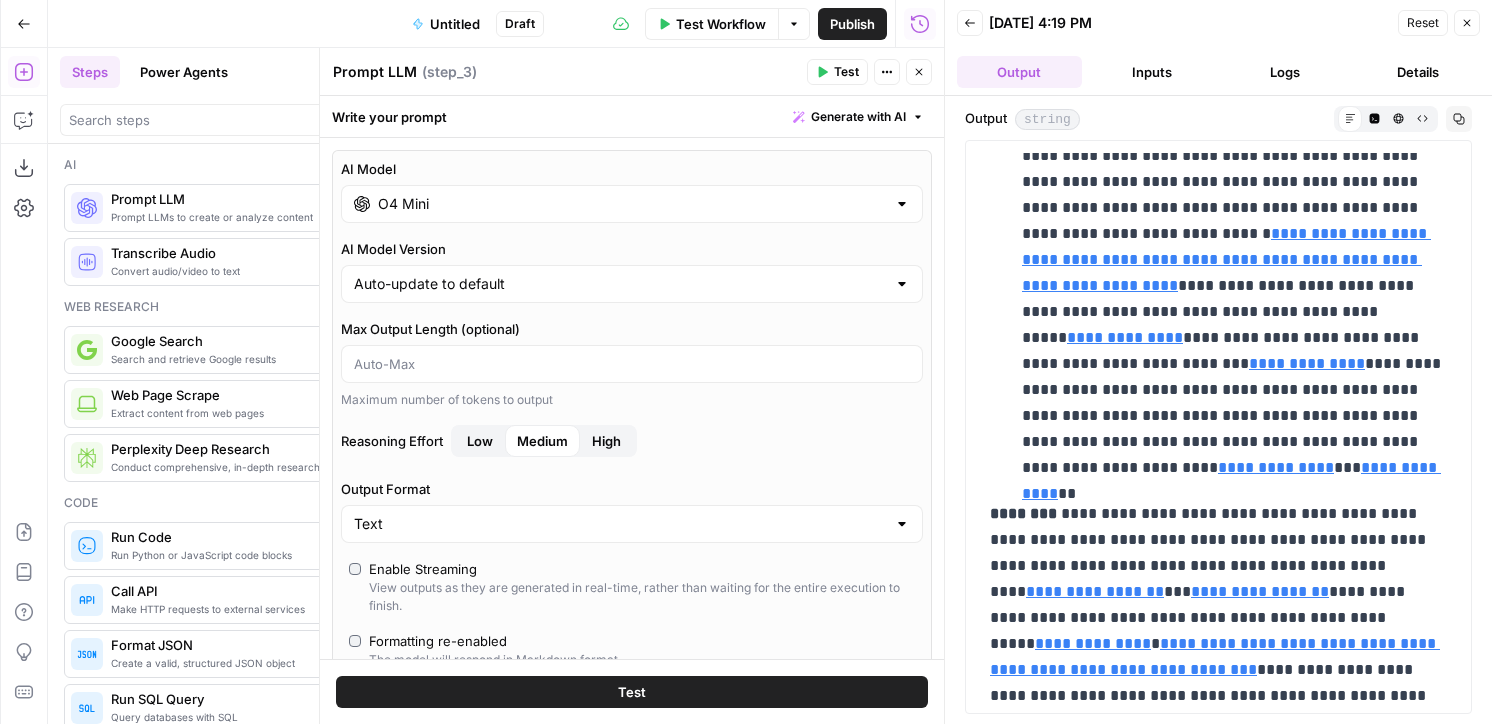 scroll, scrollTop: 2817, scrollLeft: 0, axis: vertical 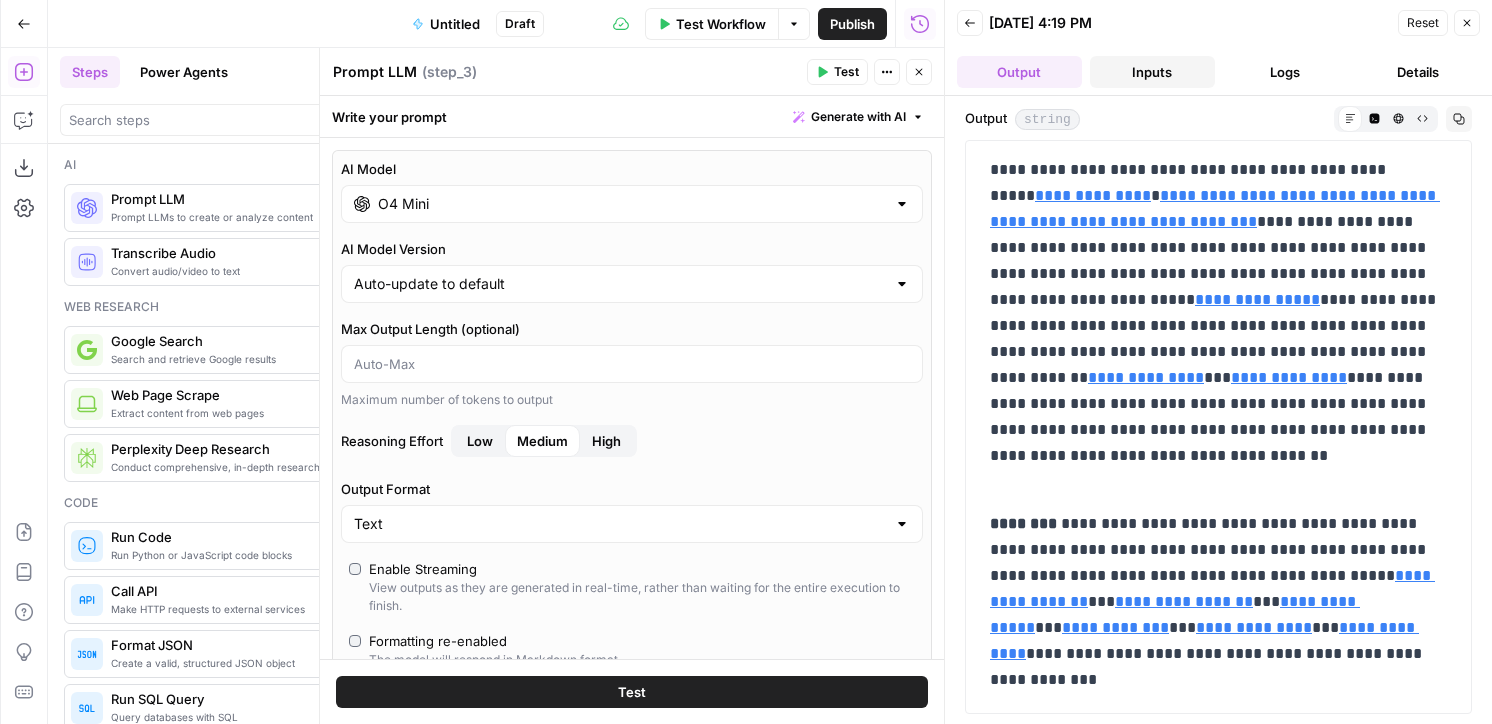 click on "Inputs" at bounding box center (1152, 72) 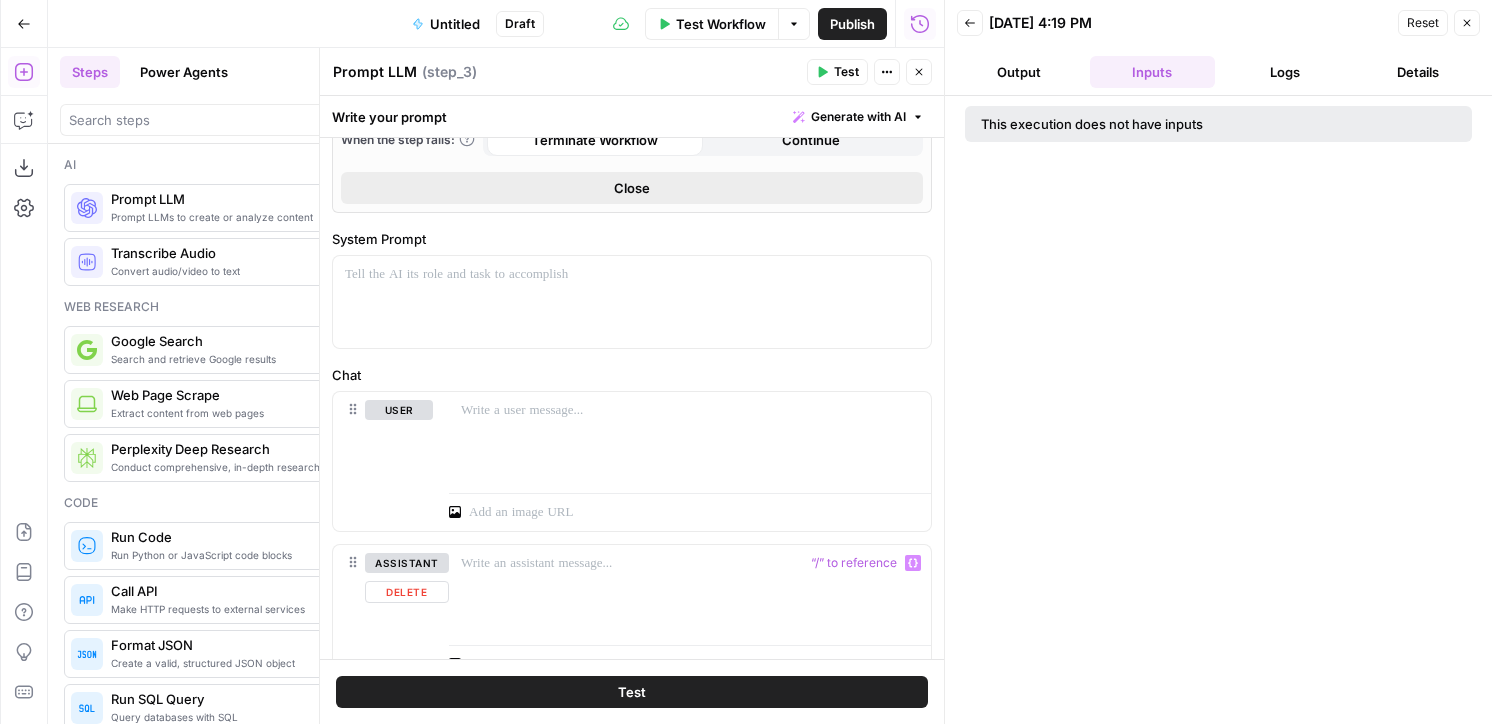 scroll, scrollTop: 417, scrollLeft: 0, axis: vertical 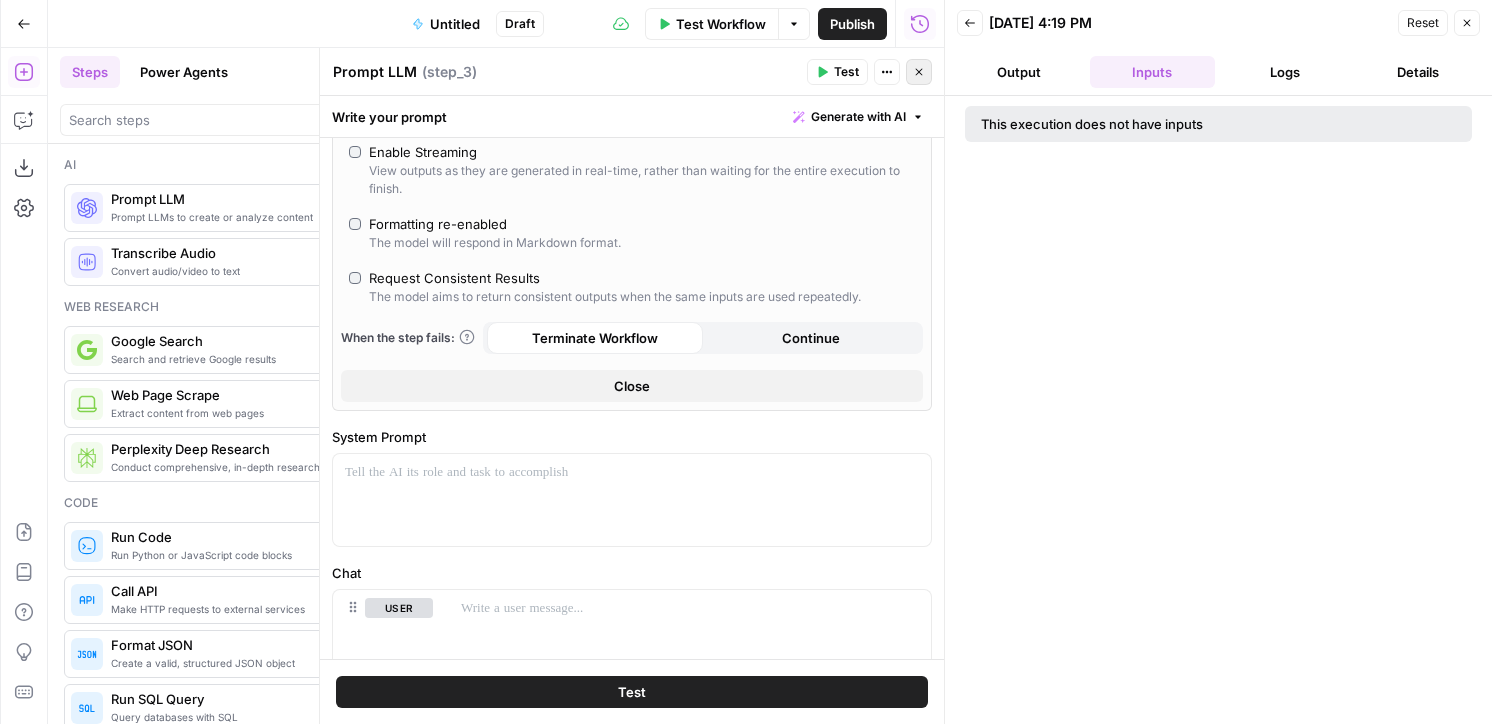 click on "Close" at bounding box center [919, 72] 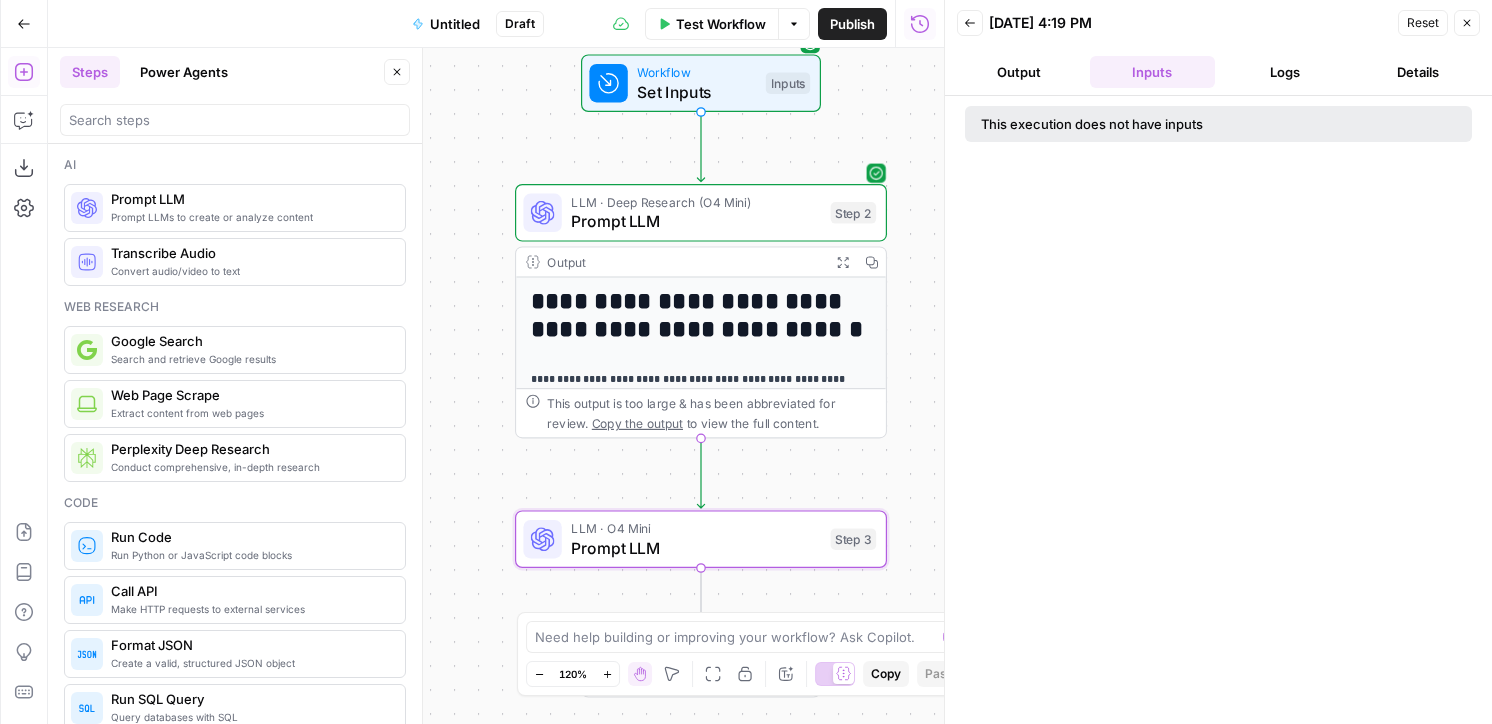 click on "Prompt LLM" at bounding box center (696, 221) 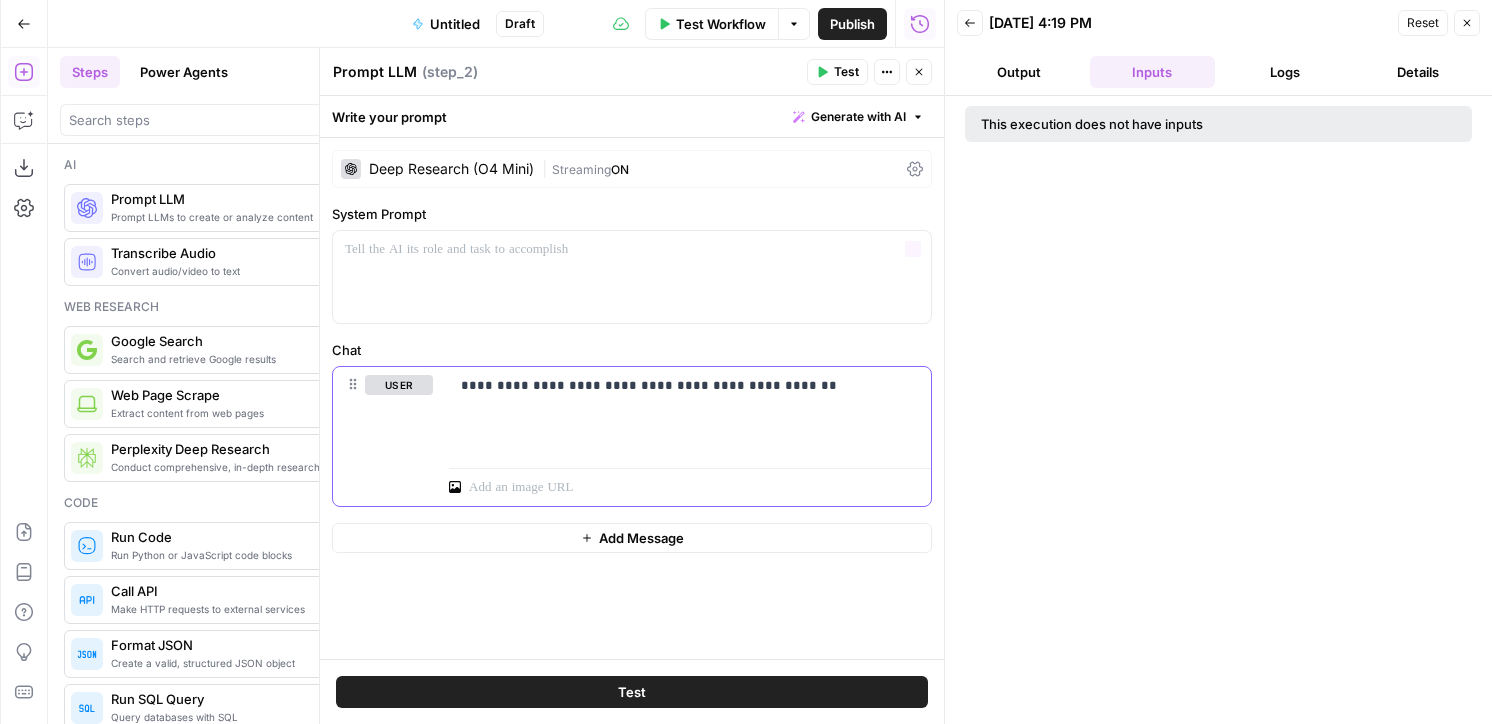click on "**********" at bounding box center [690, 413] 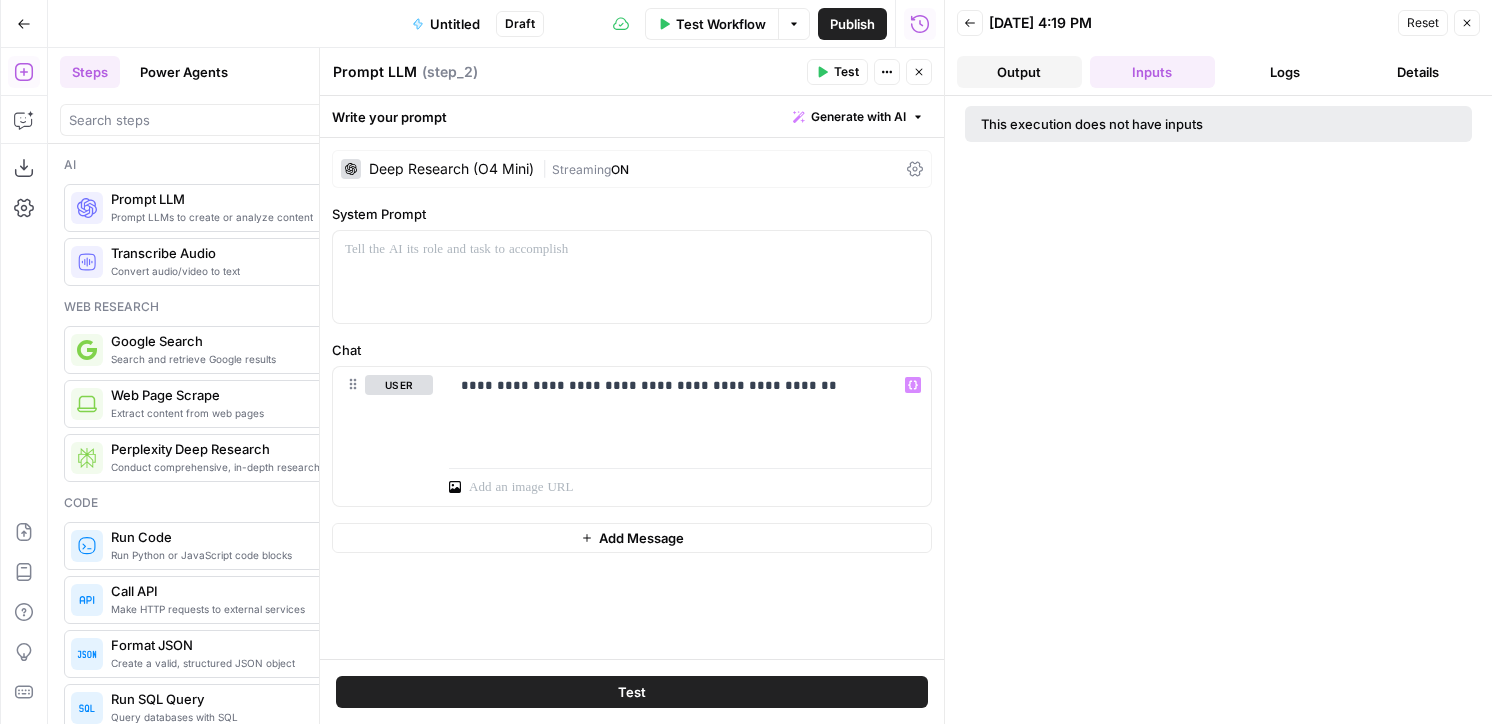 click on "Output" at bounding box center [1019, 72] 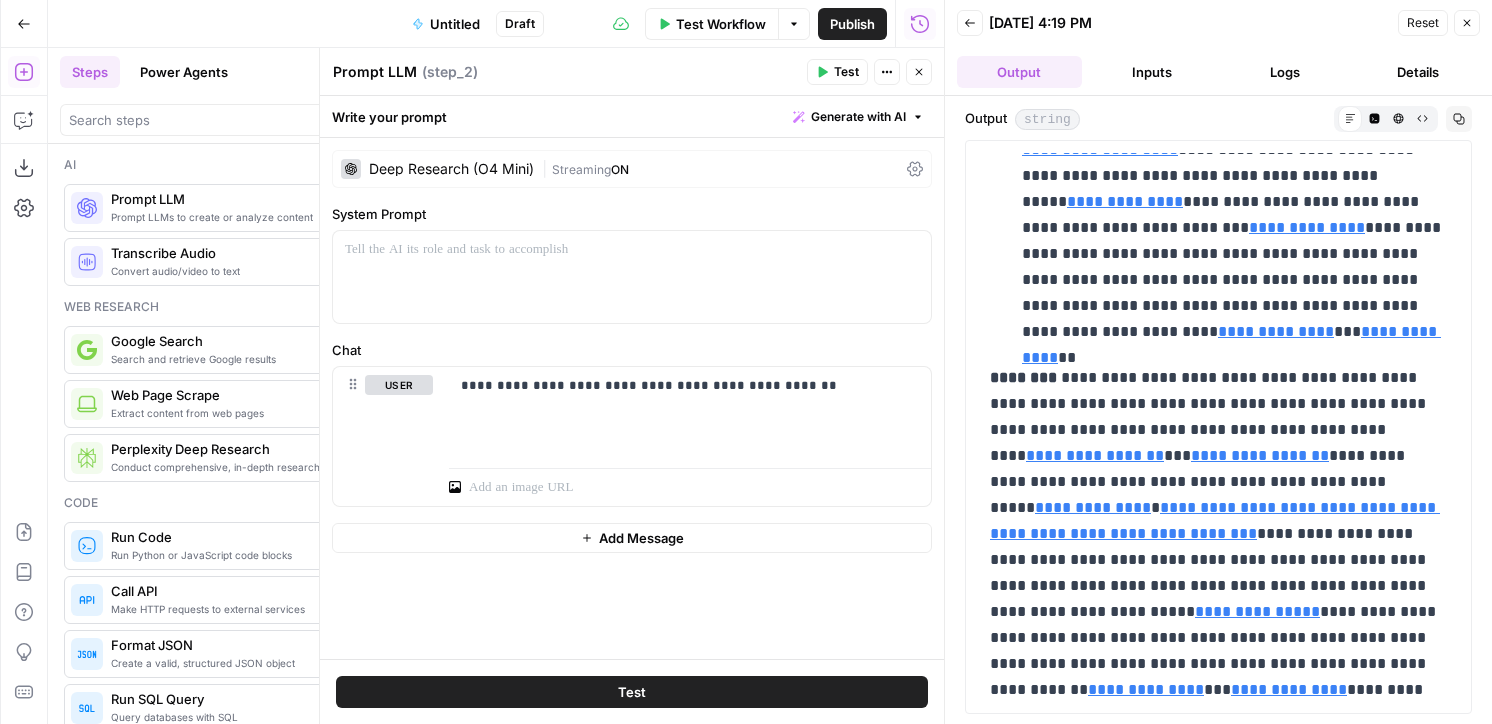 scroll, scrollTop: 2817, scrollLeft: 0, axis: vertical 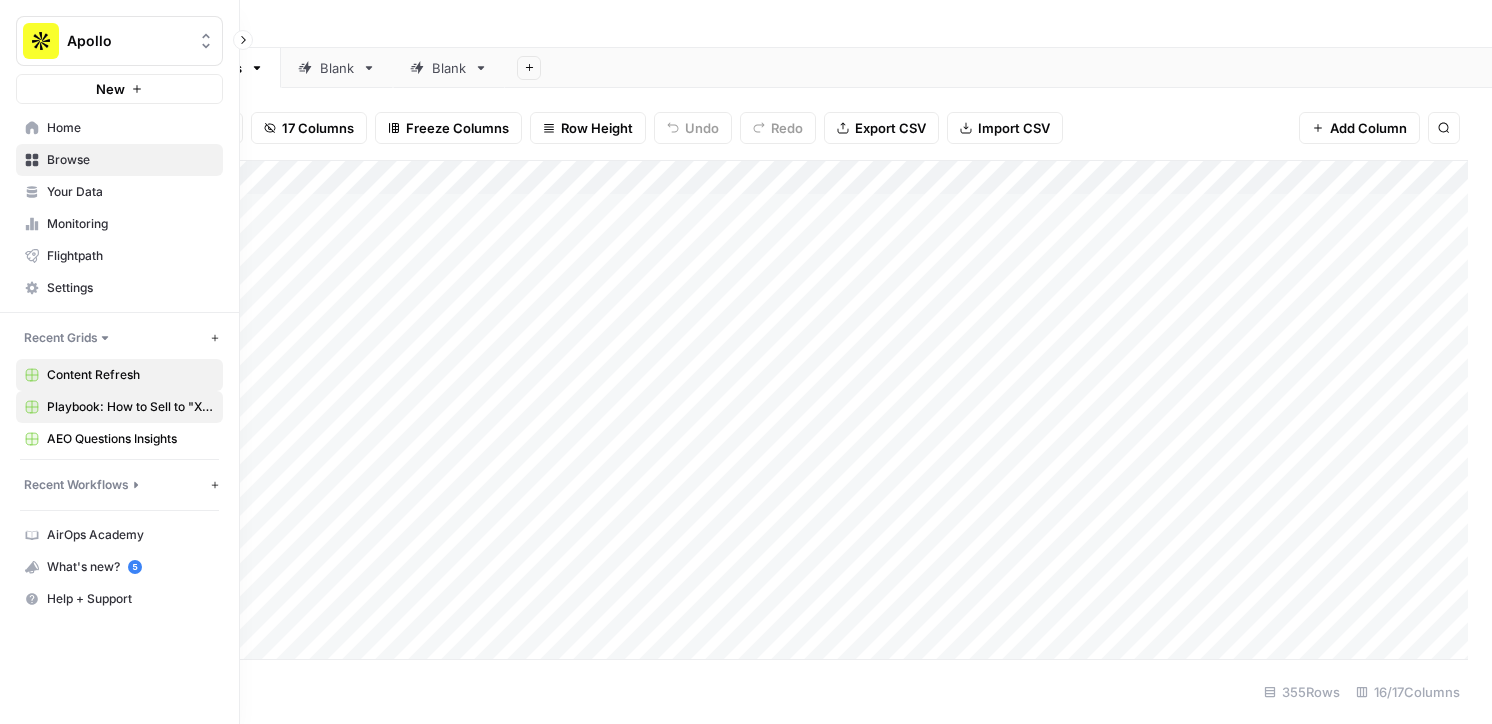 click on "Playbook: How to Sell to "X" Leads Grid" at bounding box center [130, 407] 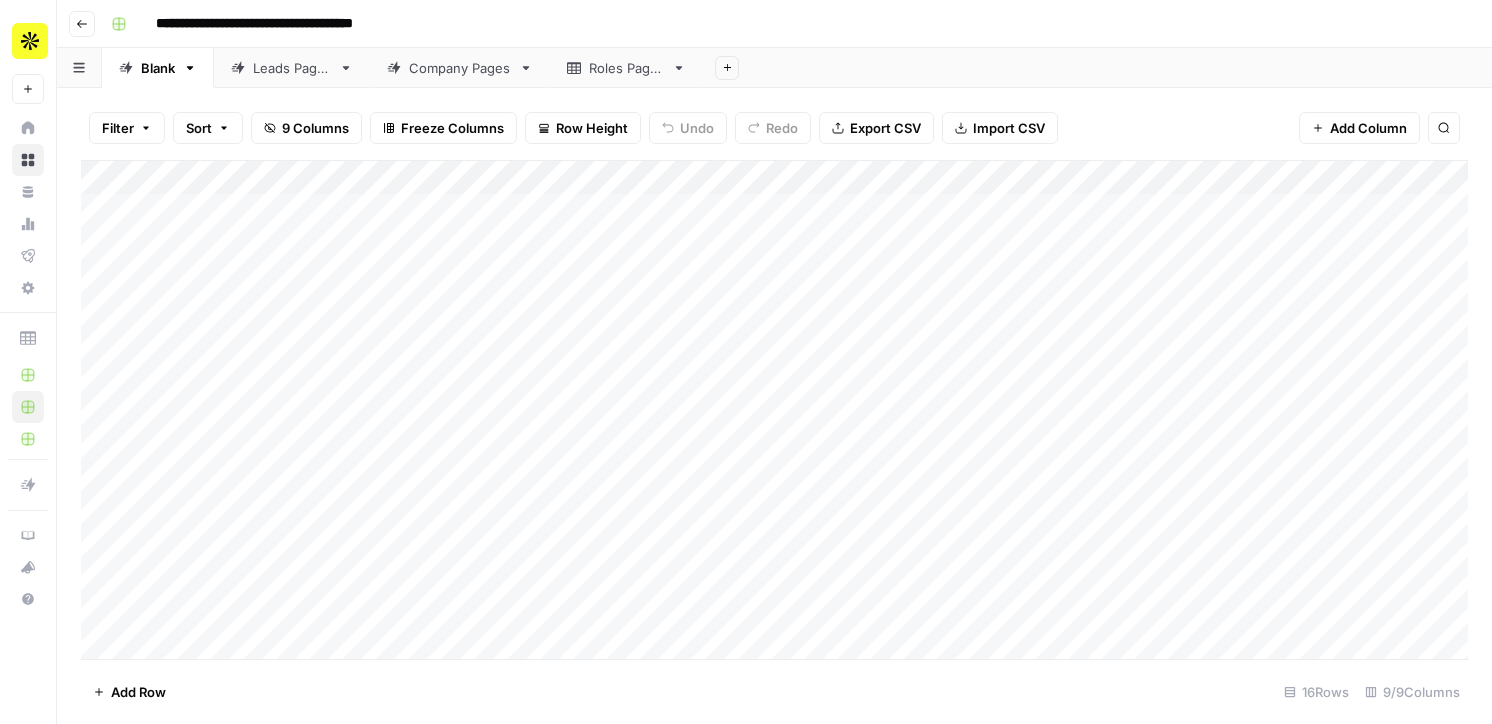 scroll, scrollTop: 0, scrollLeft: 0, axis: both 